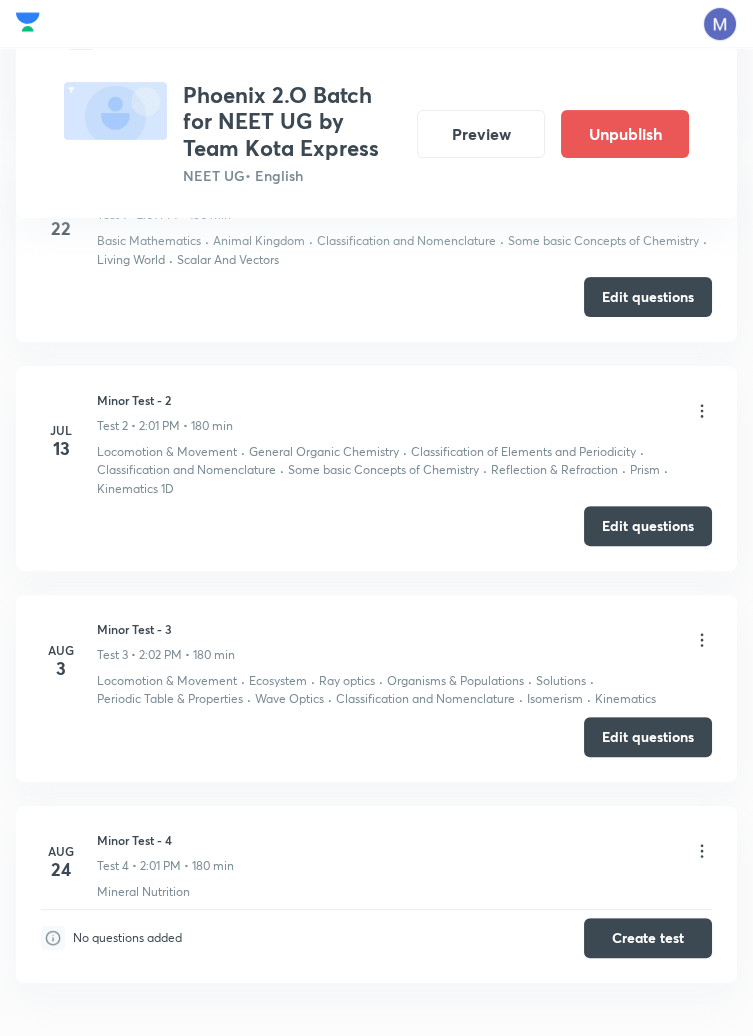 scroll, scrollTop: 1135, scrollLeft: 0, axis: vertical 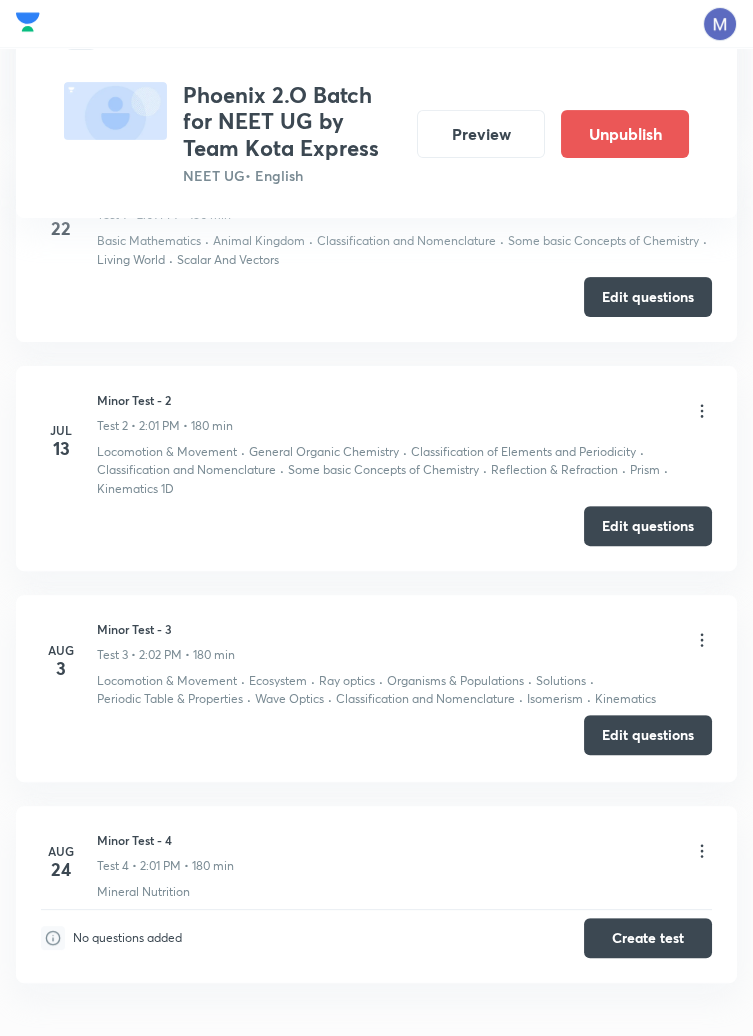 click on "Edit questions" at bounding box center (648, 735) 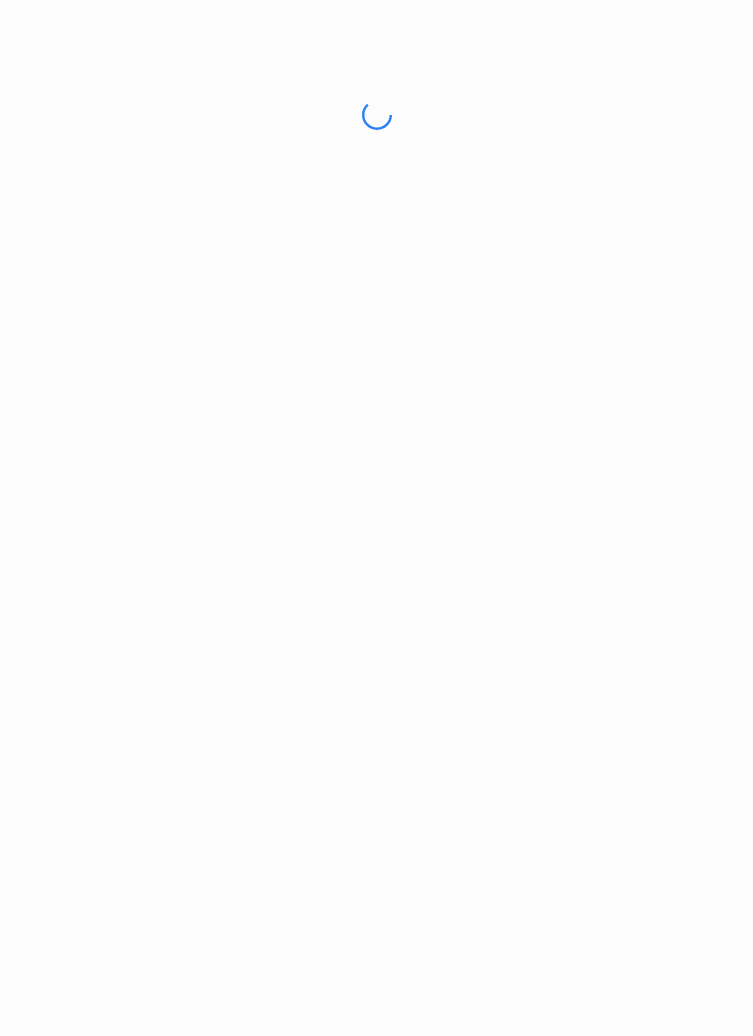 scroll, scrollTop: 0, scrollLeft: 0, axis: both 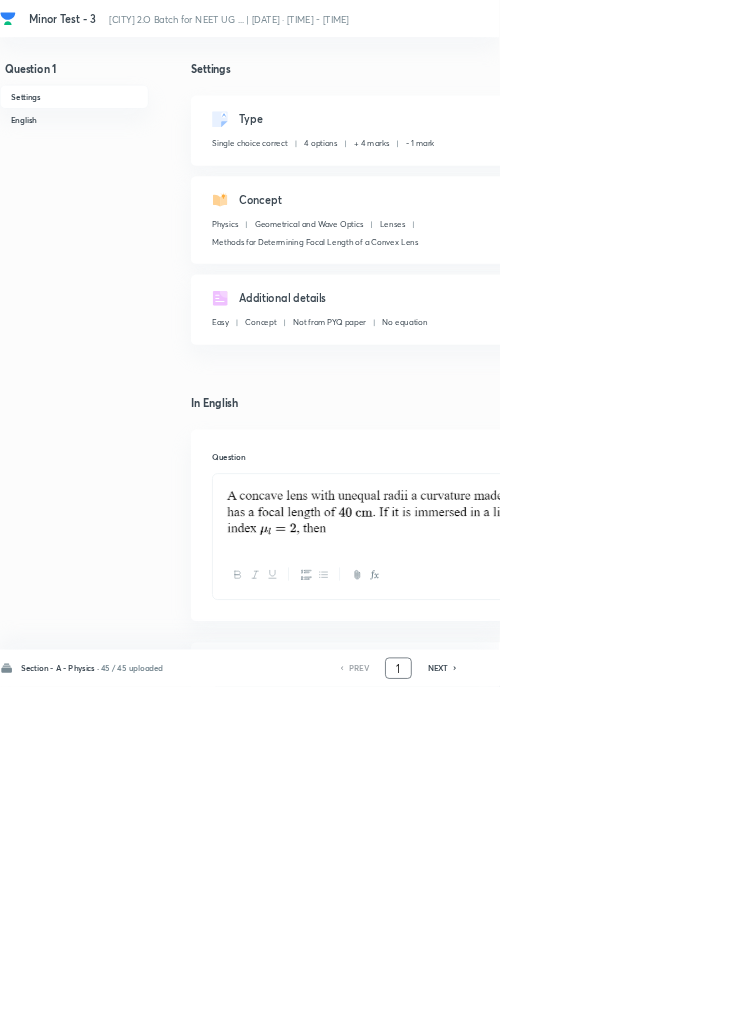 click on "1" at bounding box center (601, 1008) 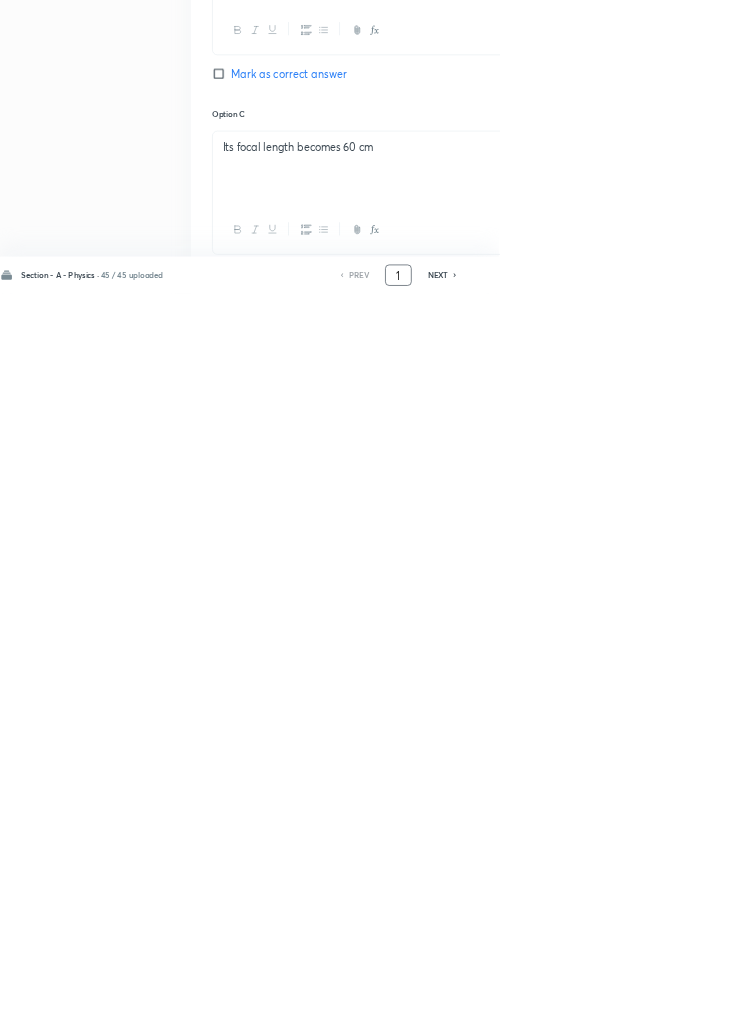 scroll, scrollTop: 950, scrollLeft: 0, axis: vertical 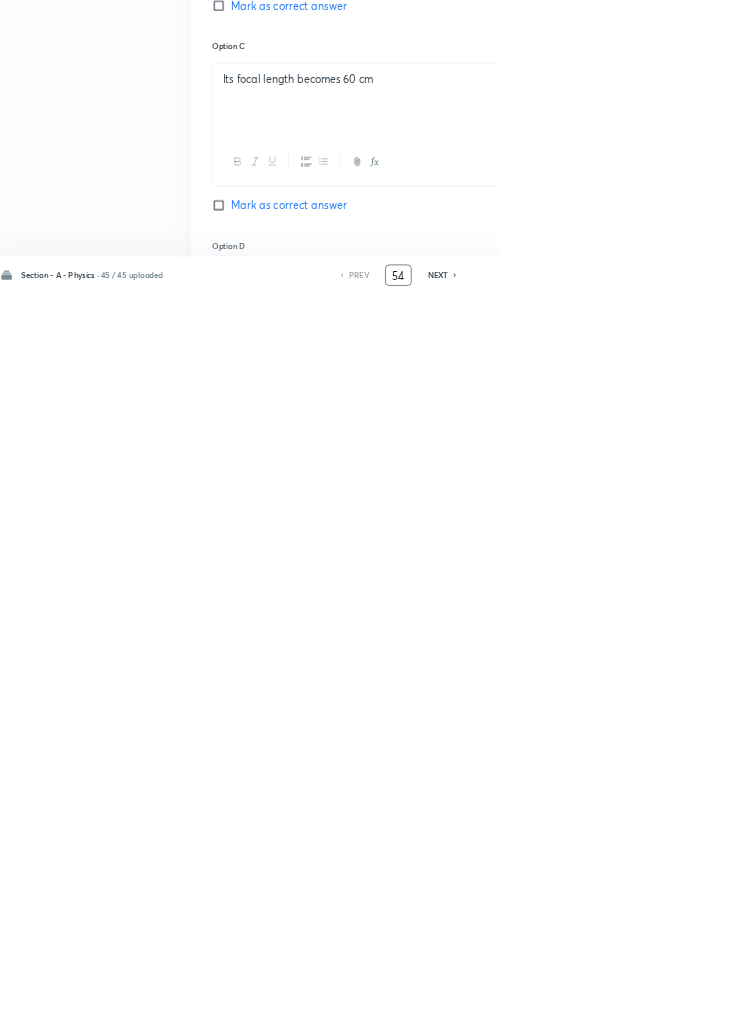 type on "54" 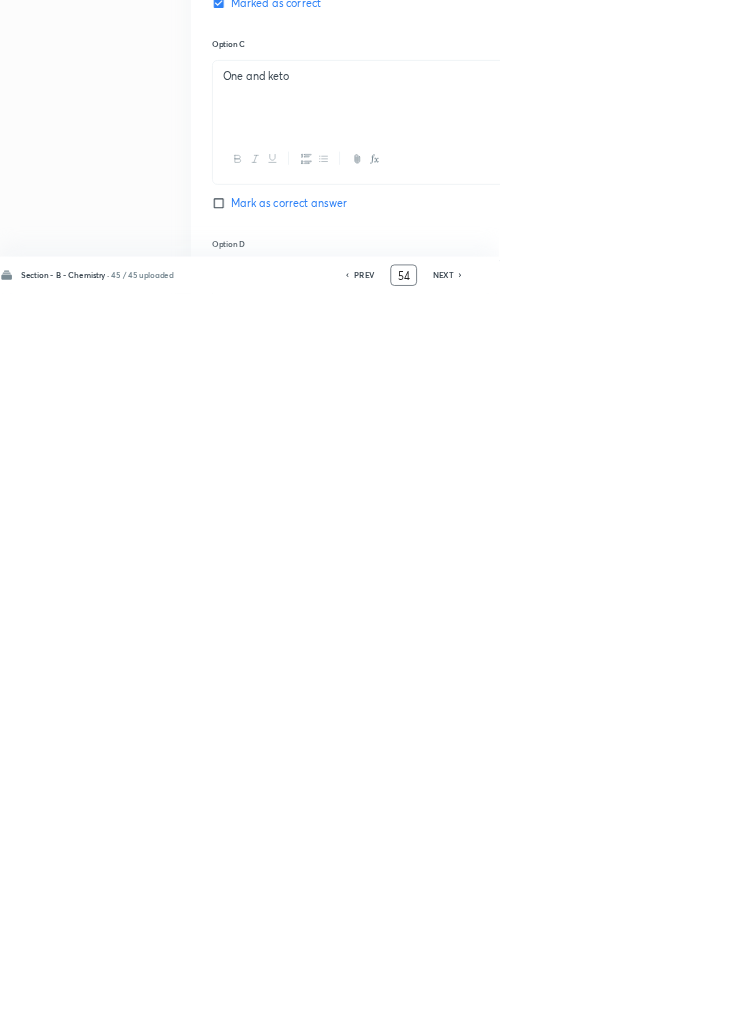 checkbox on "true" 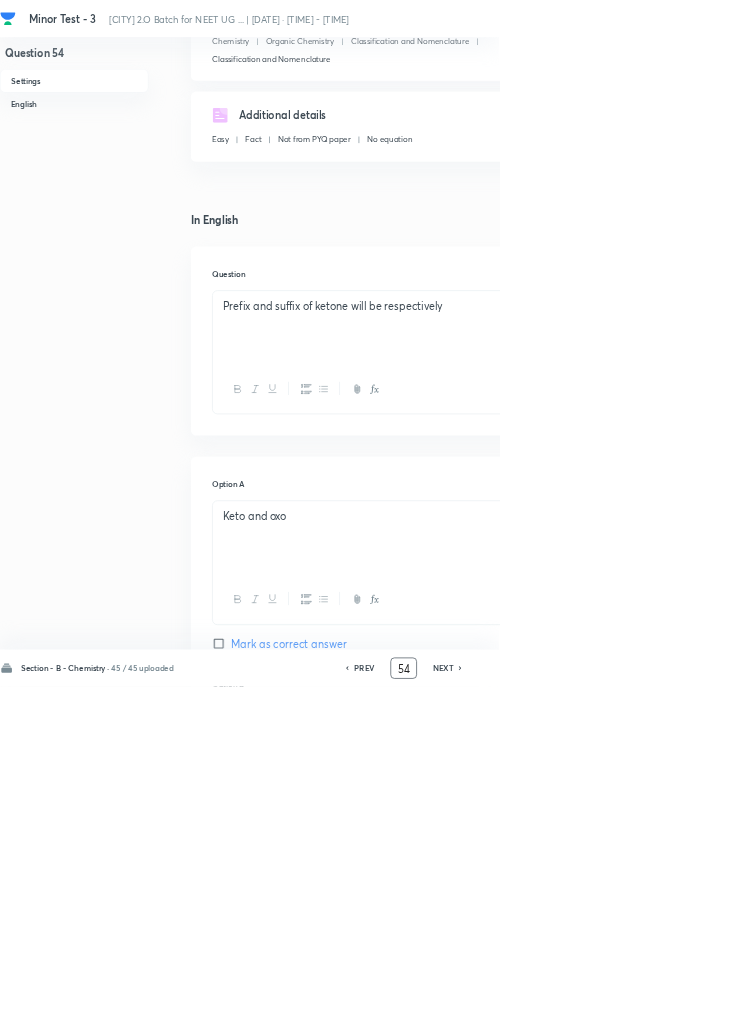 scroll, scrollTop: 0, scrollLeft: 0, axis: both 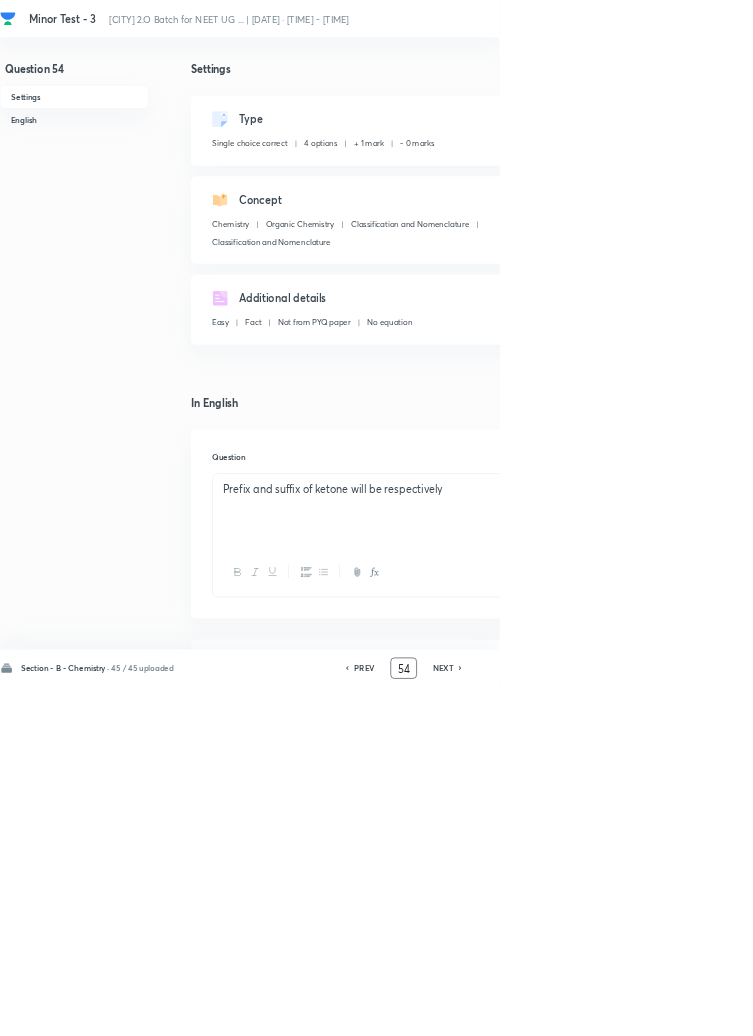 click on "Edit" at bounding box center (920, 182) 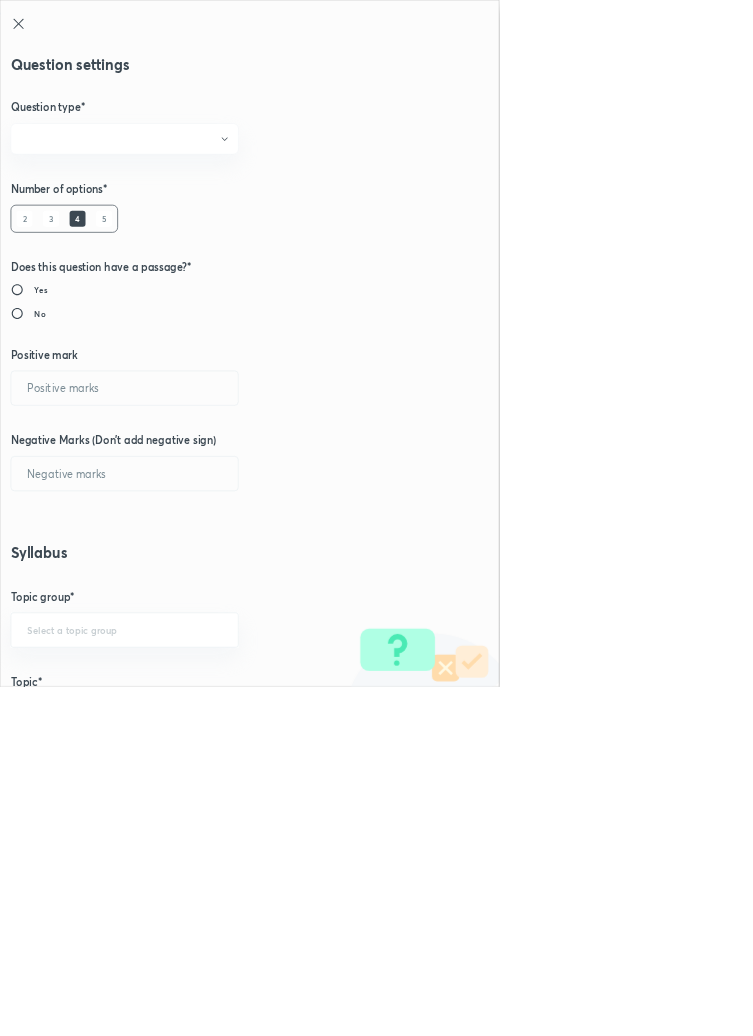 radio on "true" 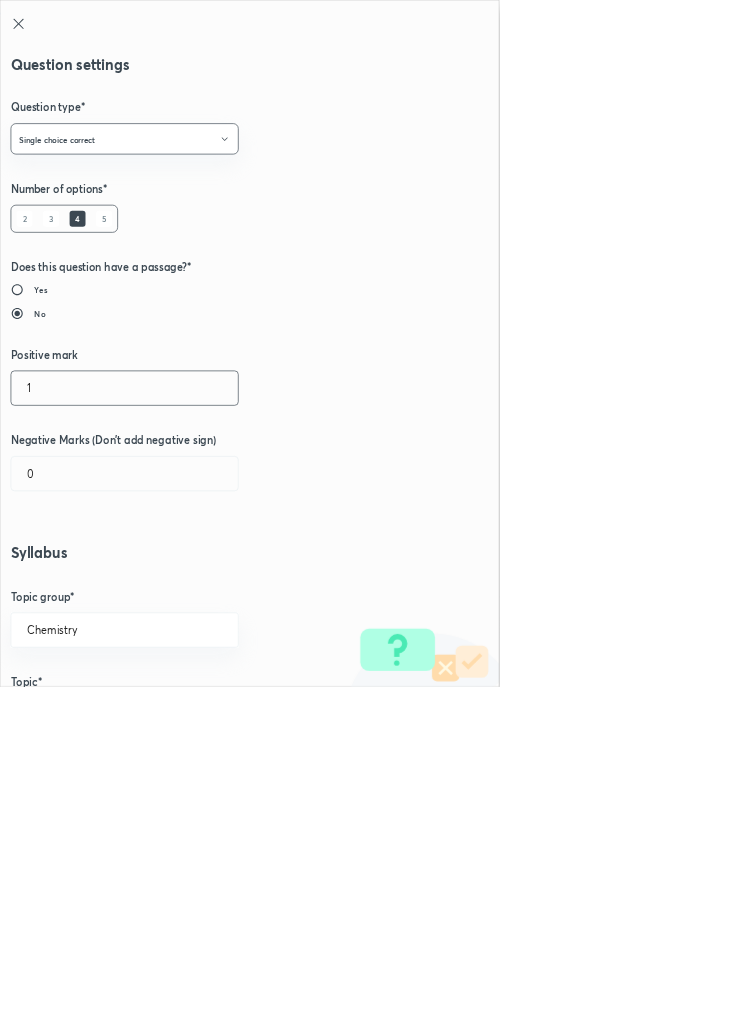 click on "1" at bounding box center (188, 585) 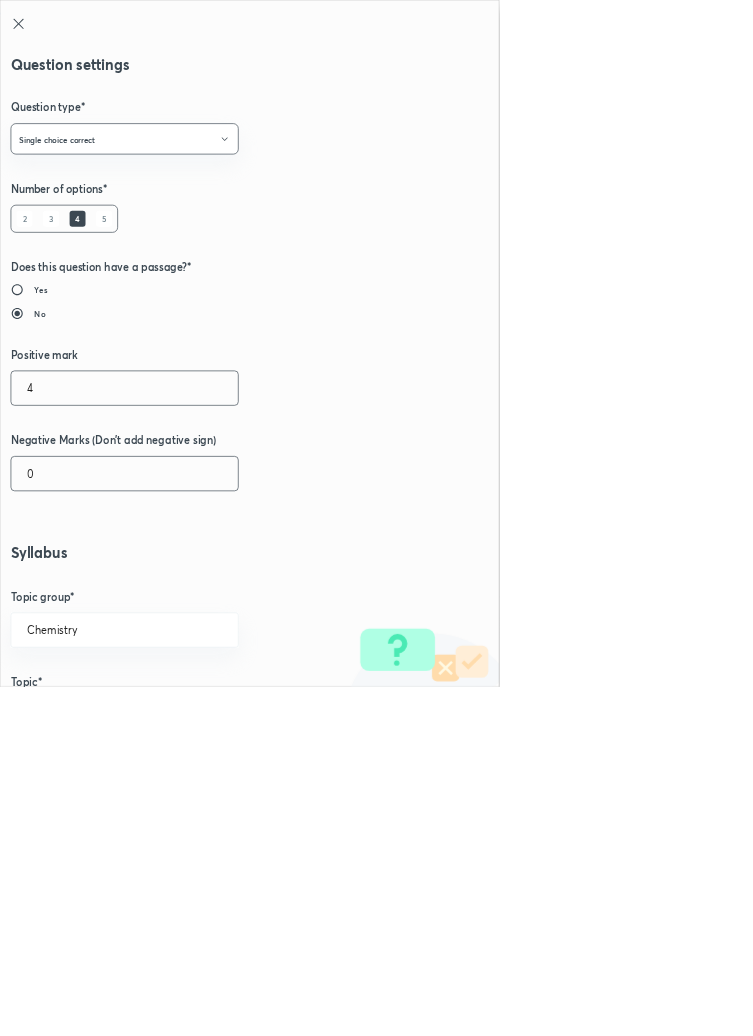type on "4" 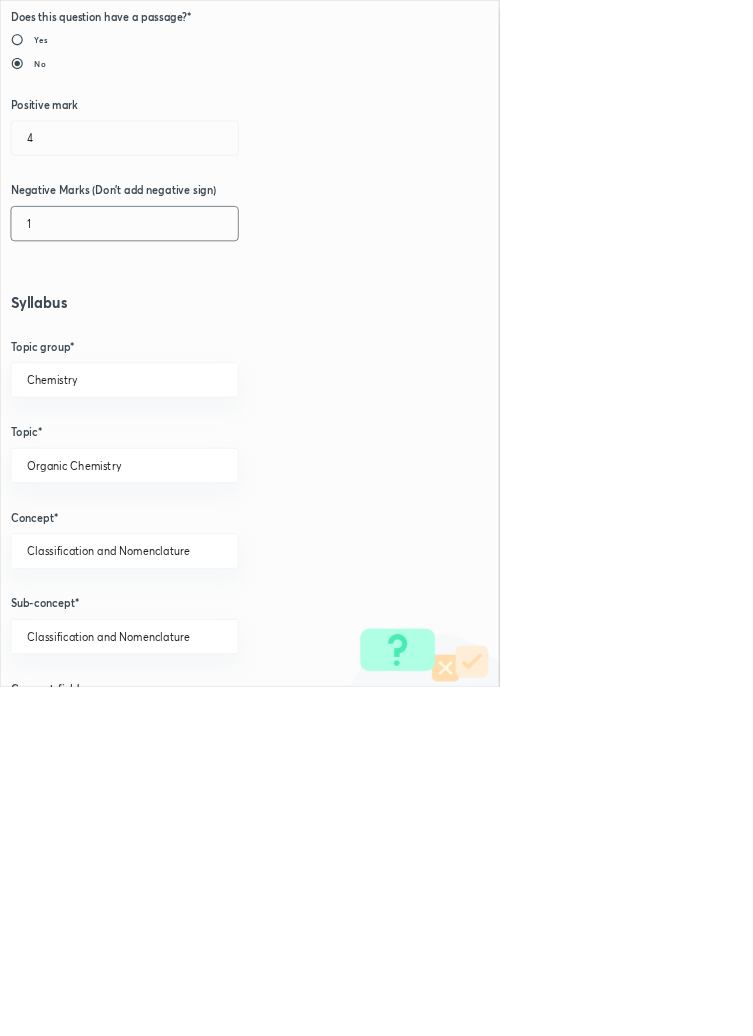 scroll, scrollTop: 1125, scrollLeft: 0, axis: vertical 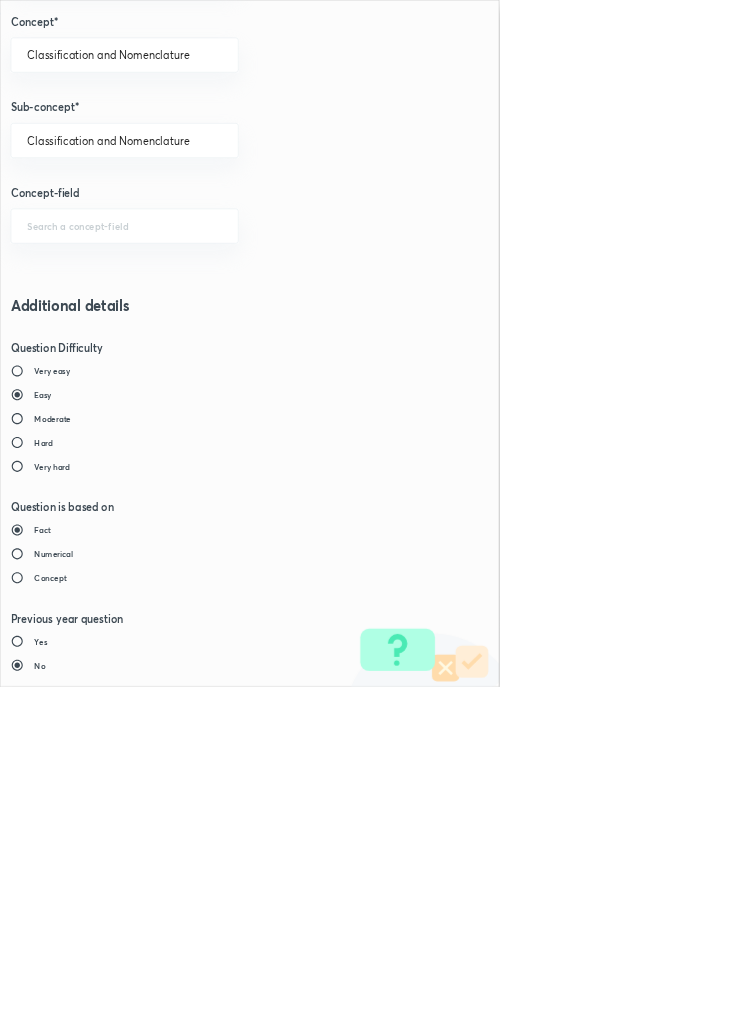 type on "1" 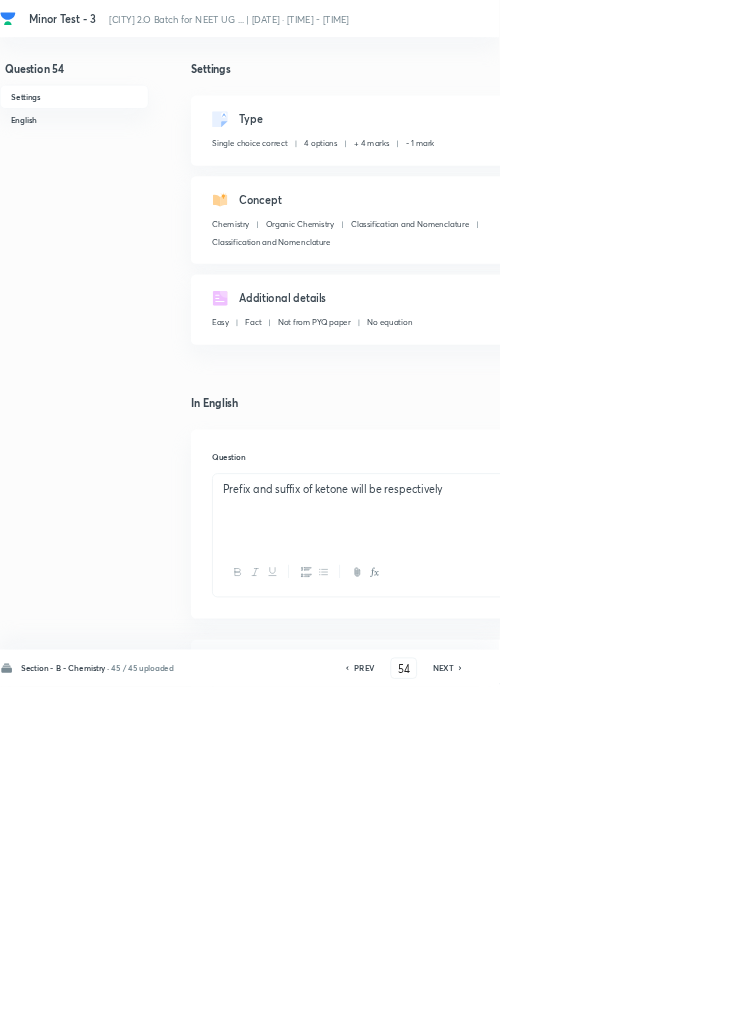 click on "Save" at bounding box center (1096, 1006) 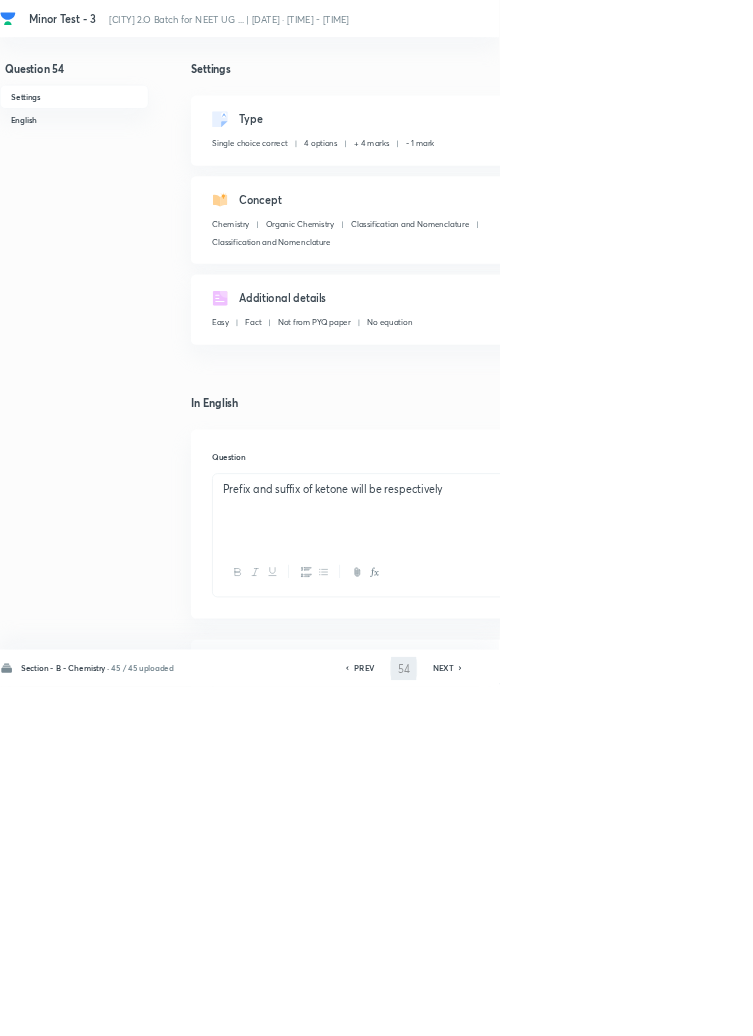 type on "55" 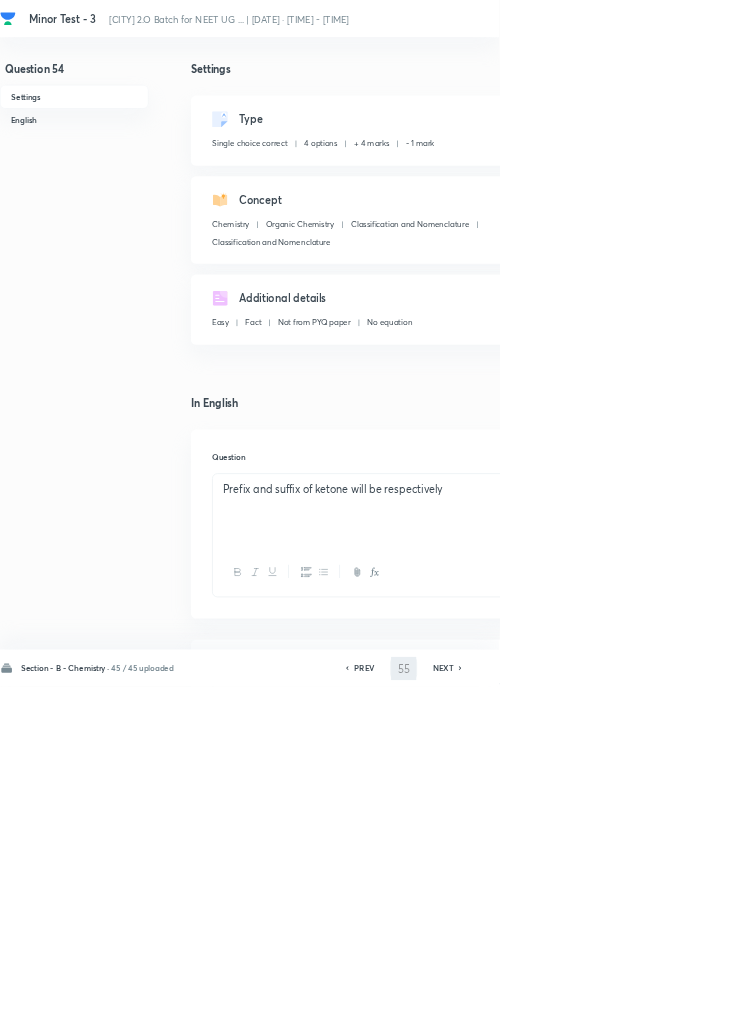 checkbox on "false" 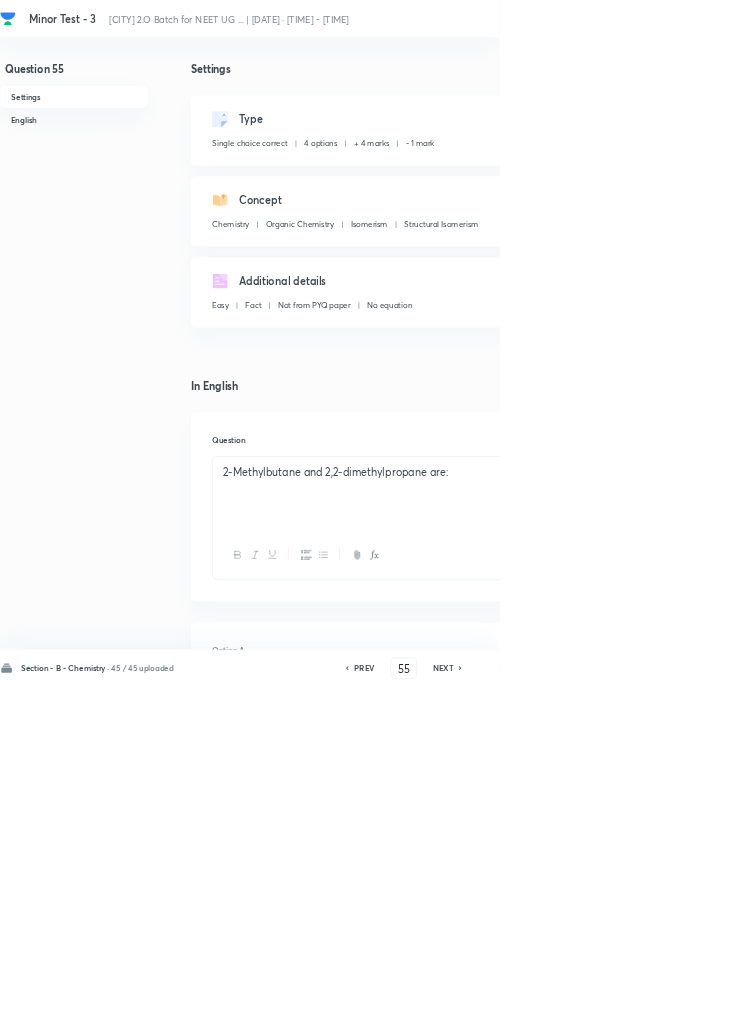 checkbox on "true" 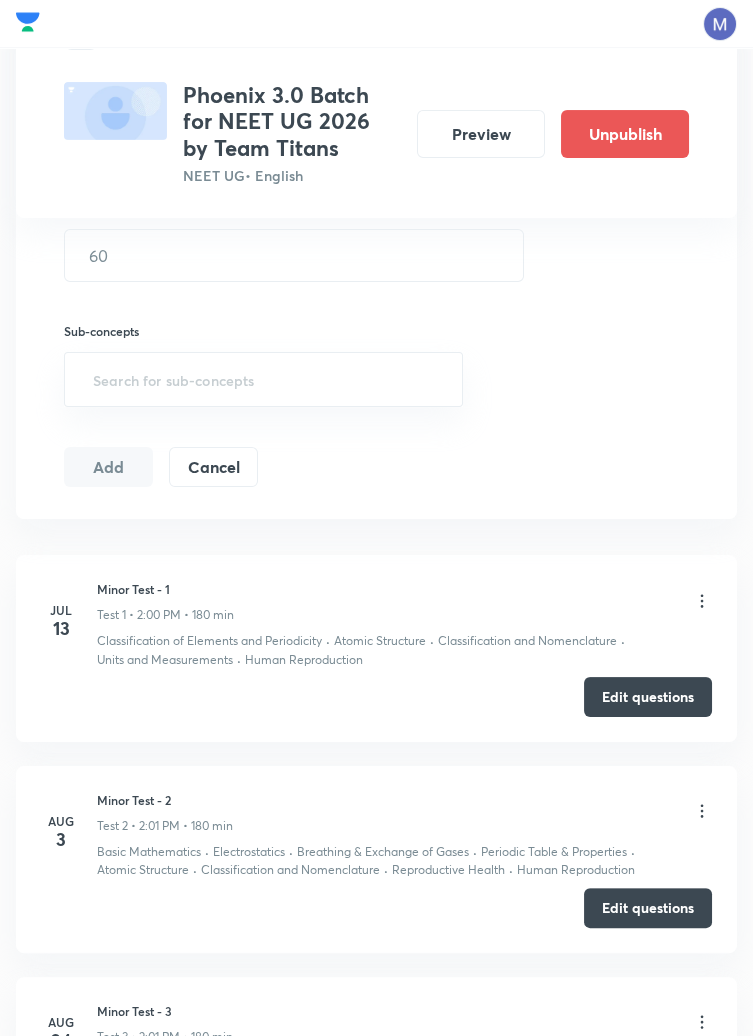 scroll, scrollTop: 0, scrollLeft: 0, axis: both 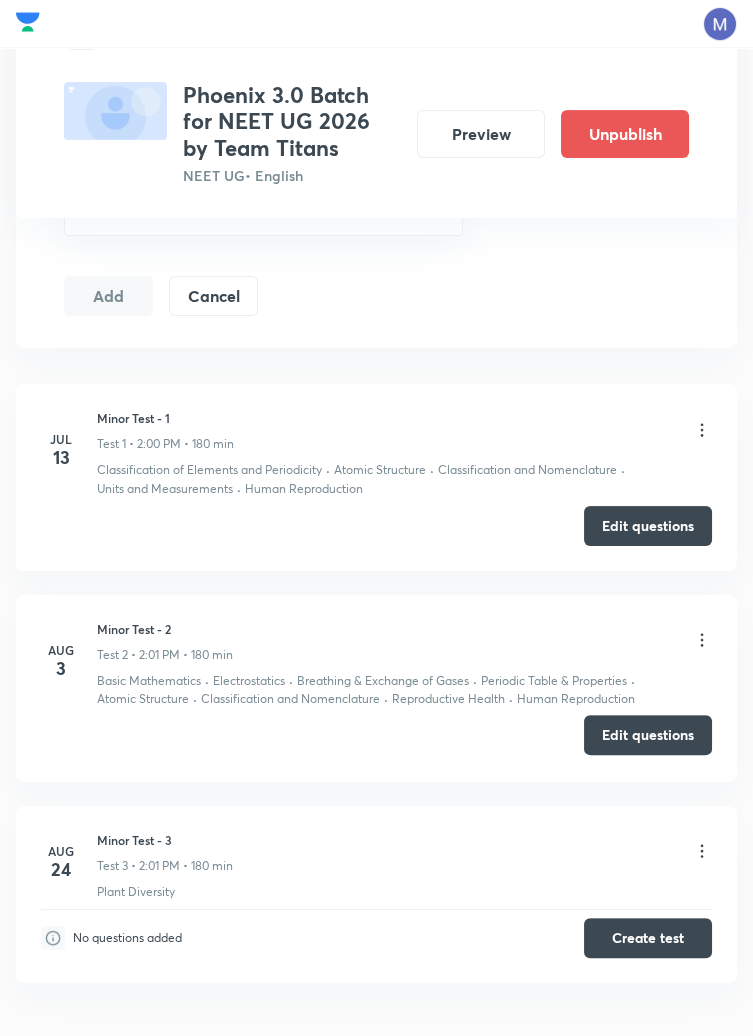 click on "Edit questions" at bounding box center [648, 735] 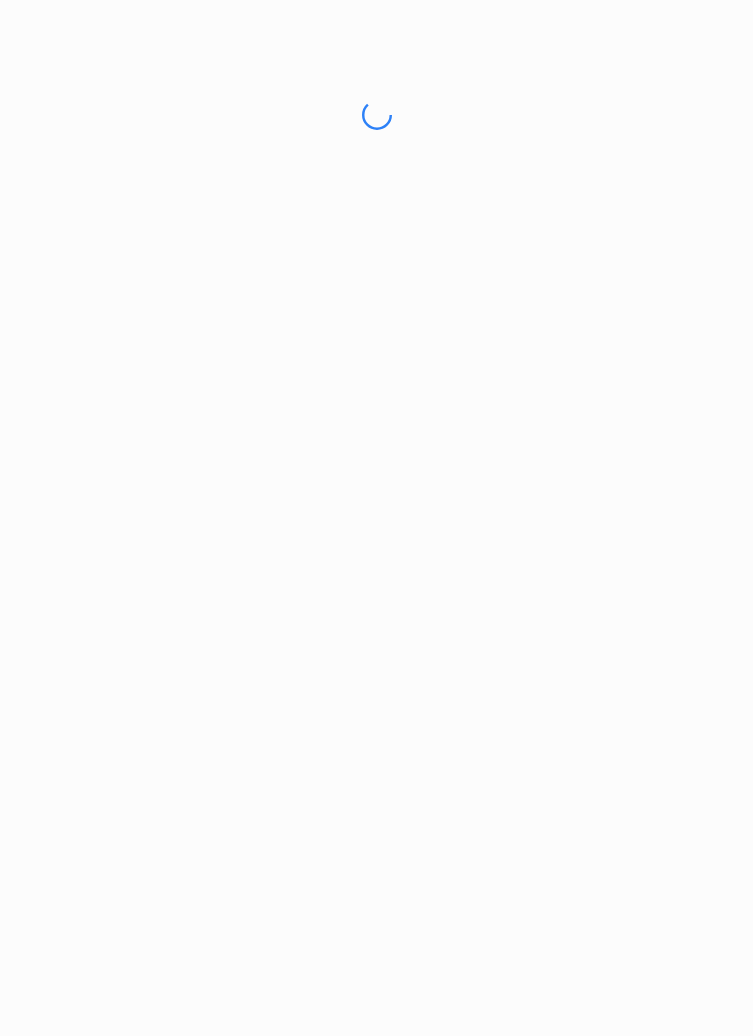 scroll, scrollTop: 0, scrollLeft: 0, axis: both 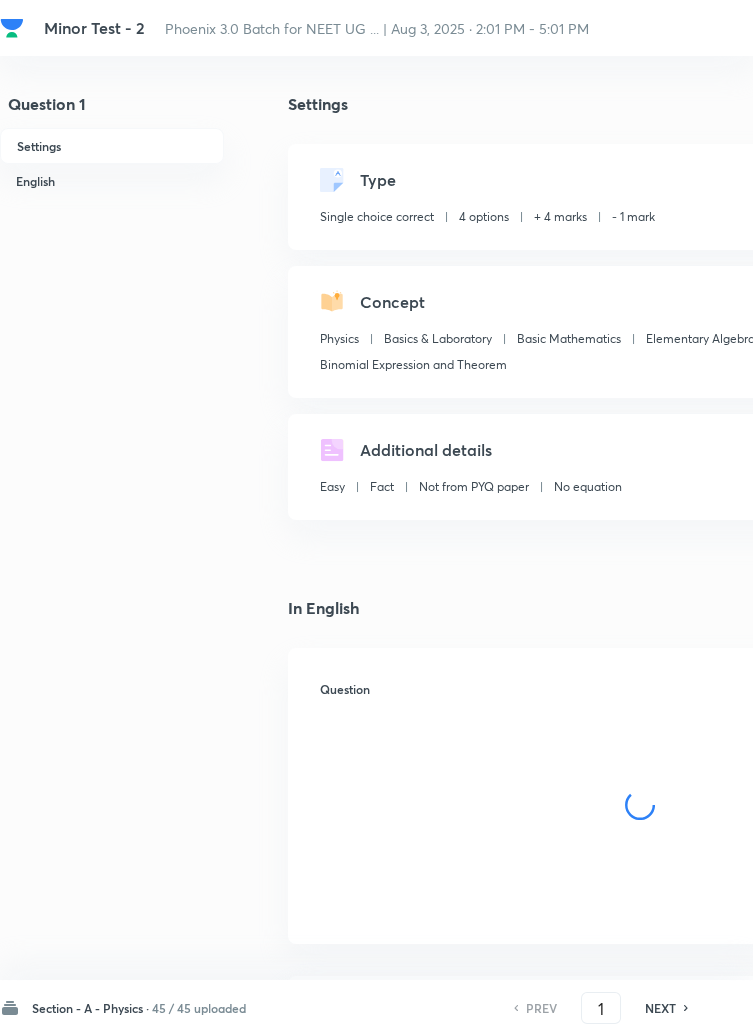 checkbox on "true" 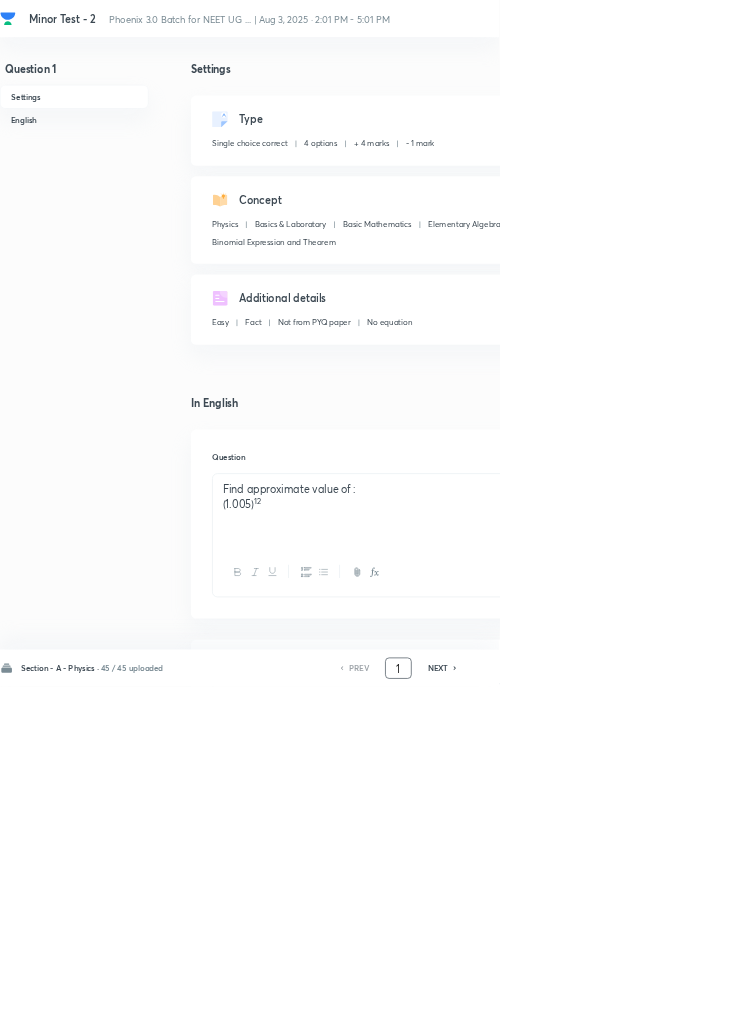 click on "1" at bounding box center [601, 1008] 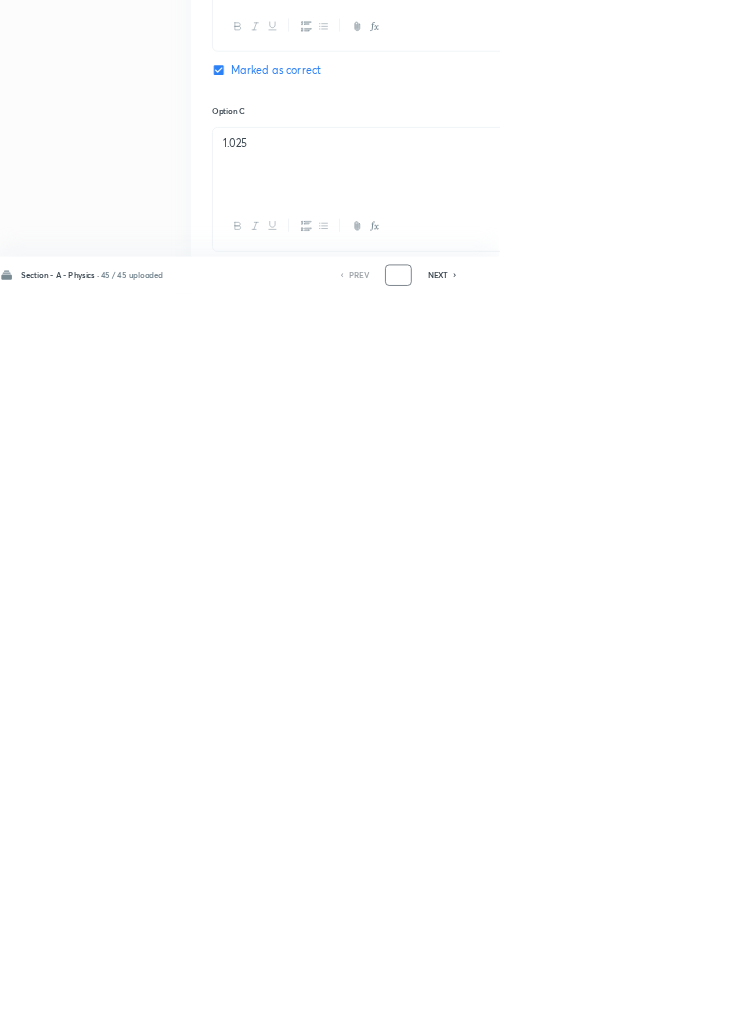 scroll, scrollTop: 950, scrollLeft: 0, axis: vertical 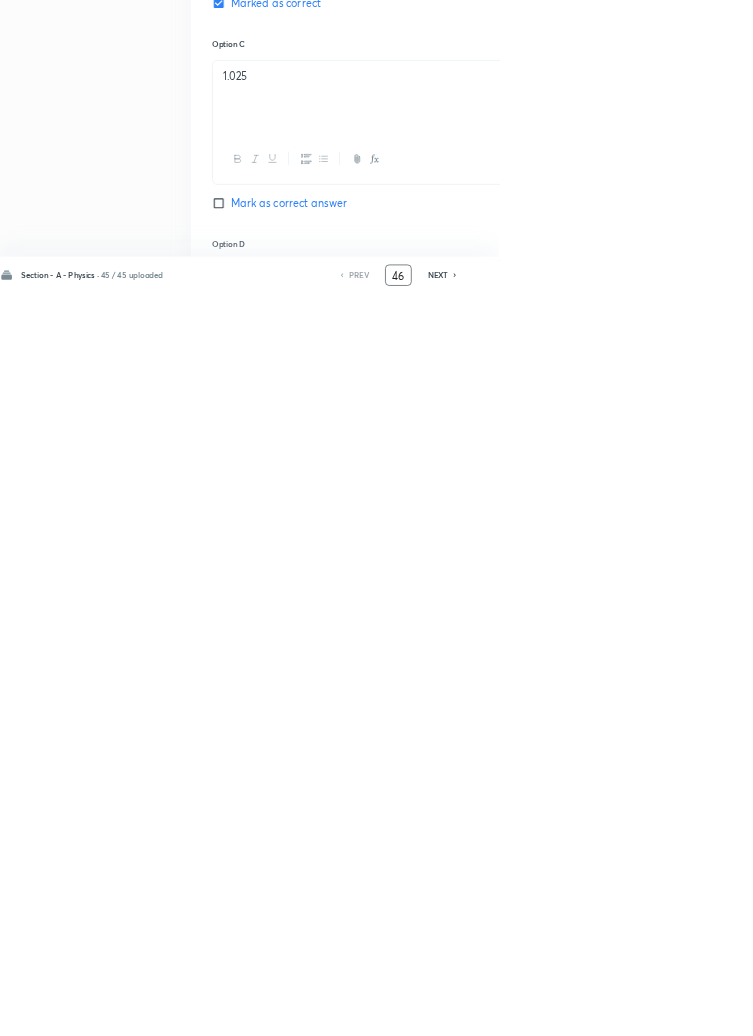 type on "46" 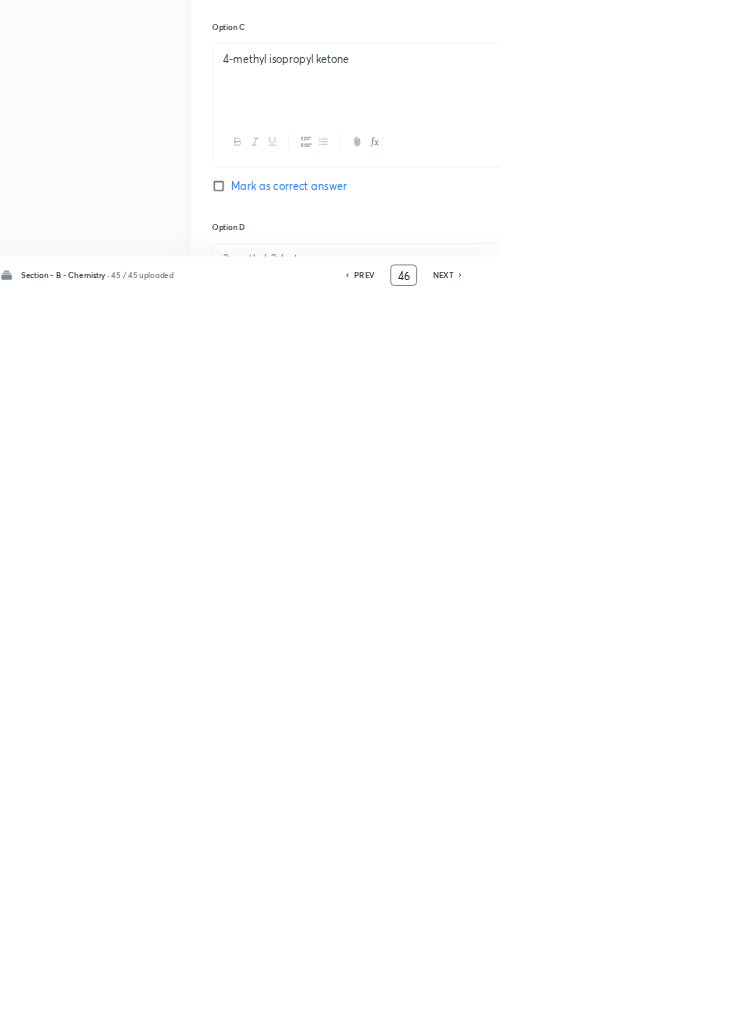 checkbox on "true" 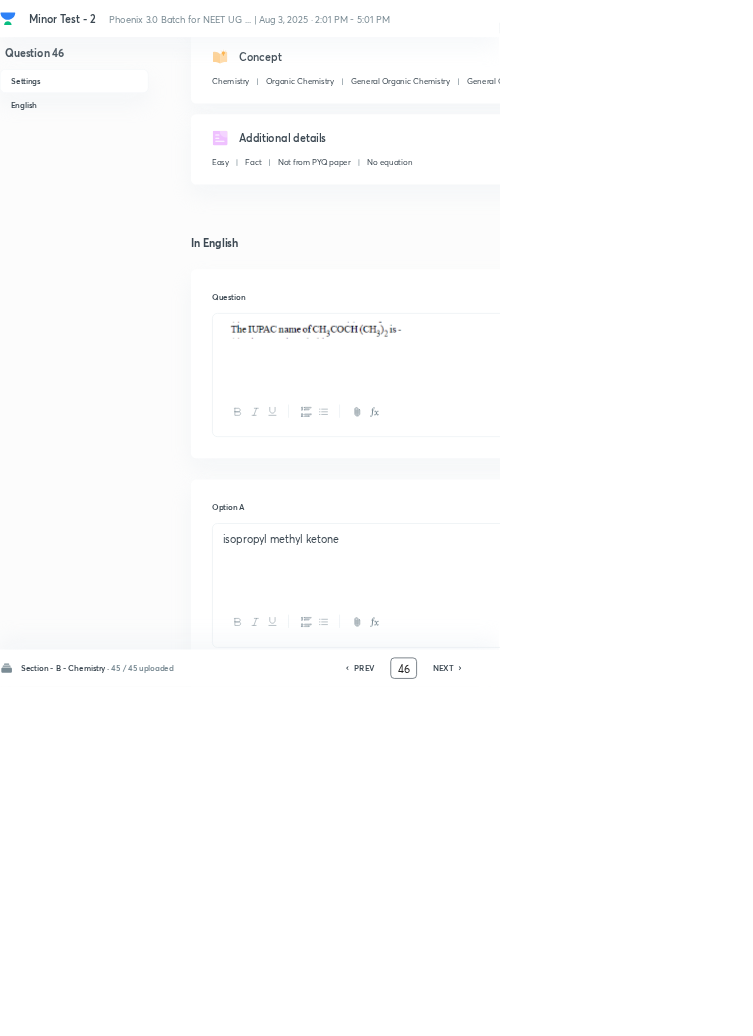 scroll, scrollTop: 0, scrollLeft: 0, axis: both 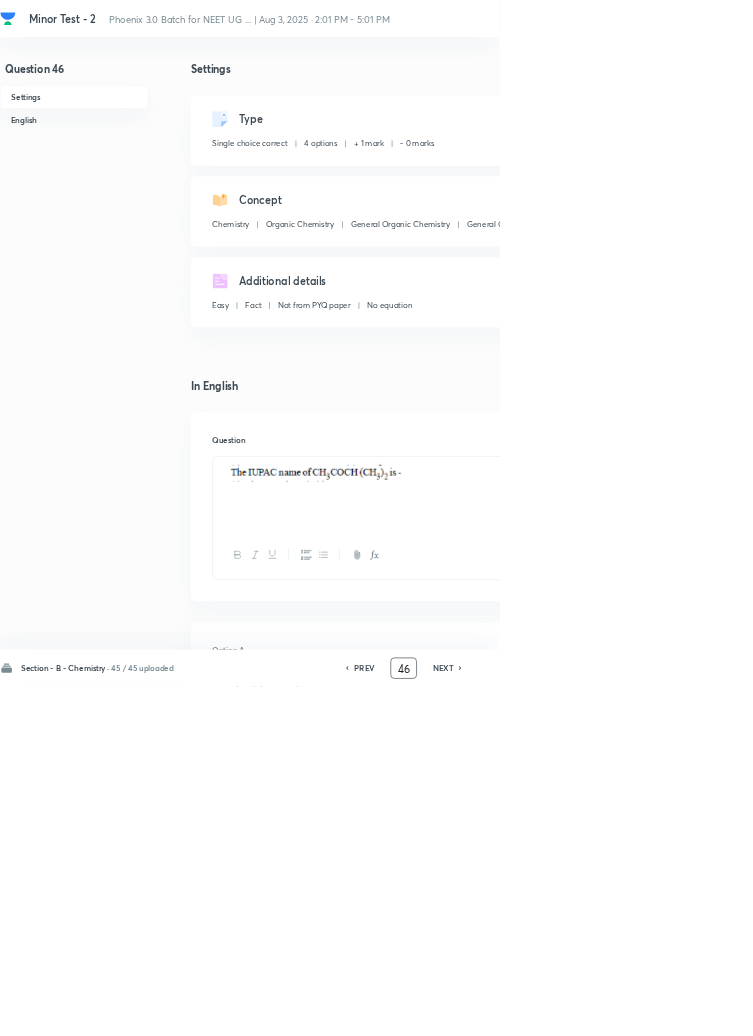 click on "Edit" at bounding box center (920, 182) 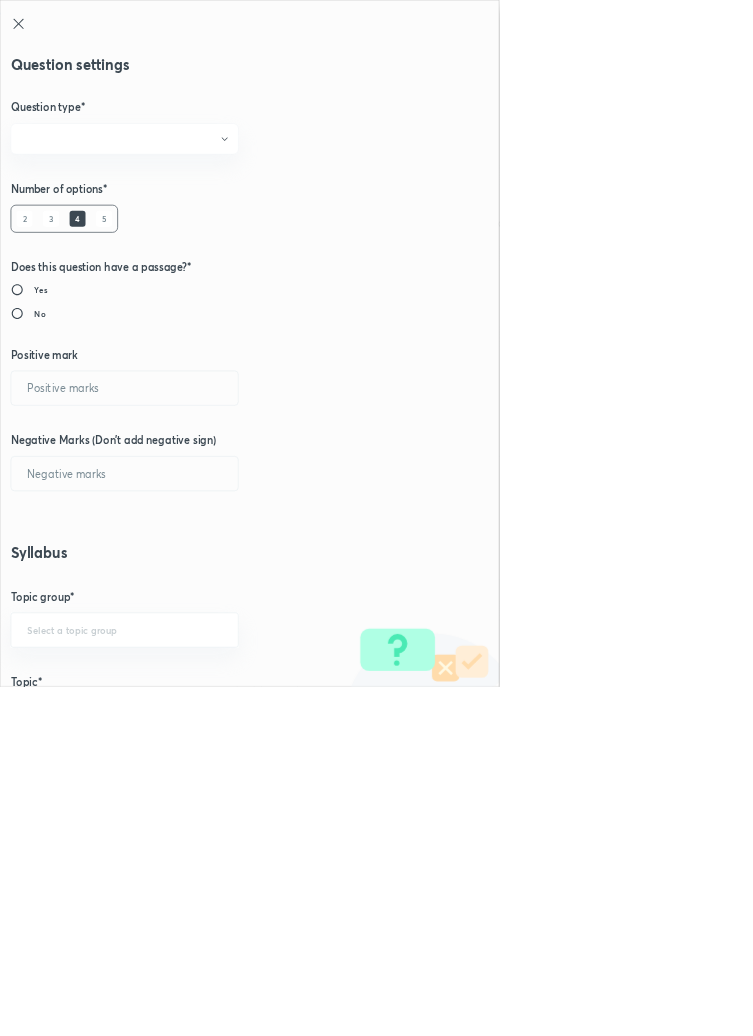 radio on "true" 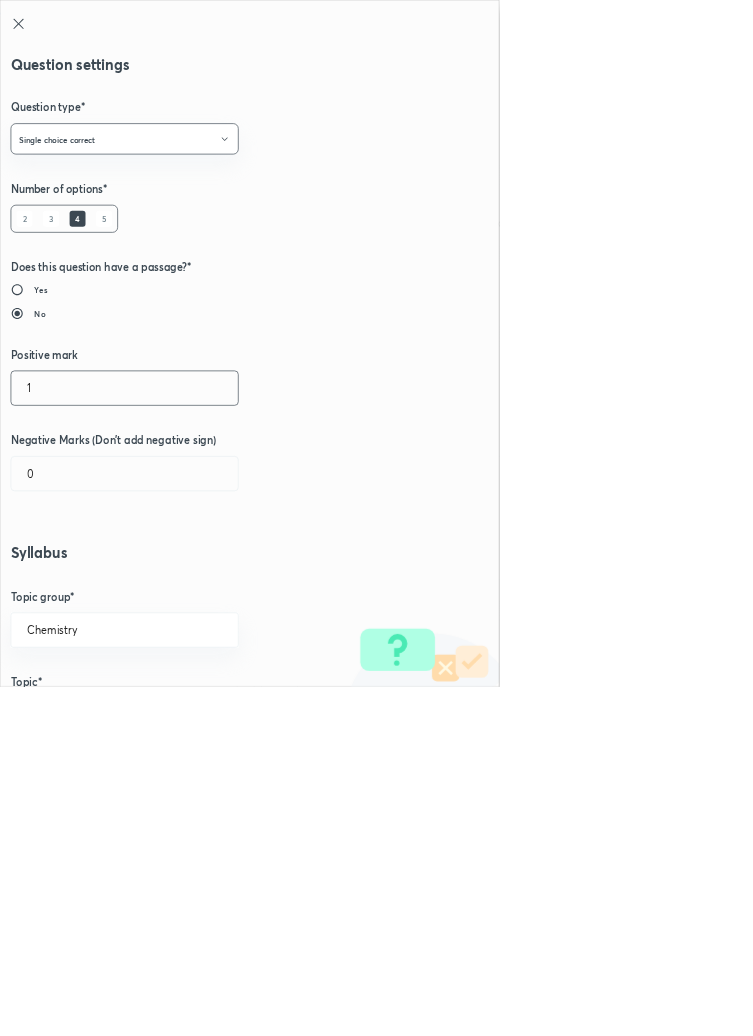 click on "1" at bounding box center (188, 585) 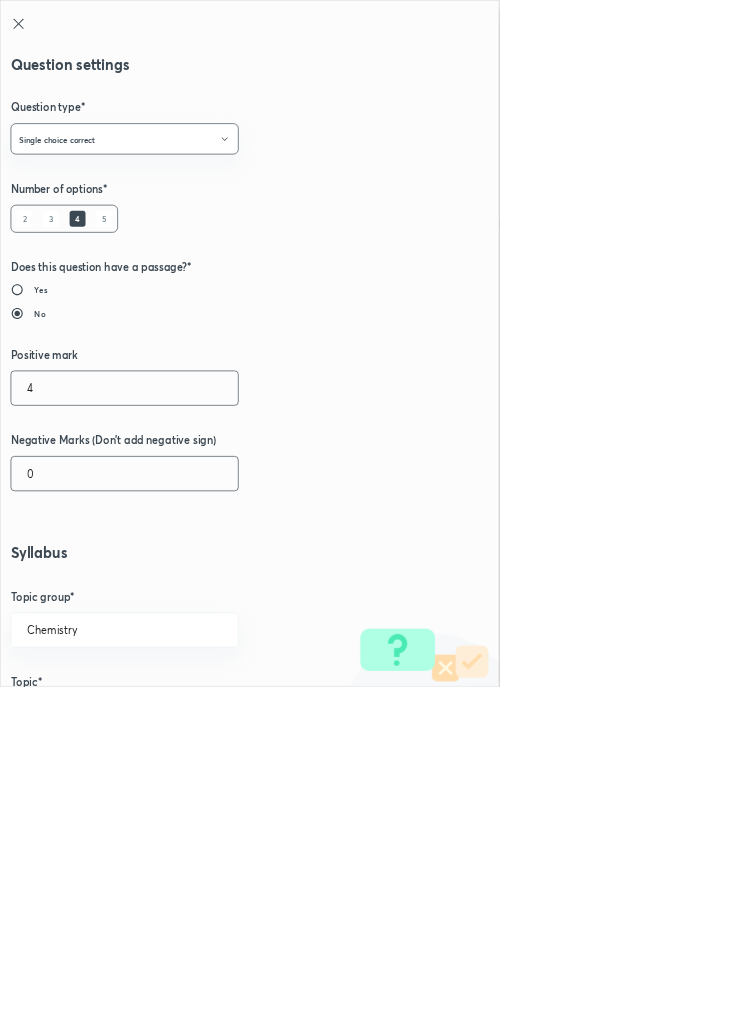 type on "4" 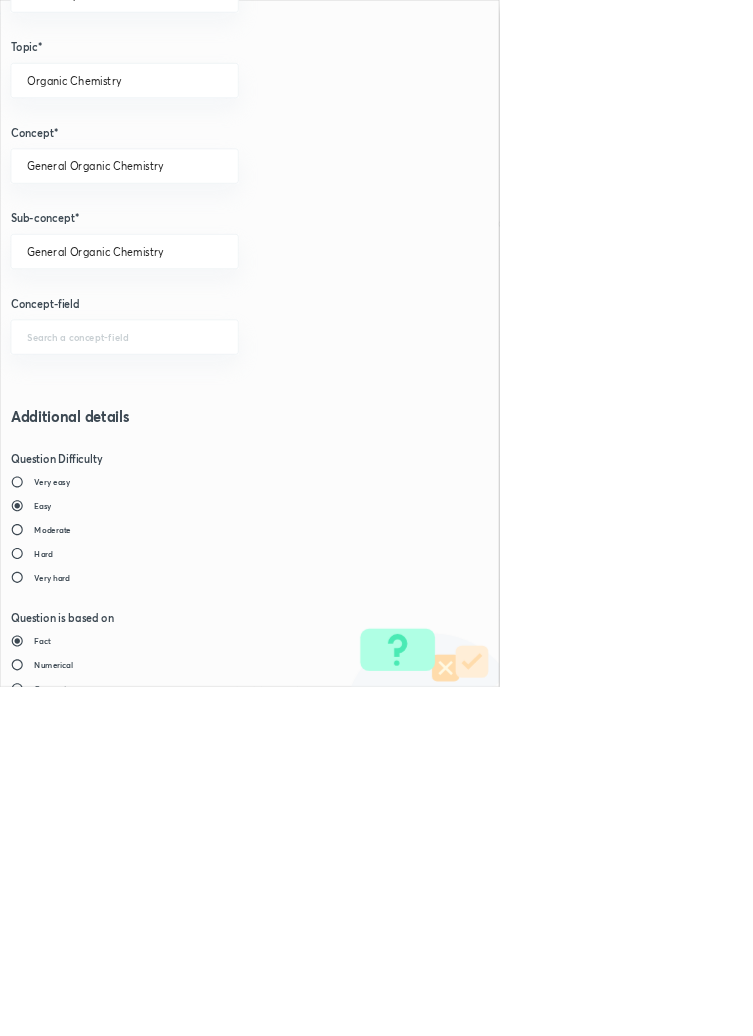 scroll, scrollTop: 1125, scrollLeft: 0, axis: vertical 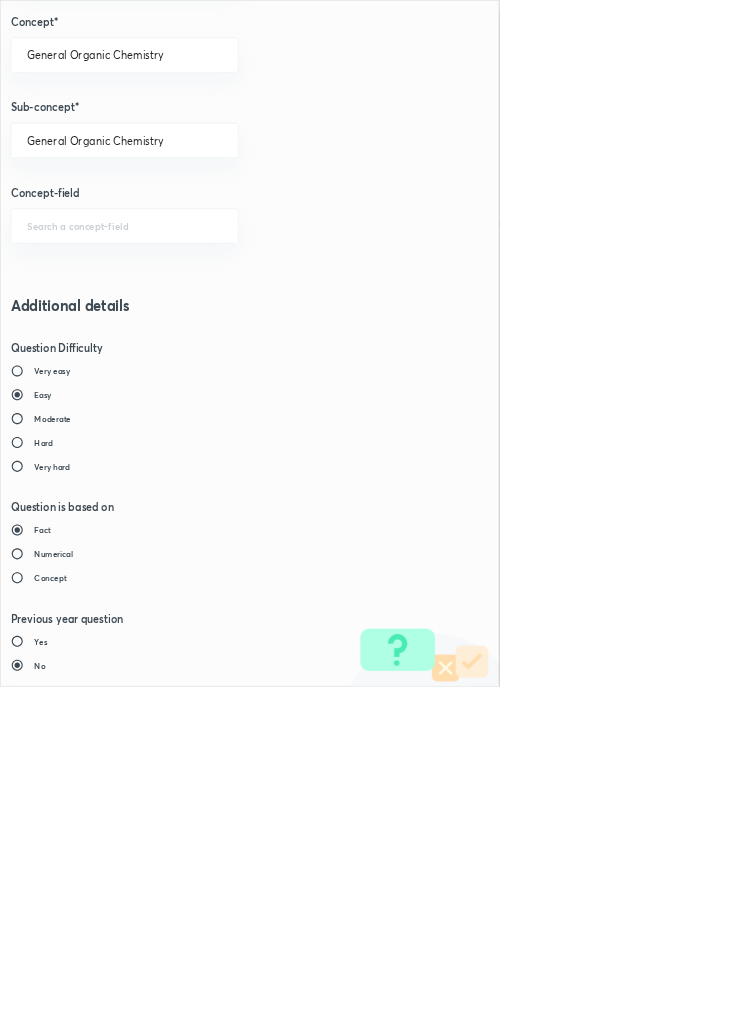 type on "1" 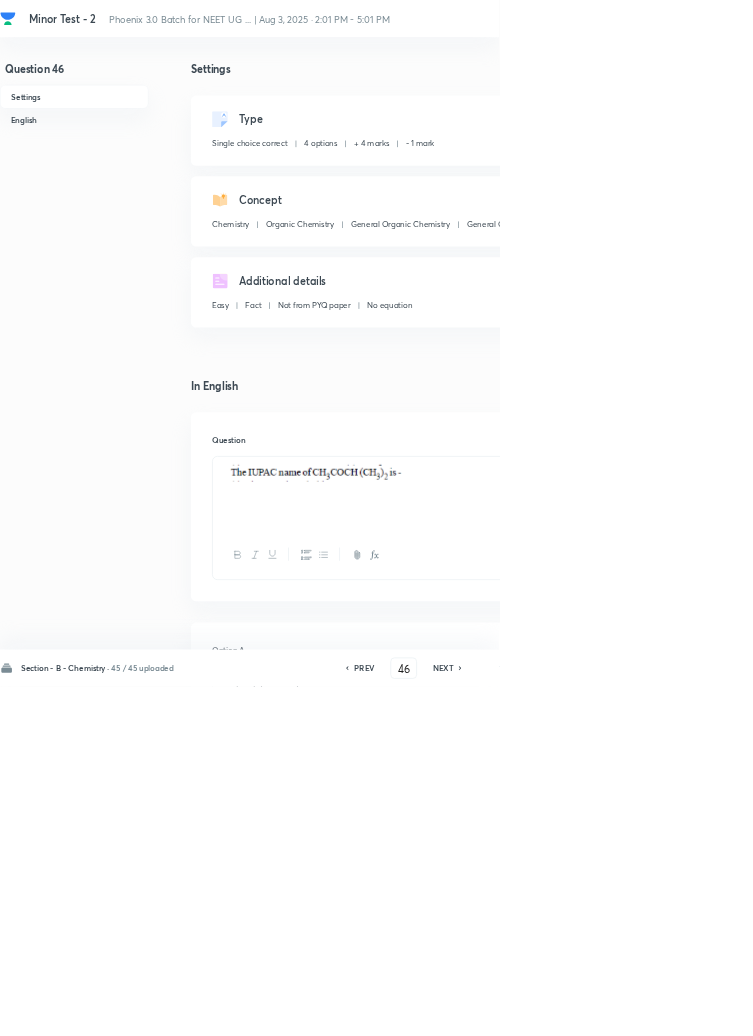 click on "Save" at bounding box center [1096, 1006] 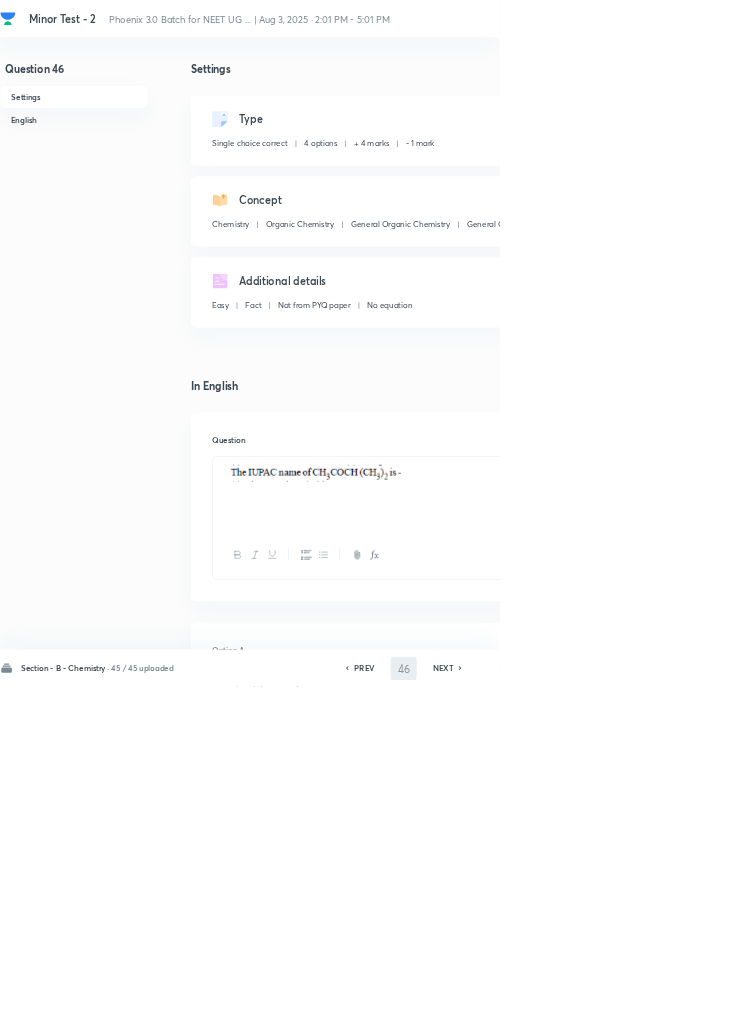 type on "47" 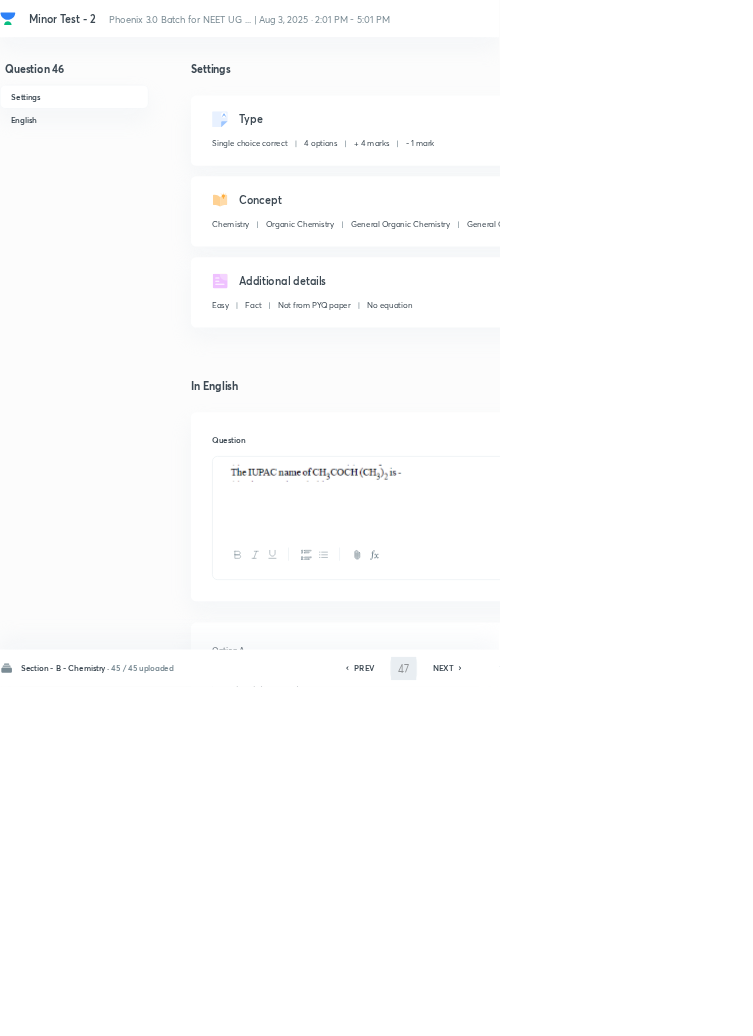 checkbox on "false" 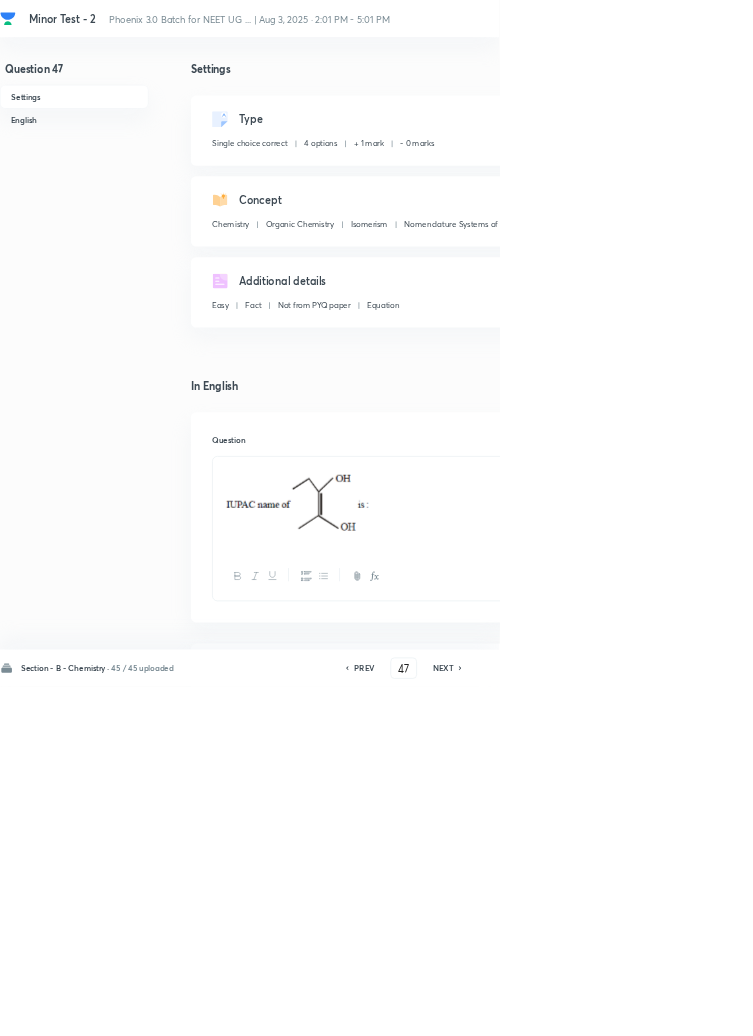 checkbox on "true" 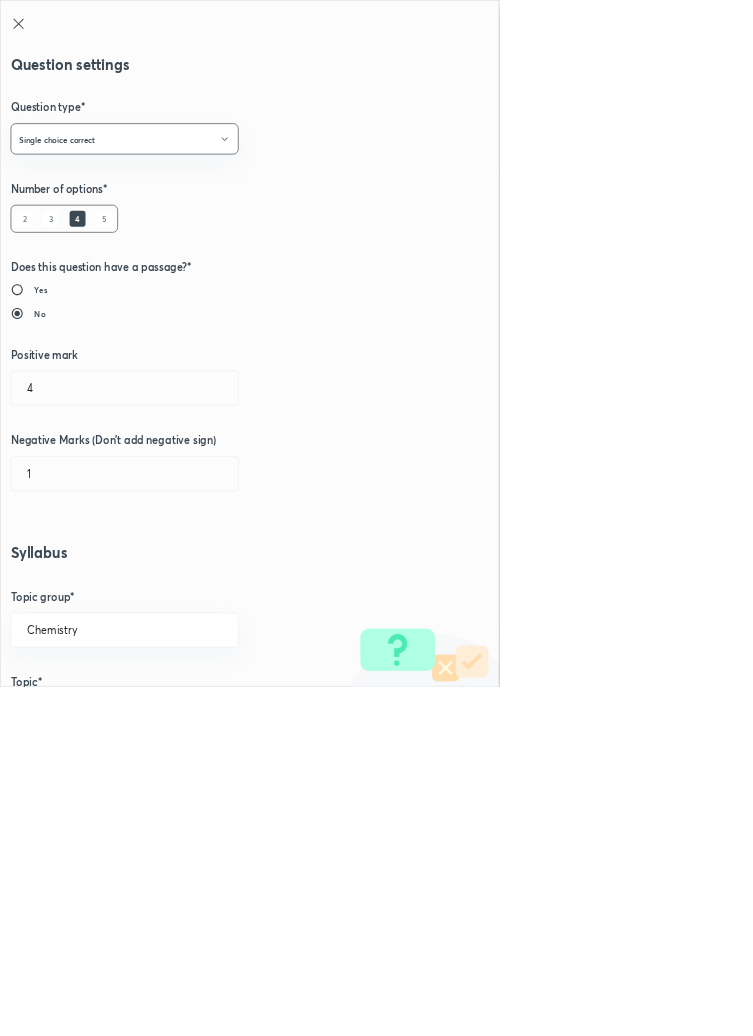 radio on "true" 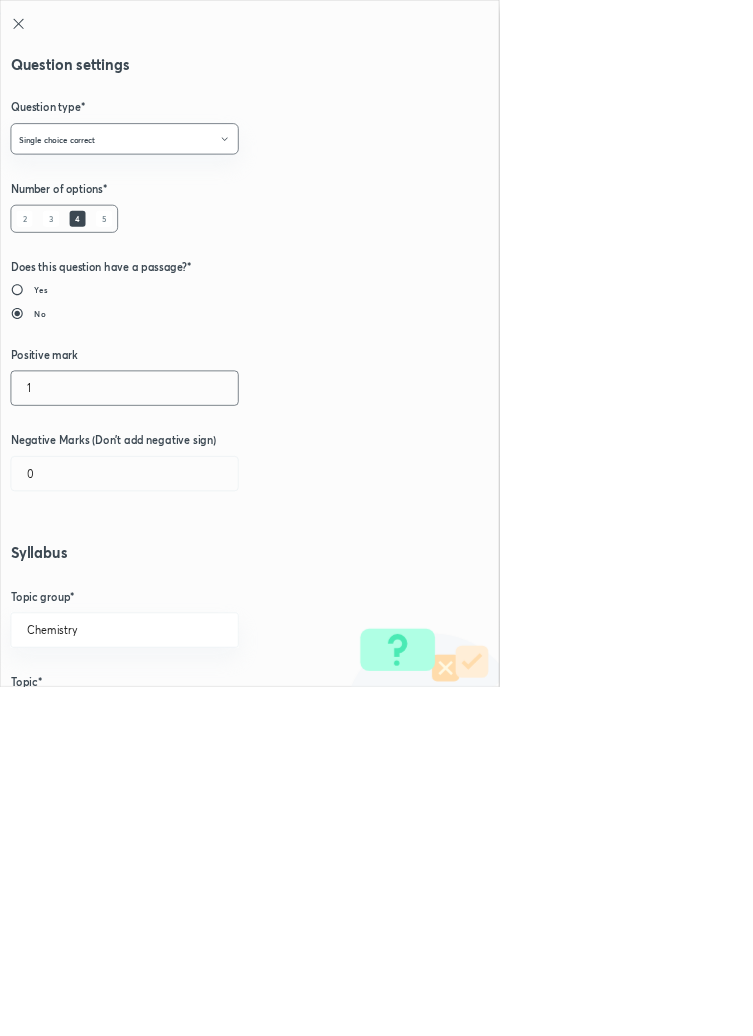 click on "1" at bounding box center [188, 585] 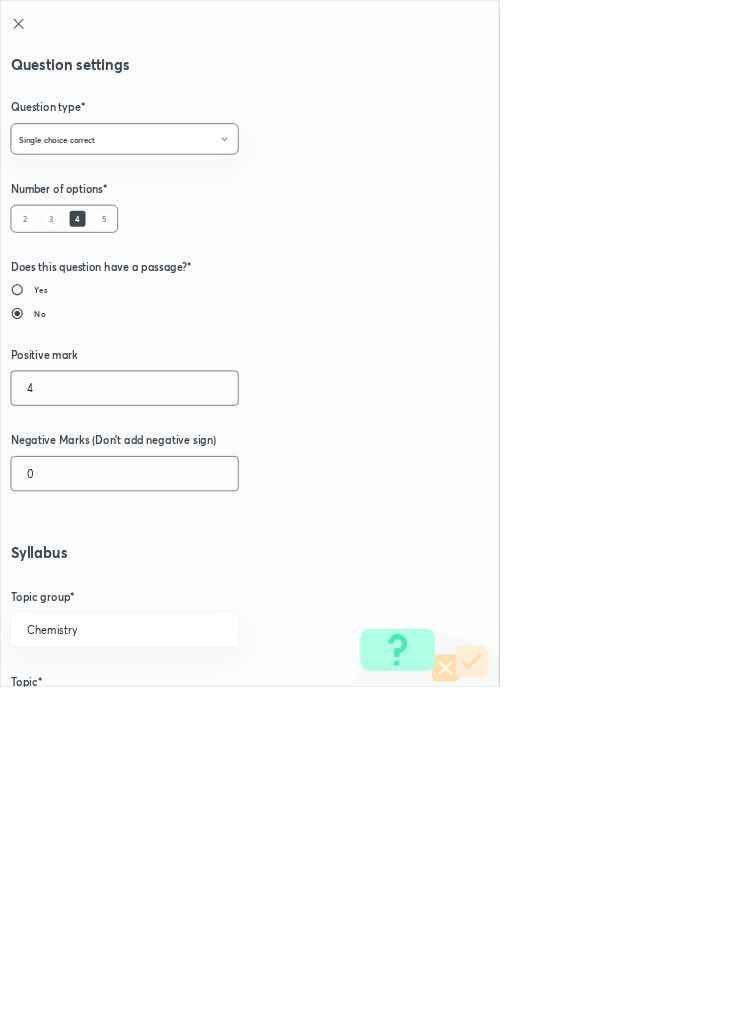 type on "4" 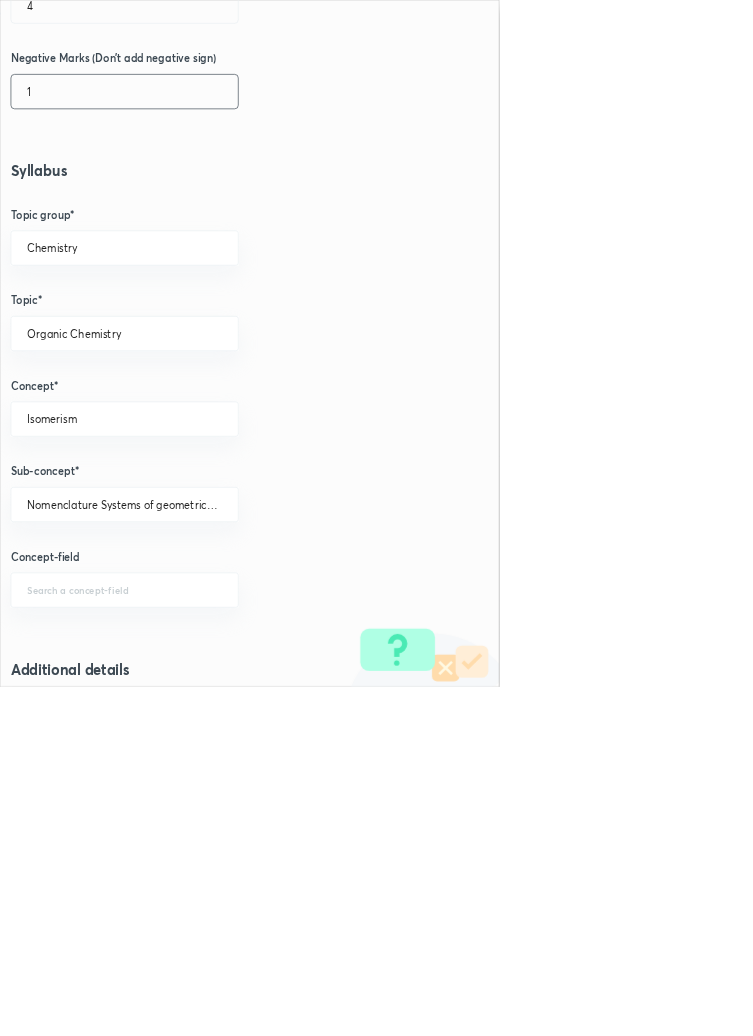 scroll, scrollTop: 1125, scrollLeft: 0, axis: vertical 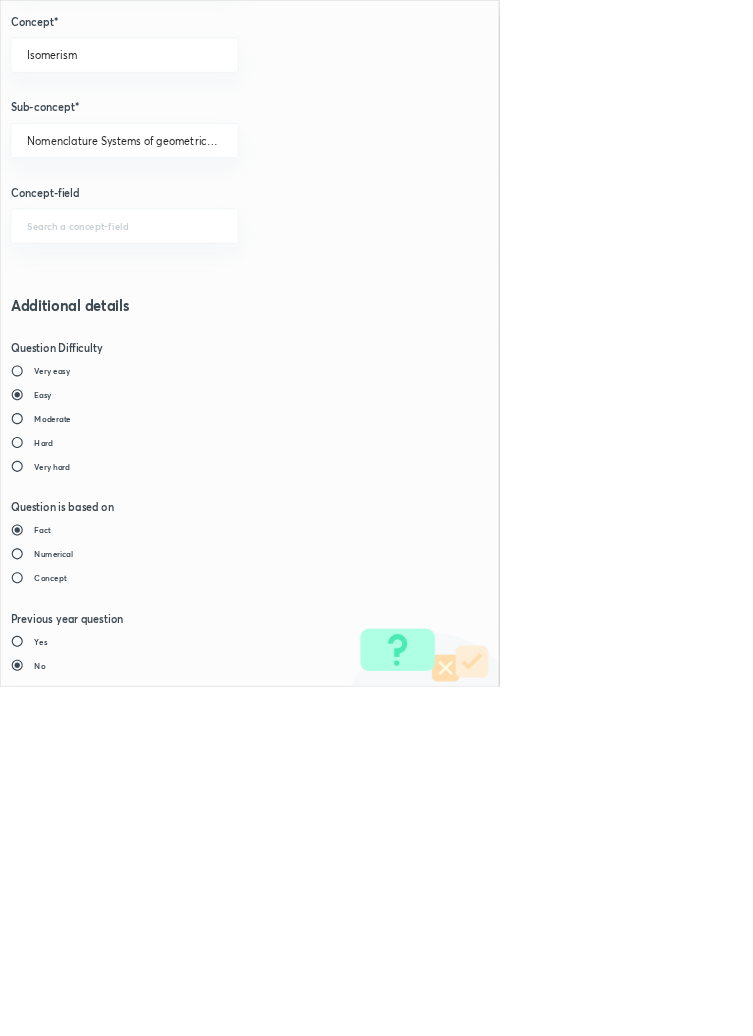 type on "1" 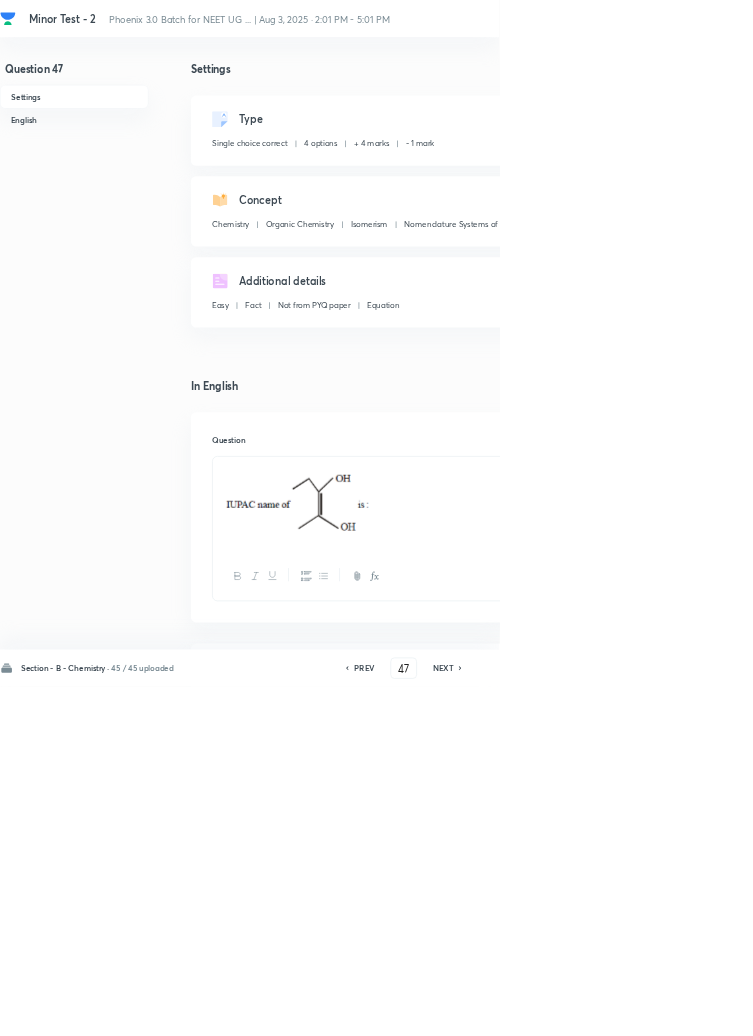 click on "Save" at bounding box center [1096, 1006] 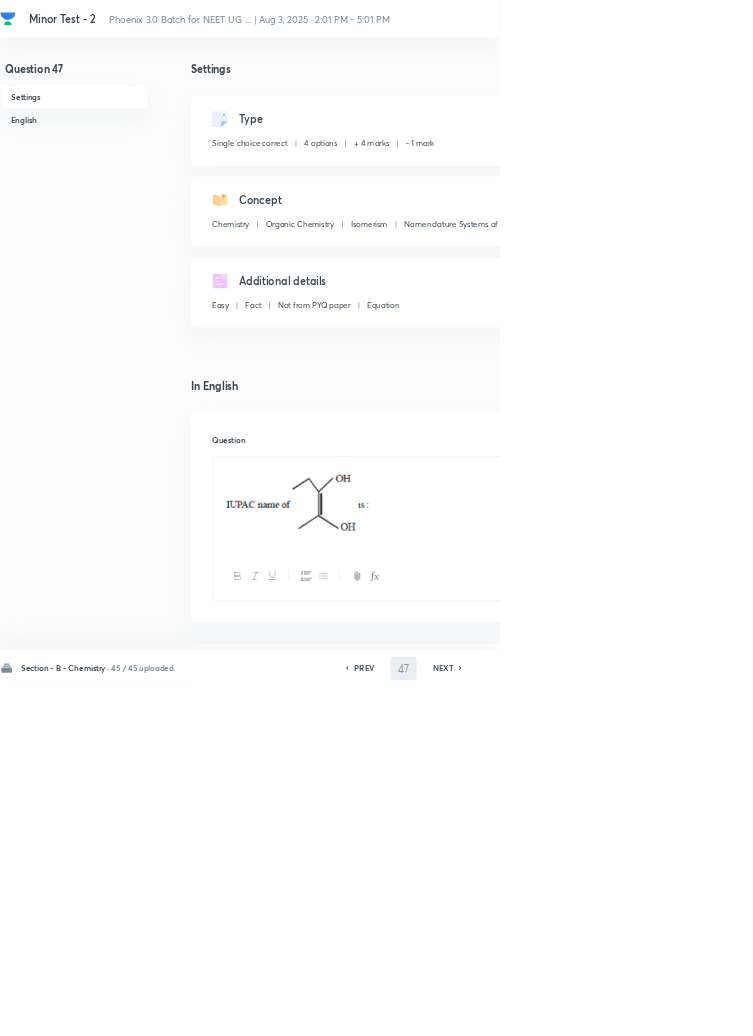 type on "48" 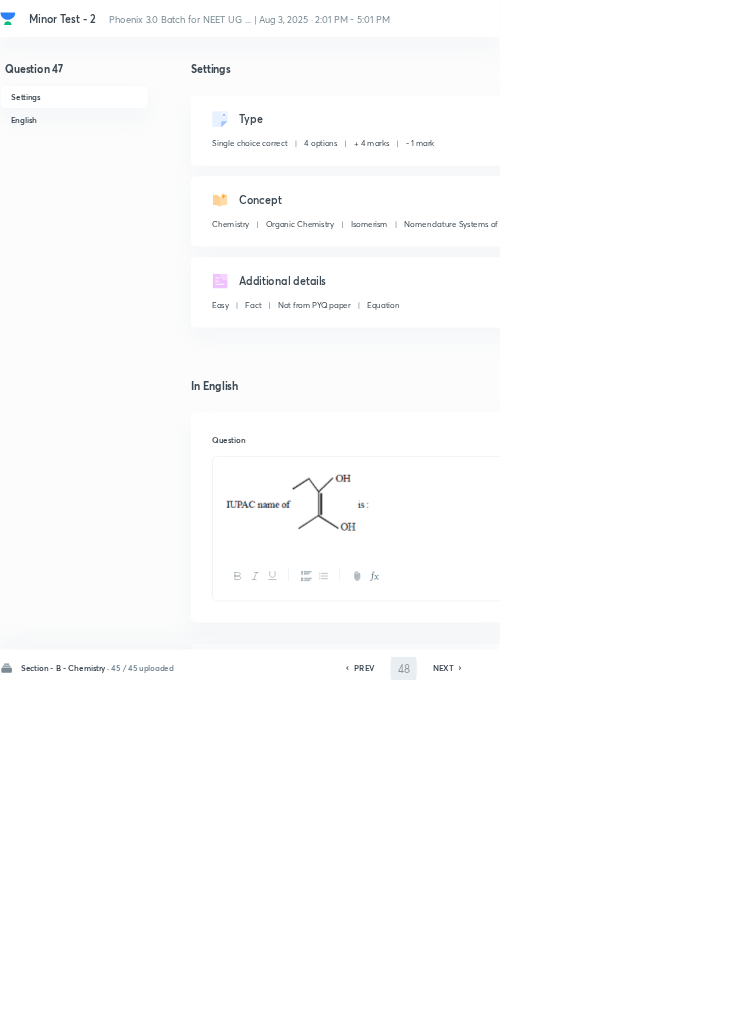checkbox on "false" 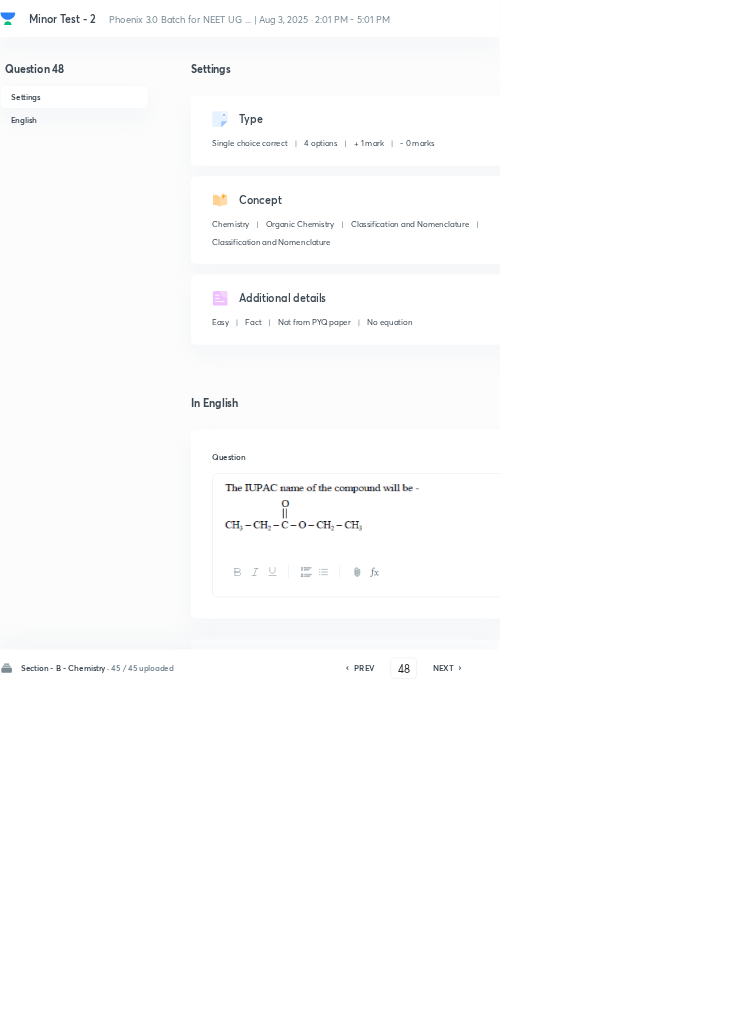 click on "Edit" at bounding box center [920, 182] 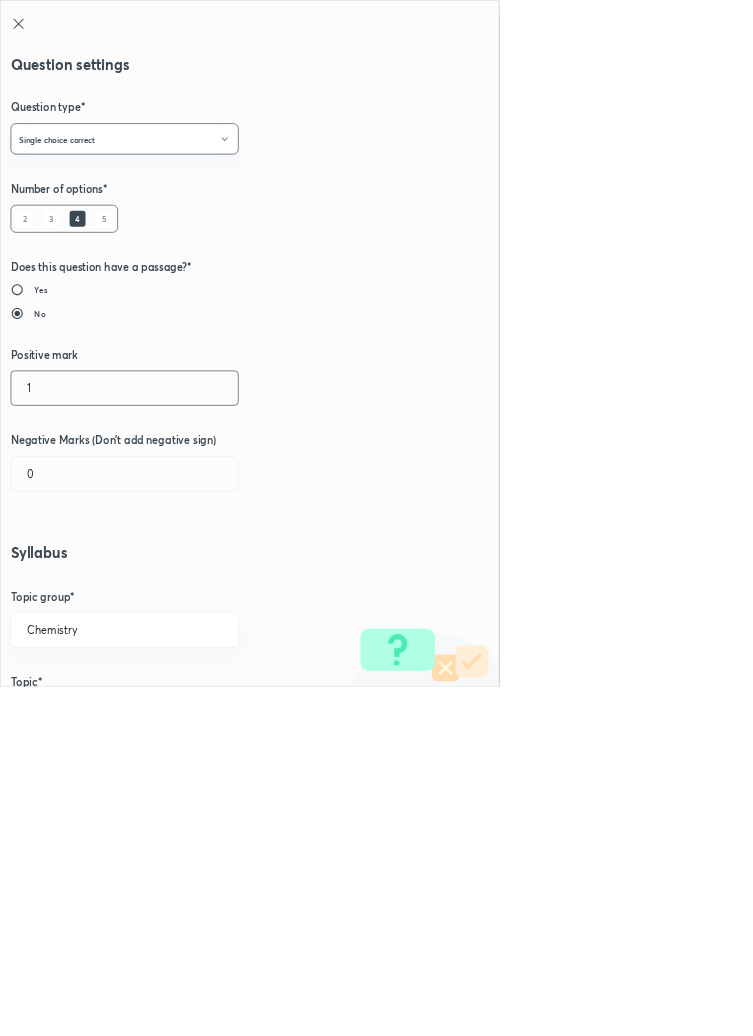click on "1" at bounding box center (188, 585) 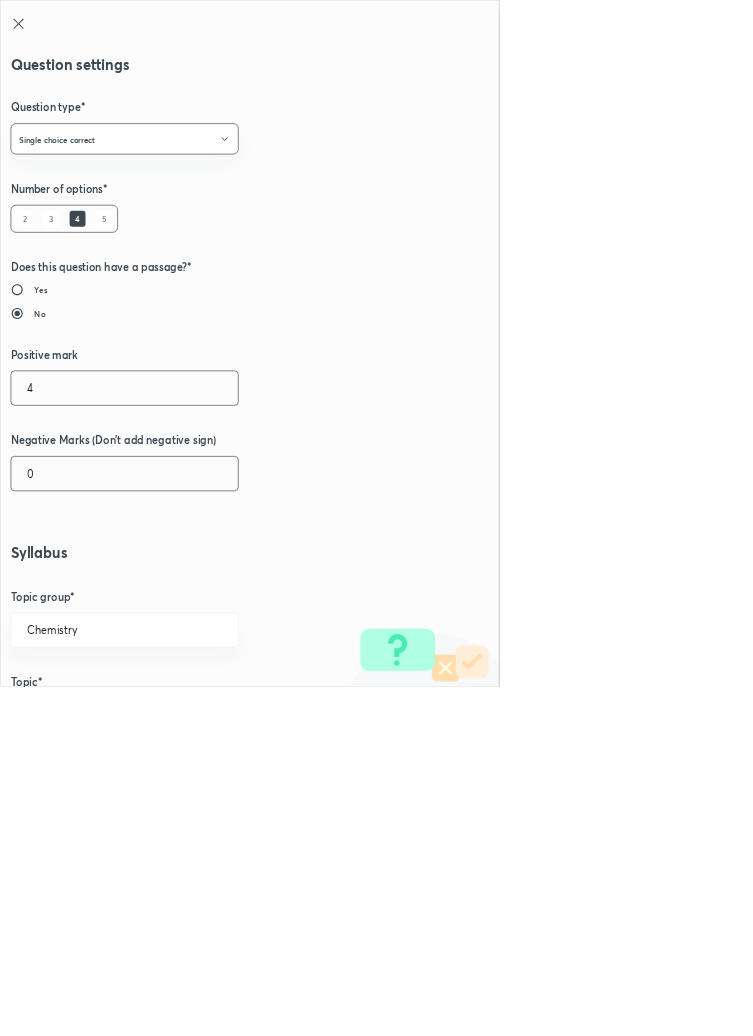type on "4" 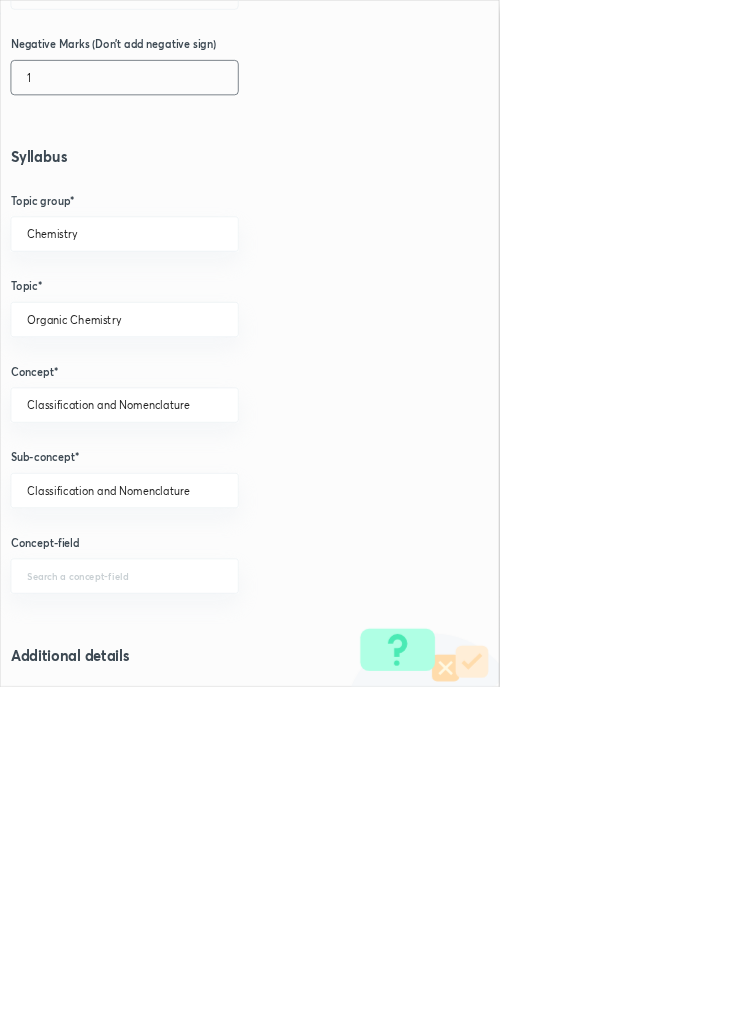 scroll, scrollTop: 1125, scrollLeft: 0, axis: vertical 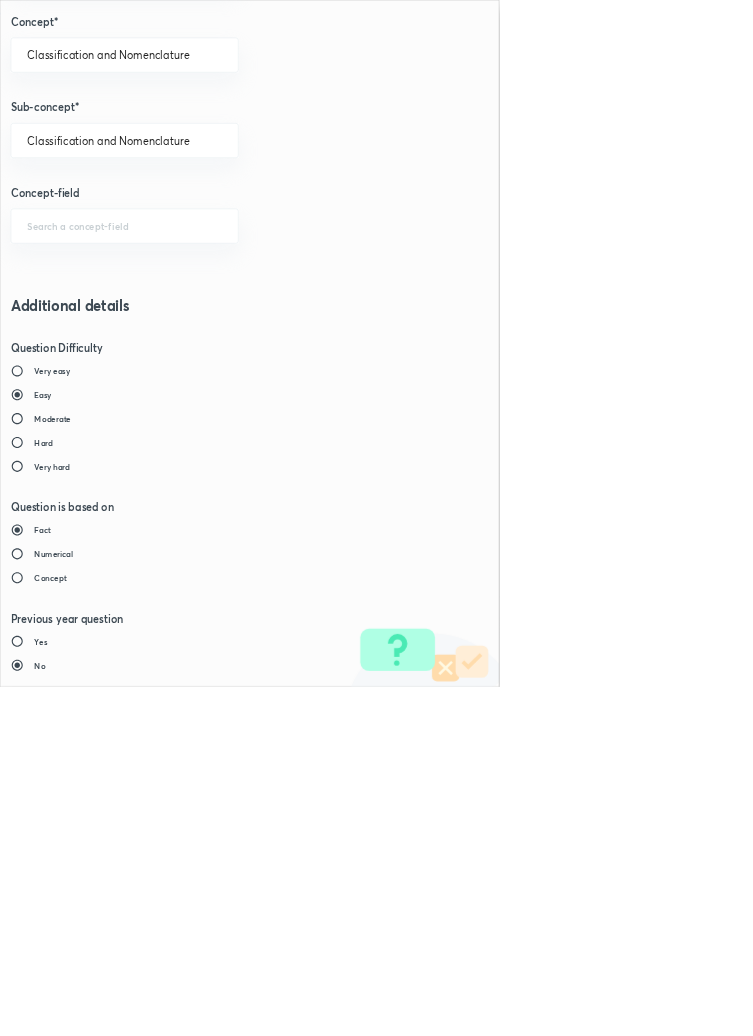 type on "1" 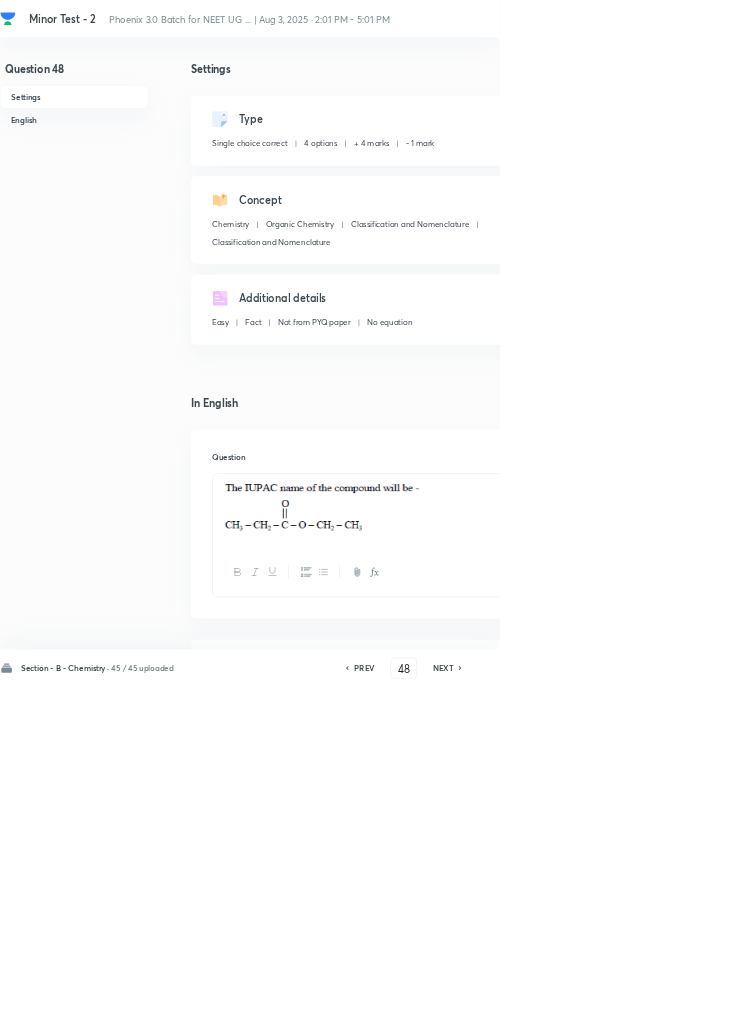 click on "Save" at bounding box center (1096, 1006) 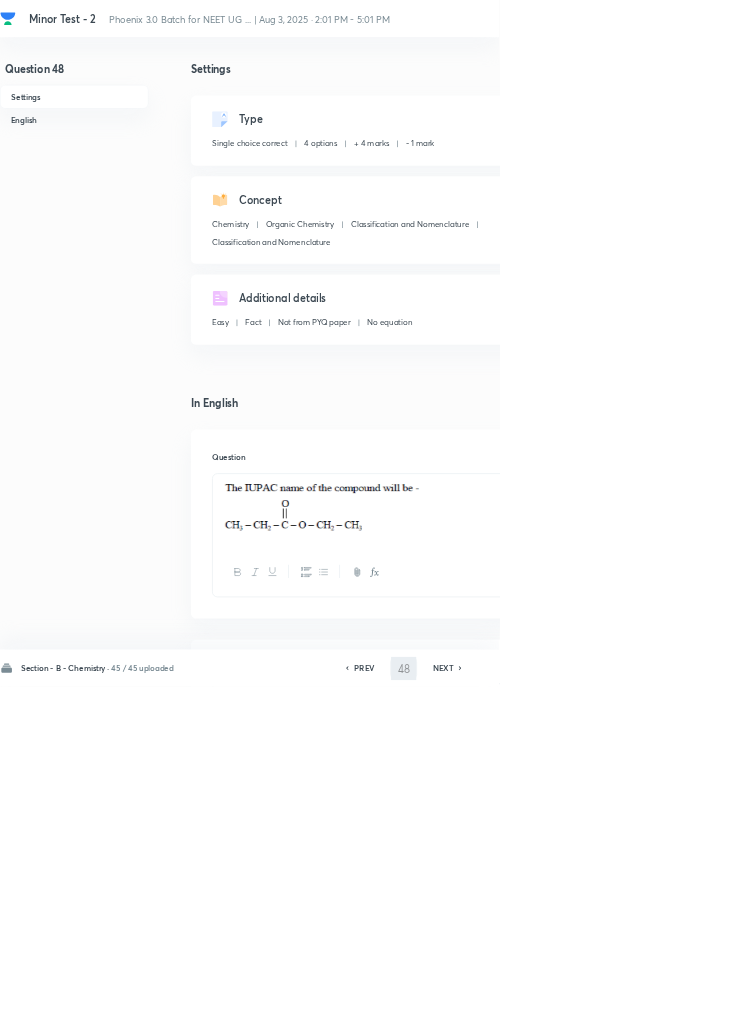 type on "49" 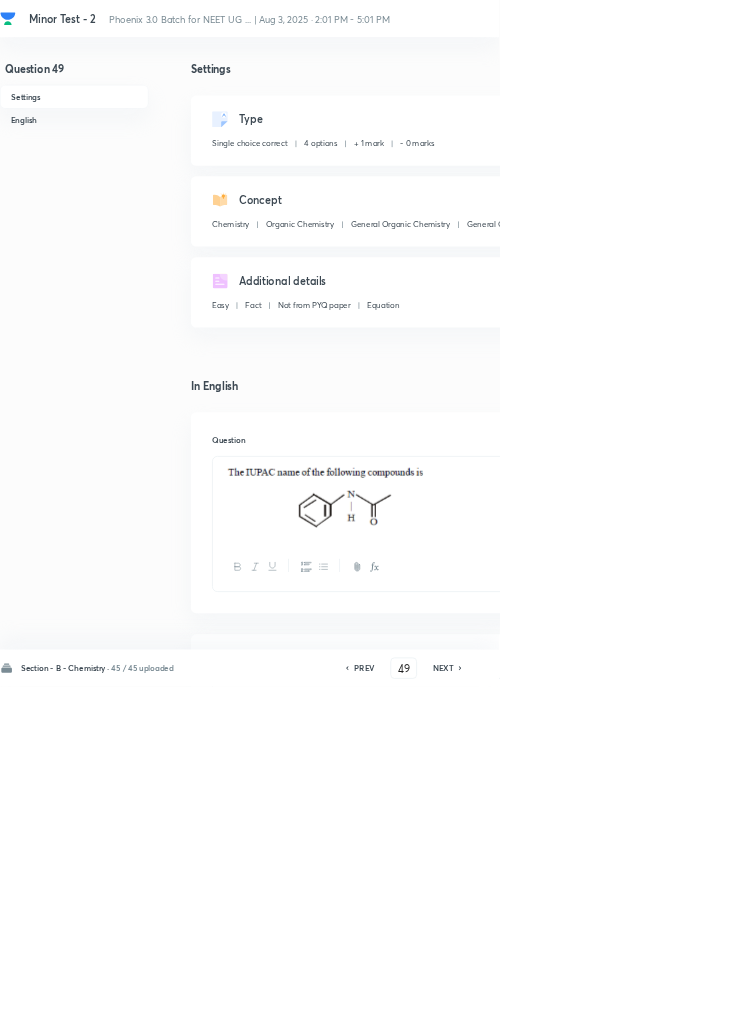 checkbox on "true" 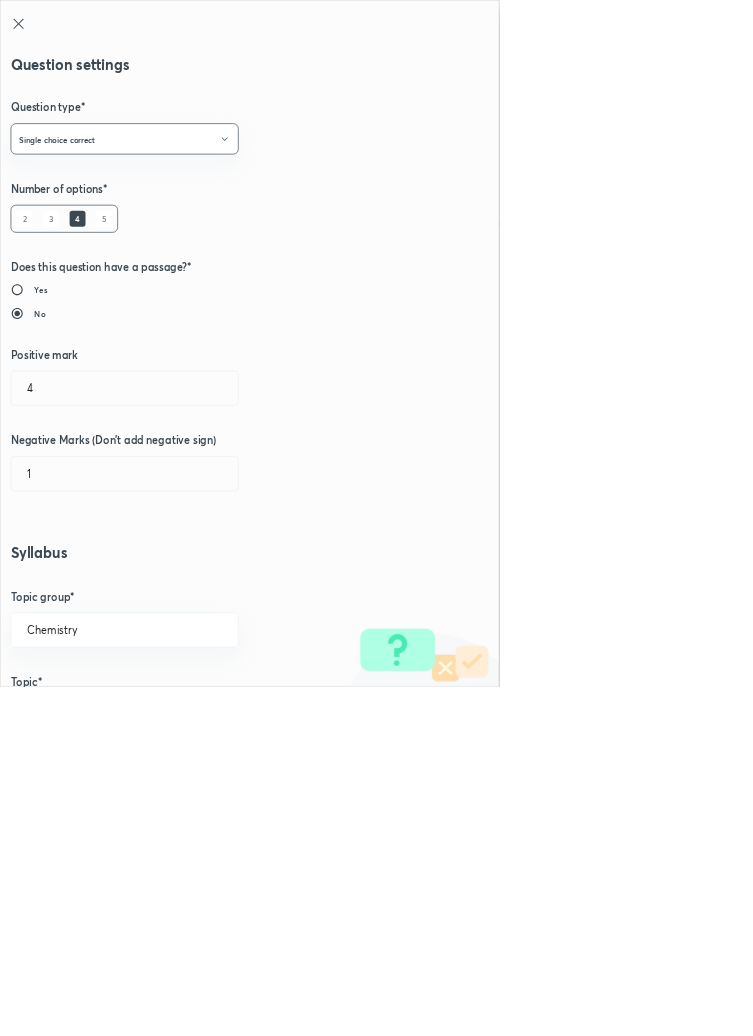 radio on "true" 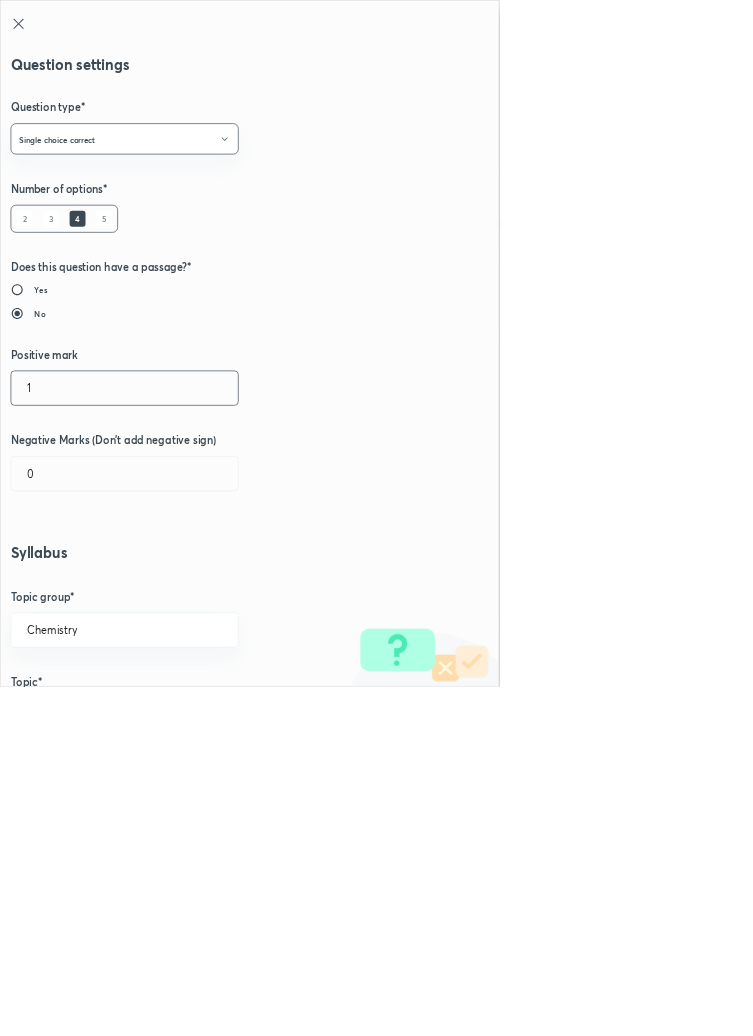 click on "1" at bounding box center (188, 585) 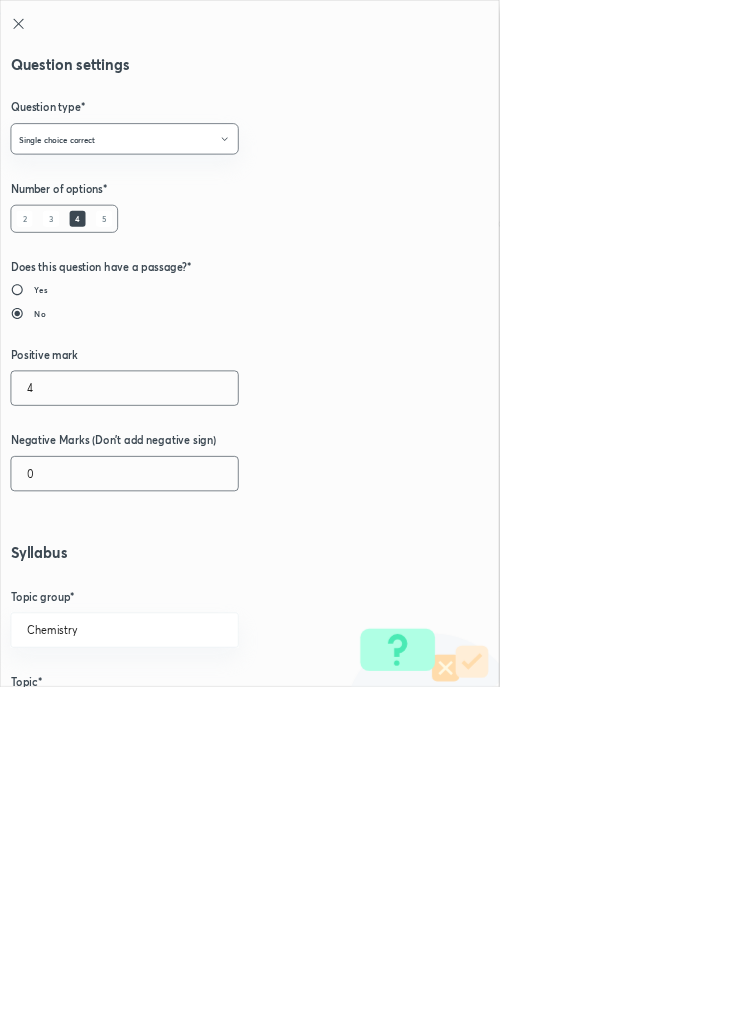 type on "4" 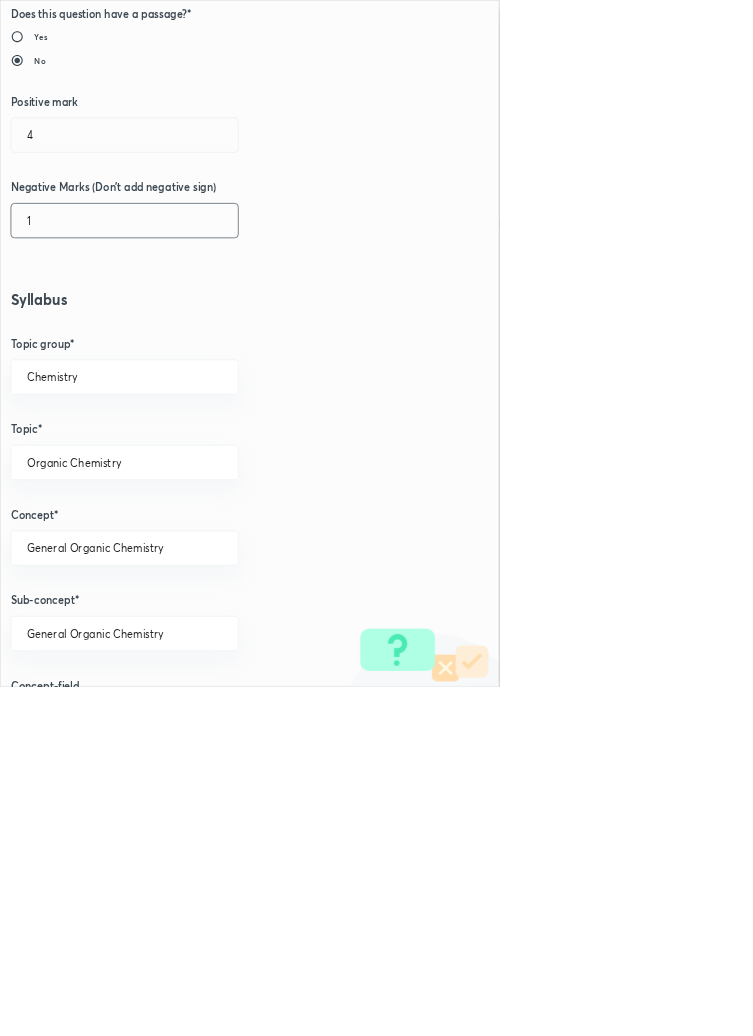 scroll, scrollTop: 1125, scrollLeft: 0, axis: vertical 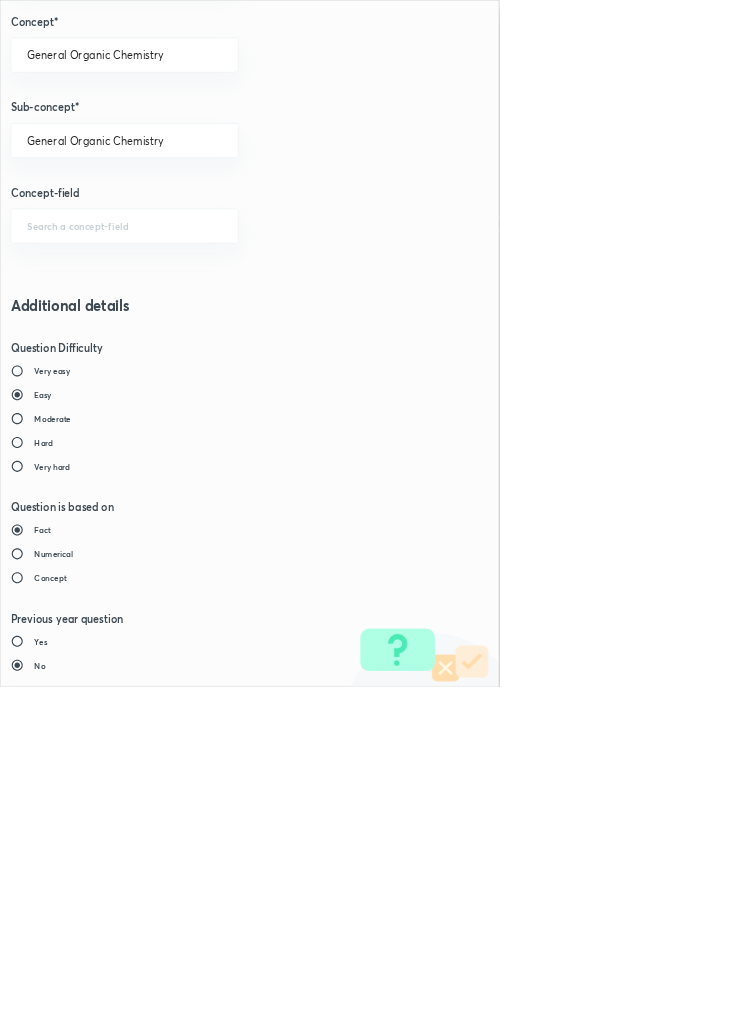 type on "1" 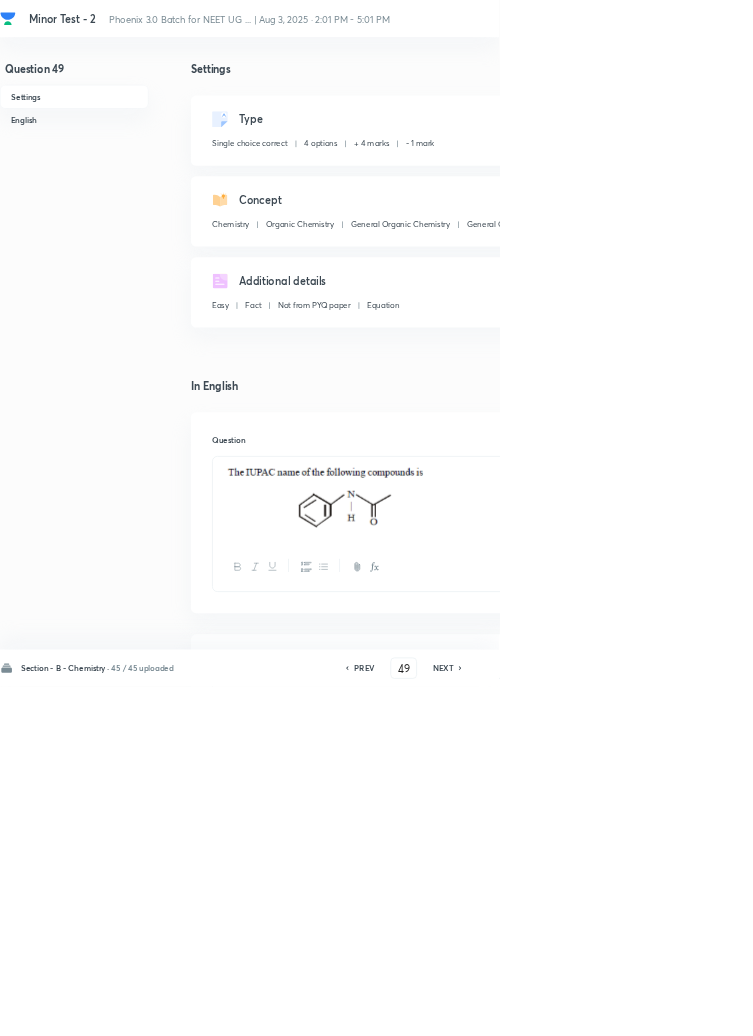 click on "Save" at bounding box center [1096, 1006] 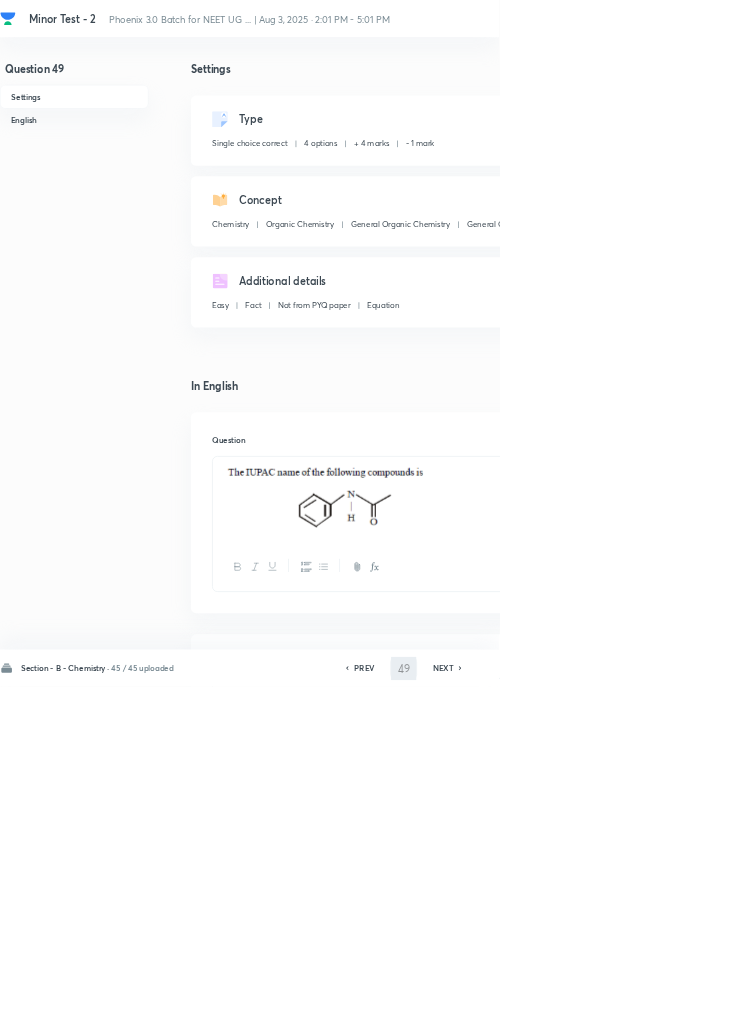 type on "50" 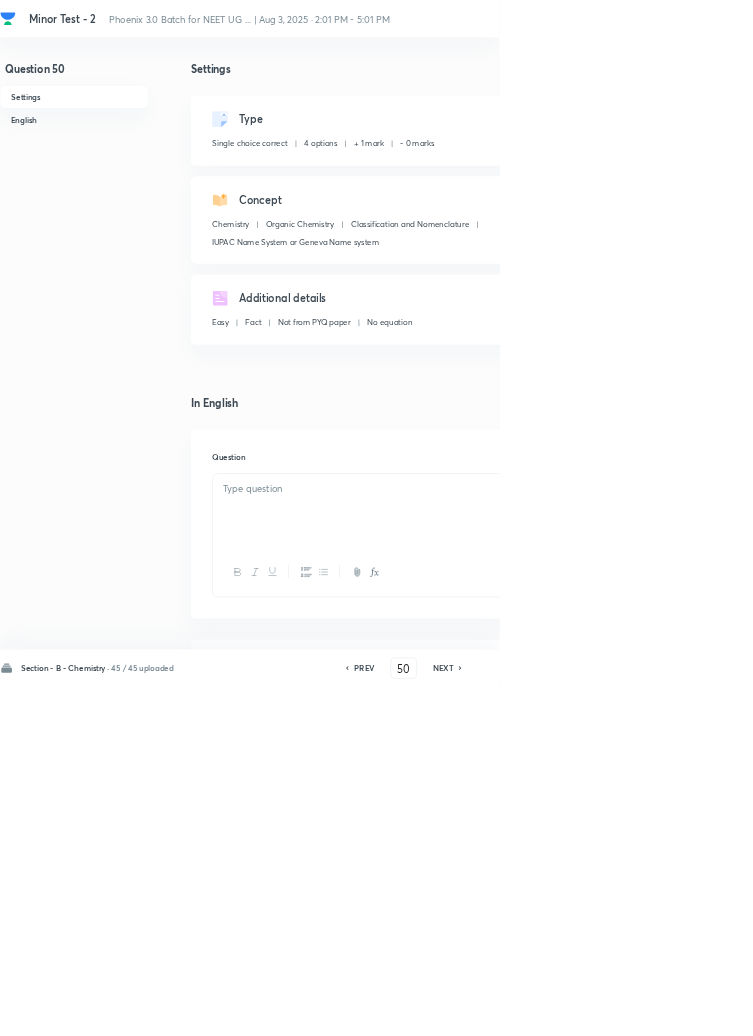 checkbox on "false" 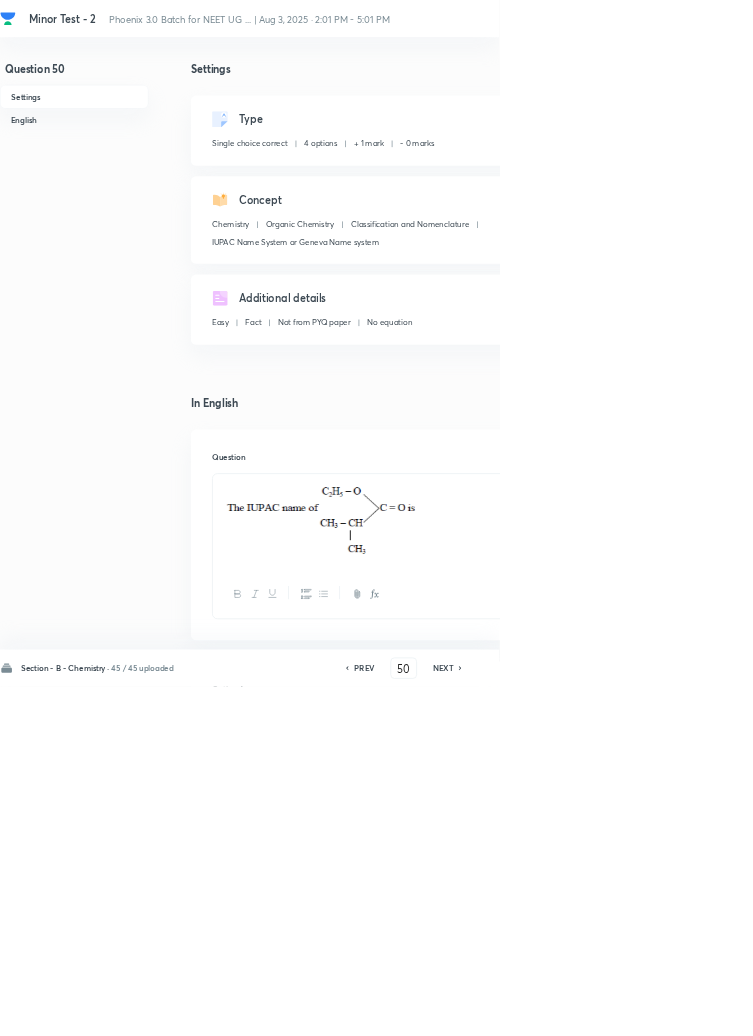 click on "Edit" at bounding box center [920, 182] 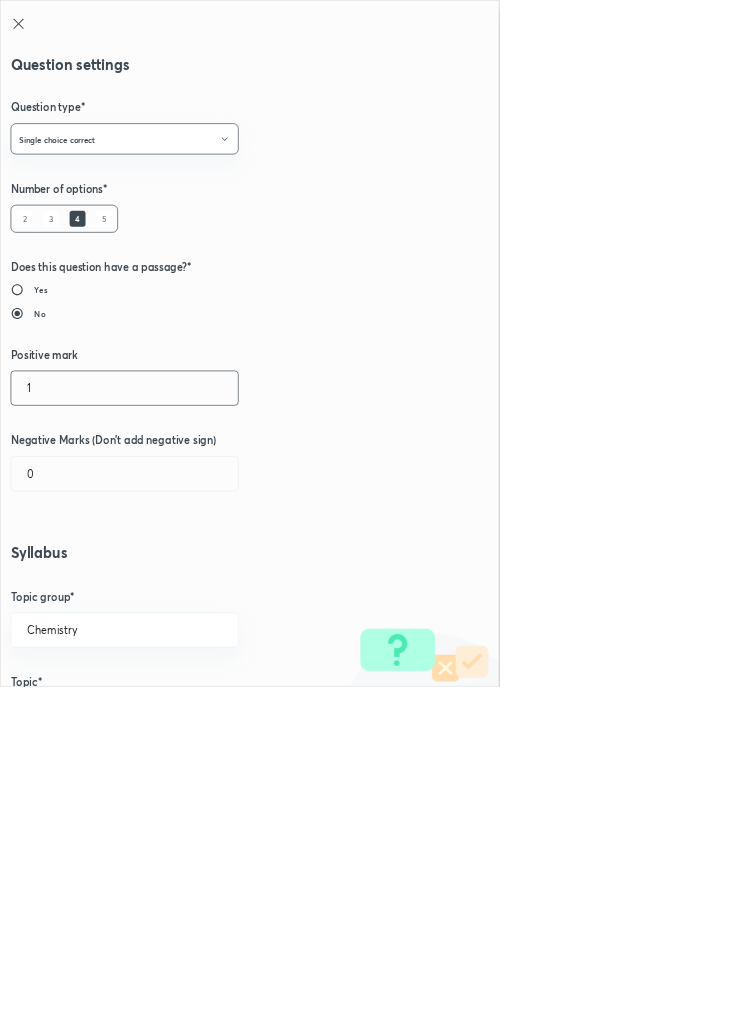 click on "1" at bounding box center (188, 585) 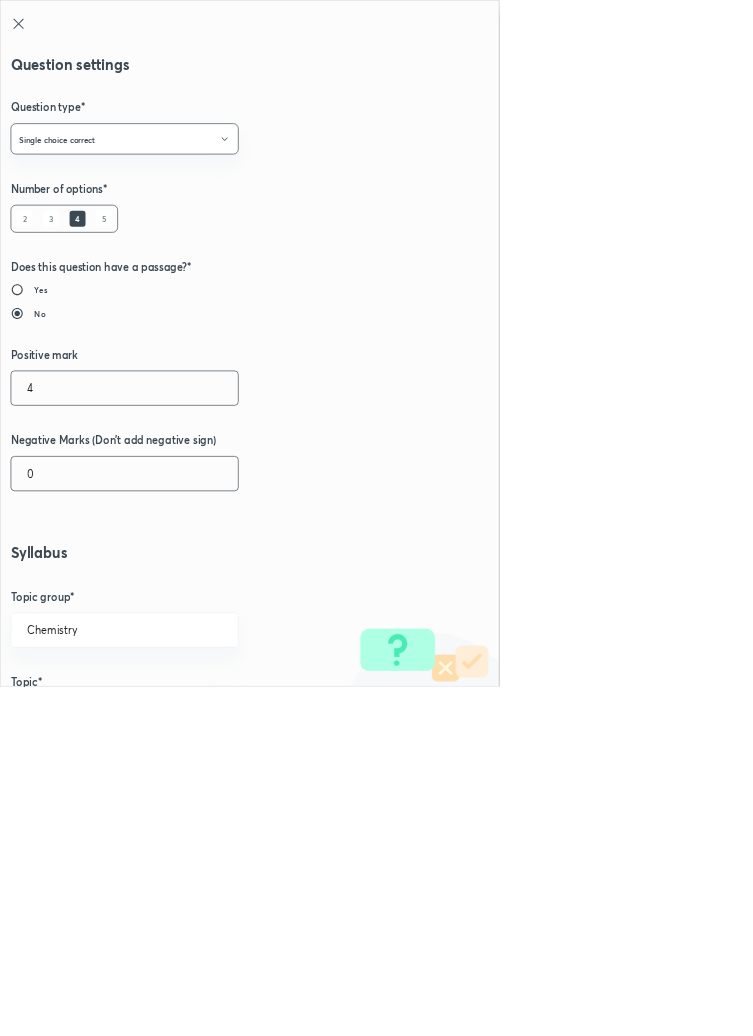 type on "4" 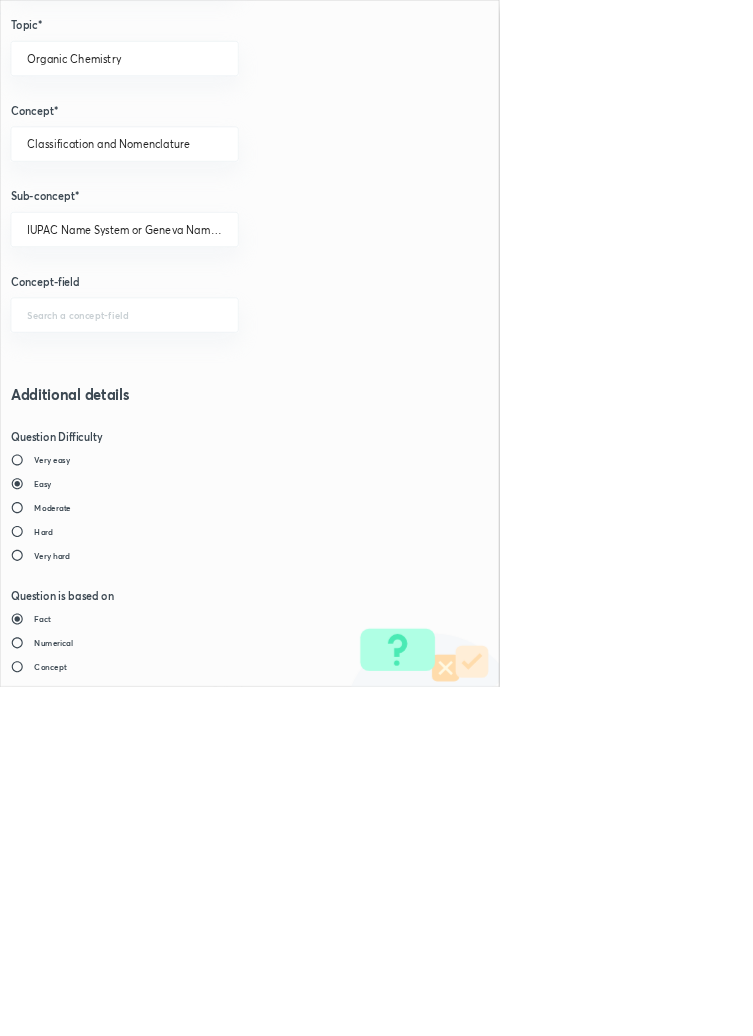scroll, scrollTop: 1125, scrollLeft: 0, axis: vertical 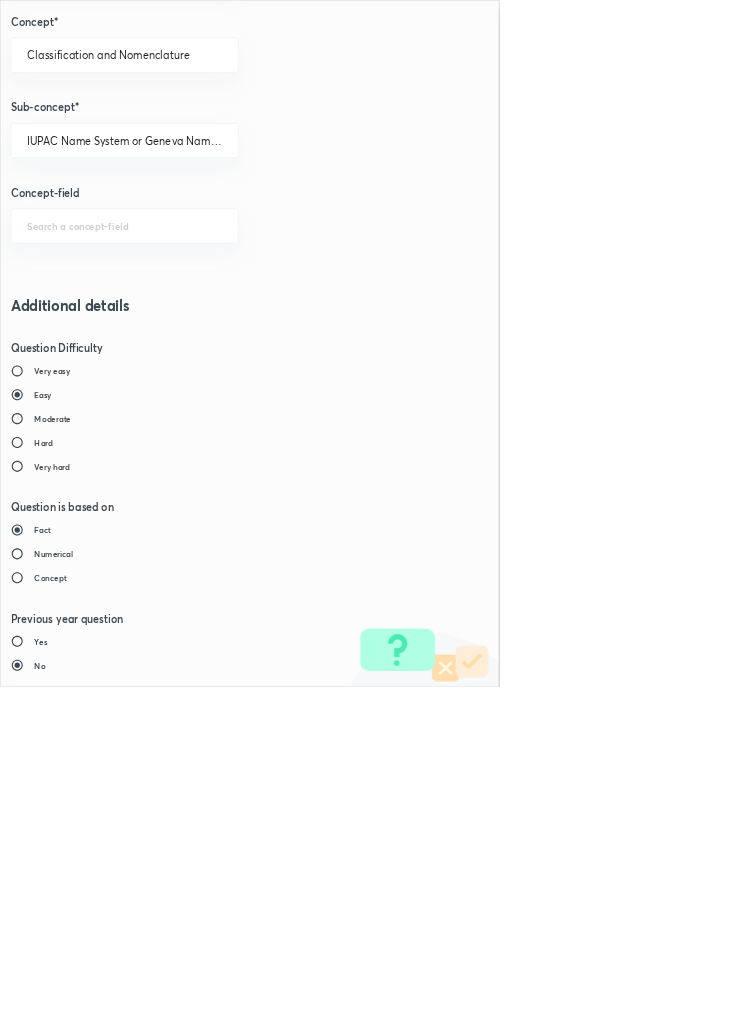 type on "1" 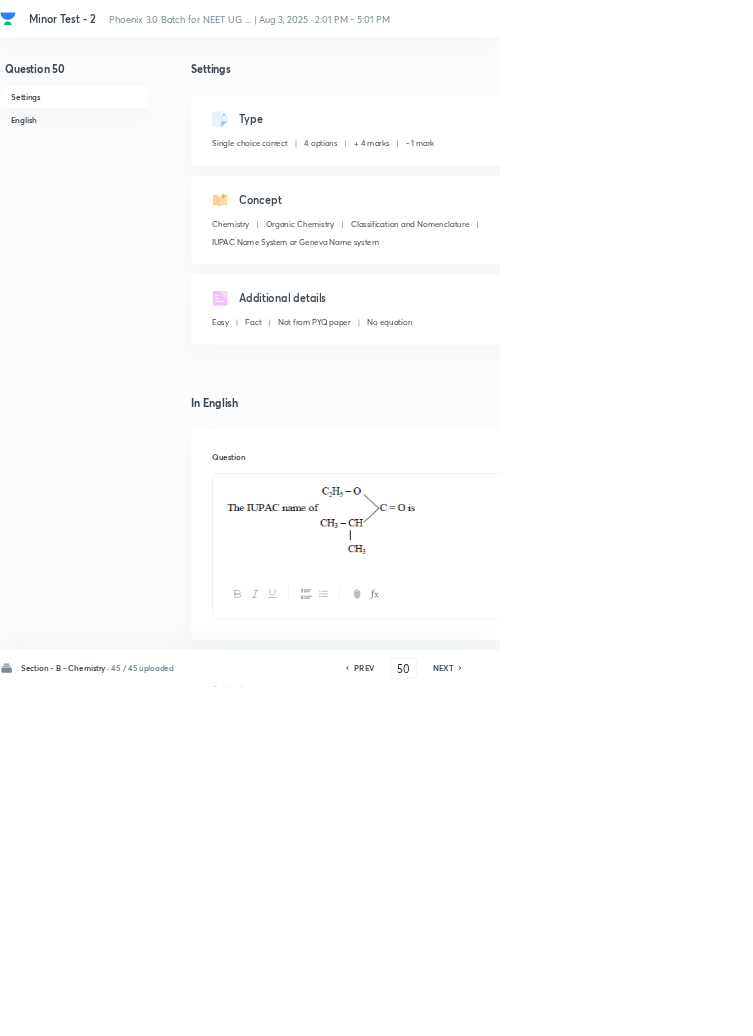 click on "Save" at bounding box center (1096, 1006) 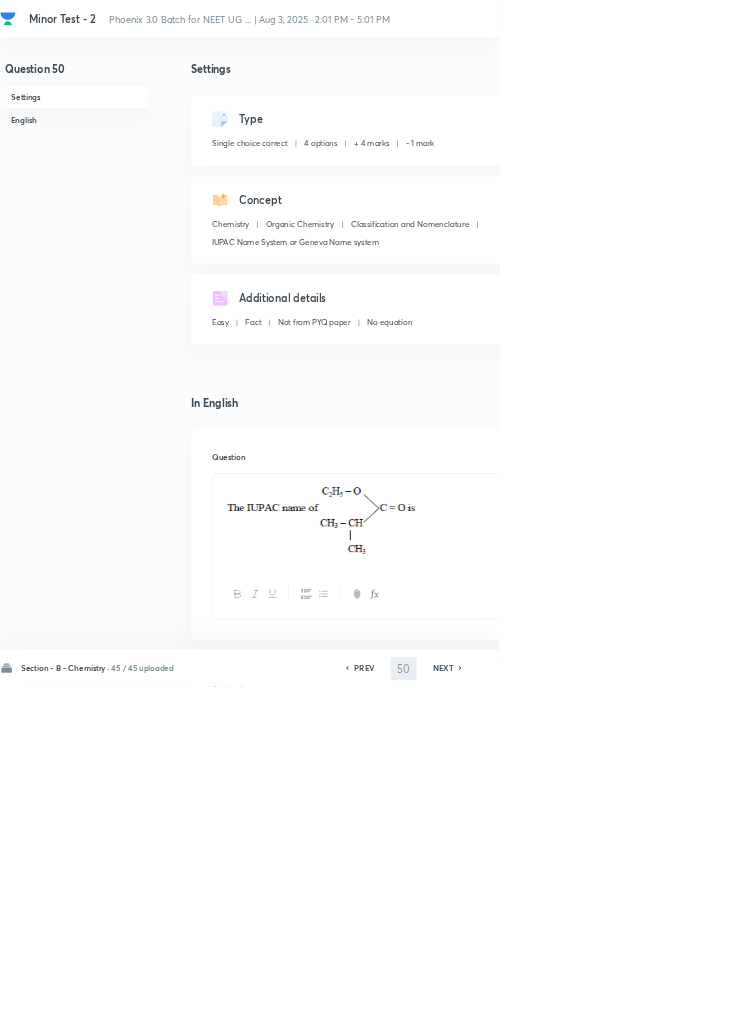 type on "51" 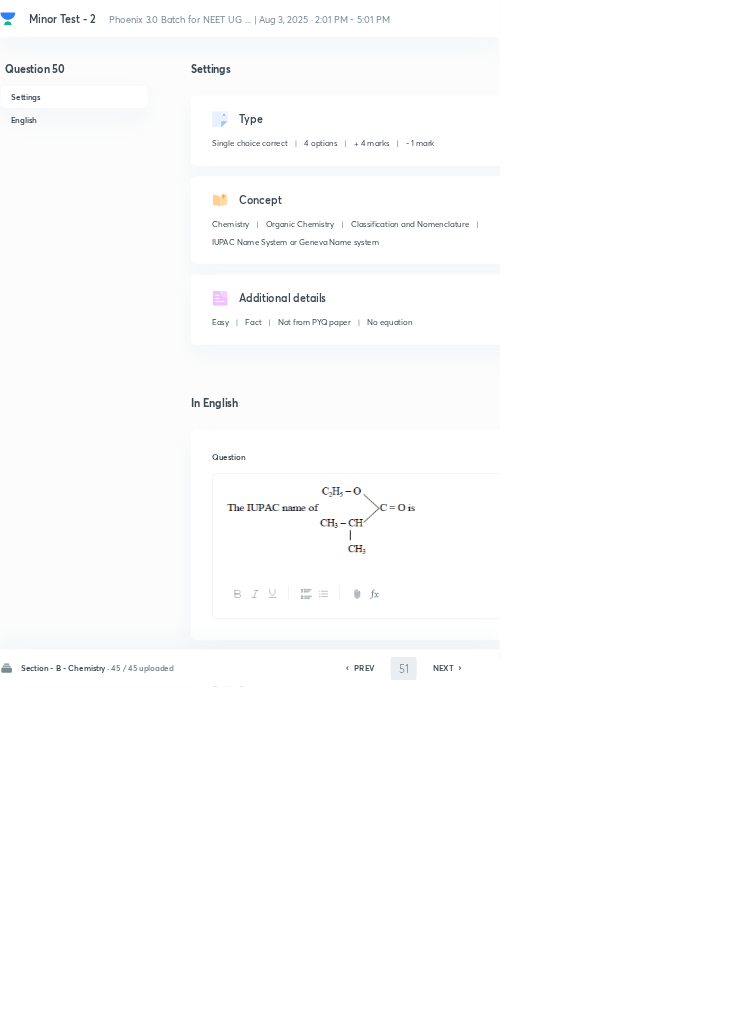 checkbox on "false" 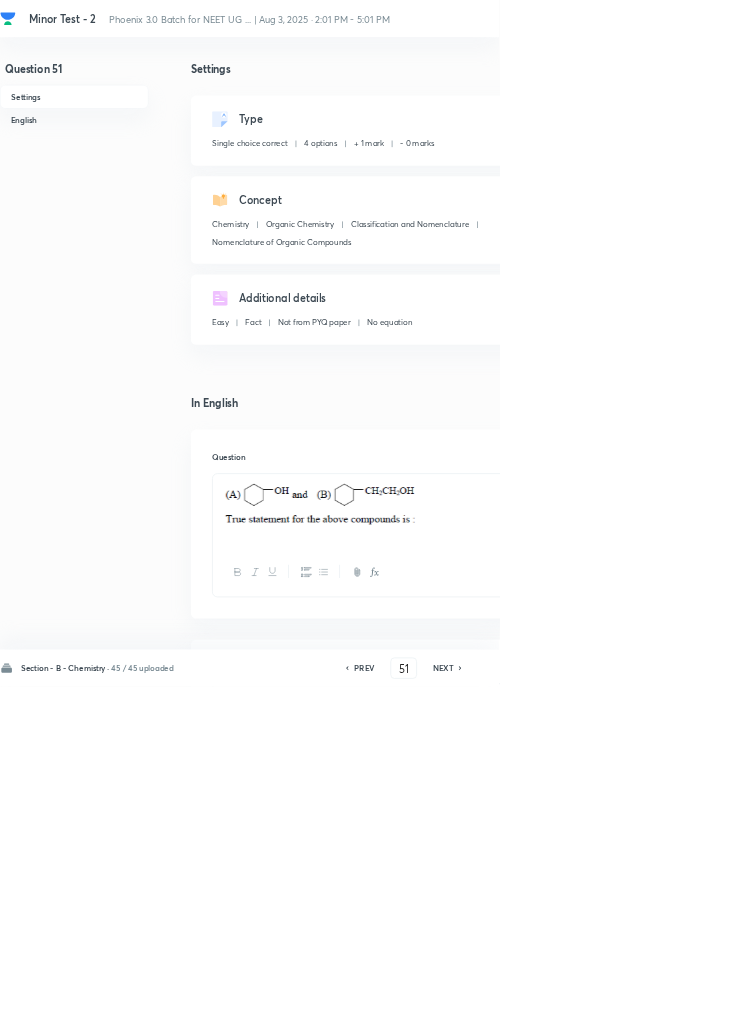 click on "Edit" at bounding box center (920, 182) 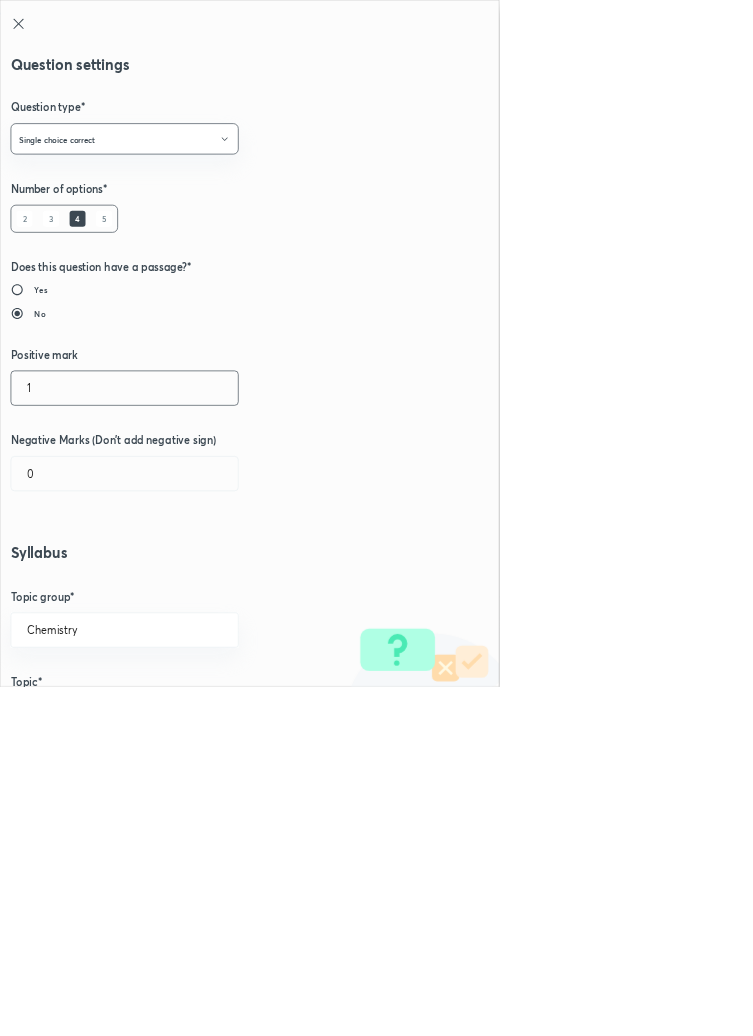 click on "1" at bounding box center [188, 585] 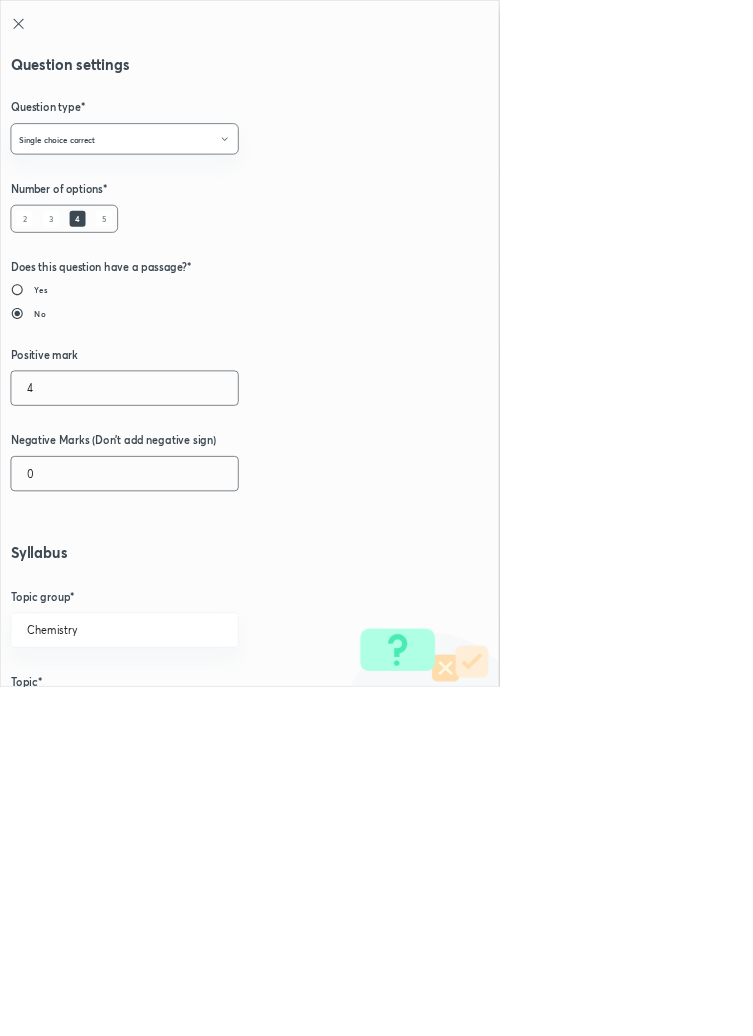 type on "4" 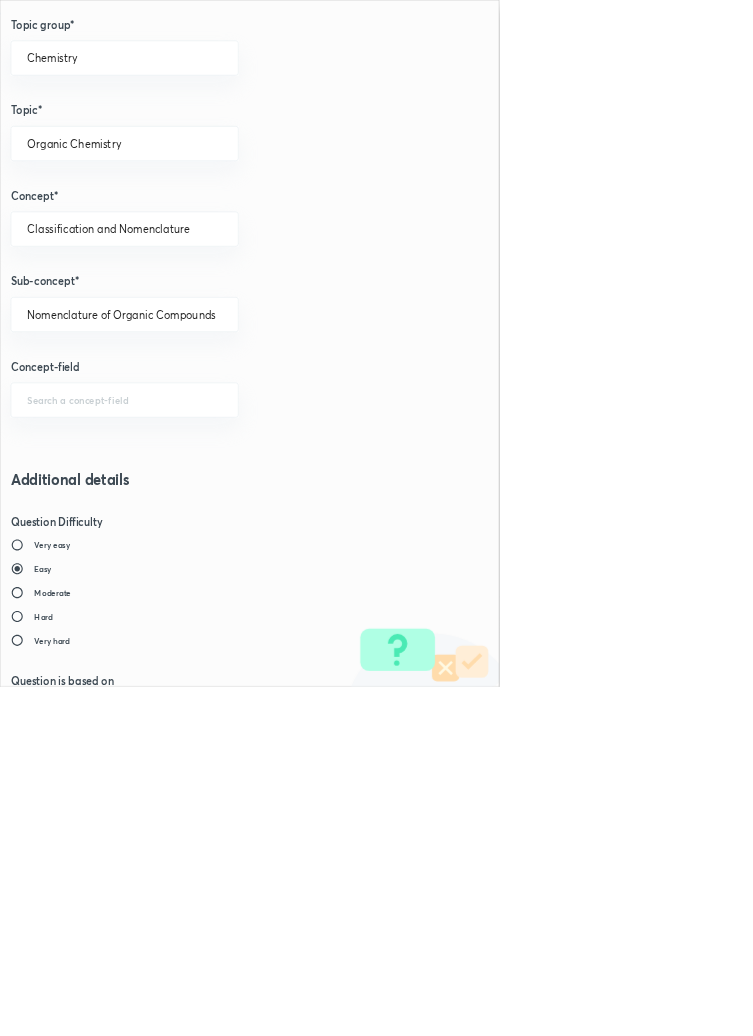 scroll, scrollTop: 1125, scrollLeft: 0, axis: vertical 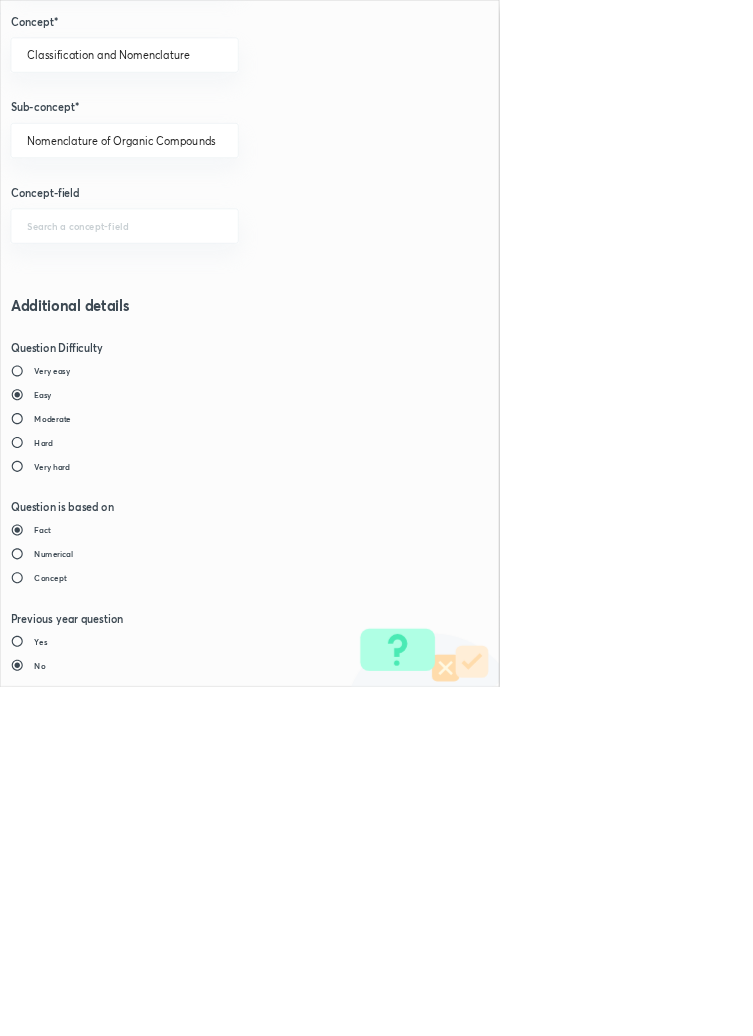 type on "1" 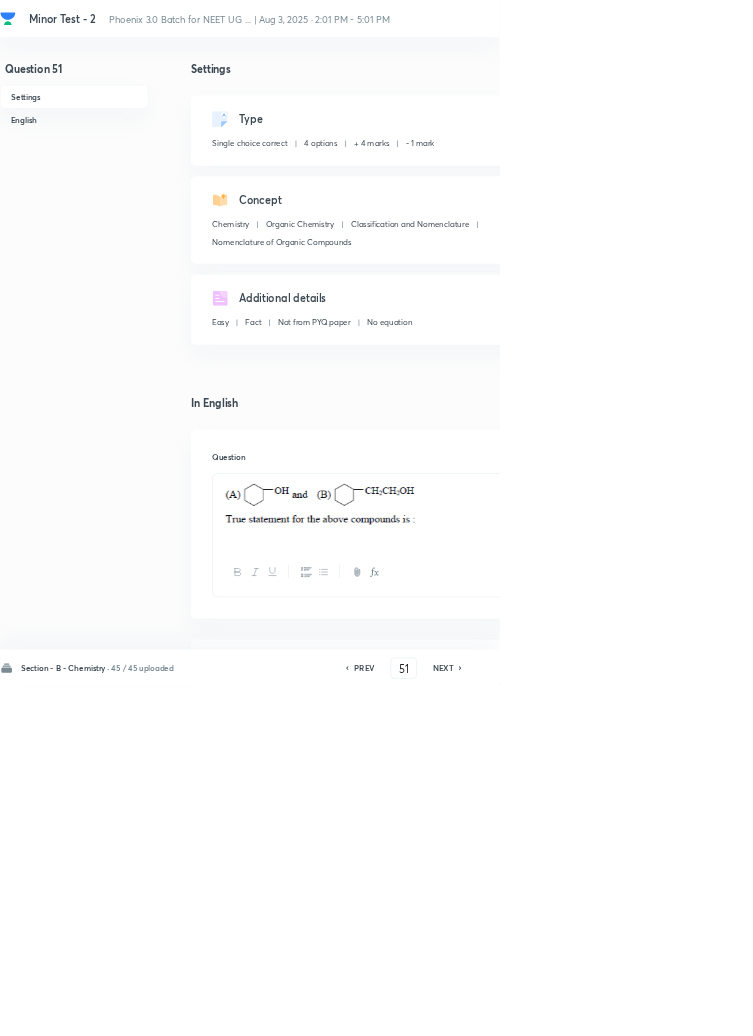 click on "Save" at bounding box center (1096, 1006) 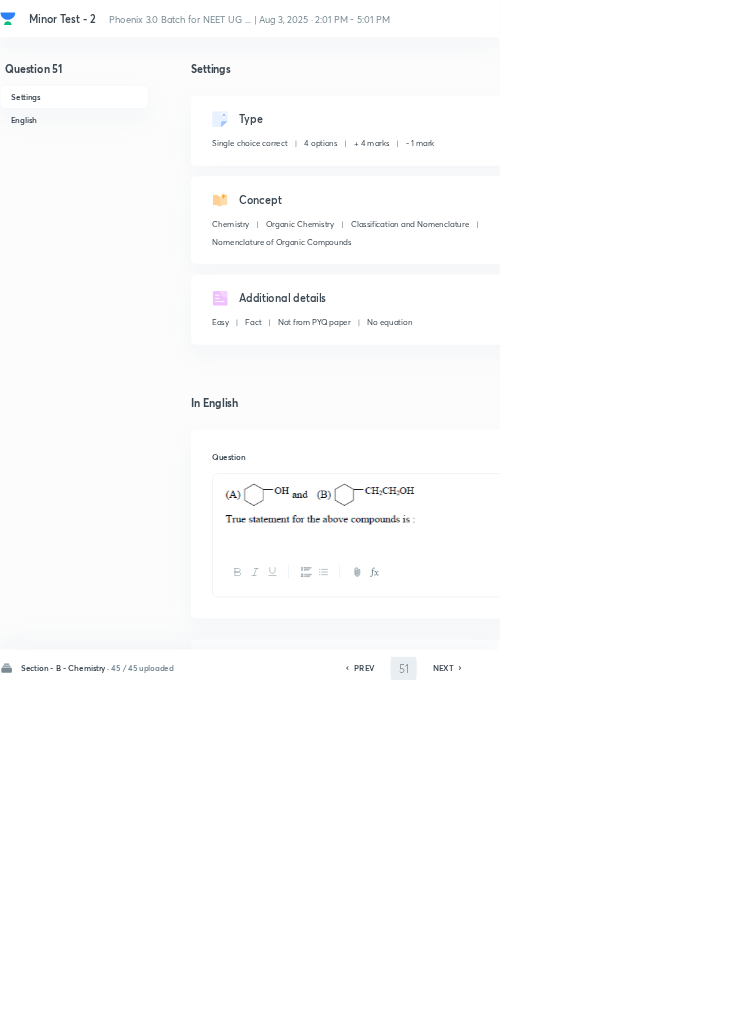 type on "52" 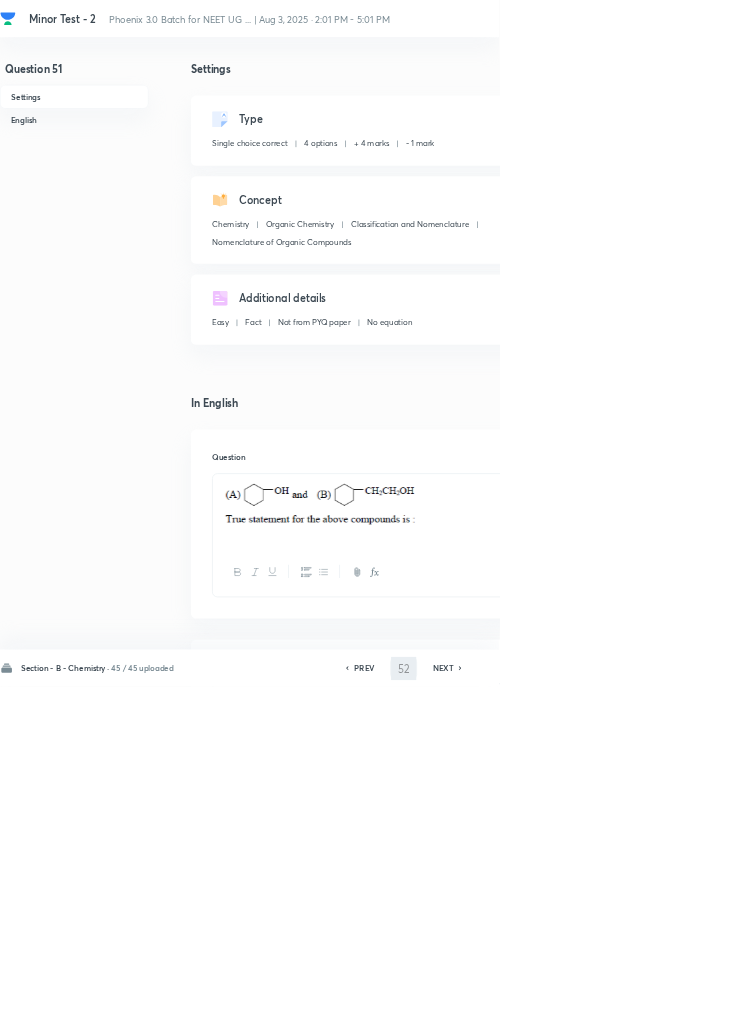 checkbox on "false" 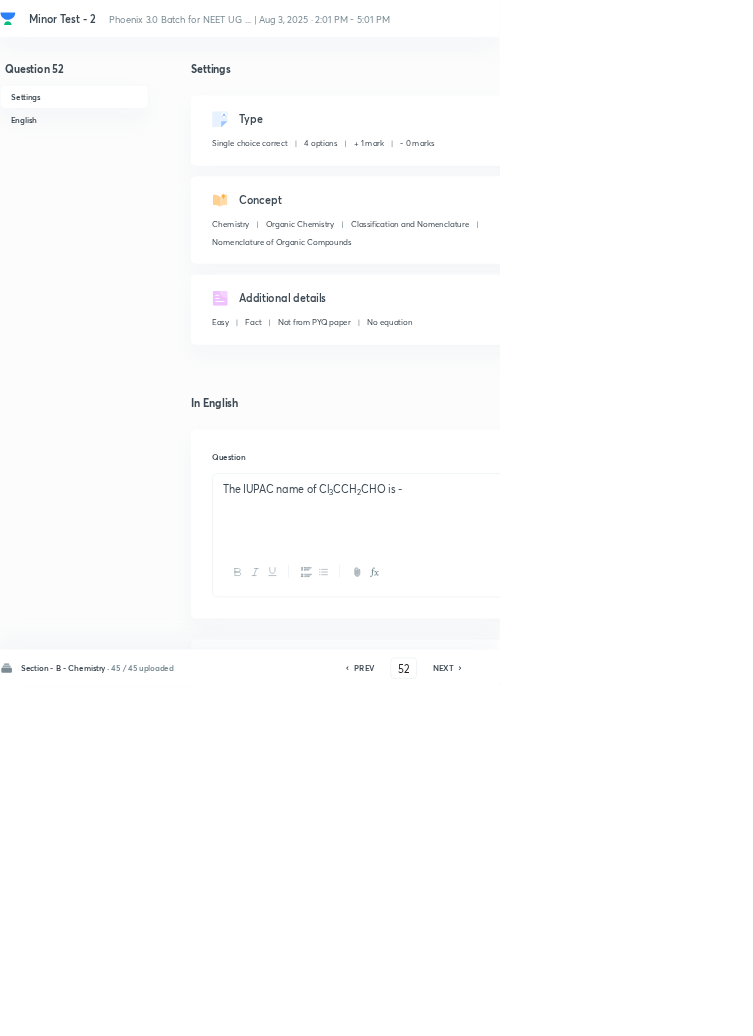 click on "Edit" at bounding box center [920, 182] 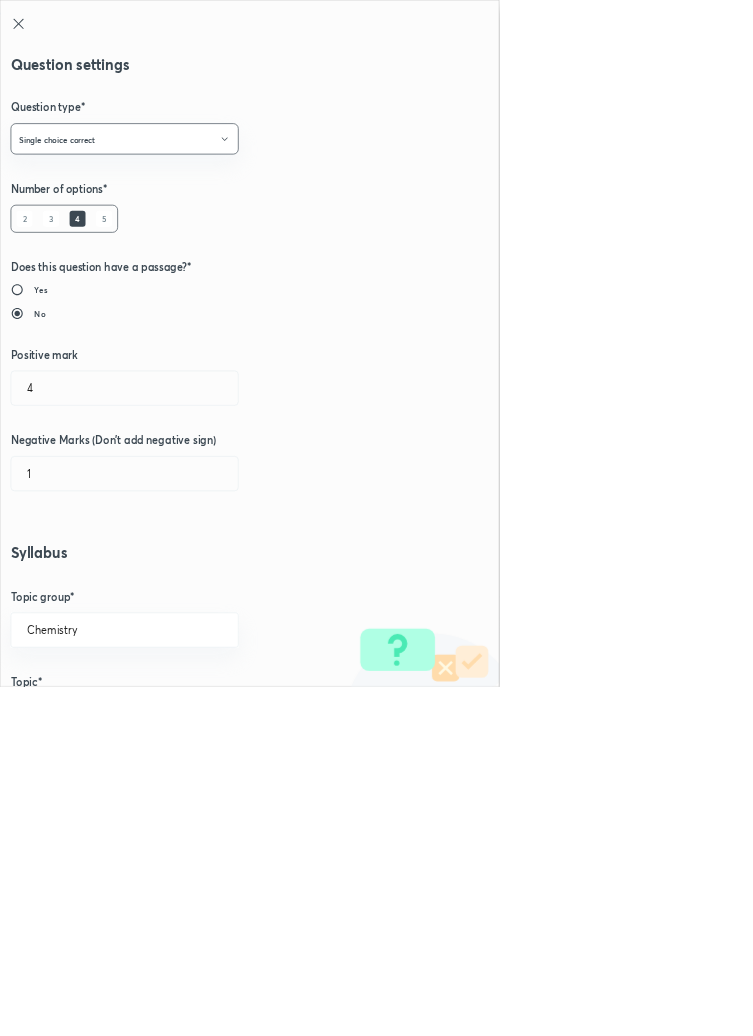 type on "1" 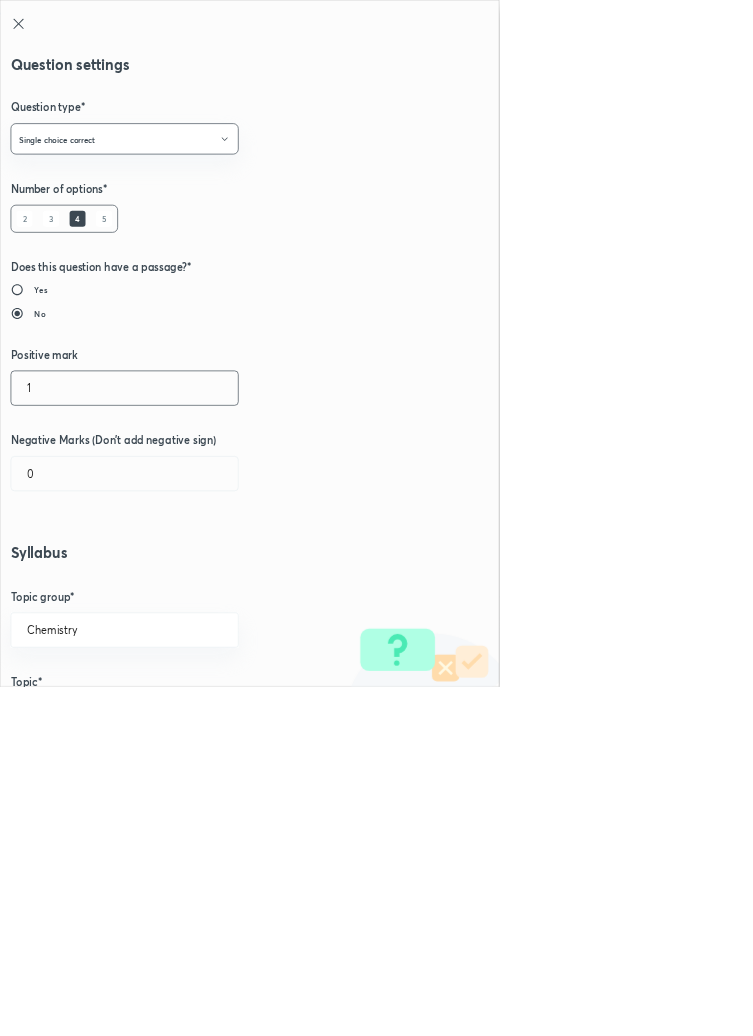 click on "1" at bounding box center [188, 585] 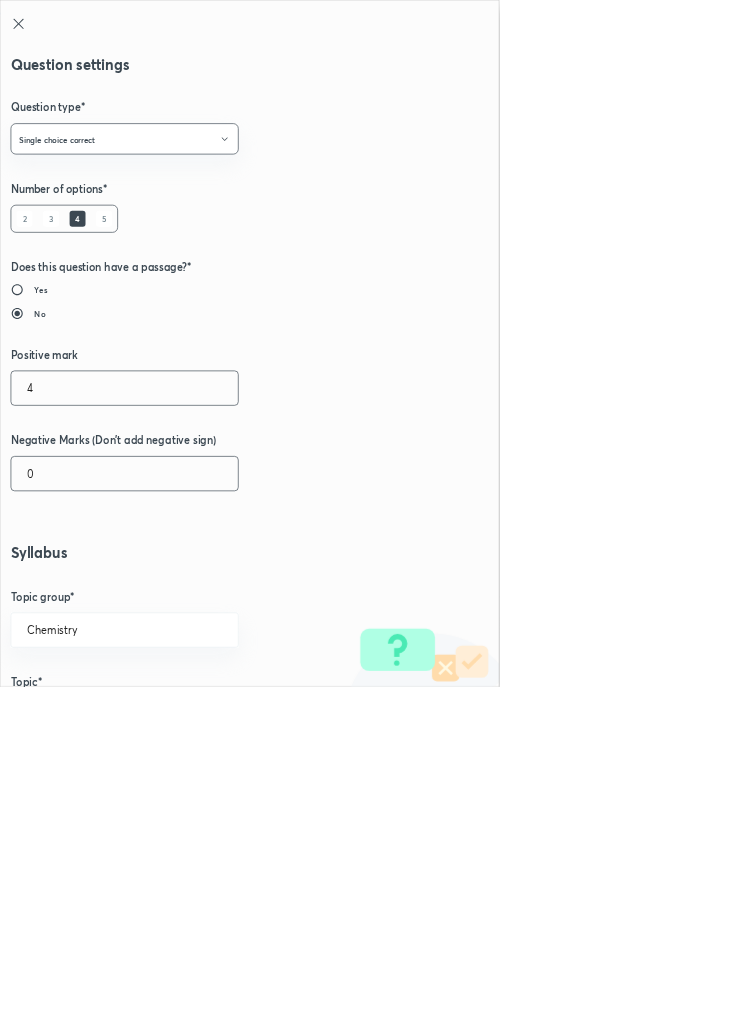 type on "4" 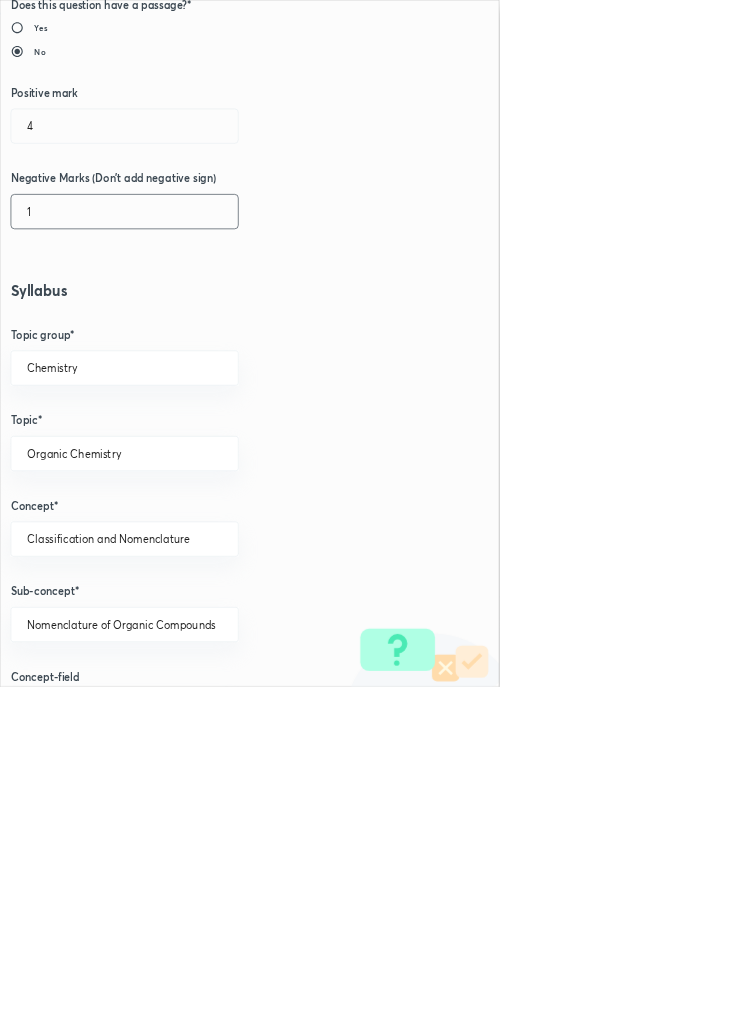 scroll, scrollTop: 1125, scrollLeft: 0, axis: vertical 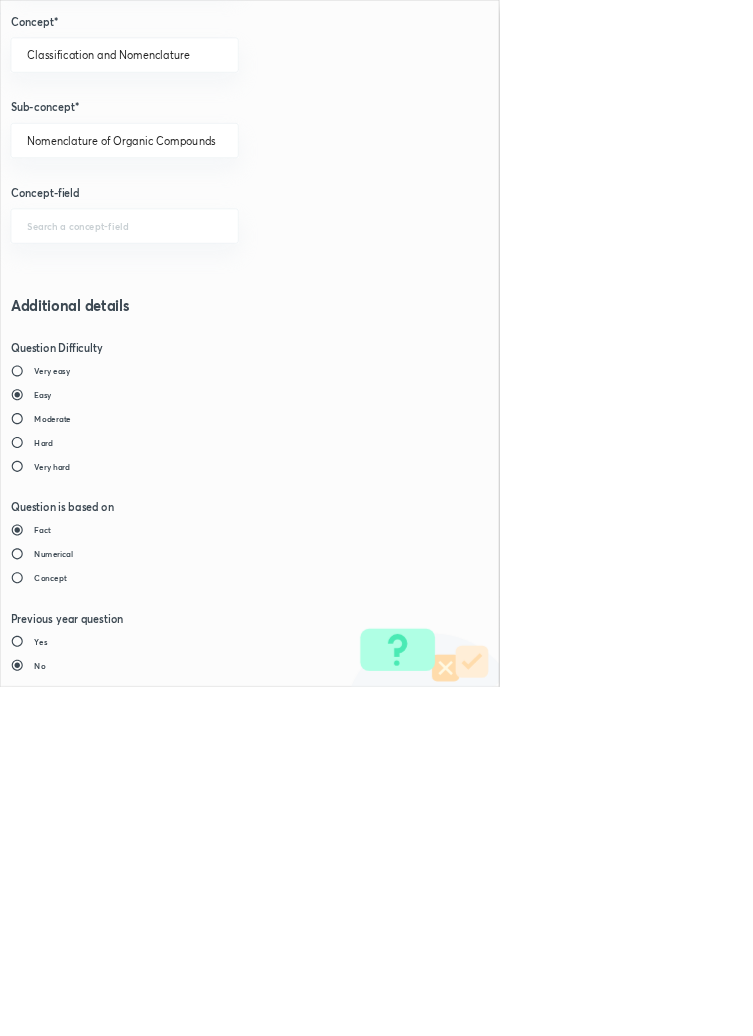type on "1" 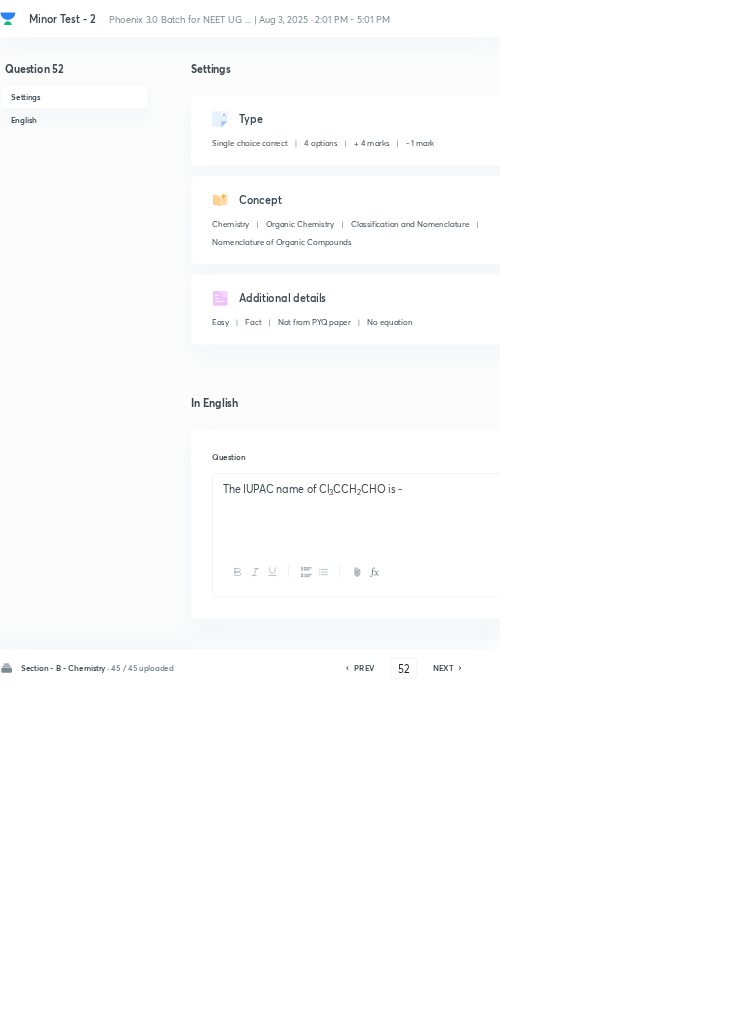 click on "Save" at bounding box center (1096, 1006) 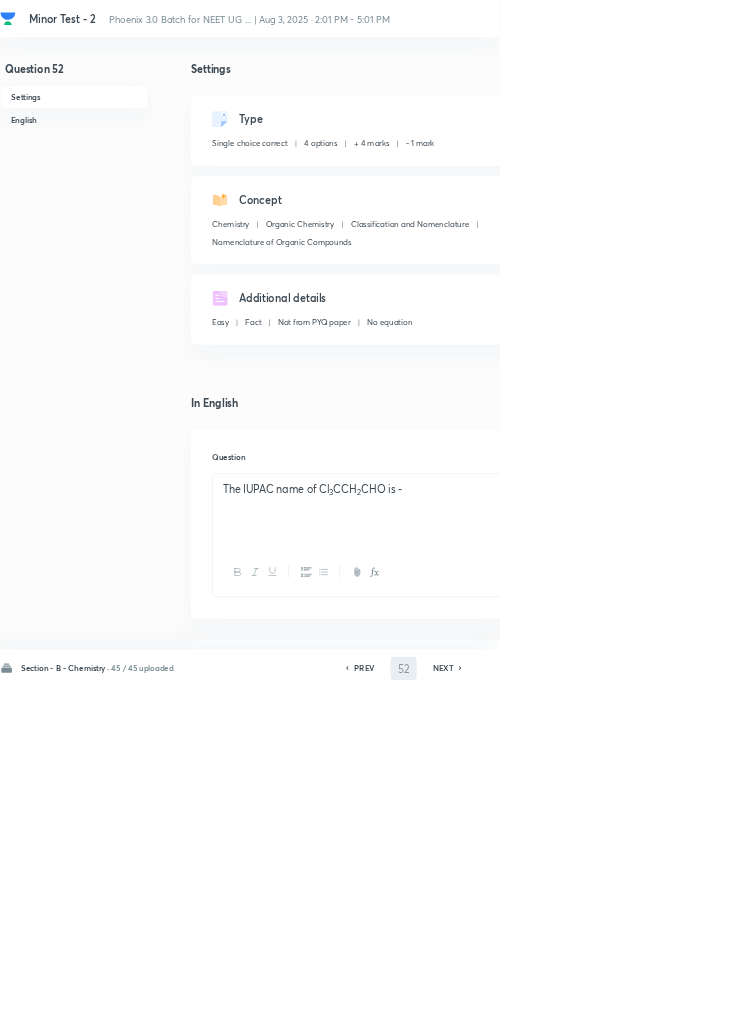 type on "53" 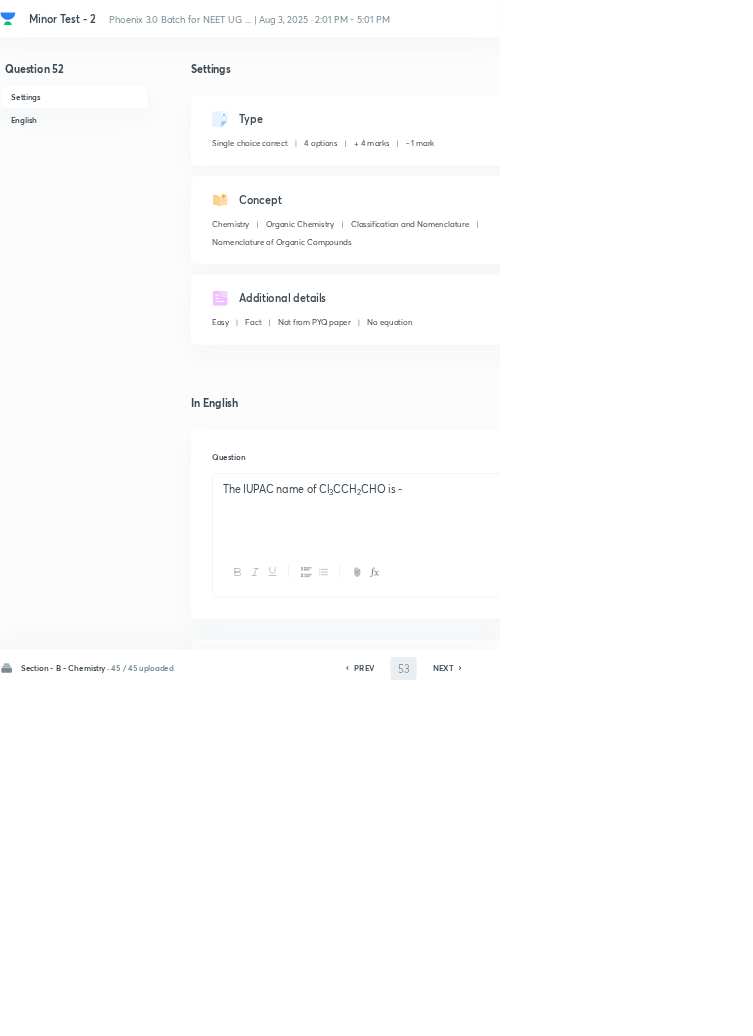 checkbox on "false" 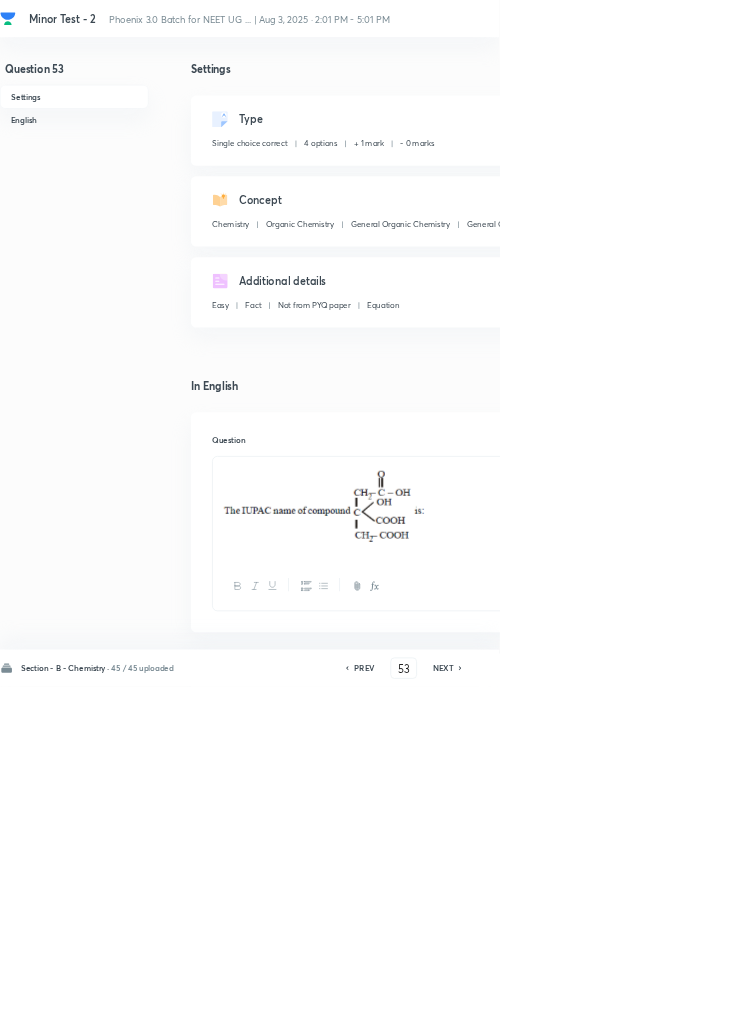 click on "Edit" at bounding box center (920, 182) 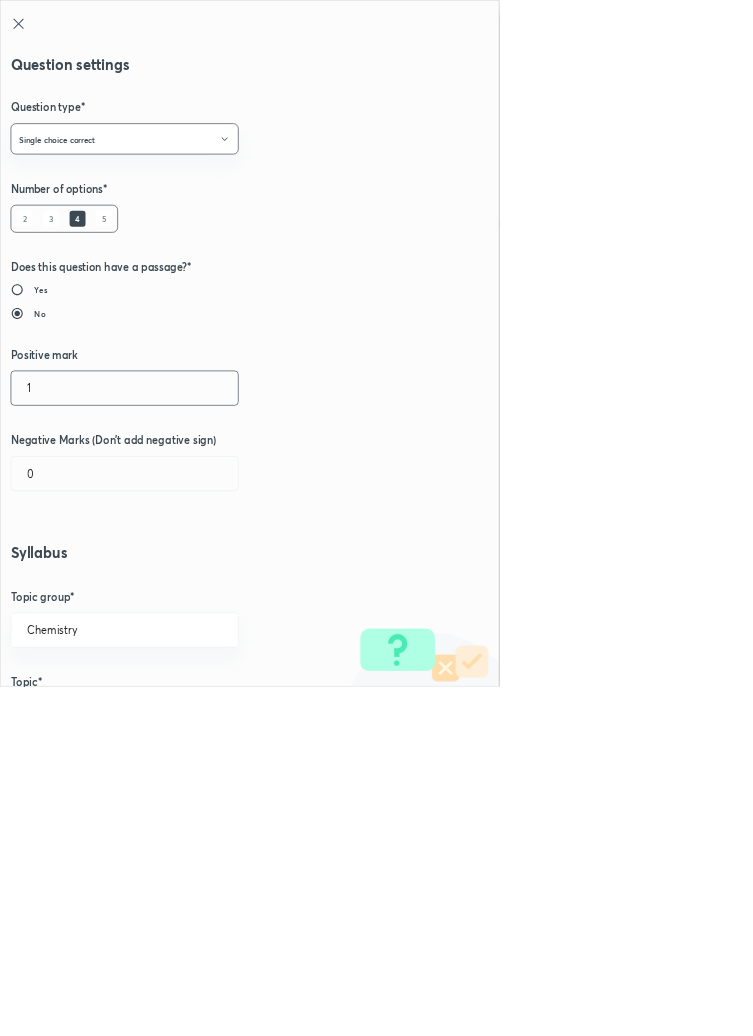 click on "1" at bounding box center [188, 585] 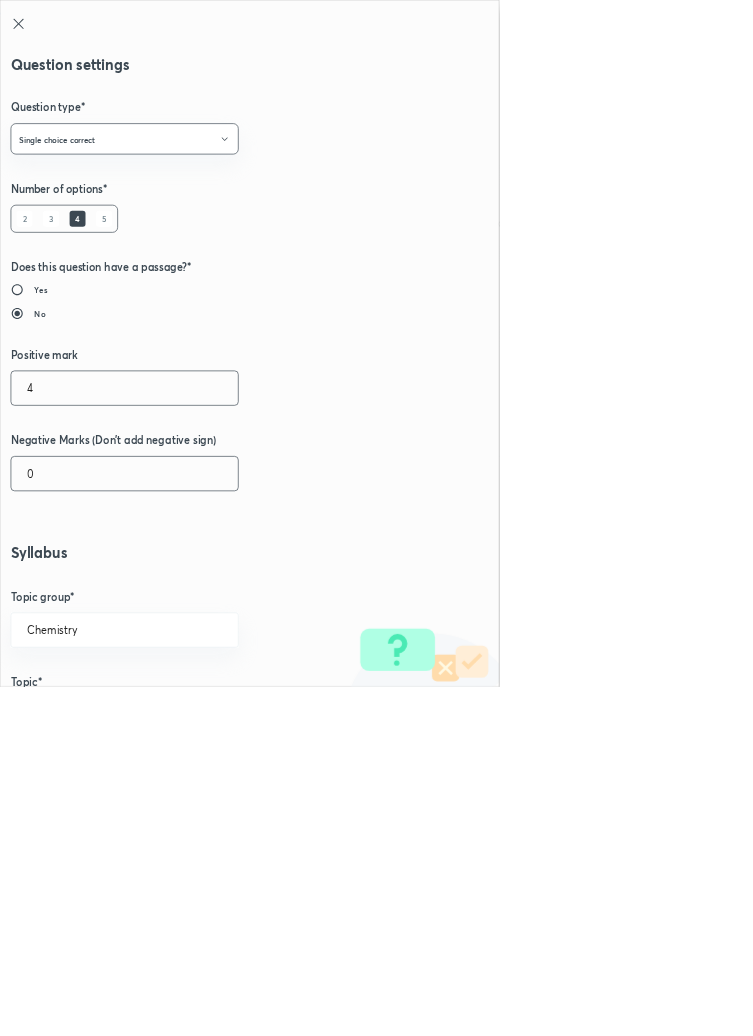 type on "4" 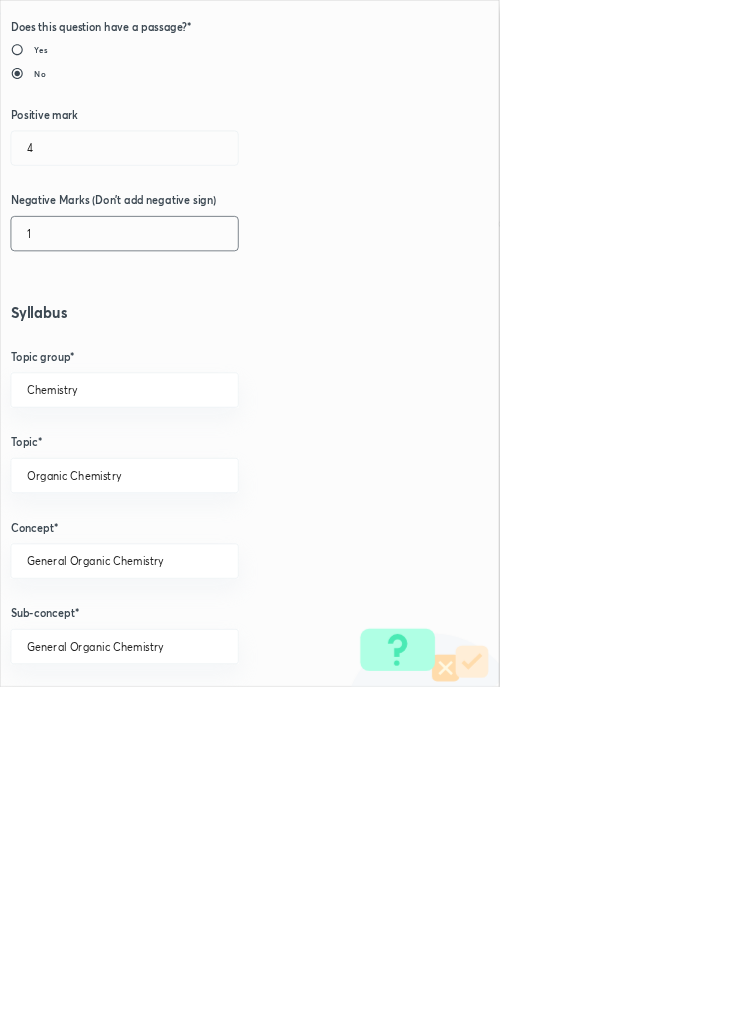 scroll, scrollTop: 1125, scrollLeft: 0, axis: vertical 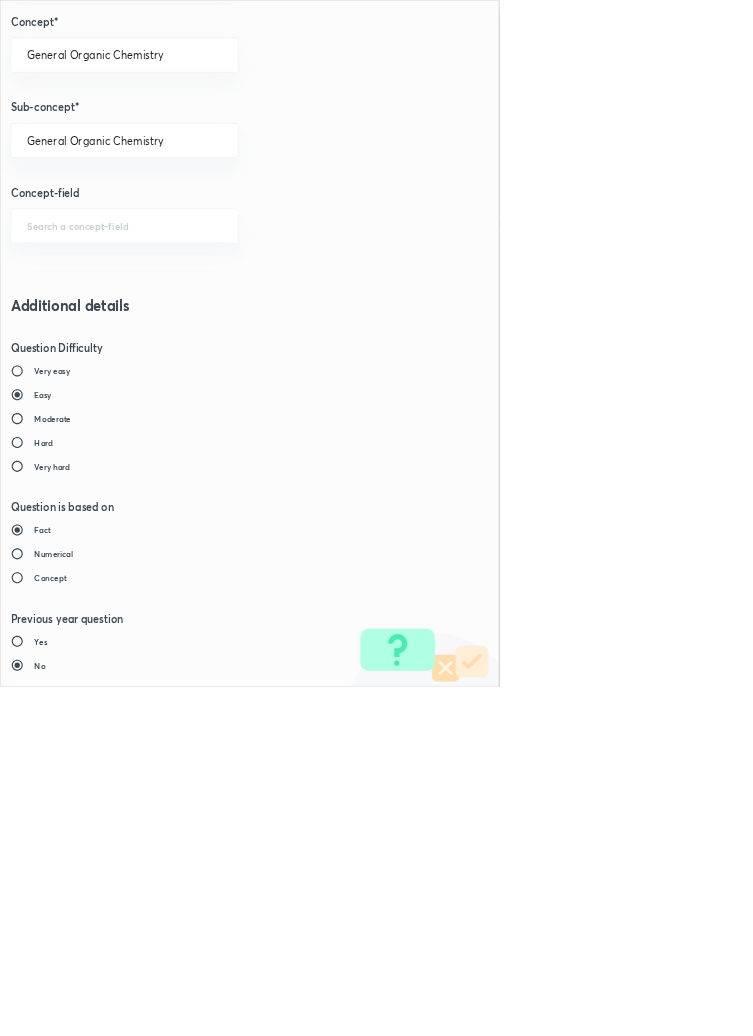 type on "1" 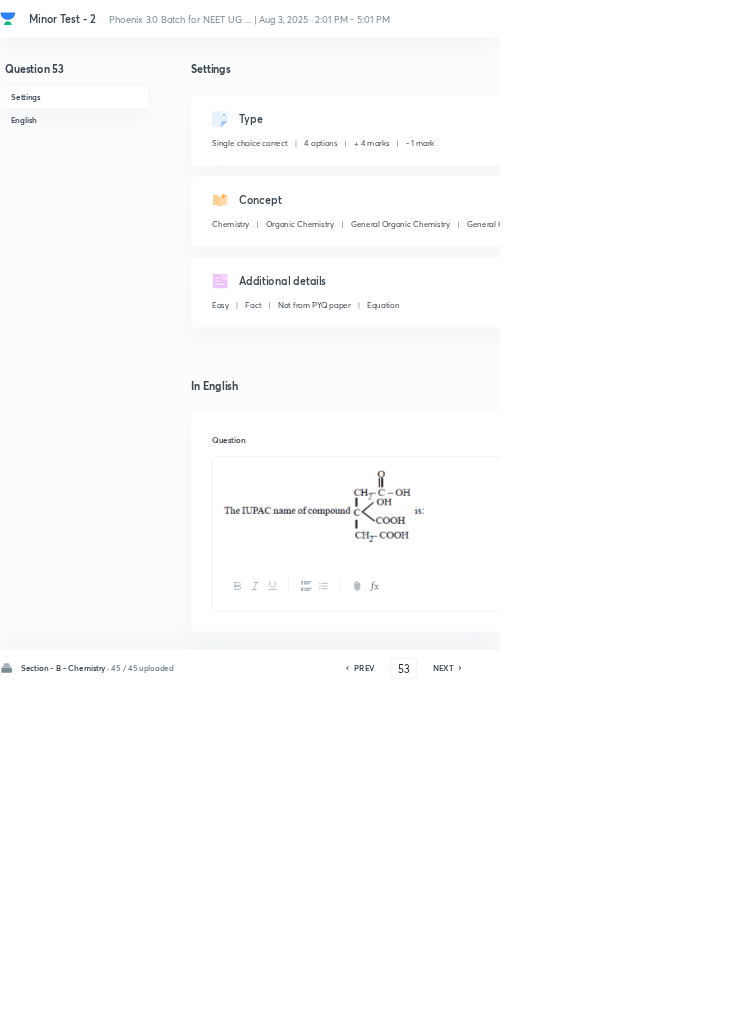 click on "Save" at bounding box center (1096, 1006) 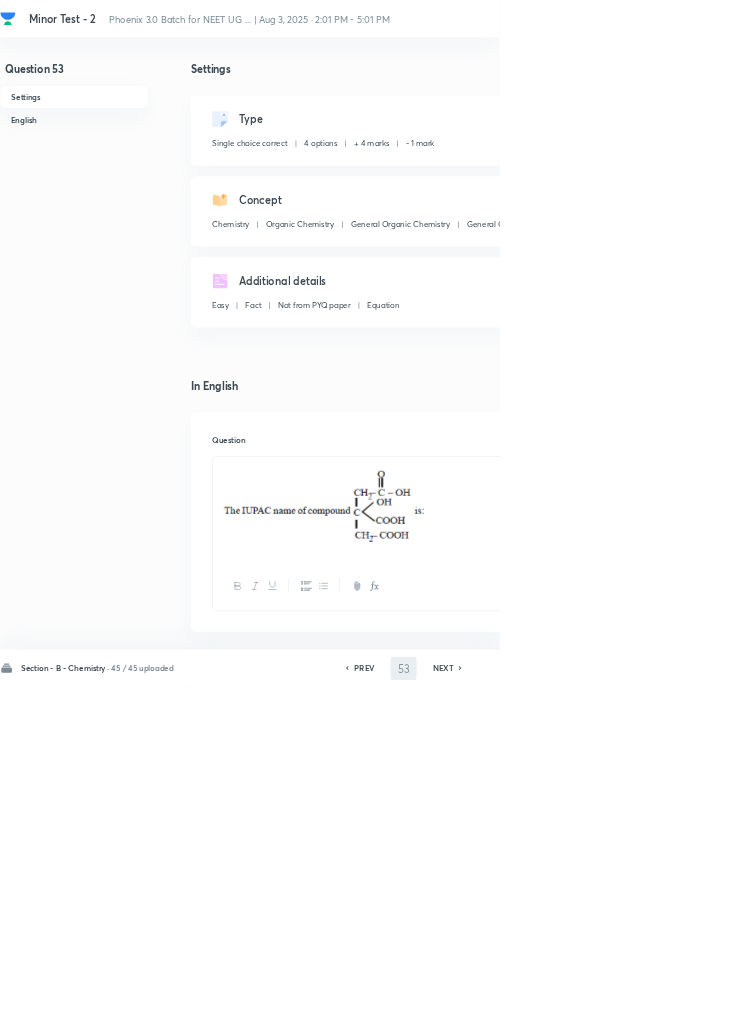 type on "54" 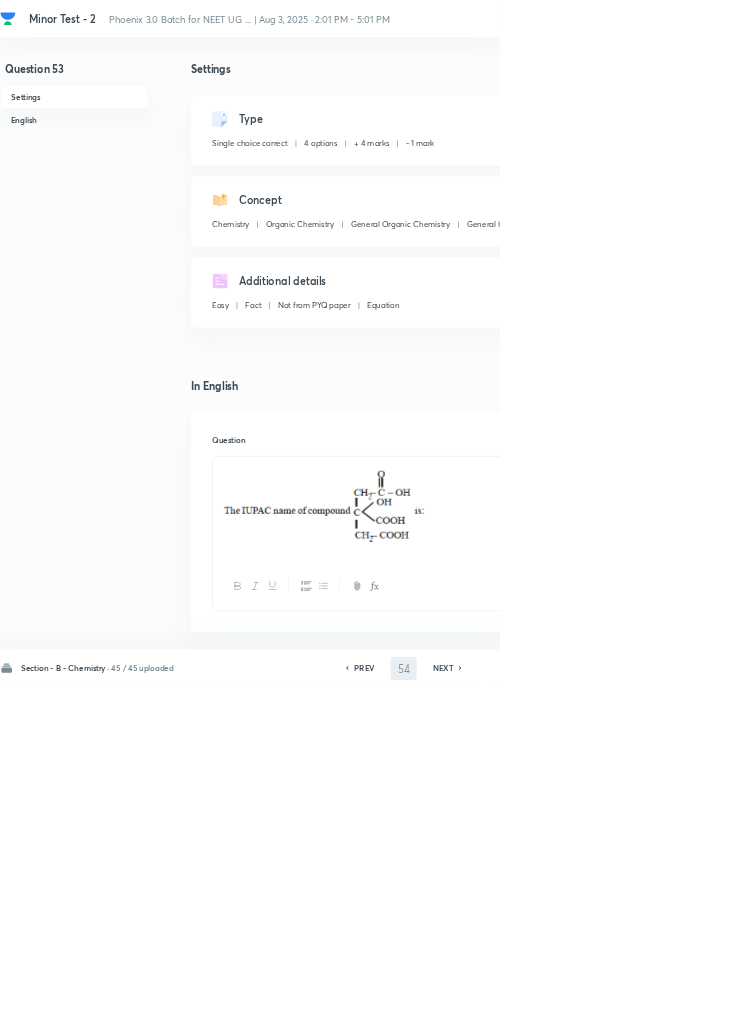 checkbox on "false" 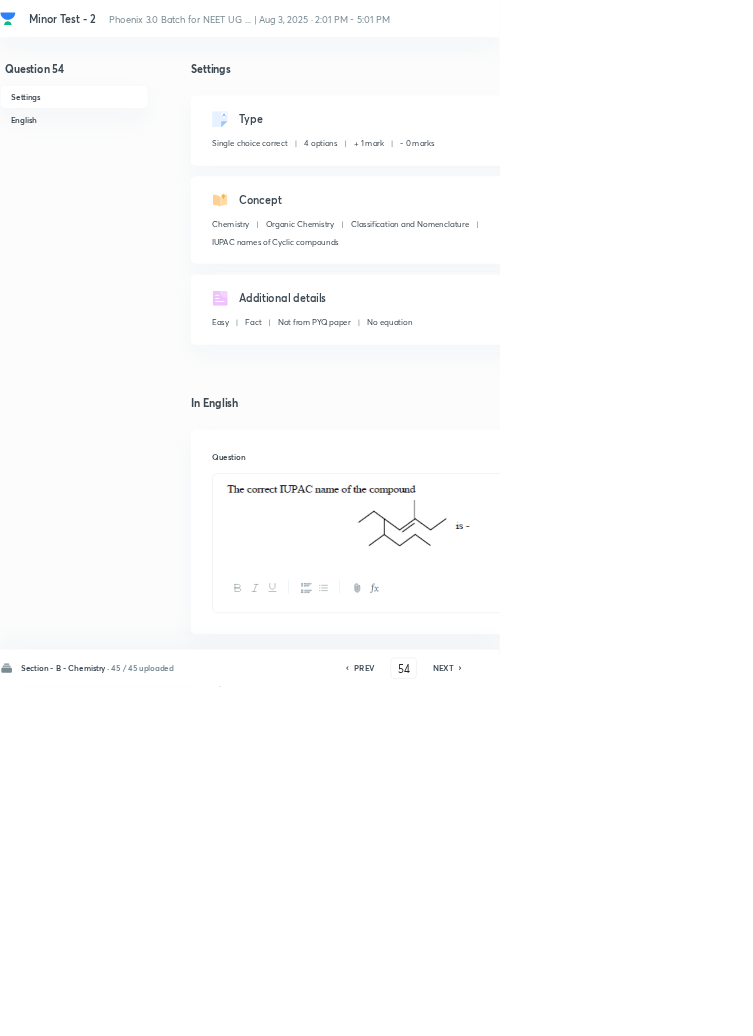 click on "Edit" at bounding box center [920, 182] 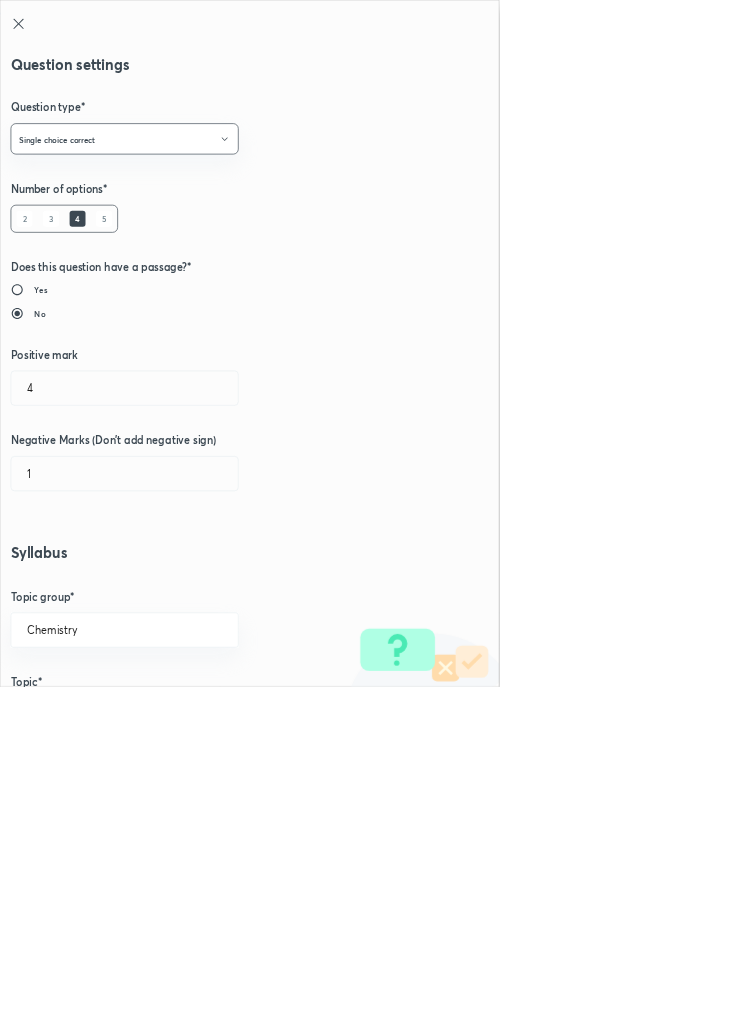 type on "1" 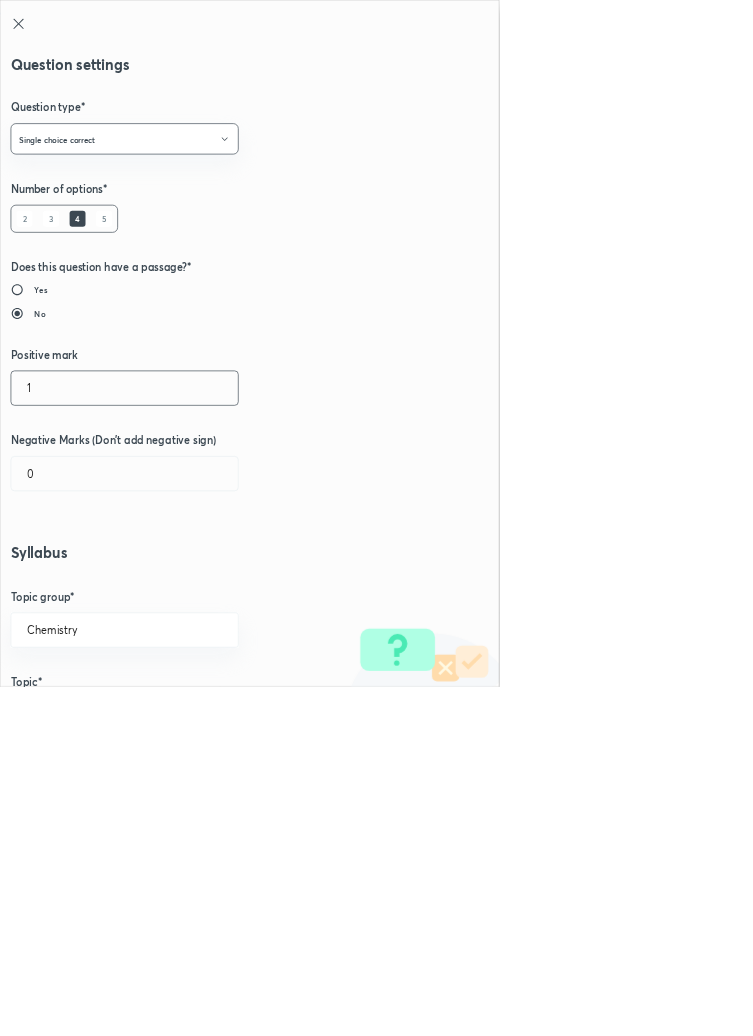 click on "1" at bounding box center (188, 585) 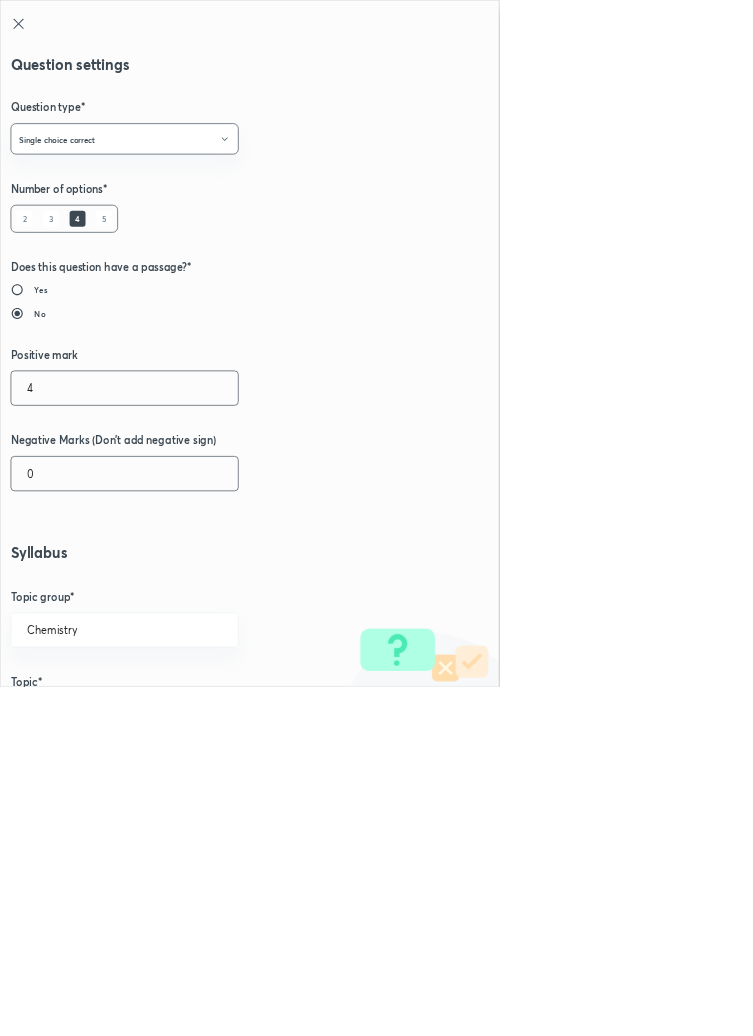 type on "4" 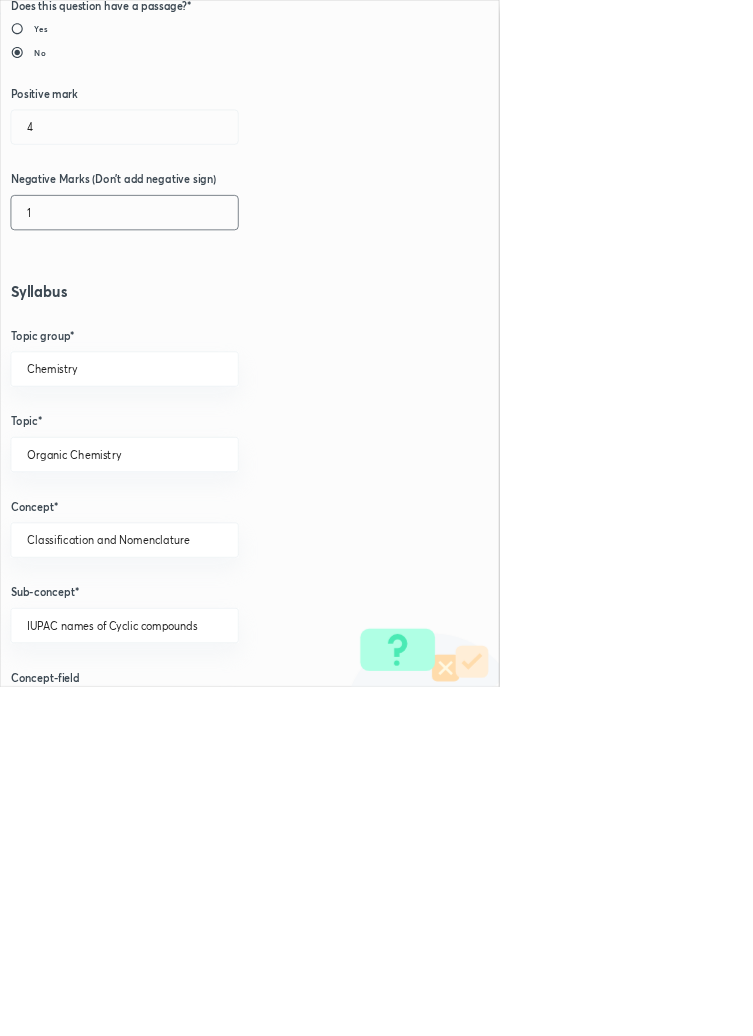 scroll, scrollTop: 1125, scrollLeft: 0, axis: vertical 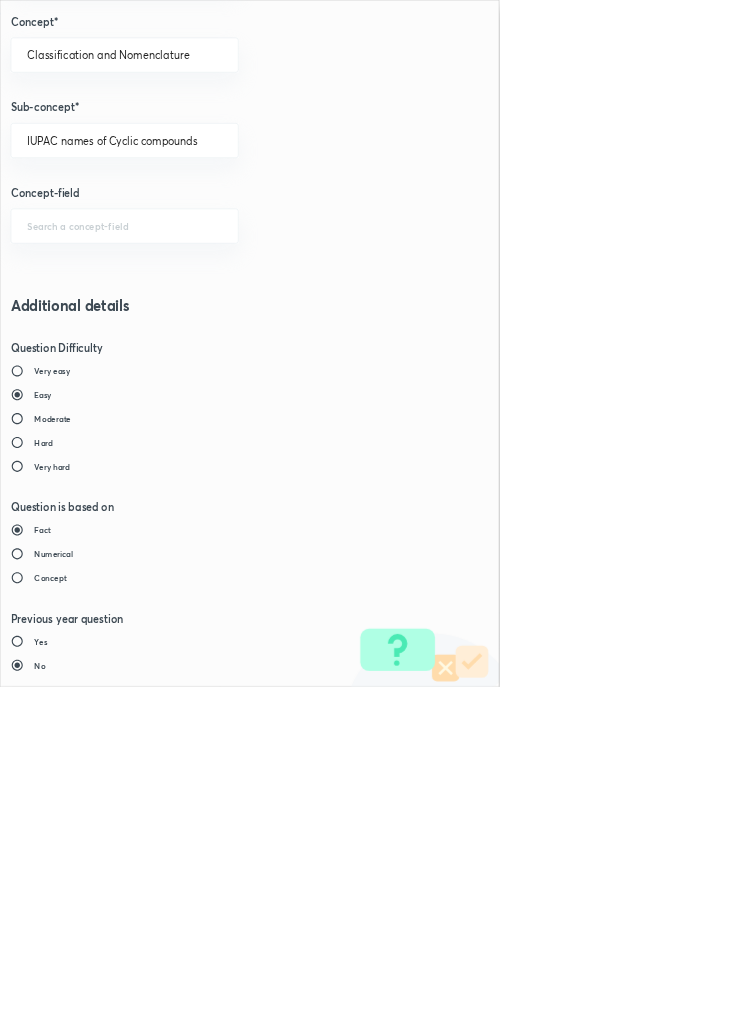 type on "1" 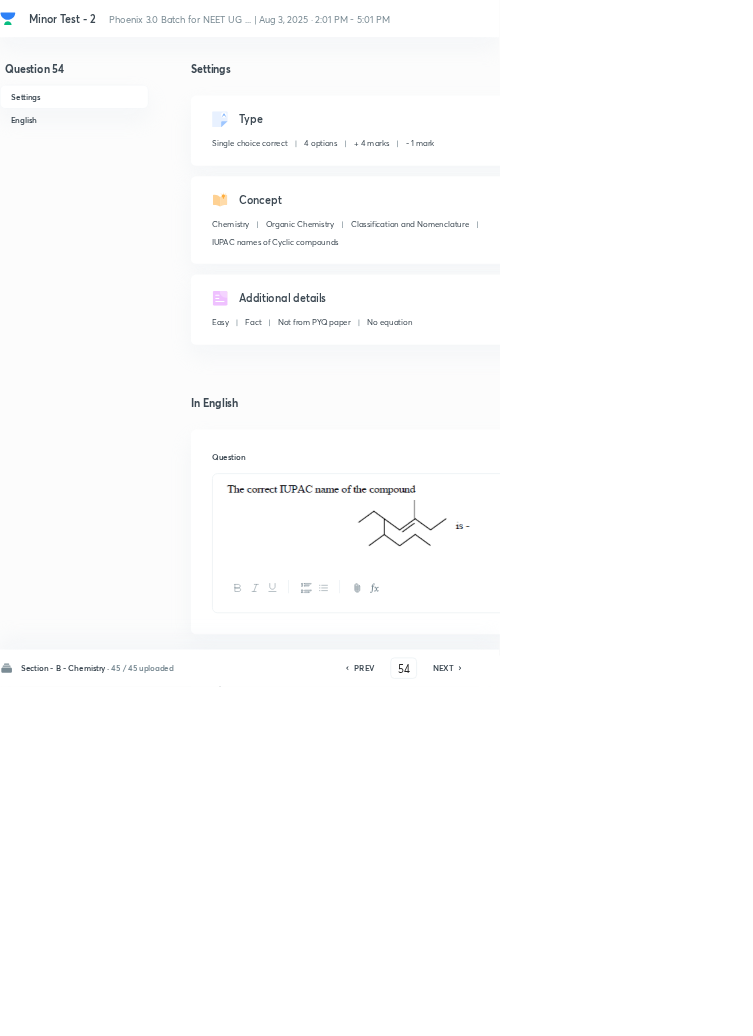 click on "Save" at bounding box center (1096, 1006) 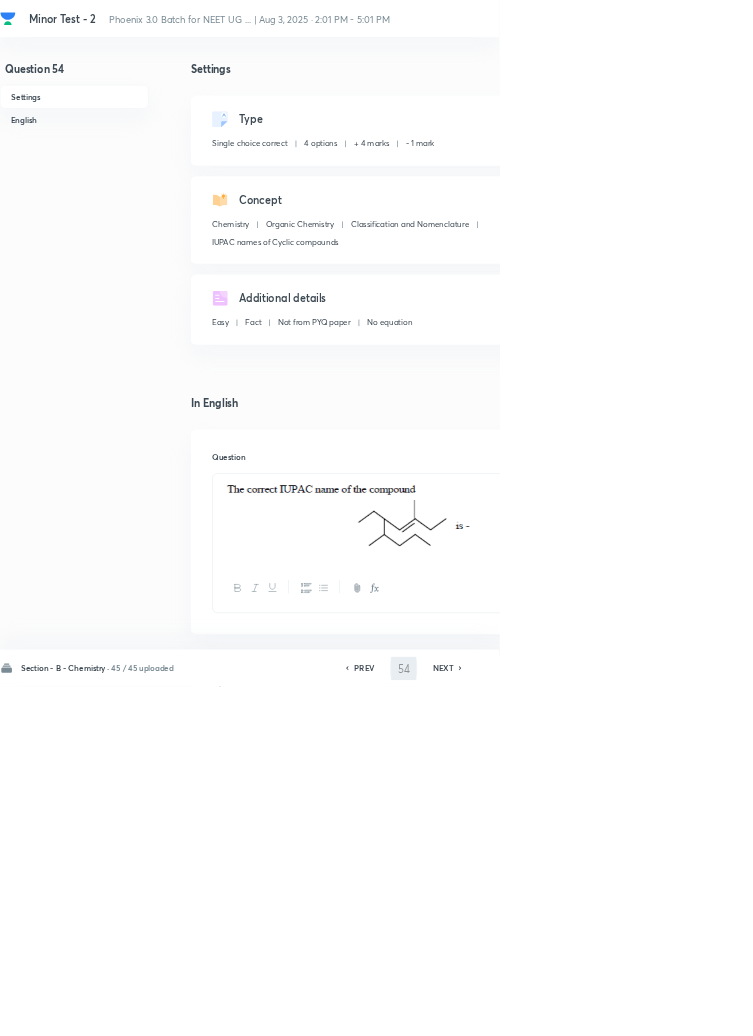 type on "55" 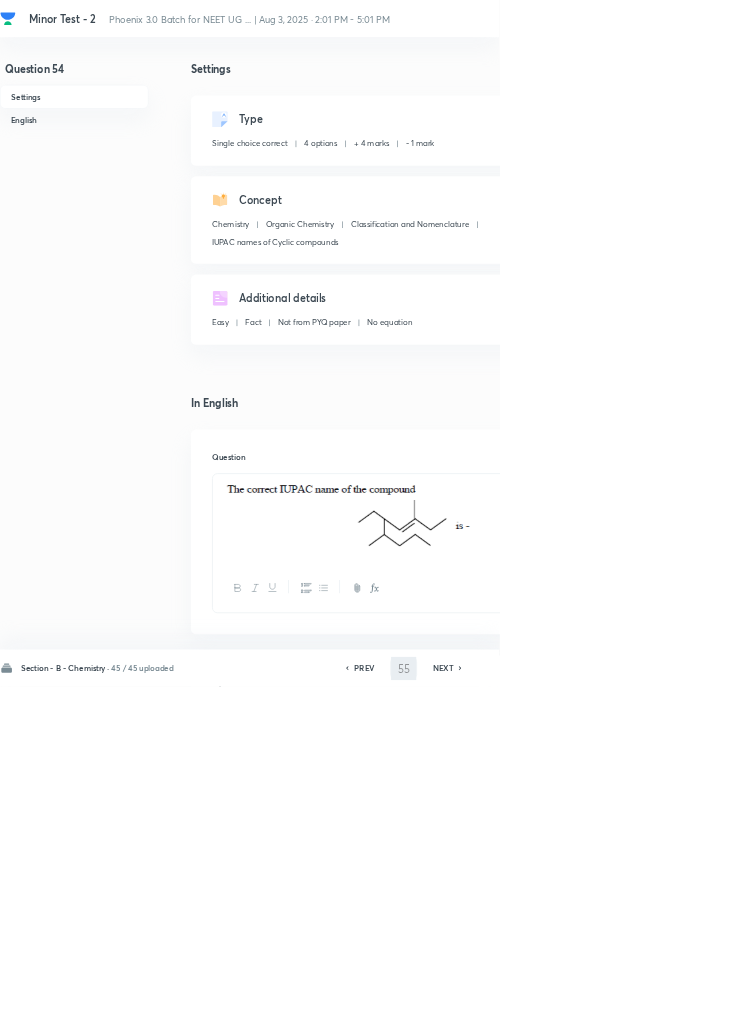 checkbox on "false" 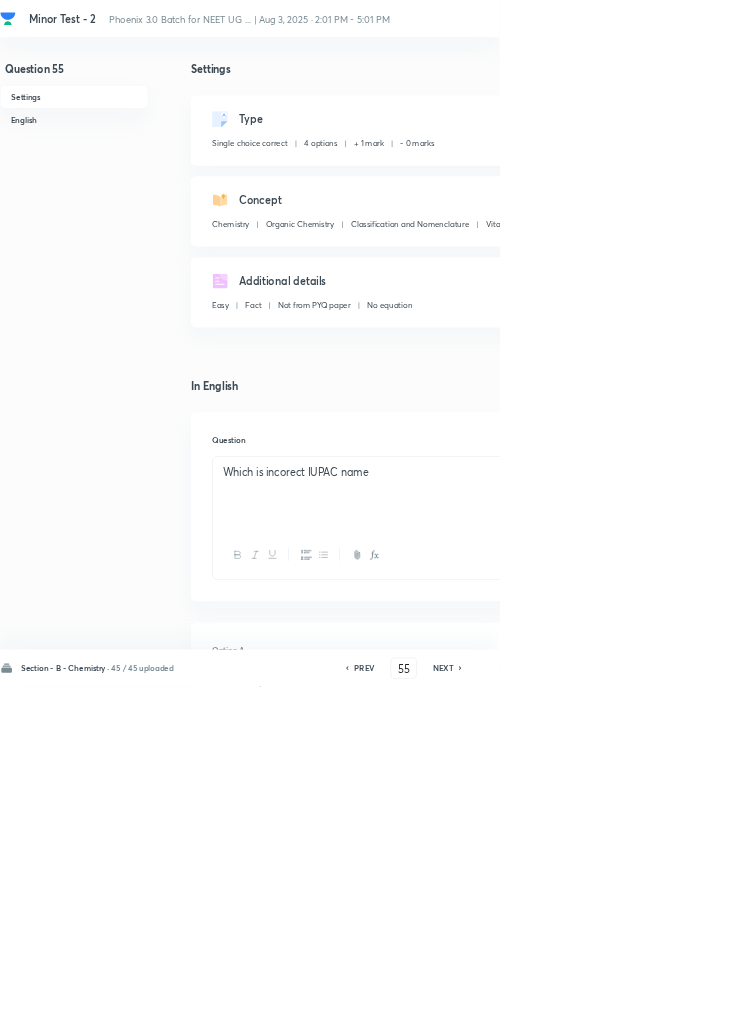 click on "Edit" at bounding box center [920, 182] 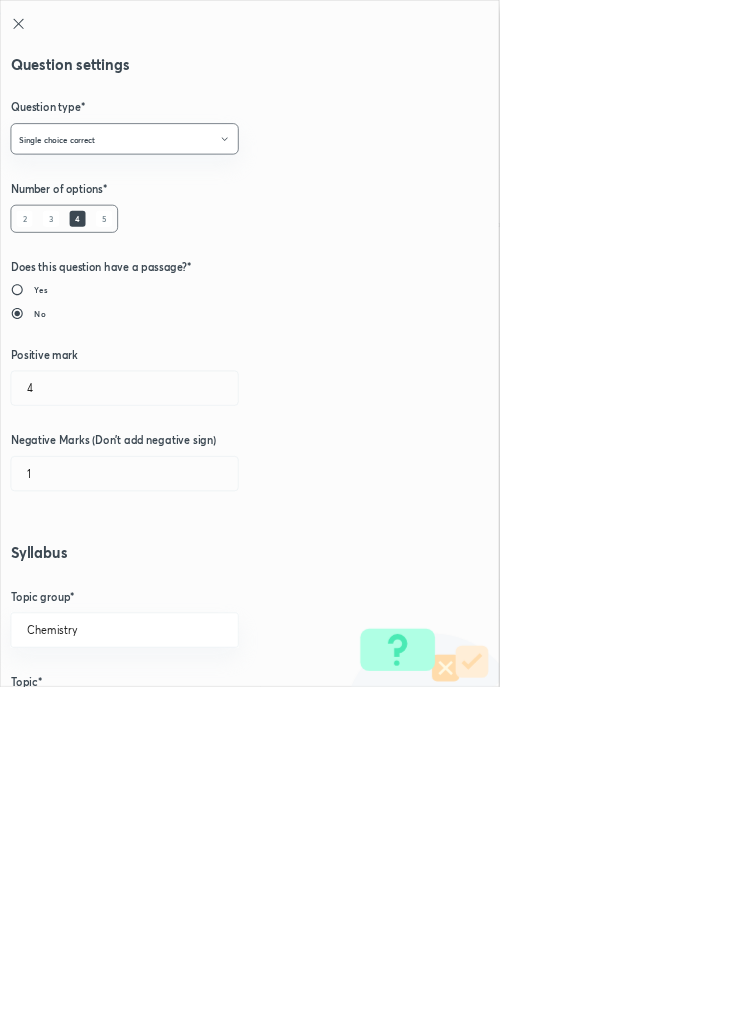 type on "1" 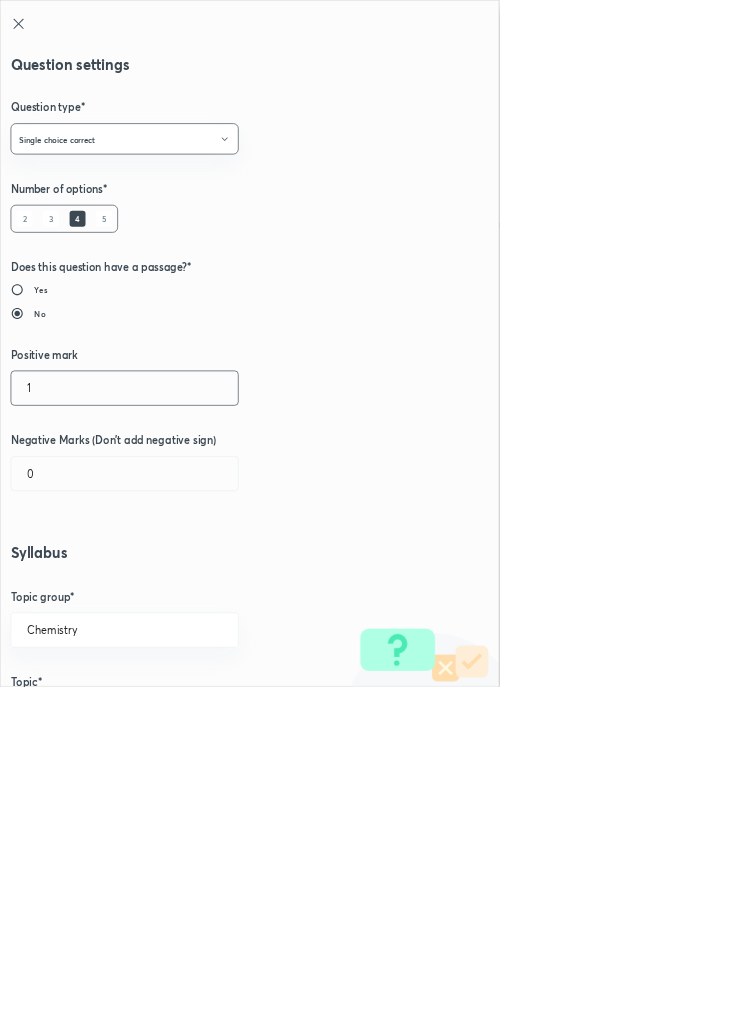 click on "1" at bounding box center (188, 585) 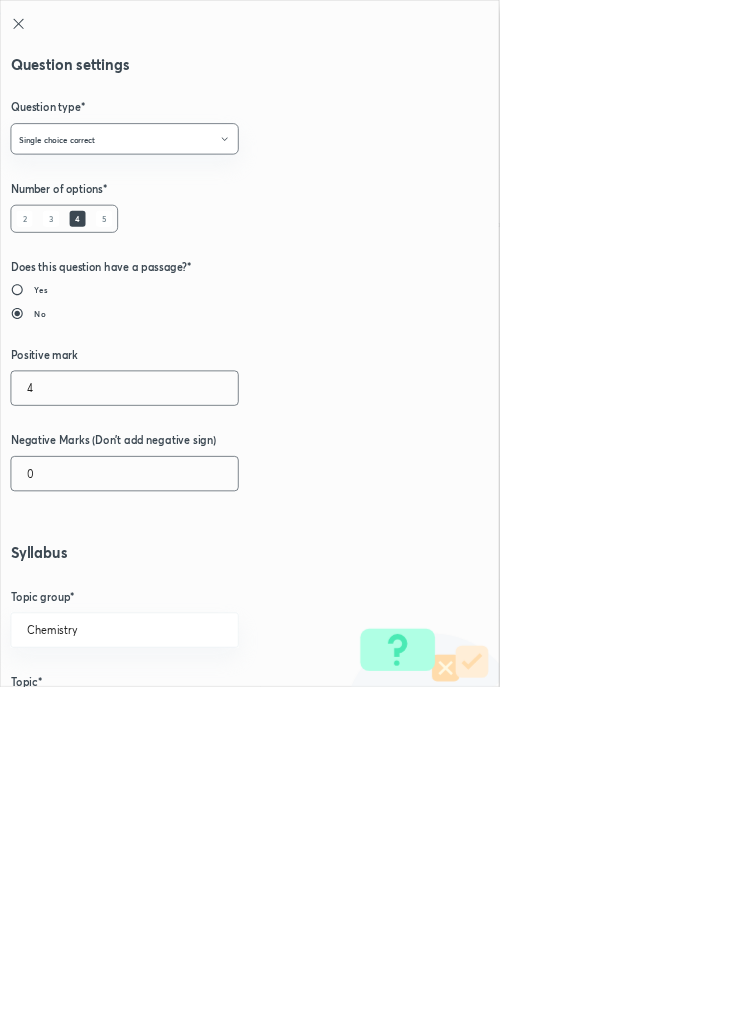 type on "4" 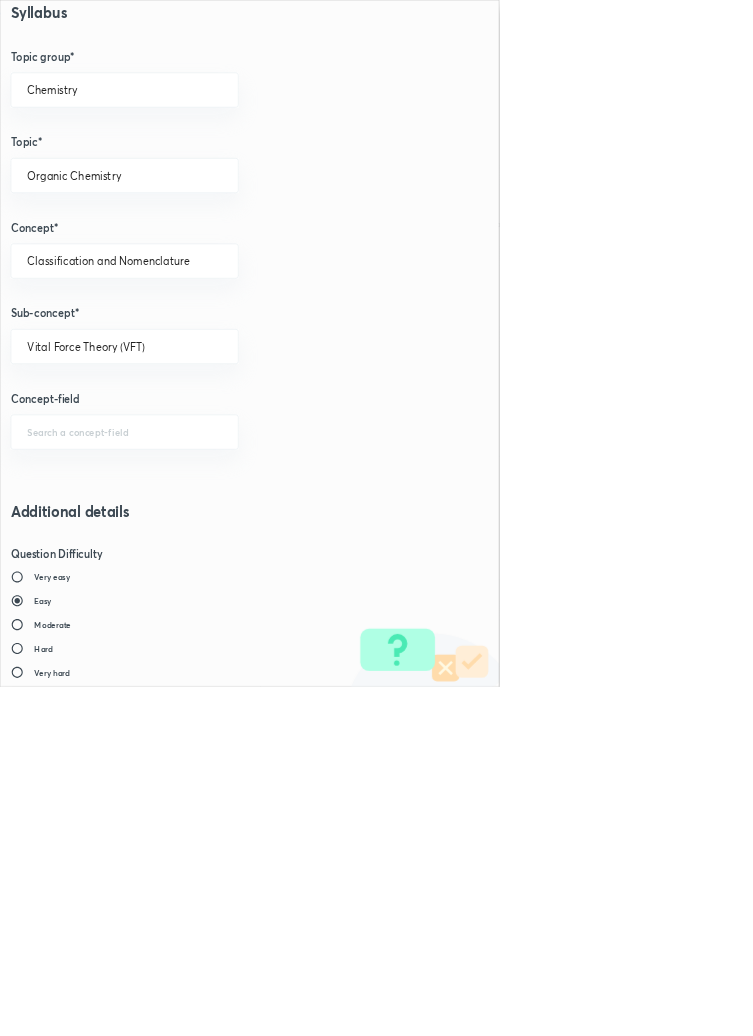 scroll, scrollTop: 1125, scrollLeft: 0, axis: vertical 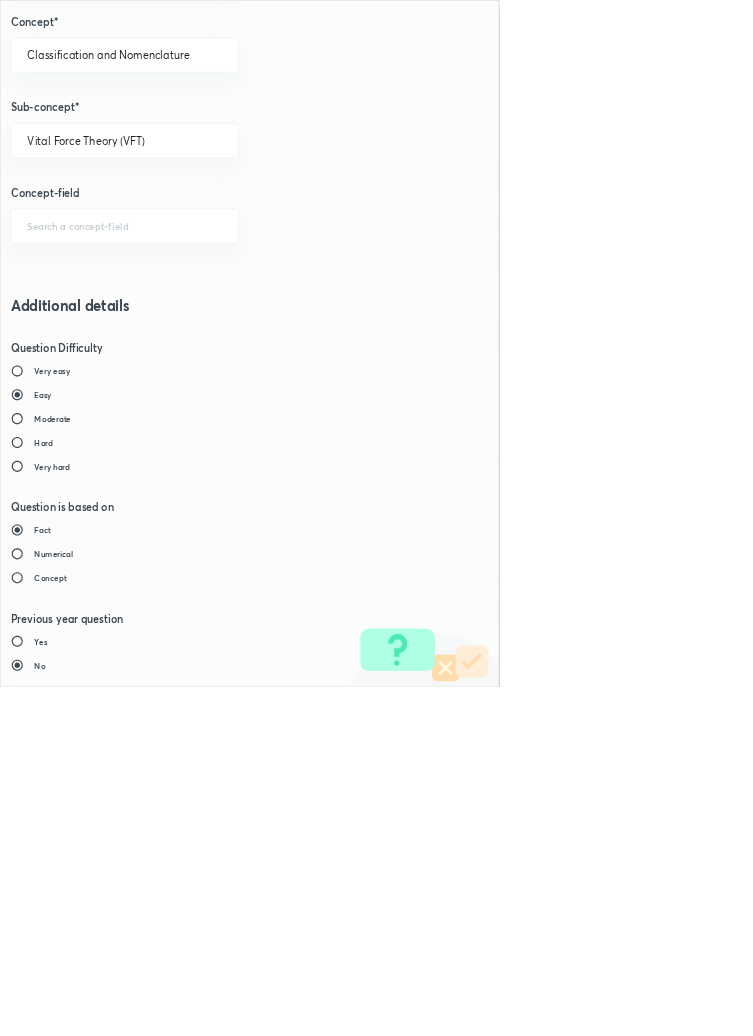 type on "1" 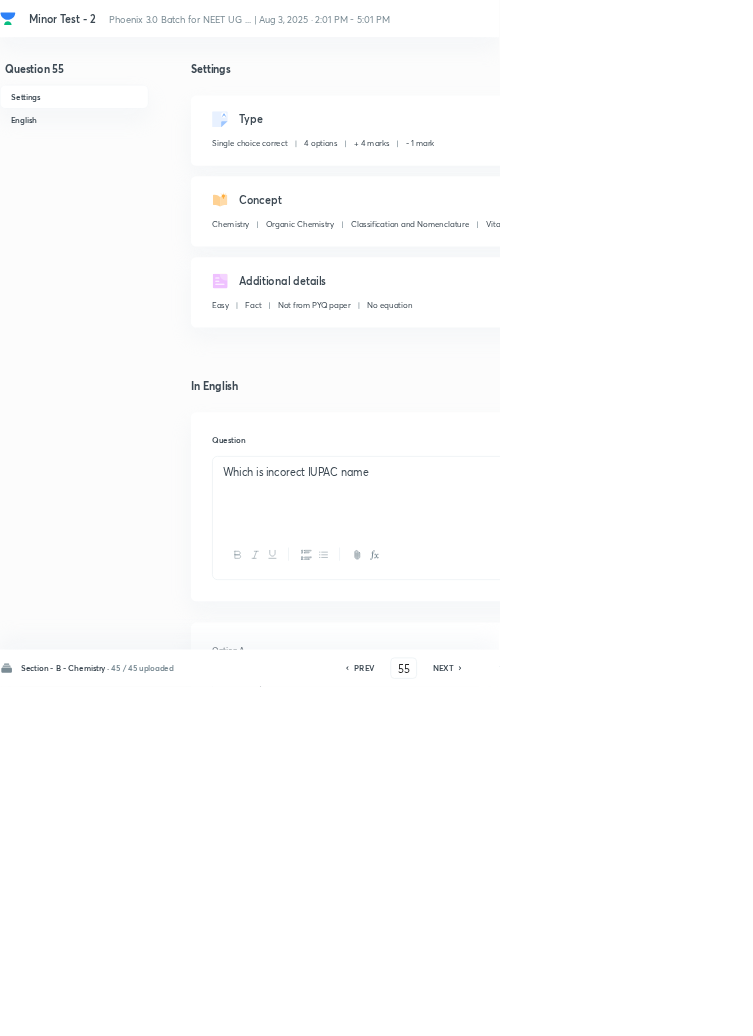 click on "Save" at bounding box center [1096, 1006] 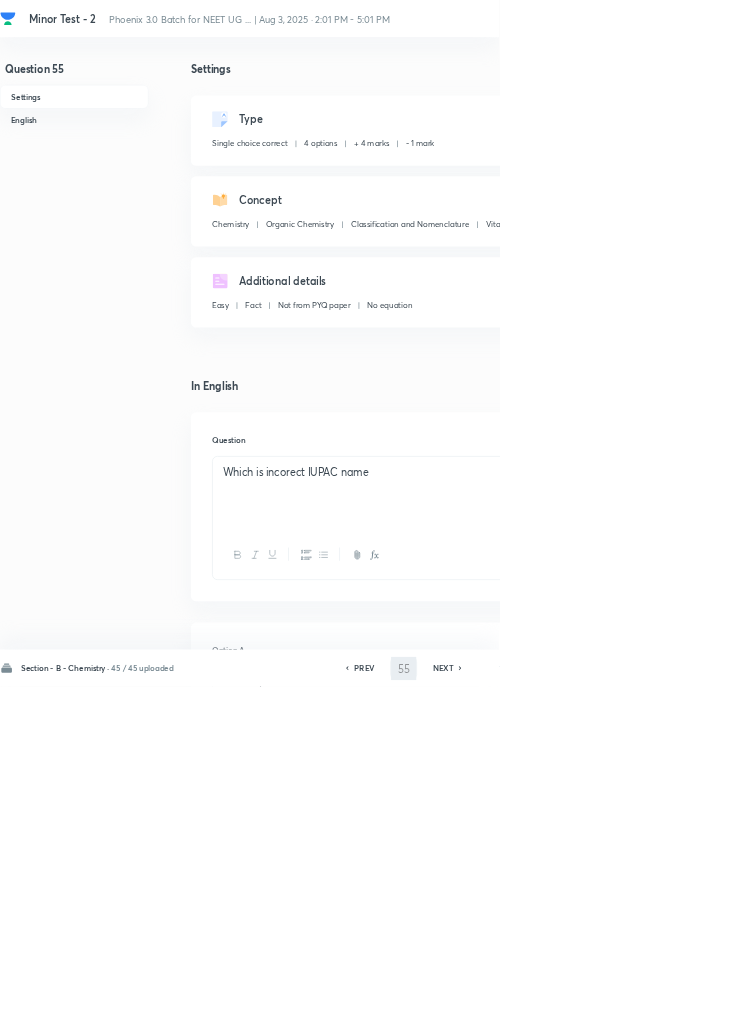 type on "56" 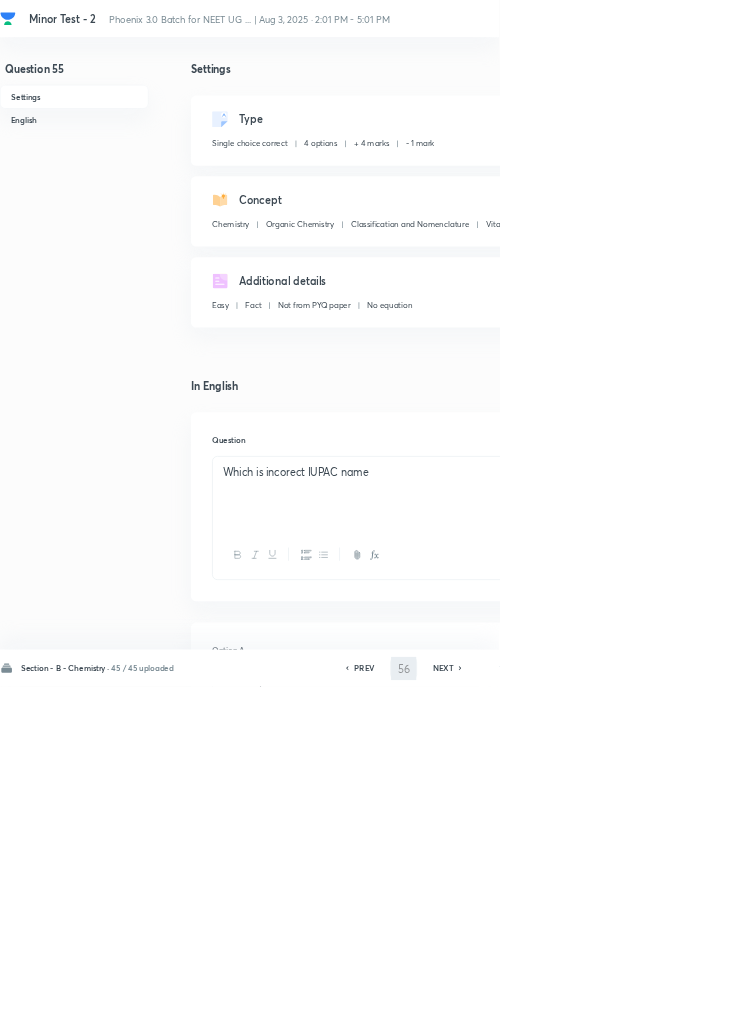 checkbox on "false" 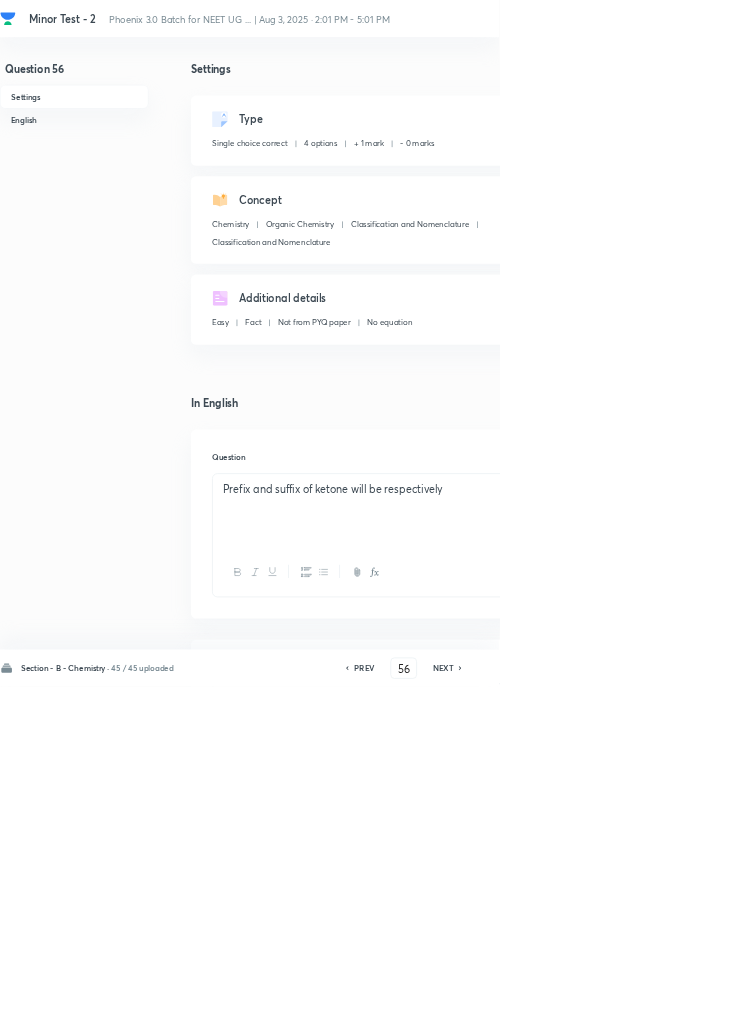 click on "Edit" at bounding box center [920, 182] 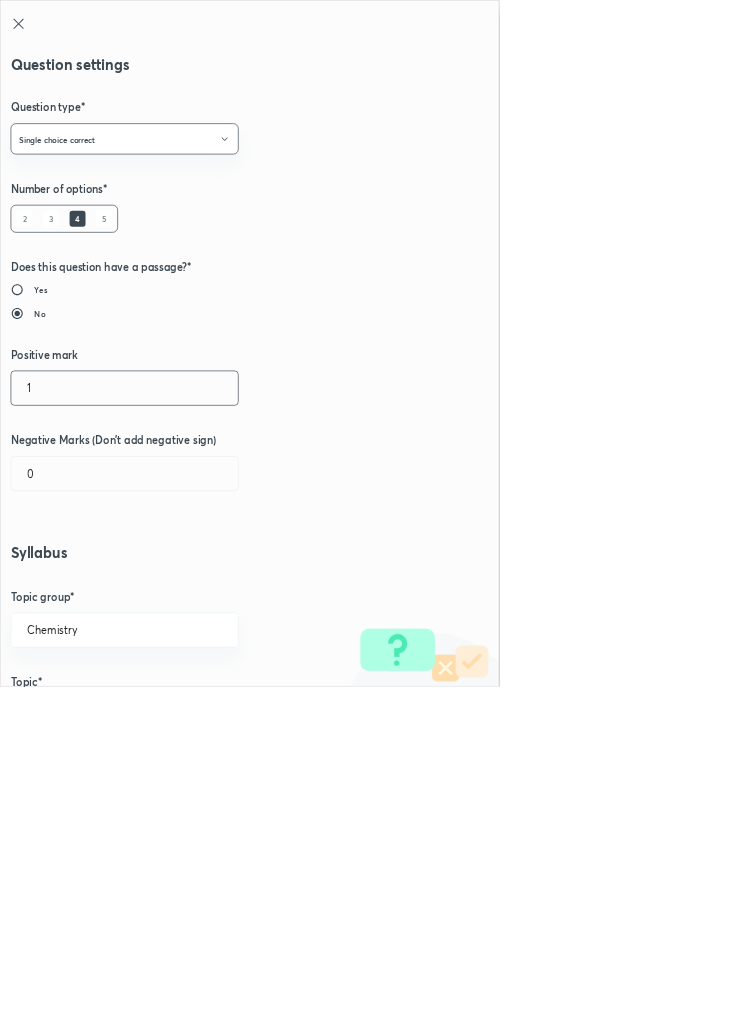 click on "1" at bounding box center [188, 585] 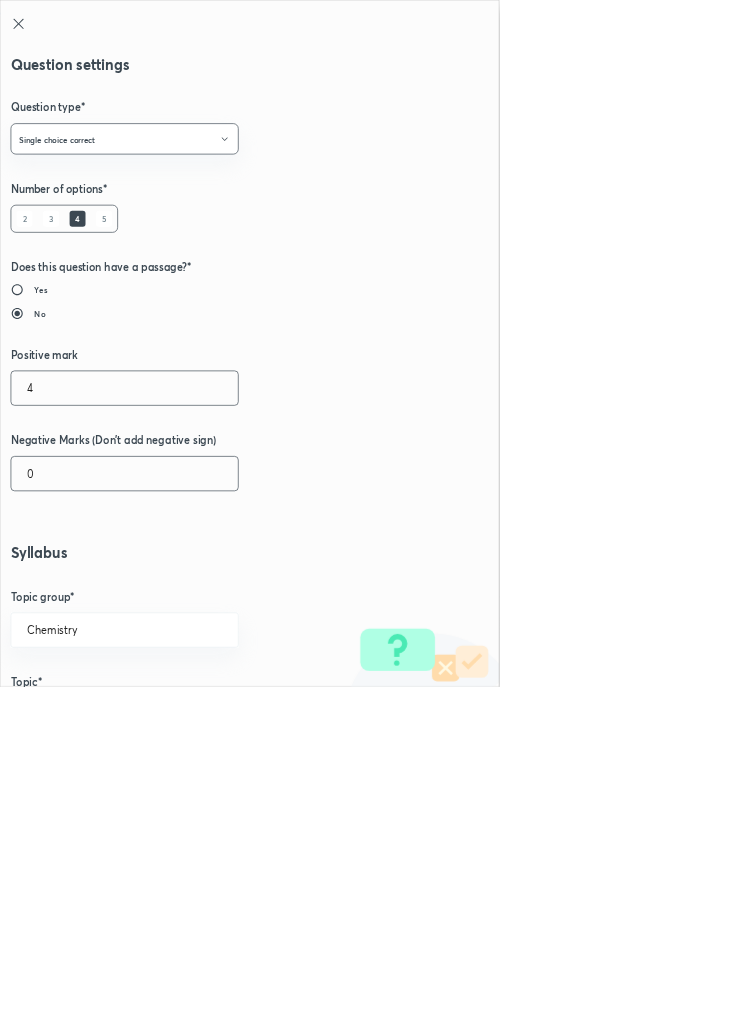 type on "4" 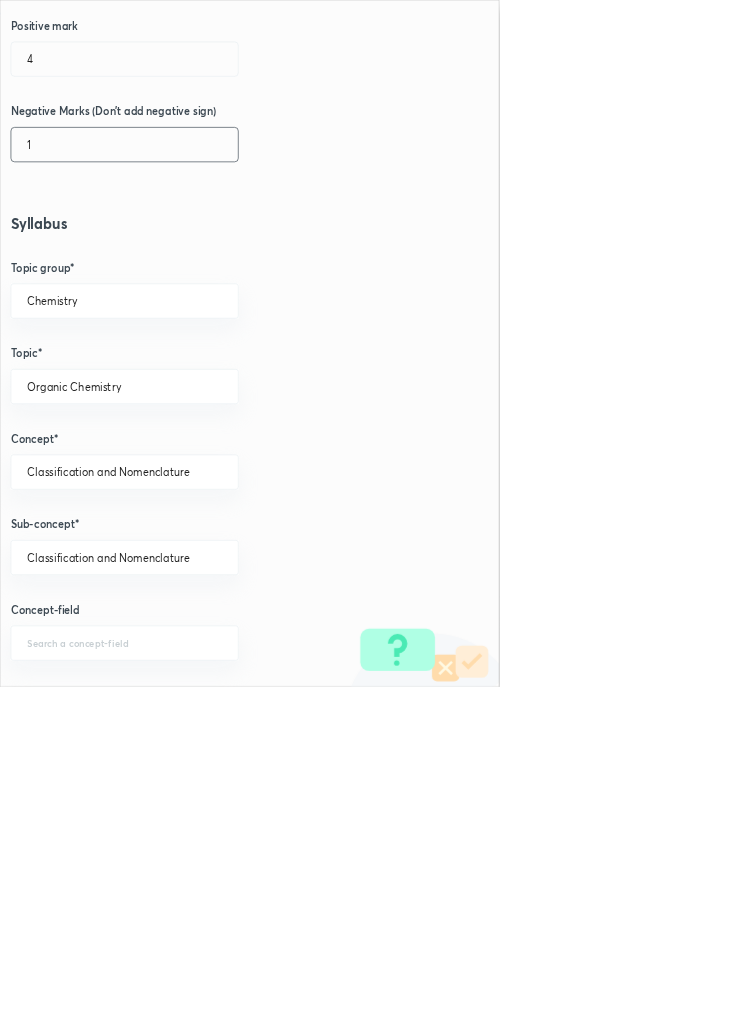 scroll, scrollTop: 1125, scrollLeft: 0, axis: vertical 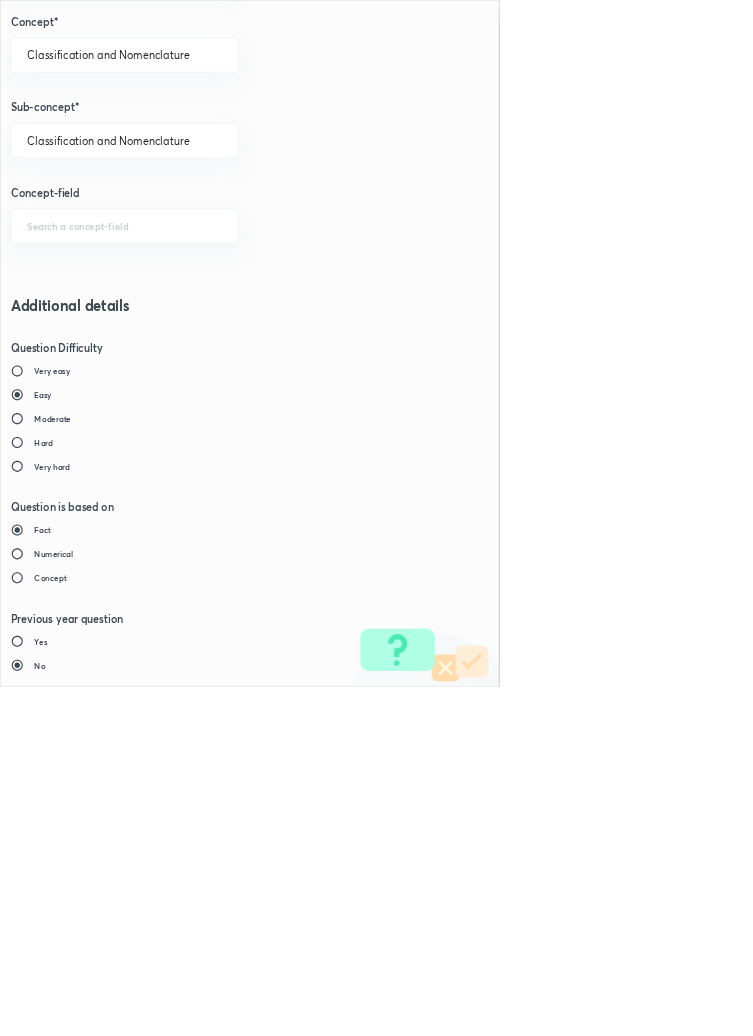 type on "1" 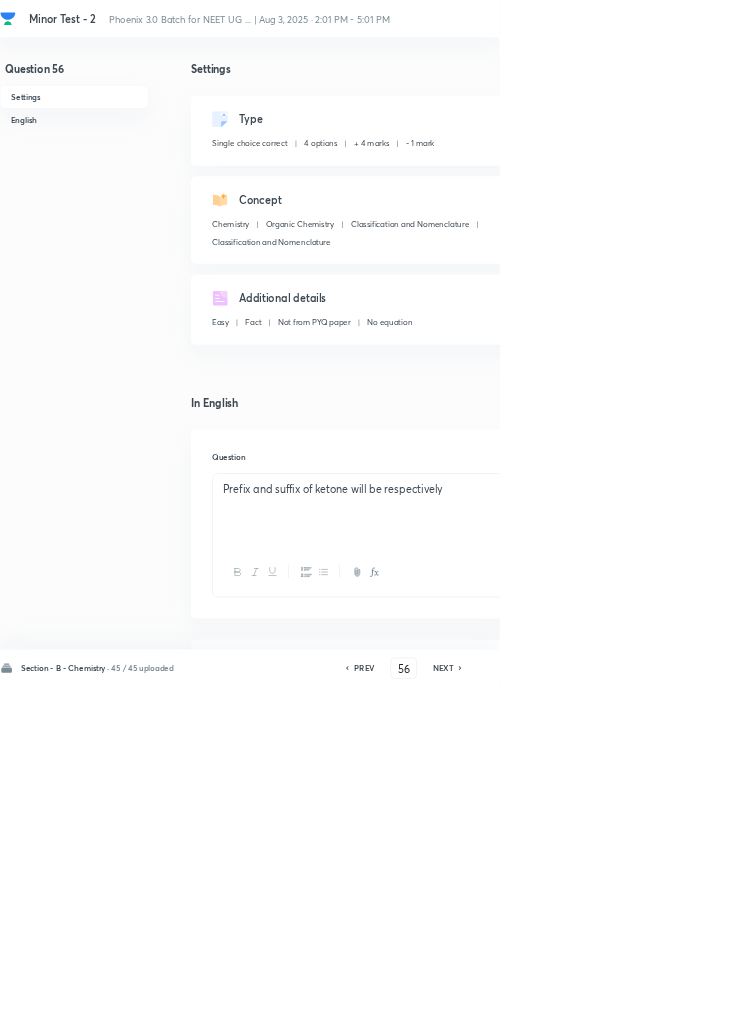 click on "Save" at bounding box center (1096, 1006) 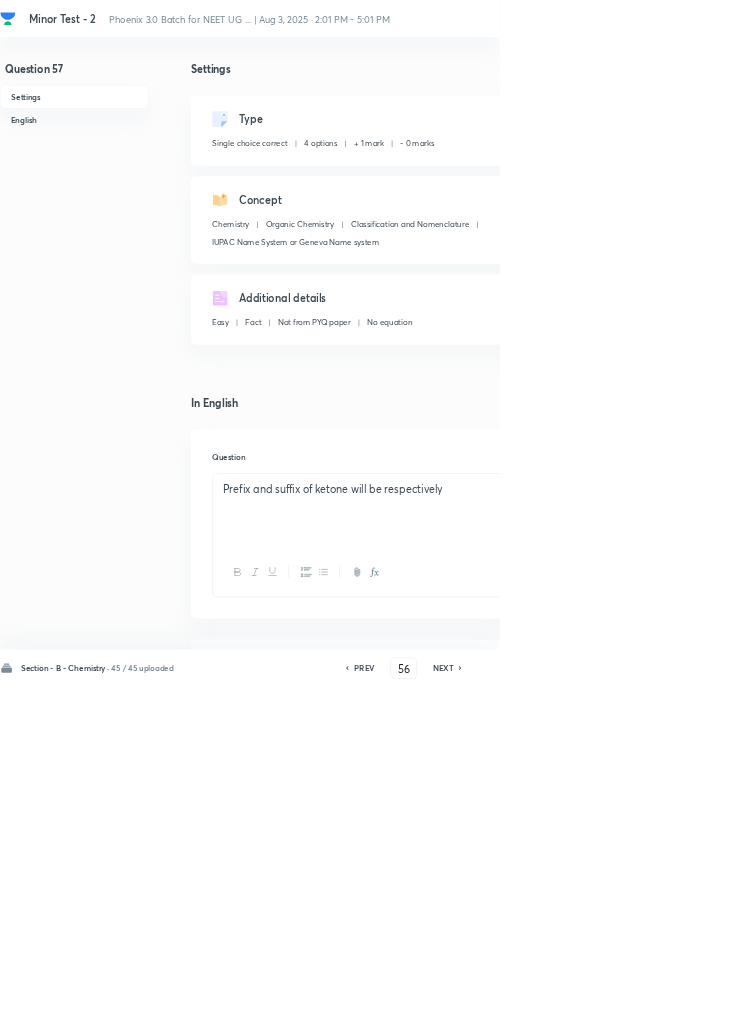 type on "57" 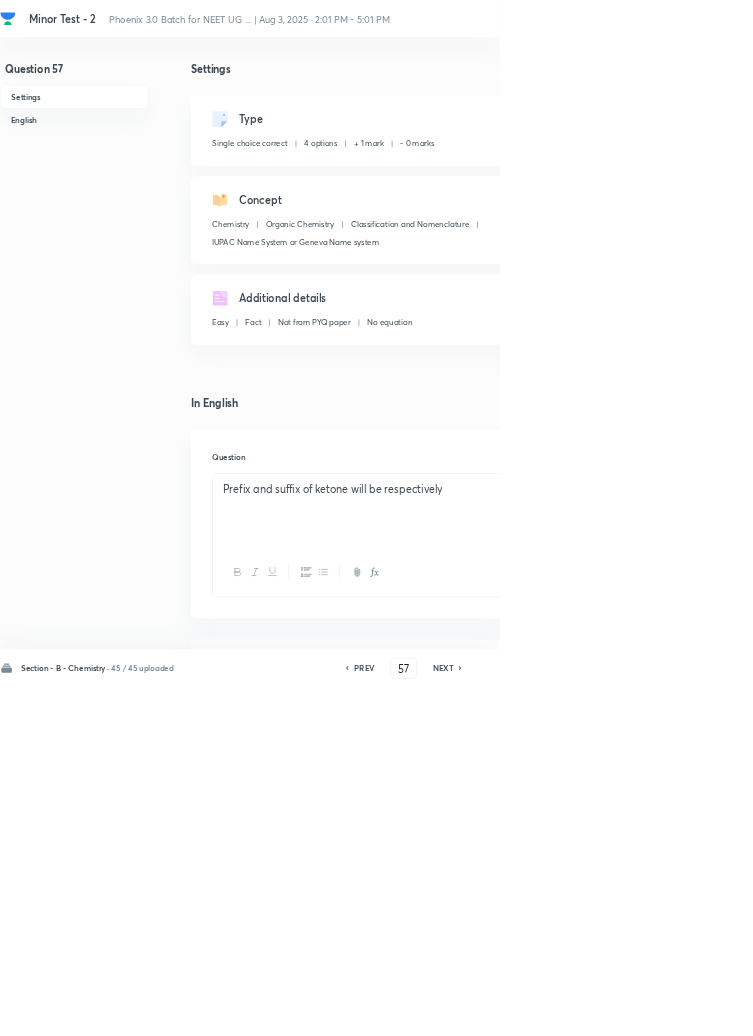 checkbox on "false" 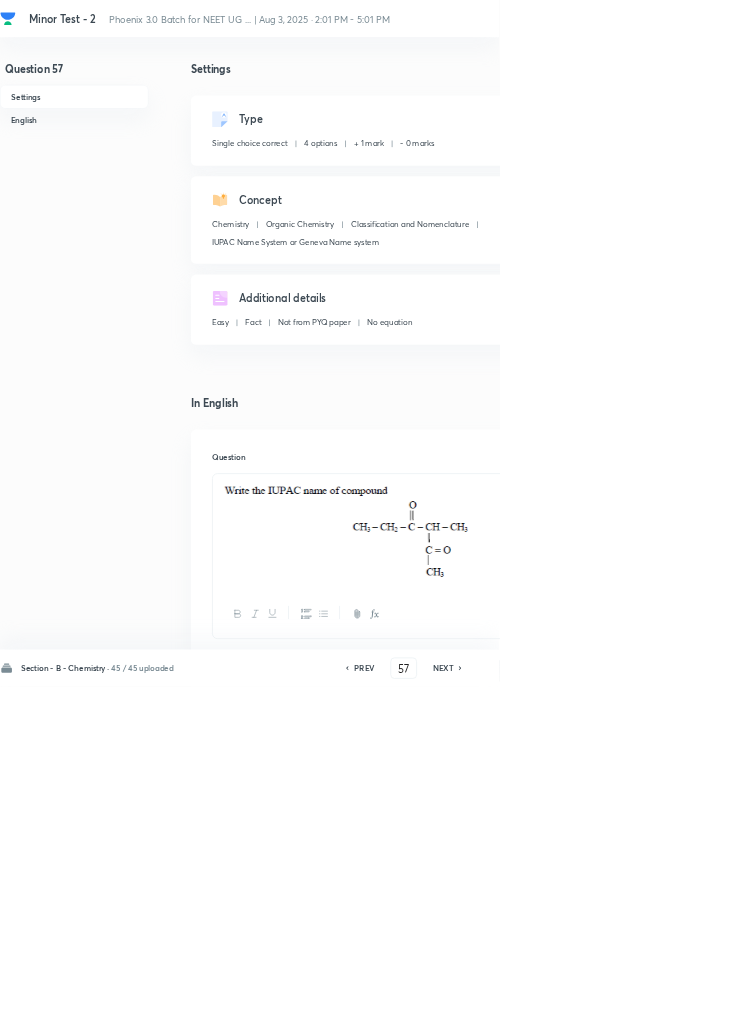 click on "Edit" at bounding box center (920, 182) 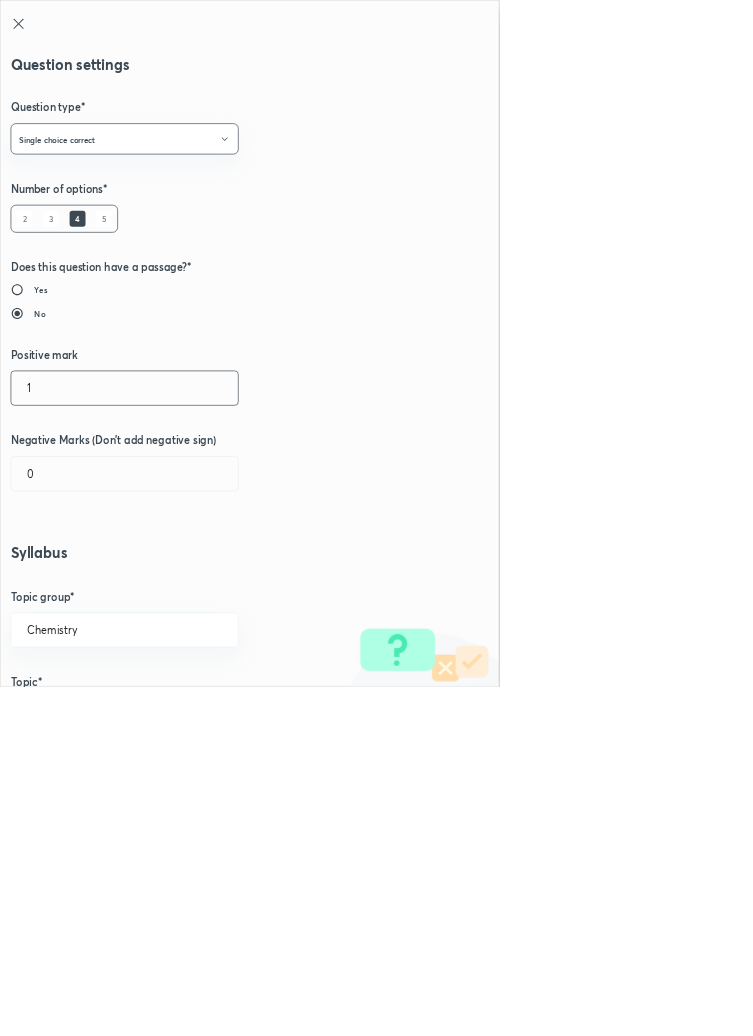 click on "1" at bounding box center (188, 585) 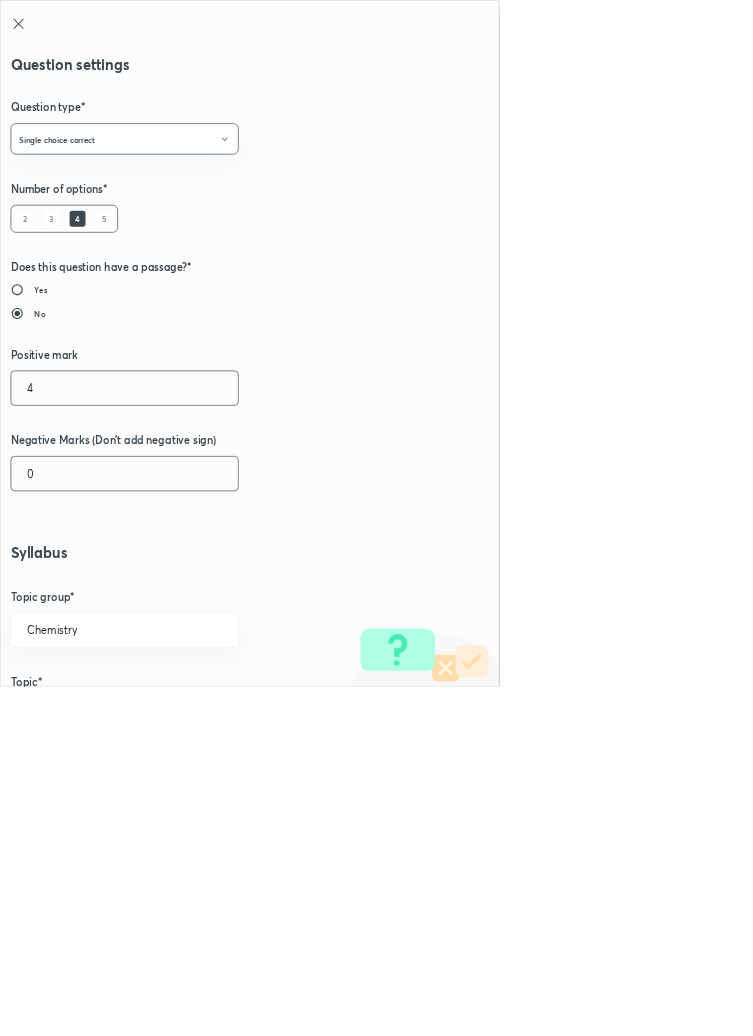 type on "4" 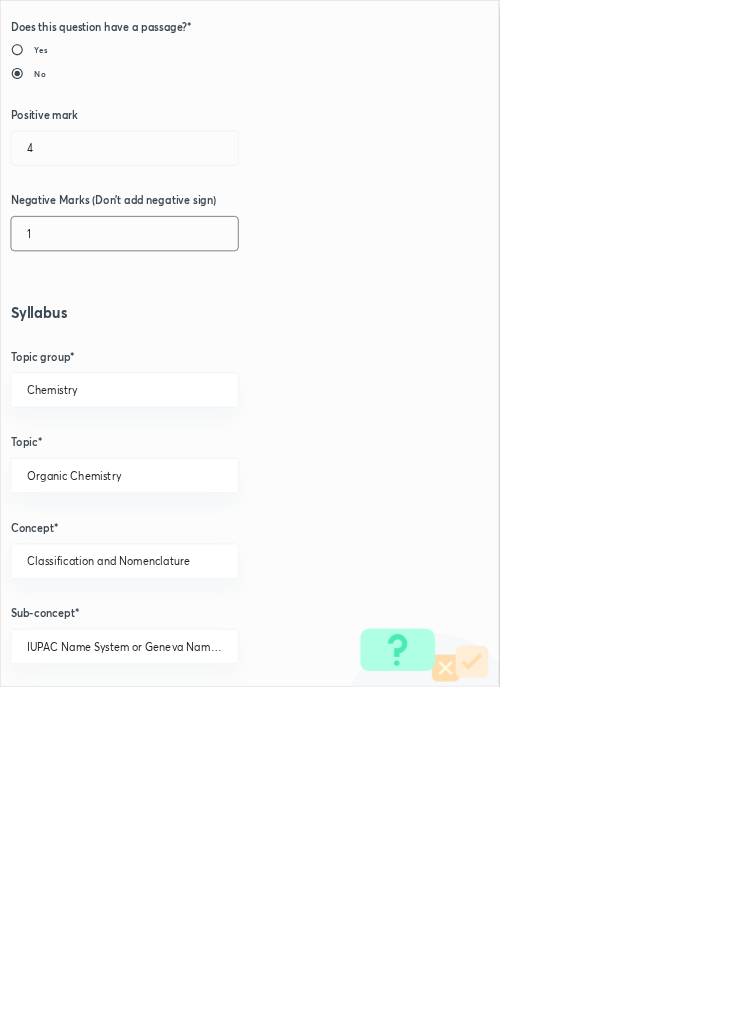 scroll, scrollTop: 1125, scrollLeft: 0, axis: vertical 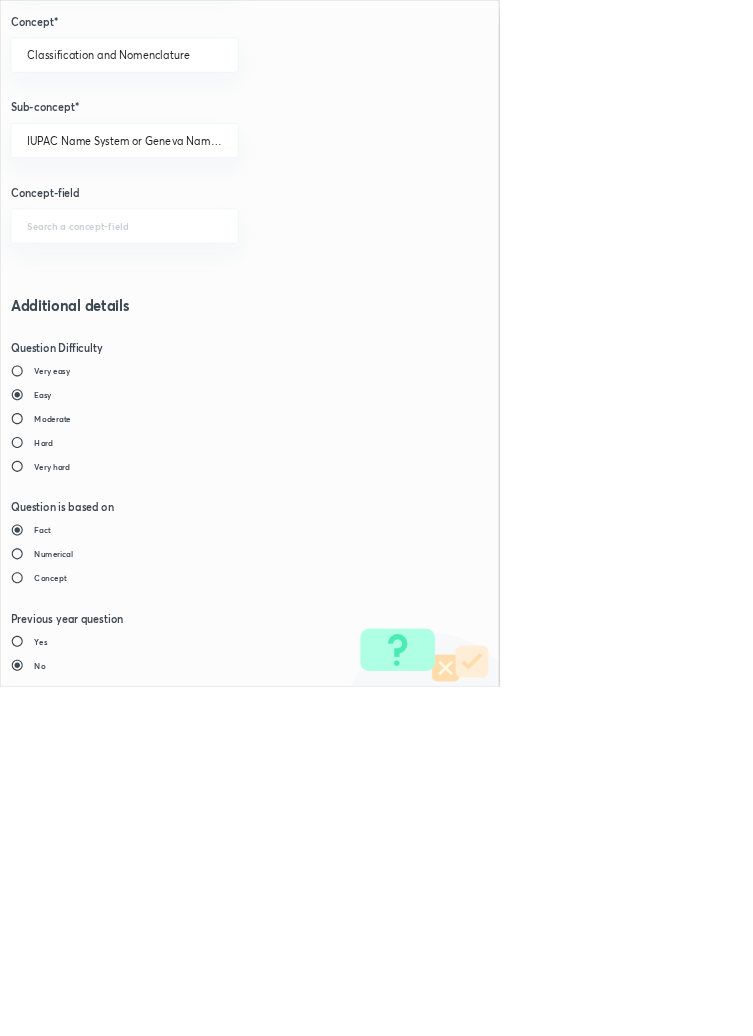 type on "1" 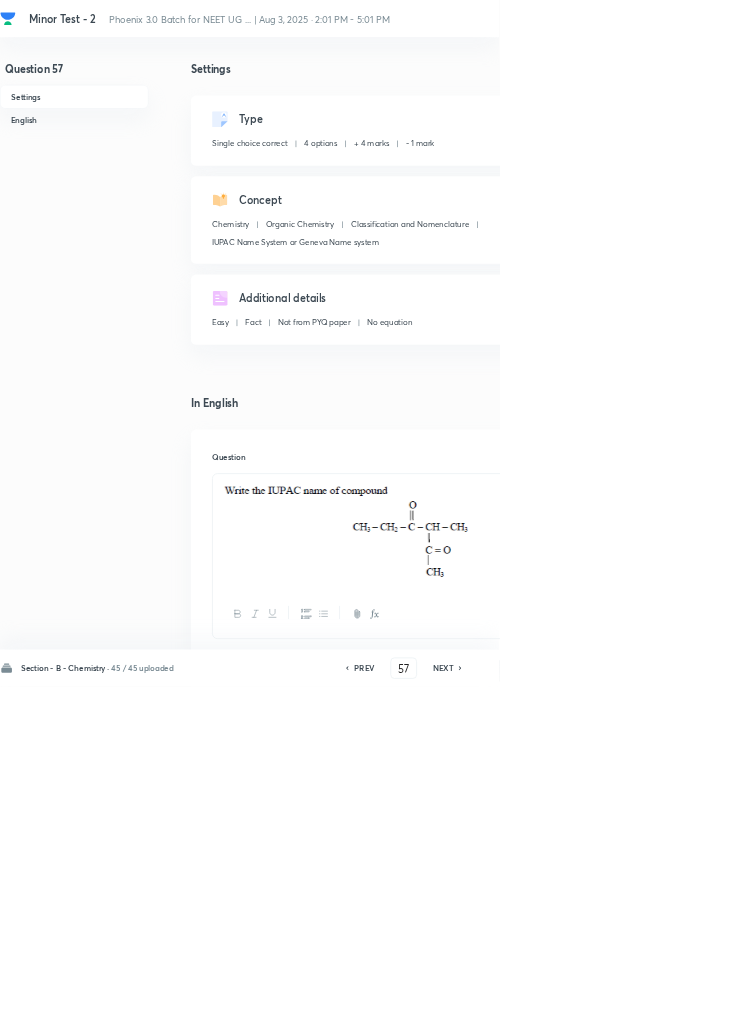 click on "Save" at bounding box center [1096, 1006] 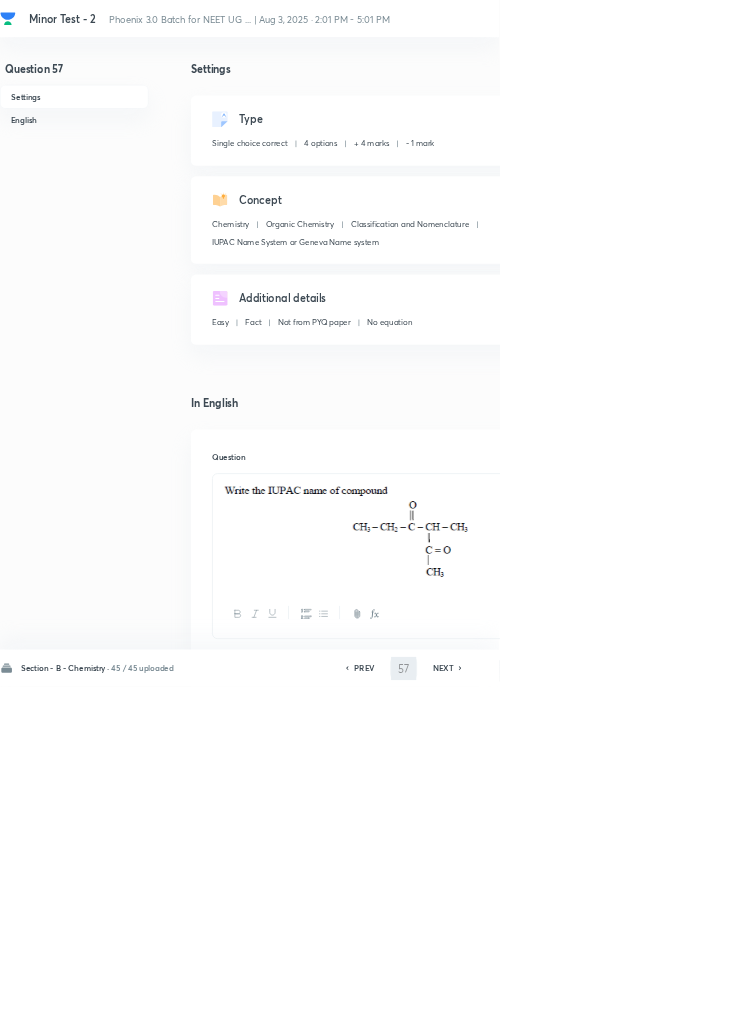 type on "58" 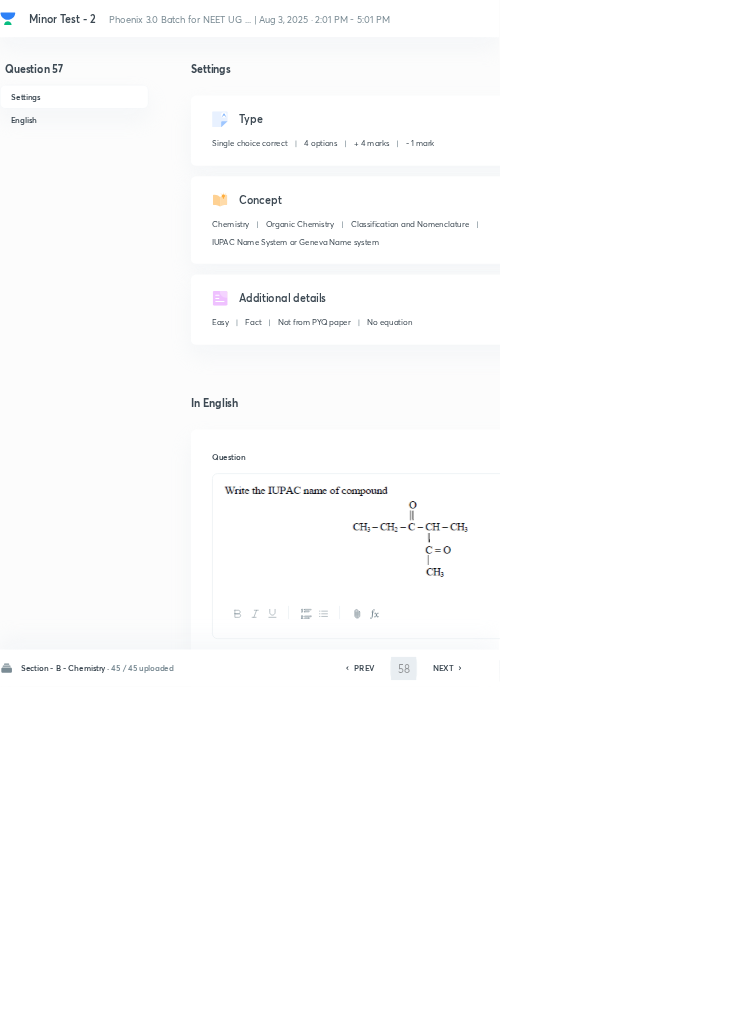 checkbox on "false" 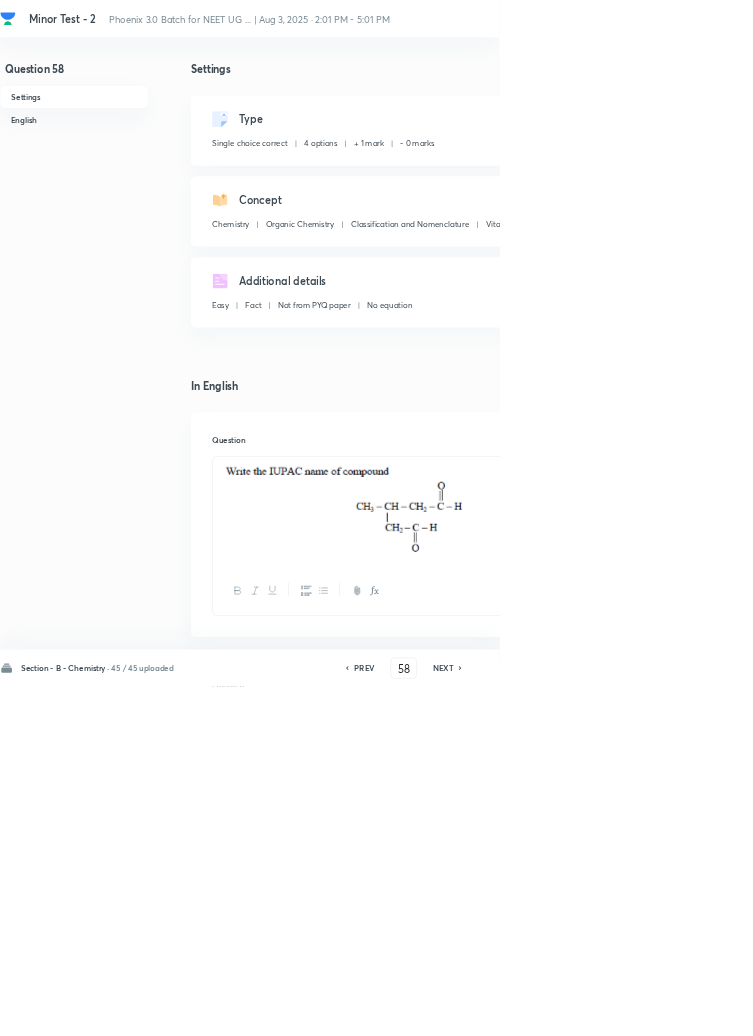 click on "Edit" at bounding box center [920, 182] 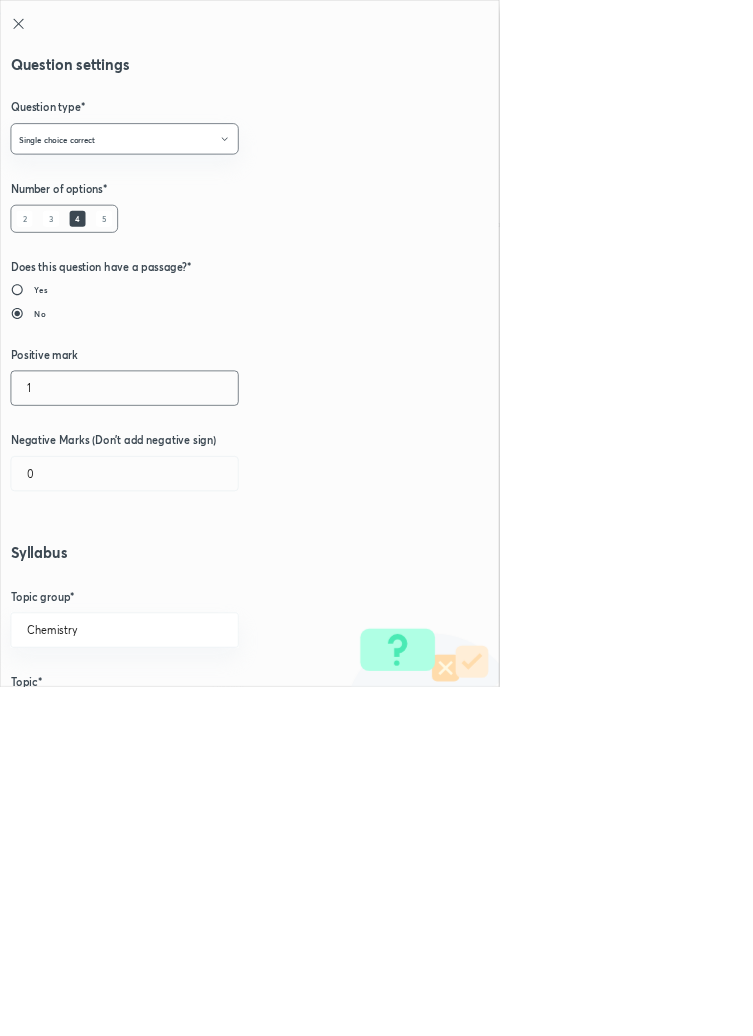 click on "1" at bounding box center [188, 585] 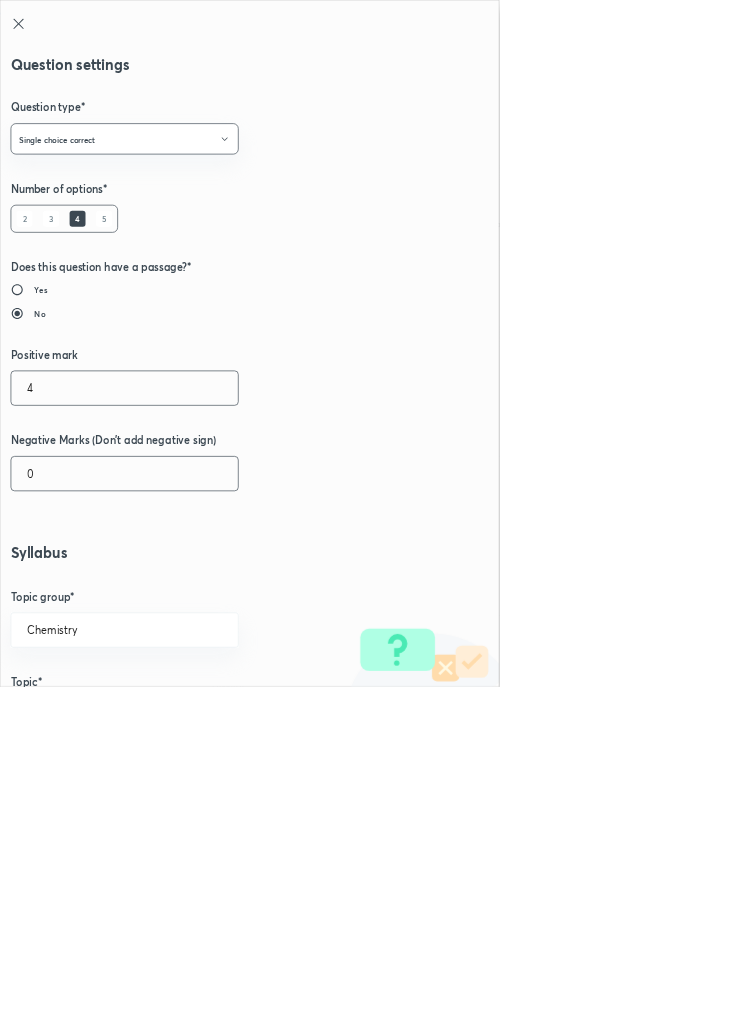 type on "4" 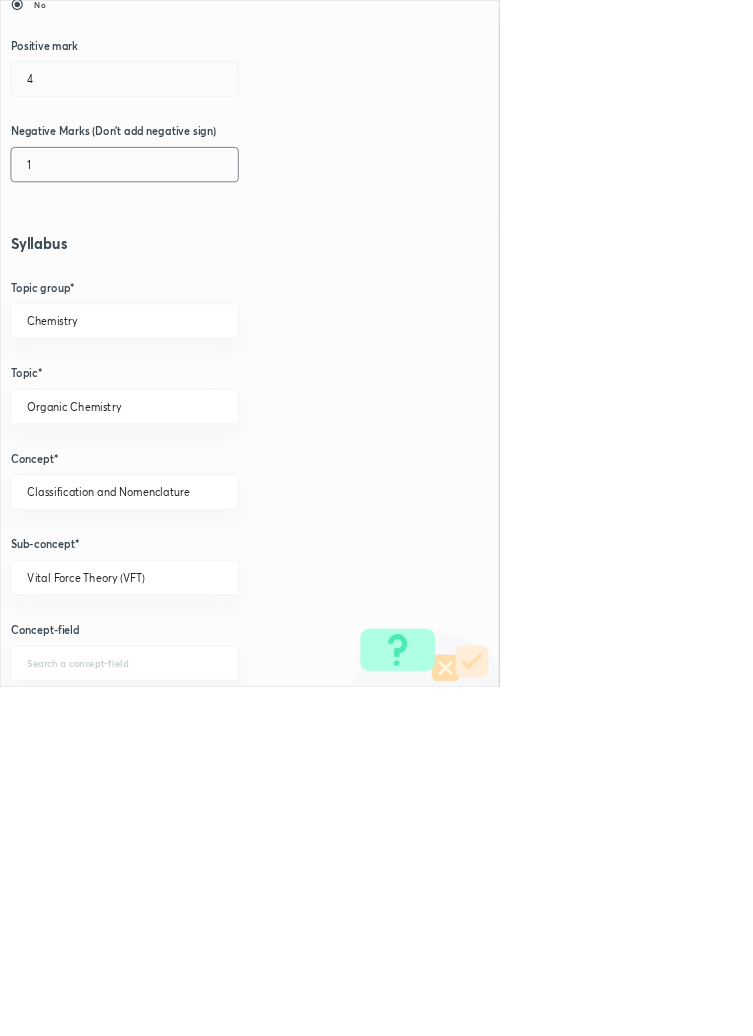 scroll, scrollTop: 1125, scrollLeft: 0, axis: vertical 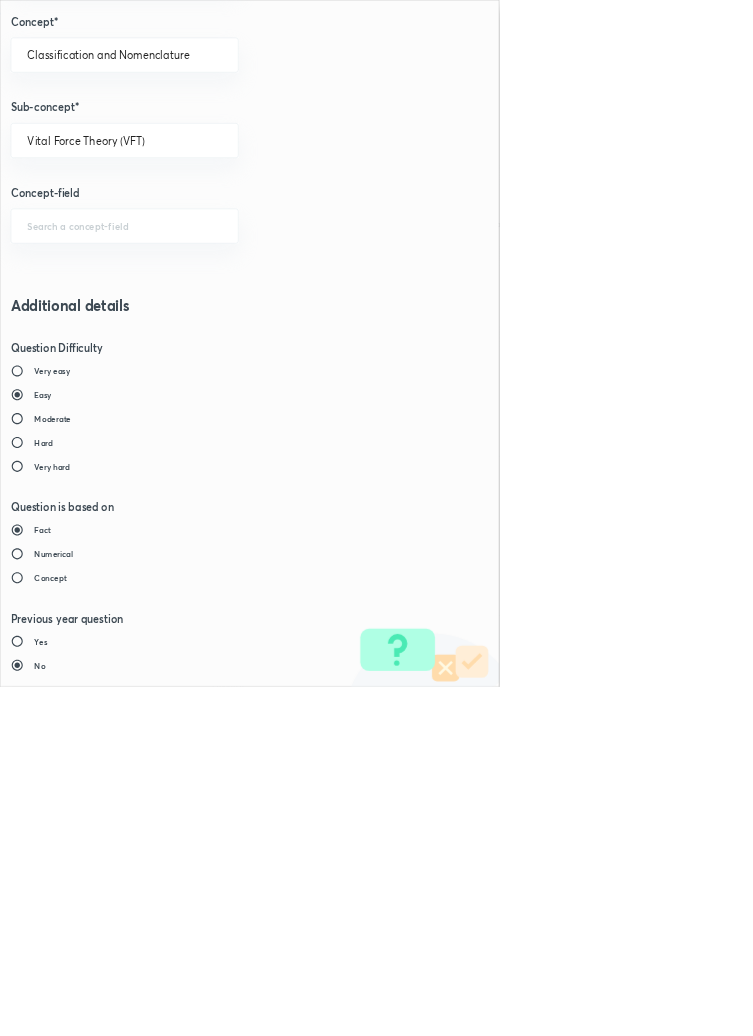 type on "1" 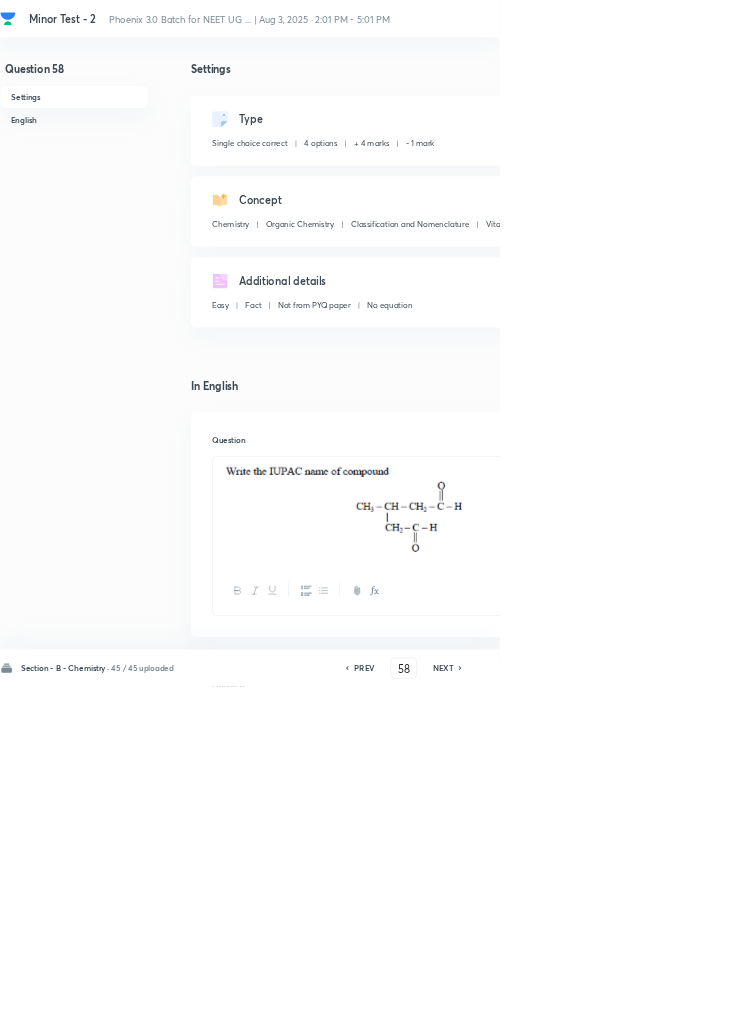 click on "Save" at bounding box center [1096, 1006] 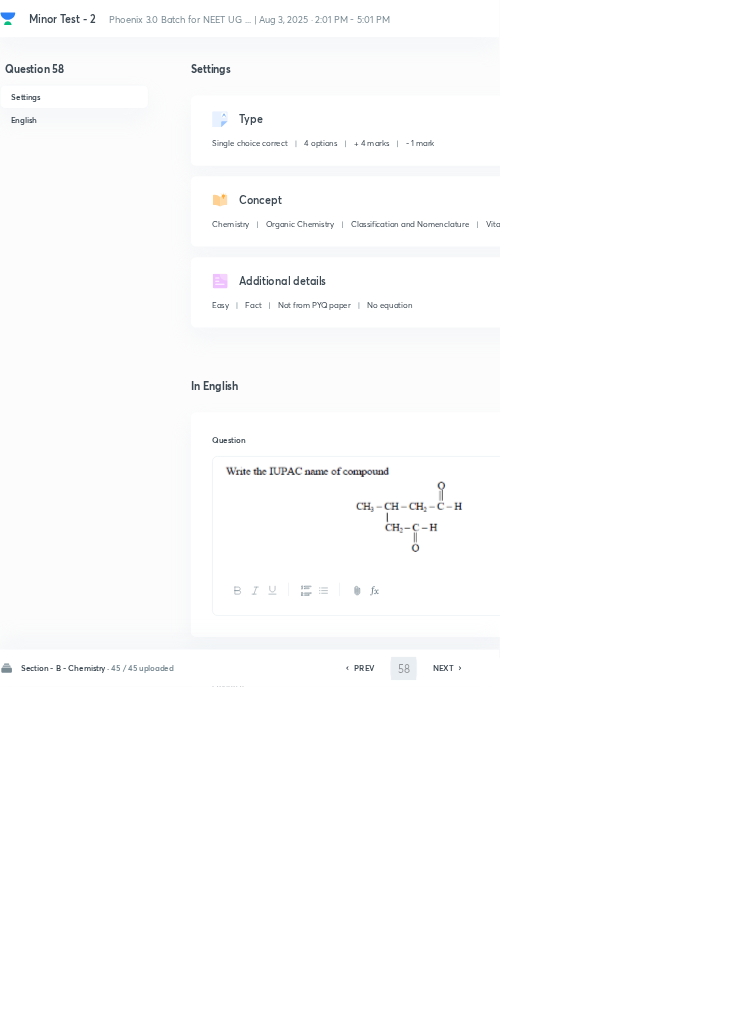 type on "59" 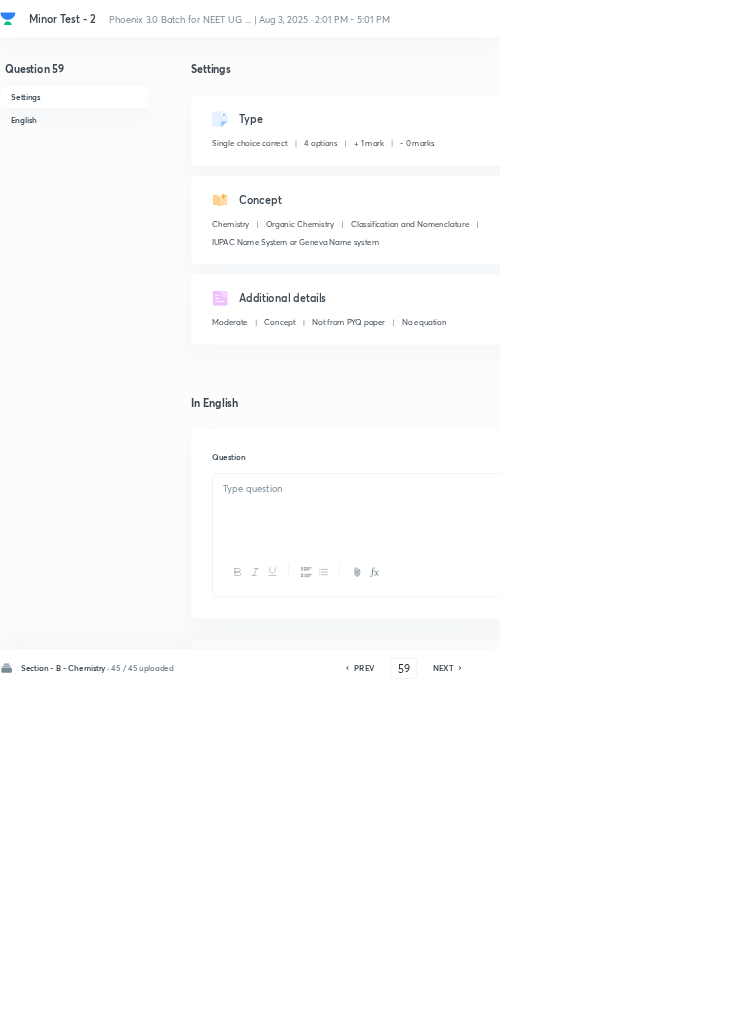 checkbox on "false" 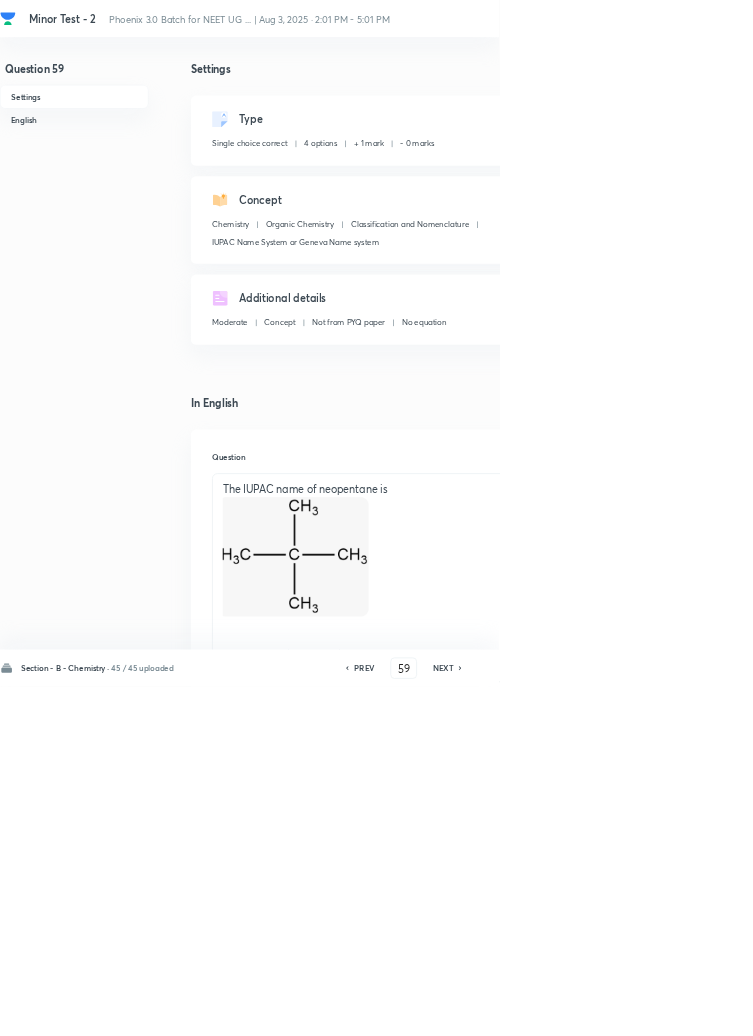 click on "Edit" at bounding box center [920, 182] 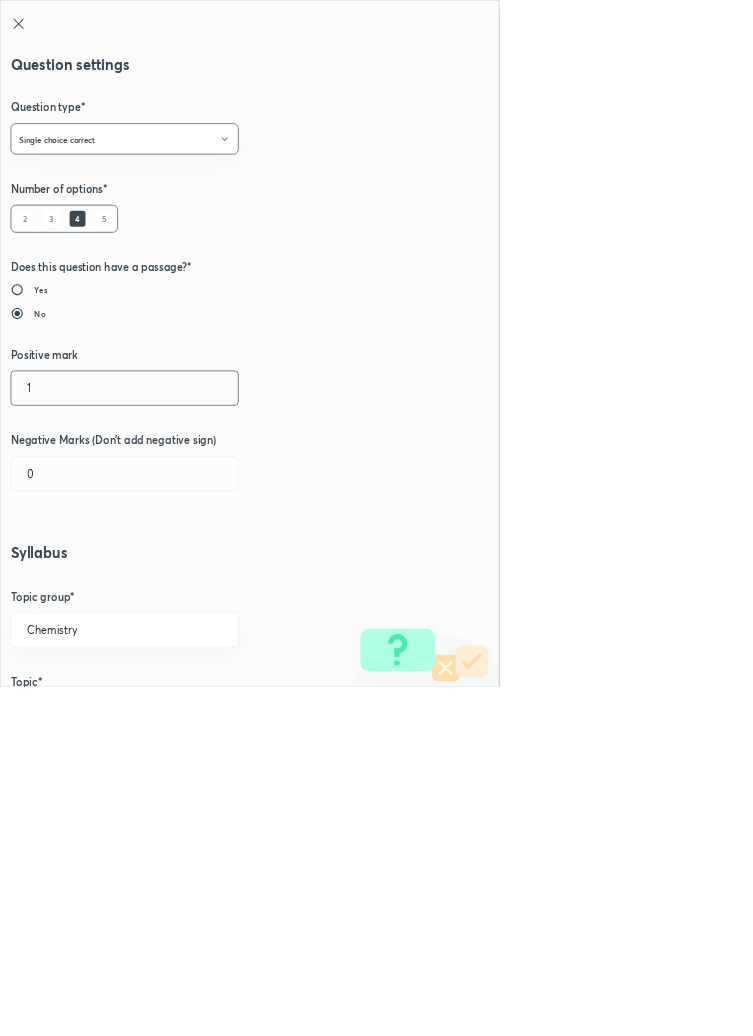 click on "1" at bounding box center [188, 585] 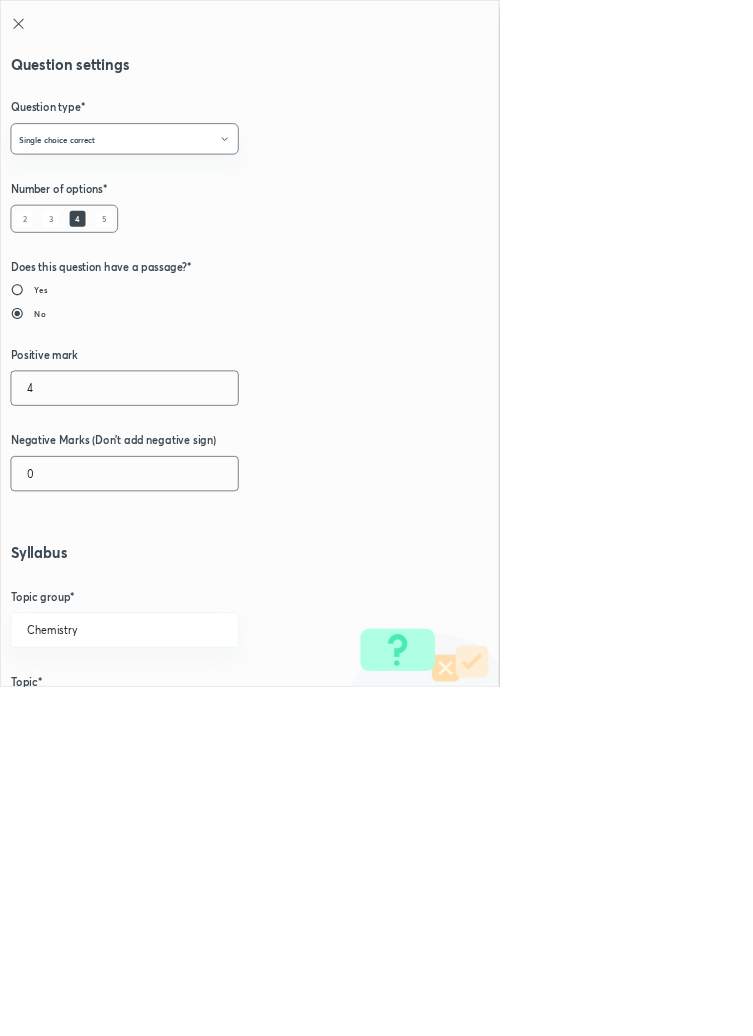 type on "4" 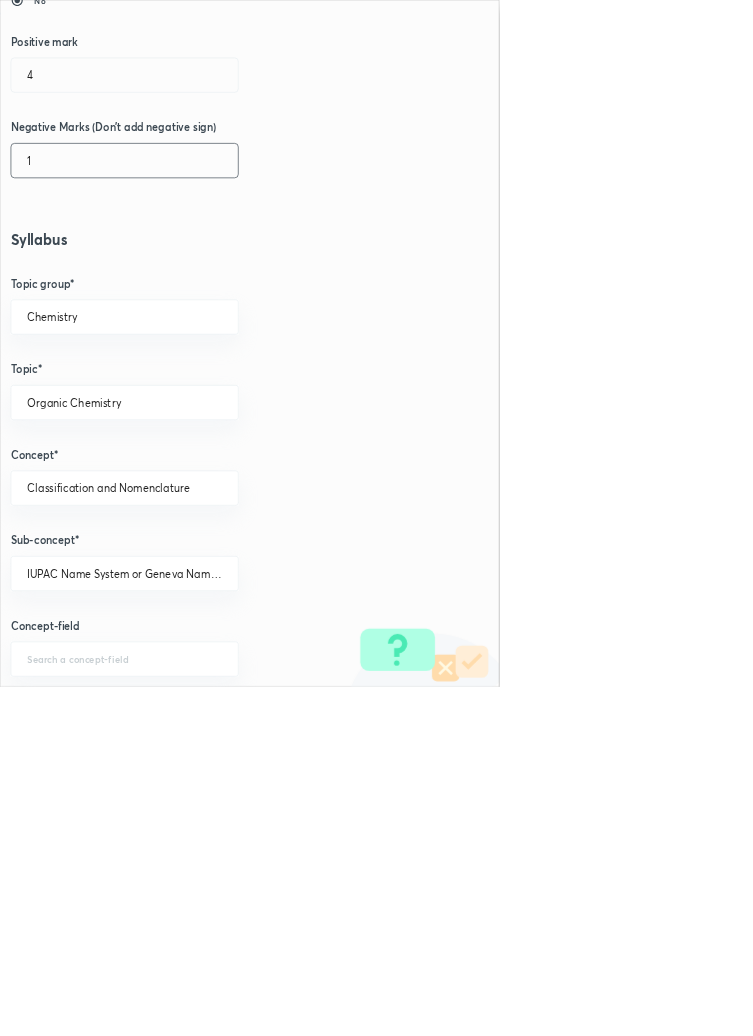 scroll, scrollTop: 1125, scrollLeft: 0, axis: vertical 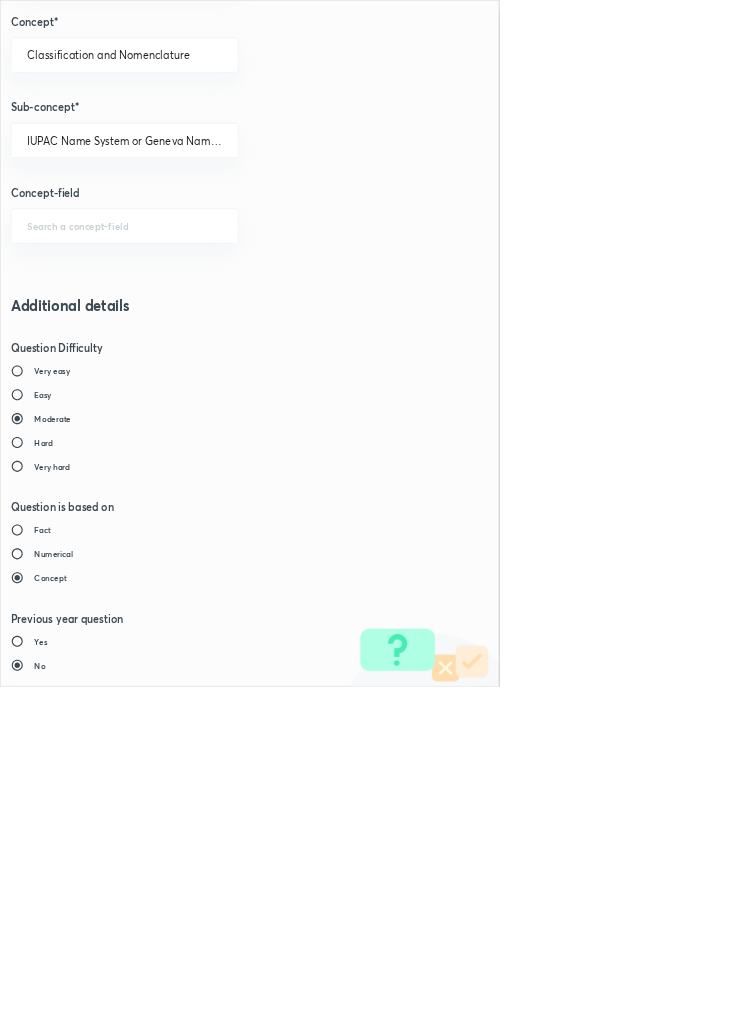 type on "1" 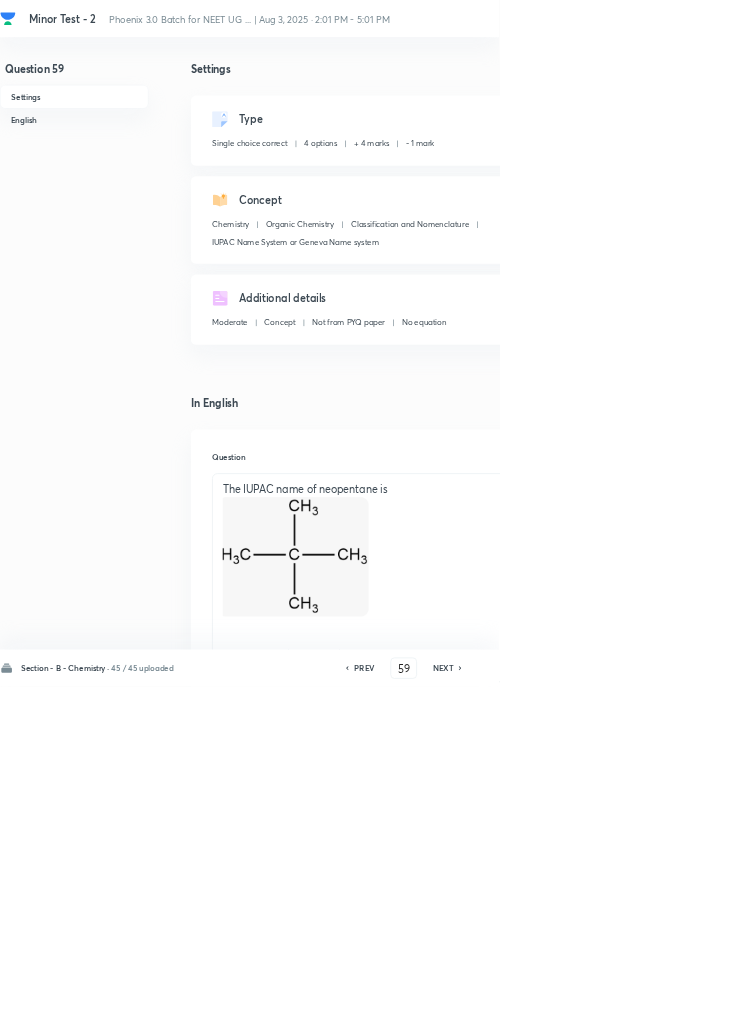 click on "Save" at bounding box center [1096, 1006] 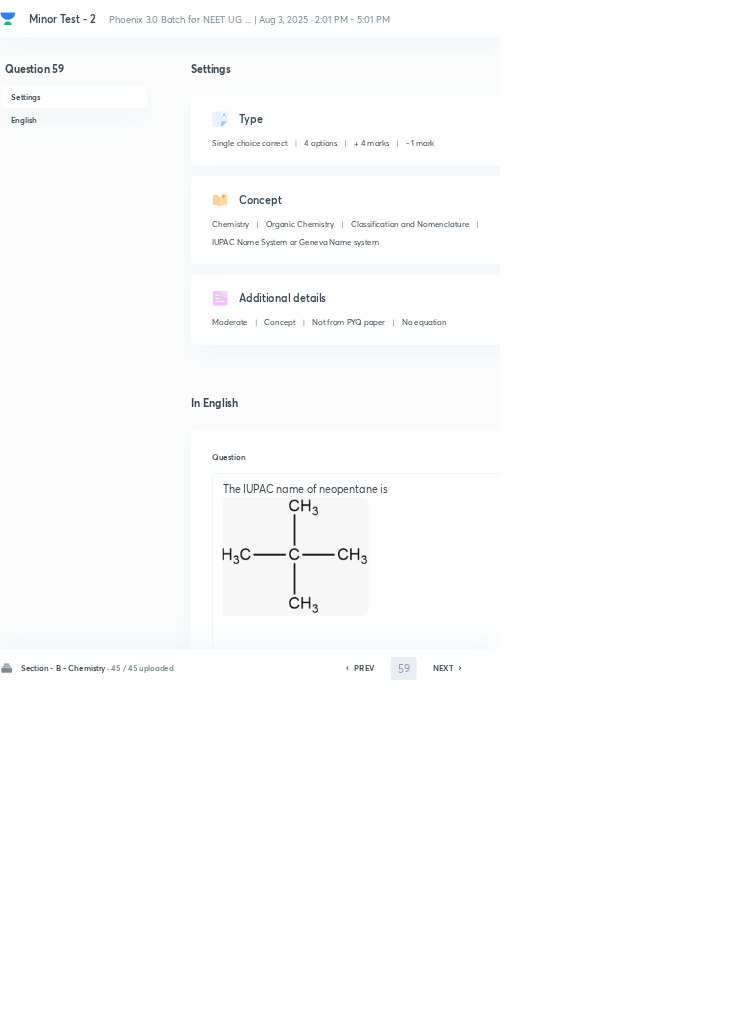 type on "60" 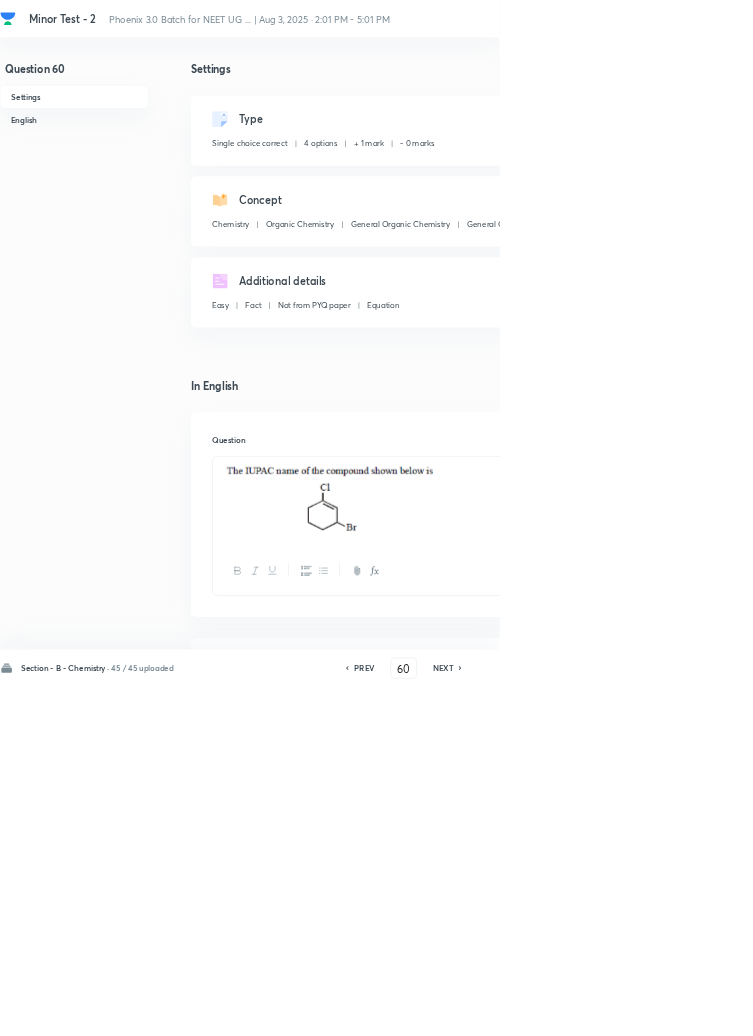 checkbox on "true" 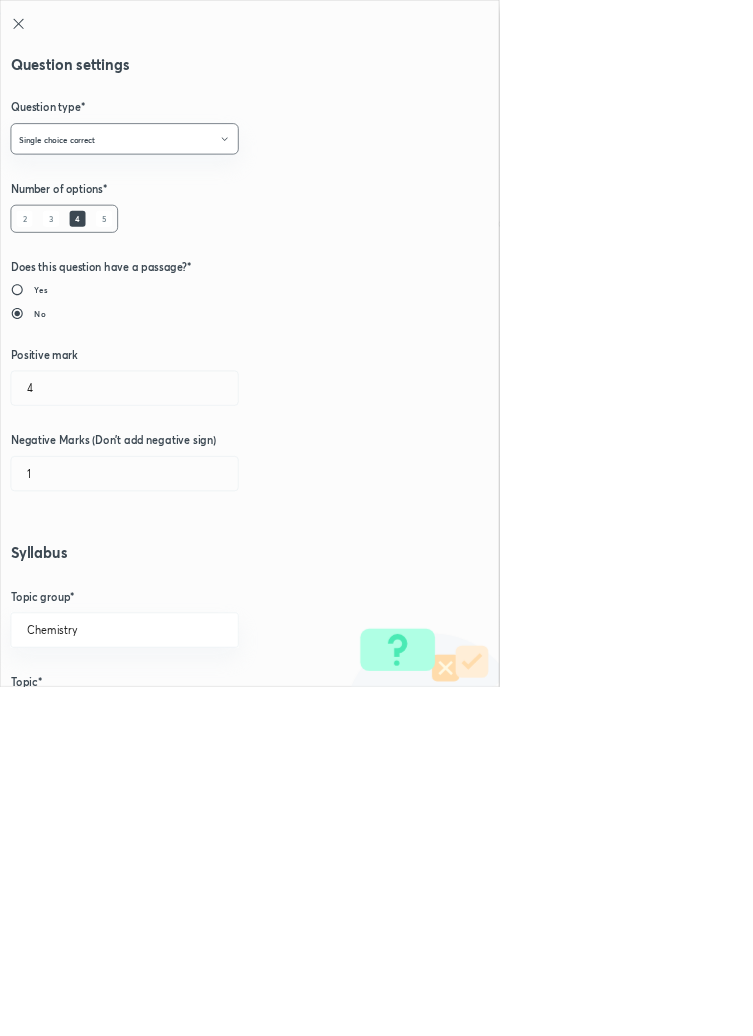 radio on "true" 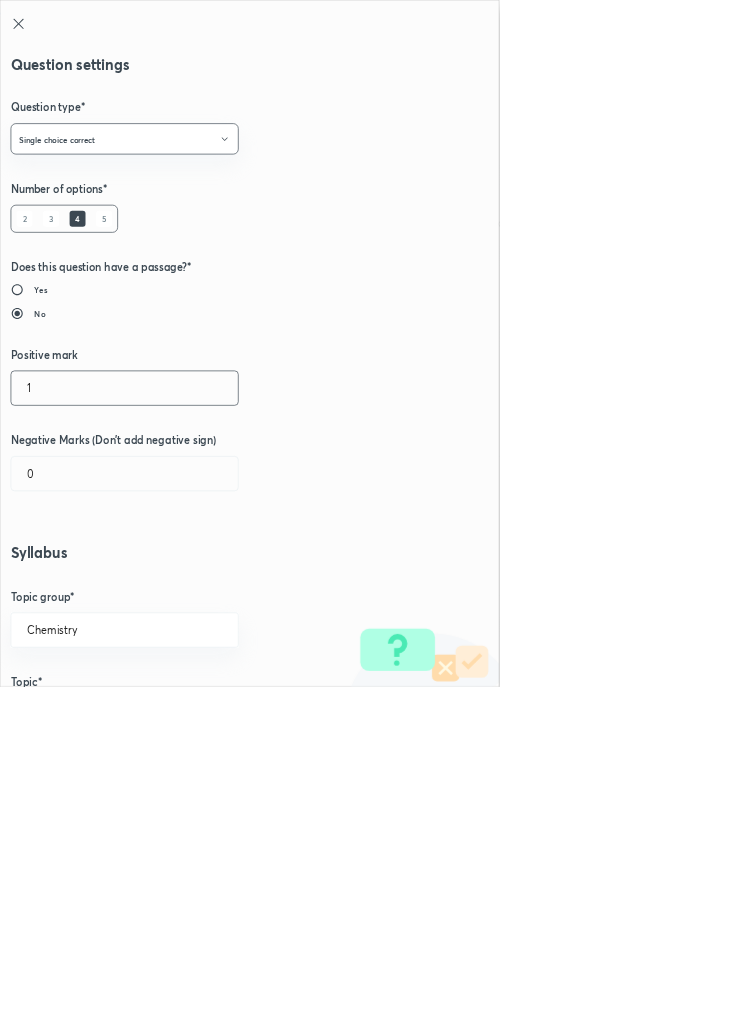 click on "1" at bounding box center (188, 585) 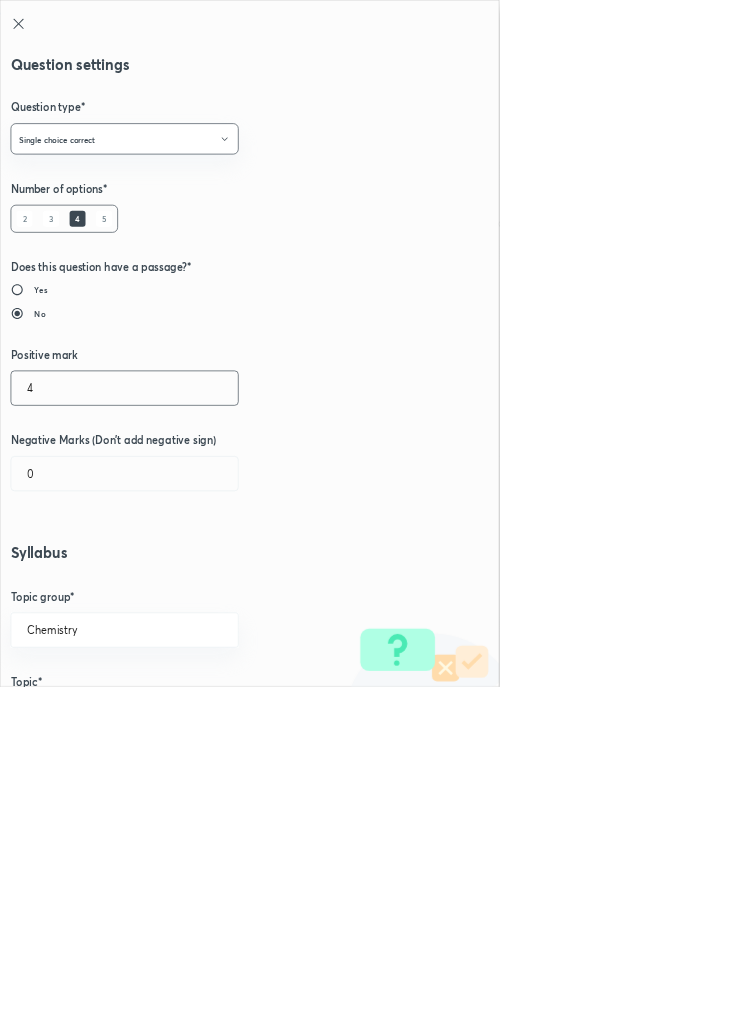 type on "4" 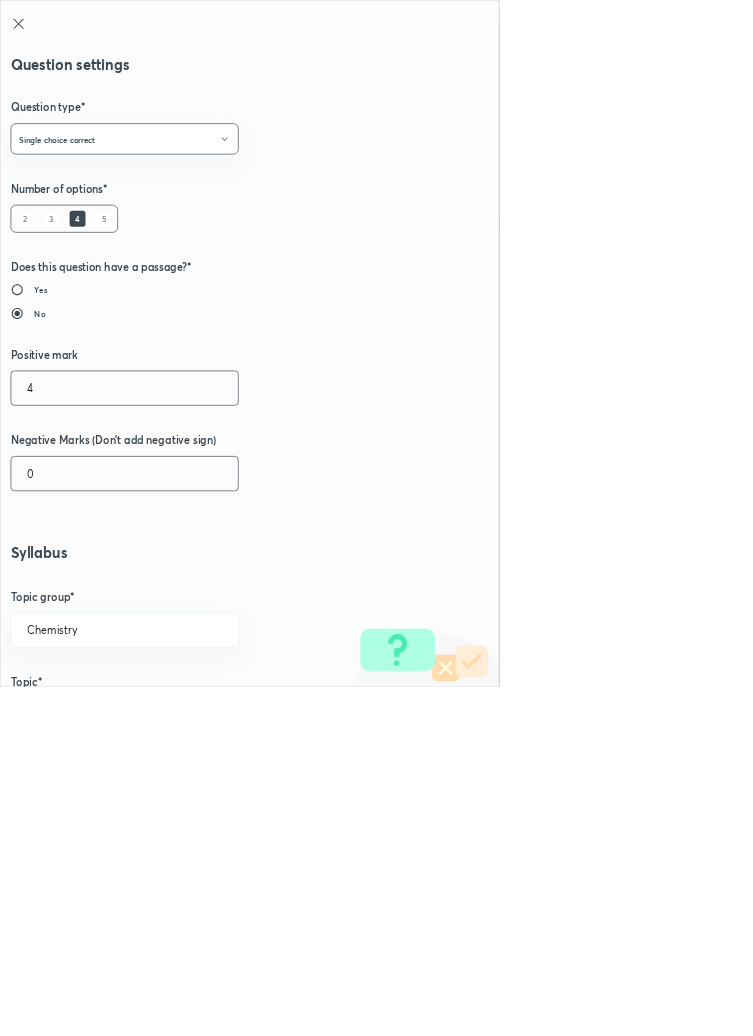 click on "0" at bounding box center (188, 714) 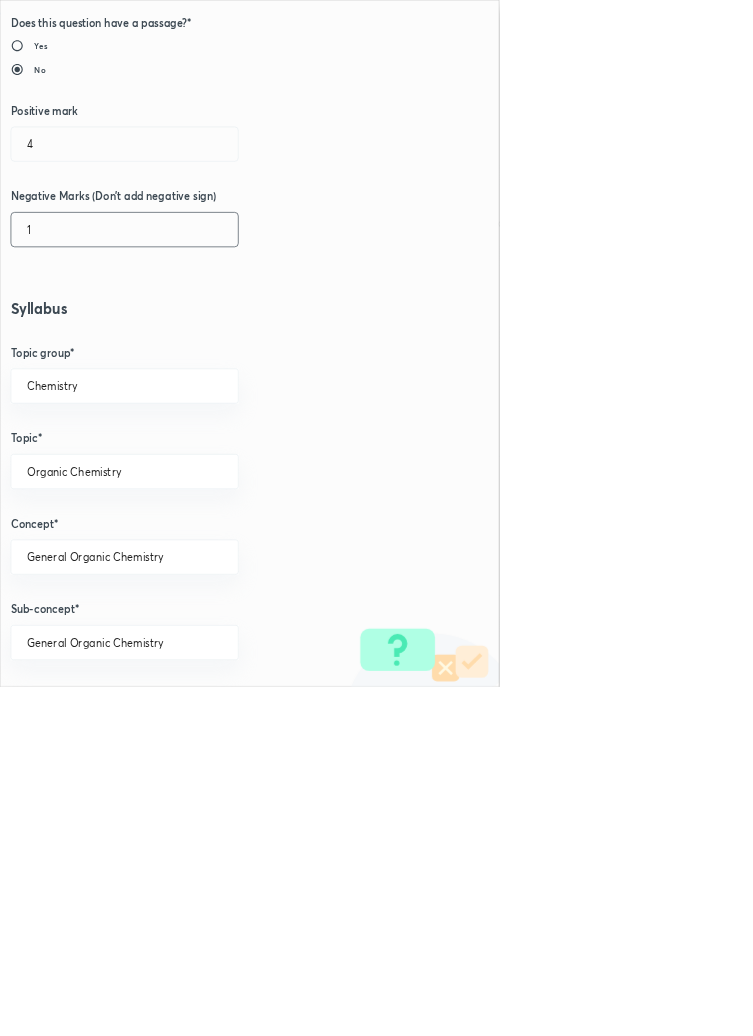 scroll, scrollTop: 1125, scrollLeft: 0, axis: vertical 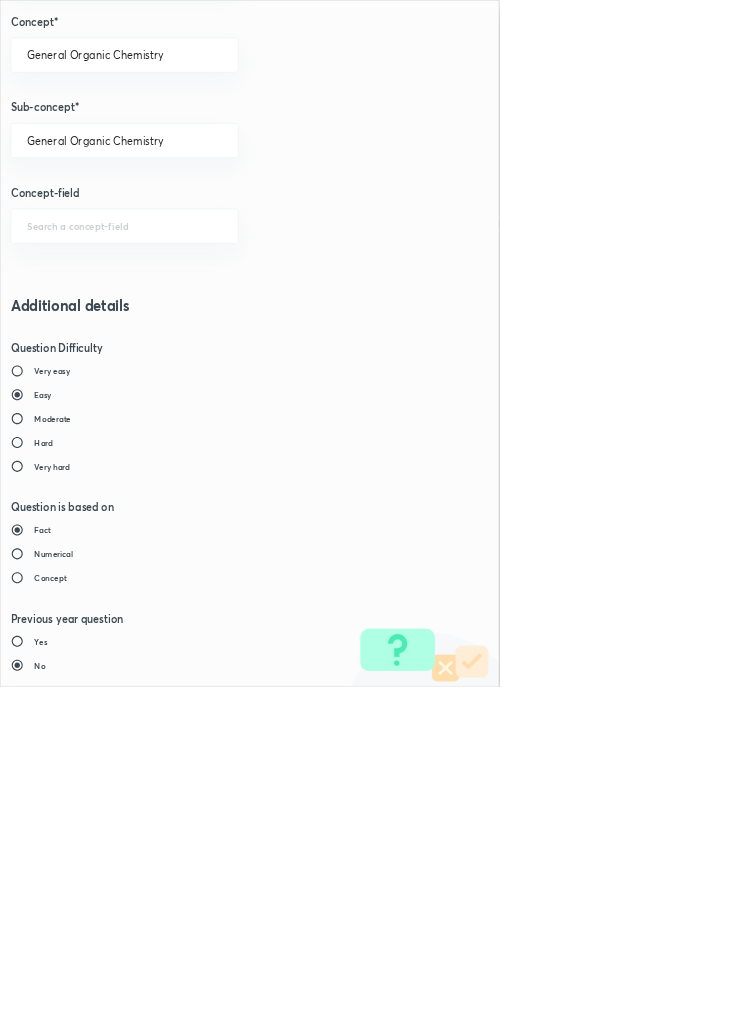 type on "1" 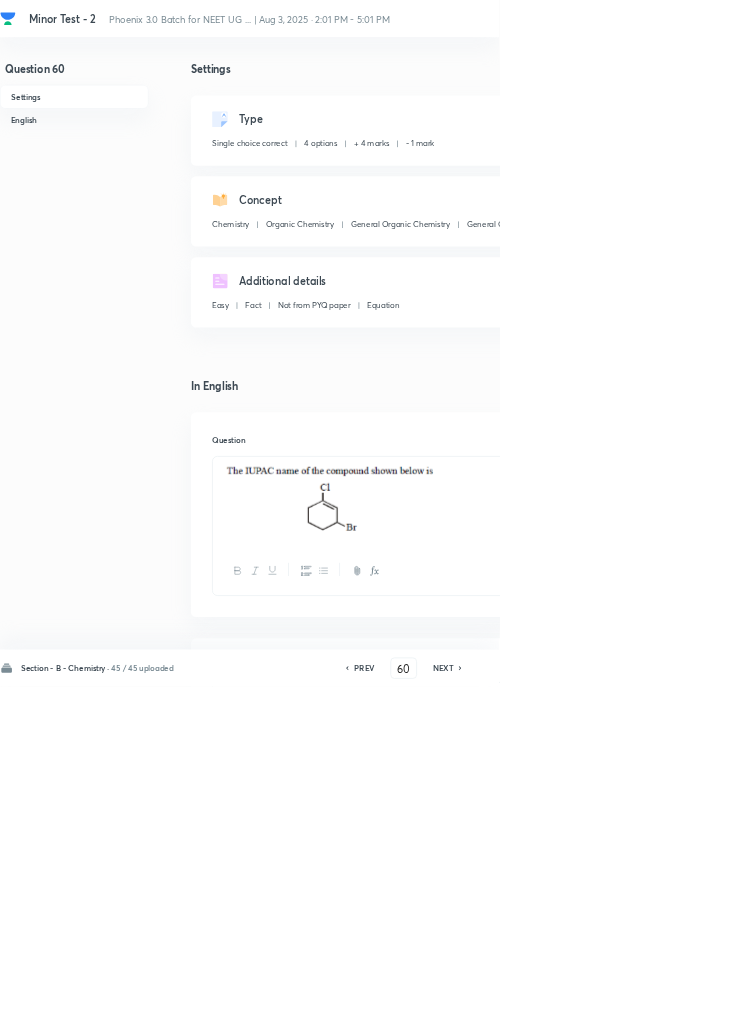 click on "Save" at bounding box center (1096, 1006) 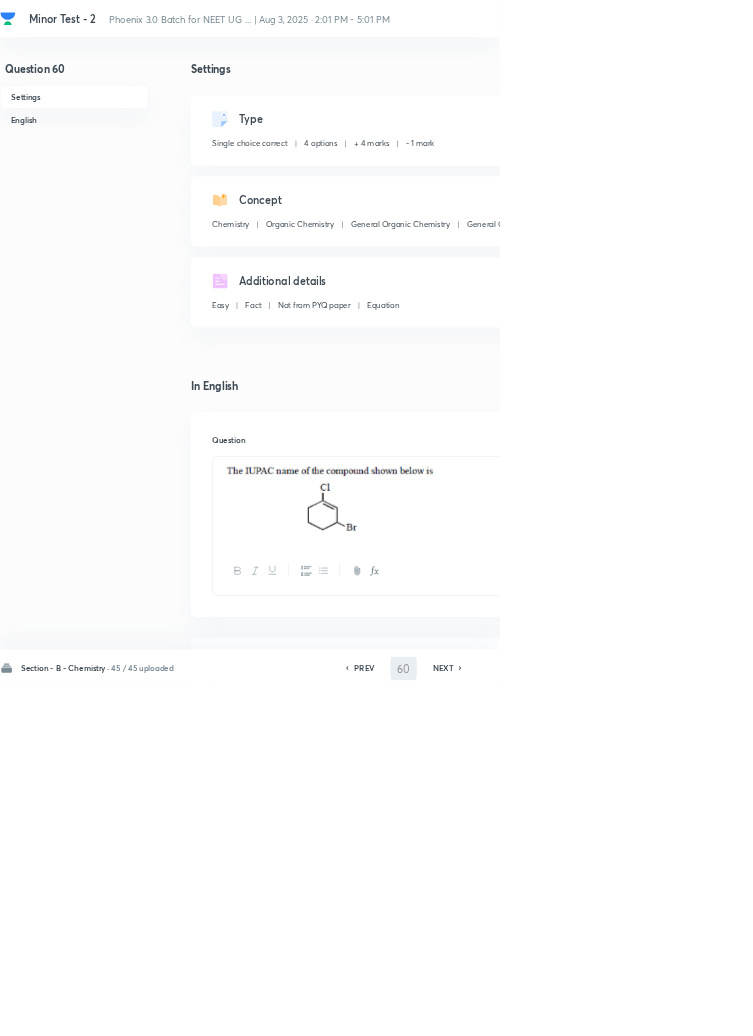 type on "61" 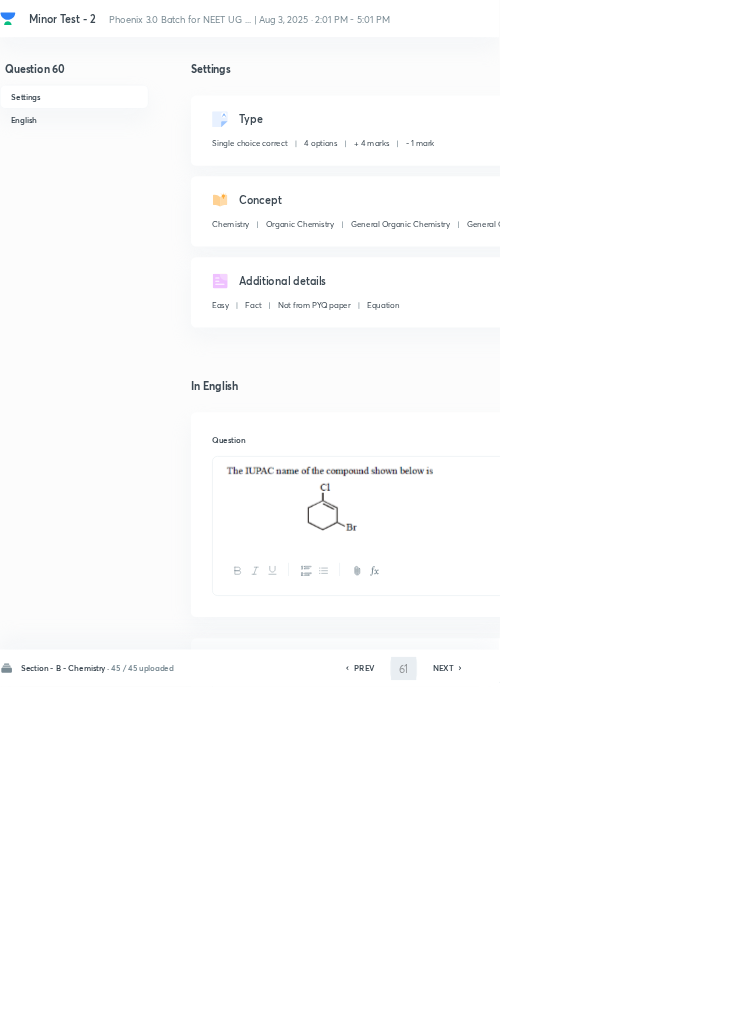 checkbox on "false" 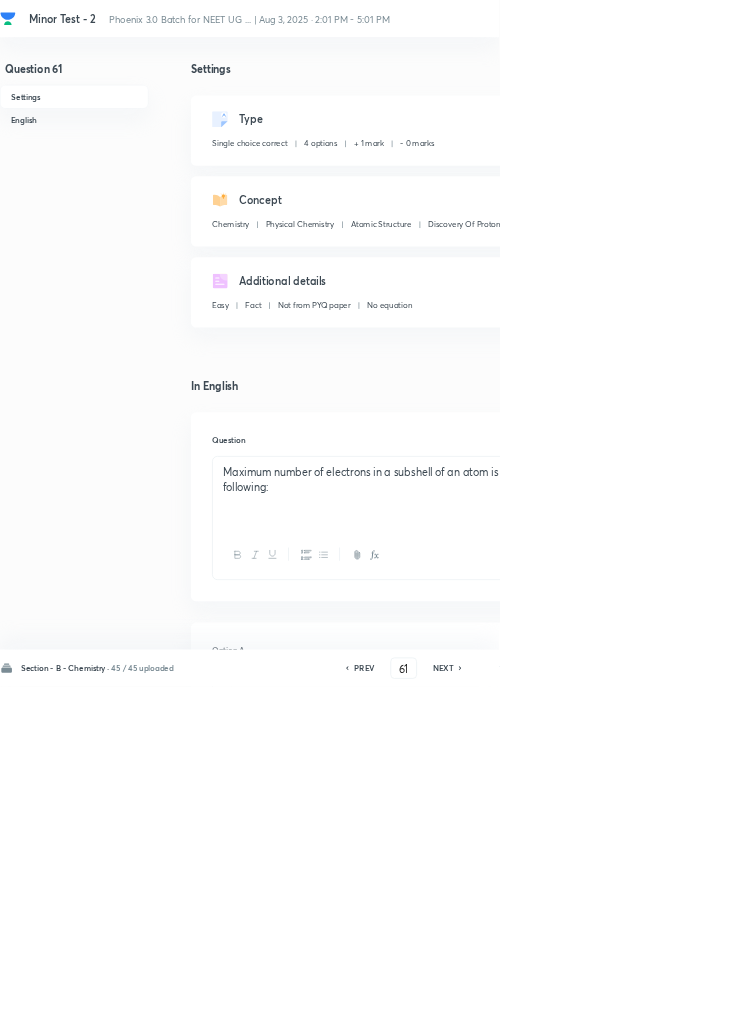 click on "Edit" at bounding box center [920, 182] 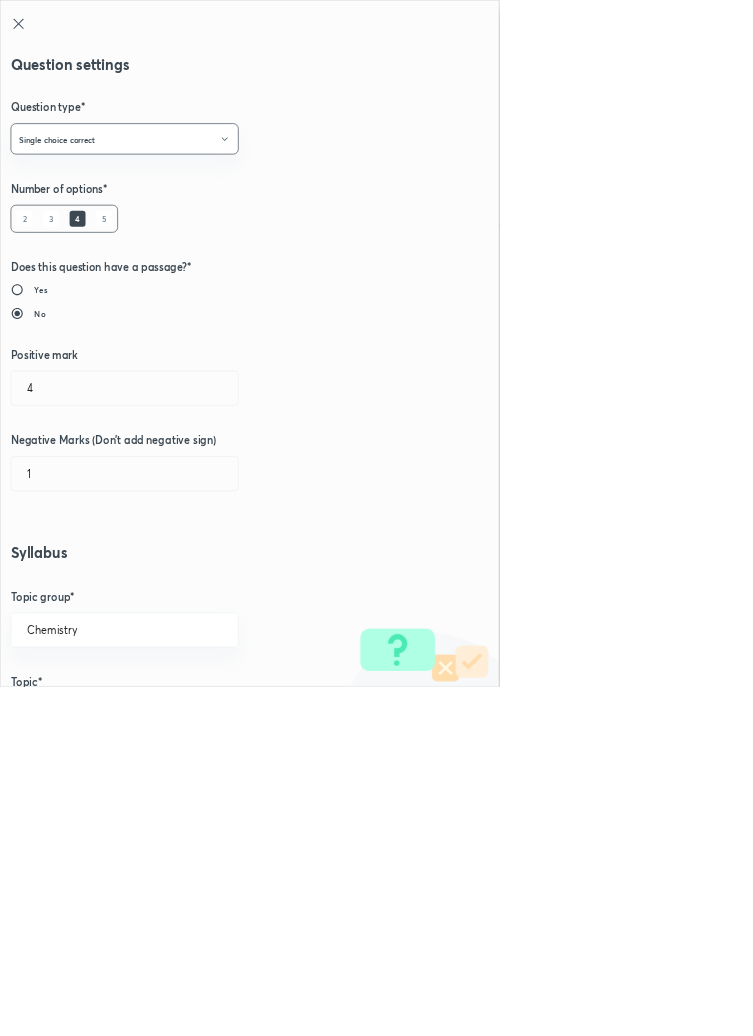 radio on "false" 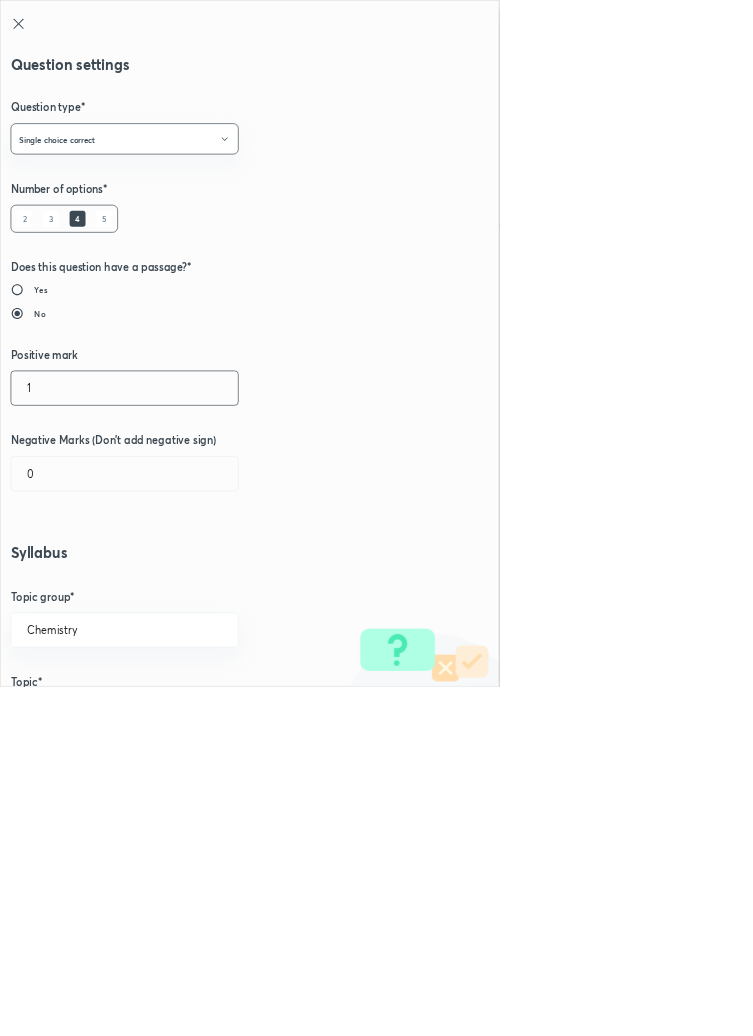 click on "1" at bounding box center [188, 585] 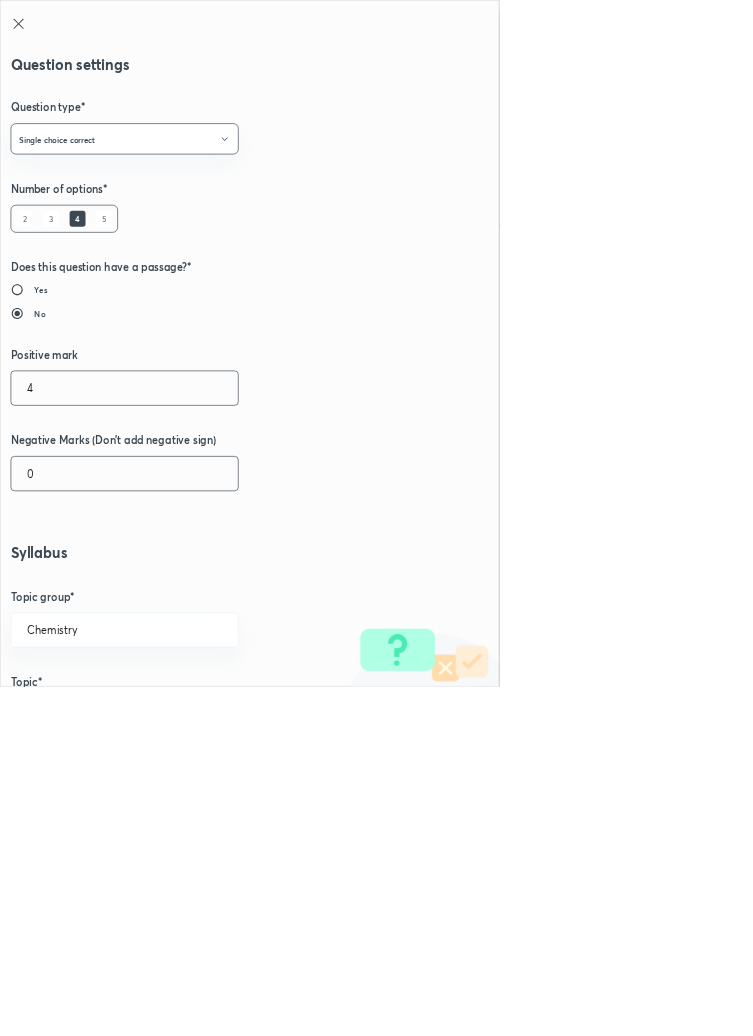 type on "4" 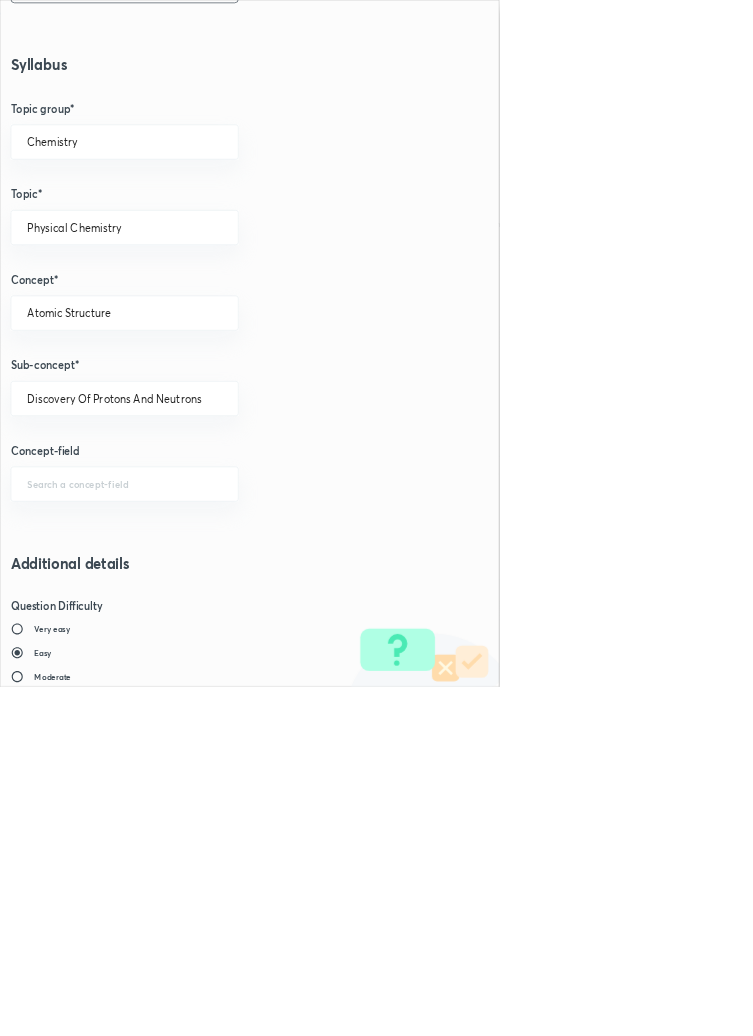 scroll, scrollTop: 1125, scrollLeft: 0, axis: vertical 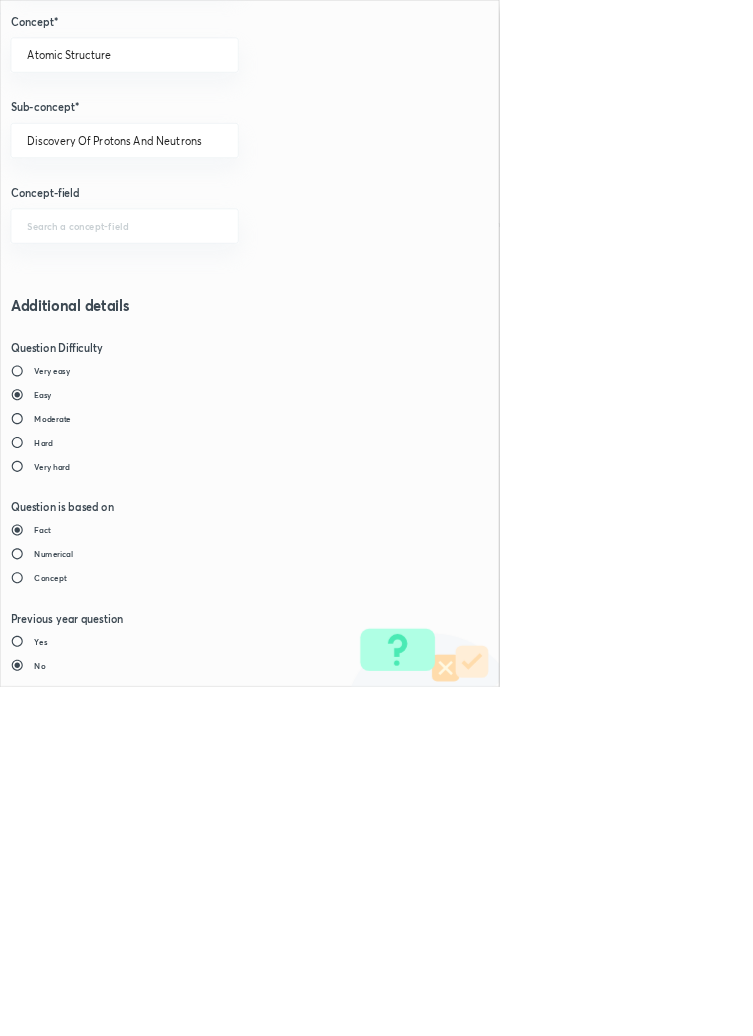 type on "1" 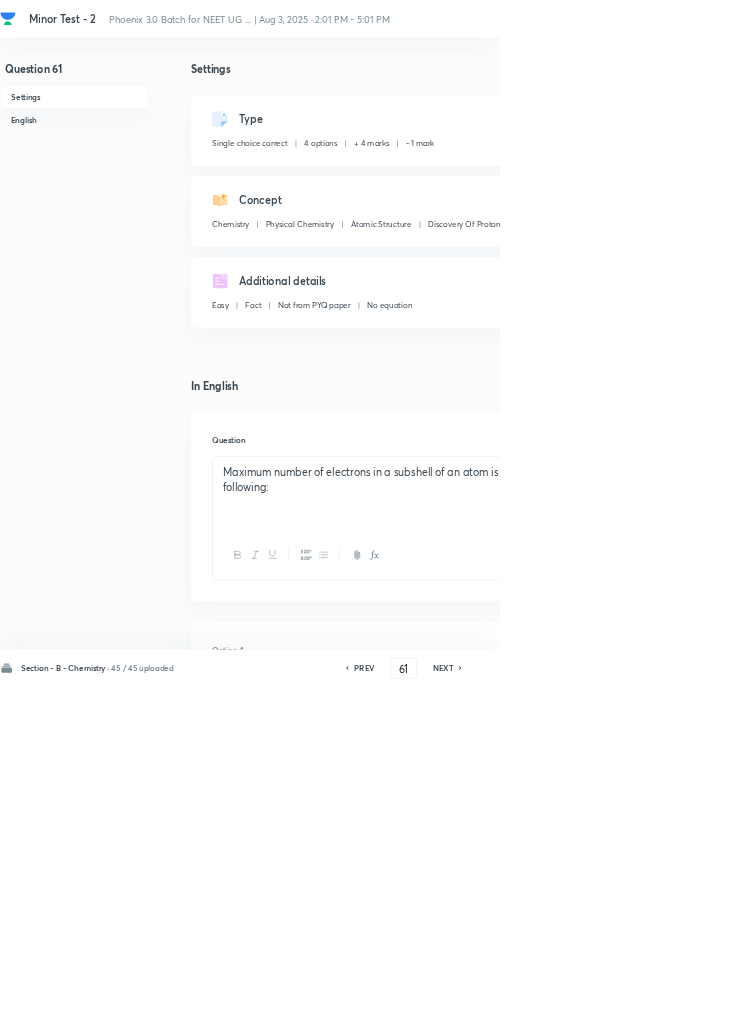 click on "Save" at bounding box center [1096, 1006] 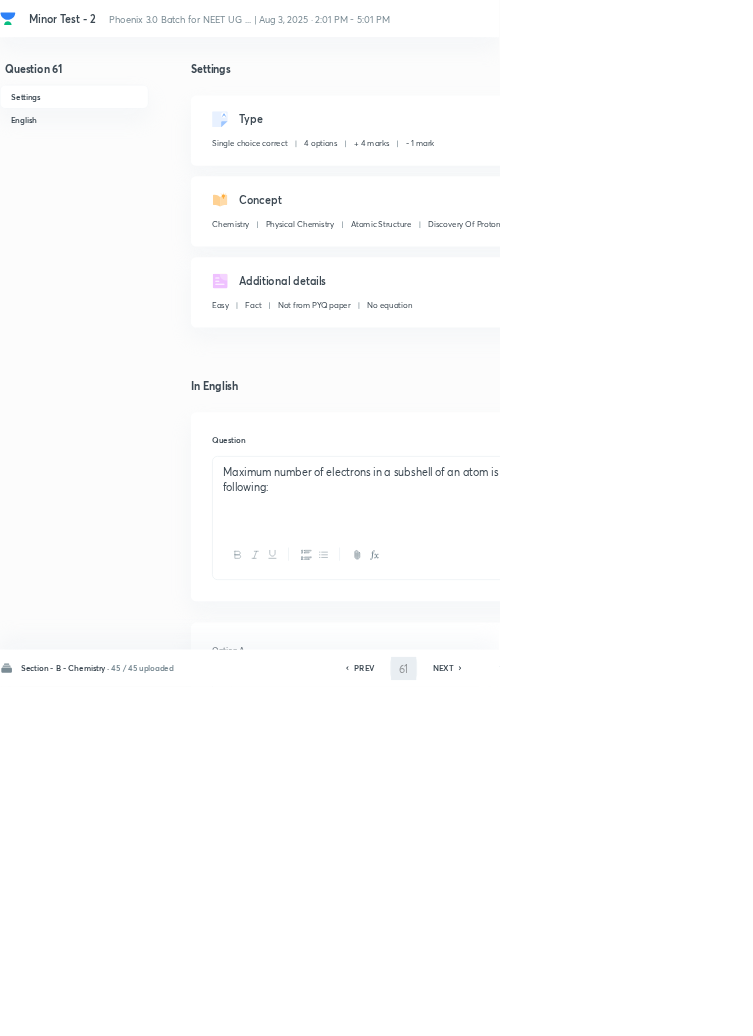 type on "62" 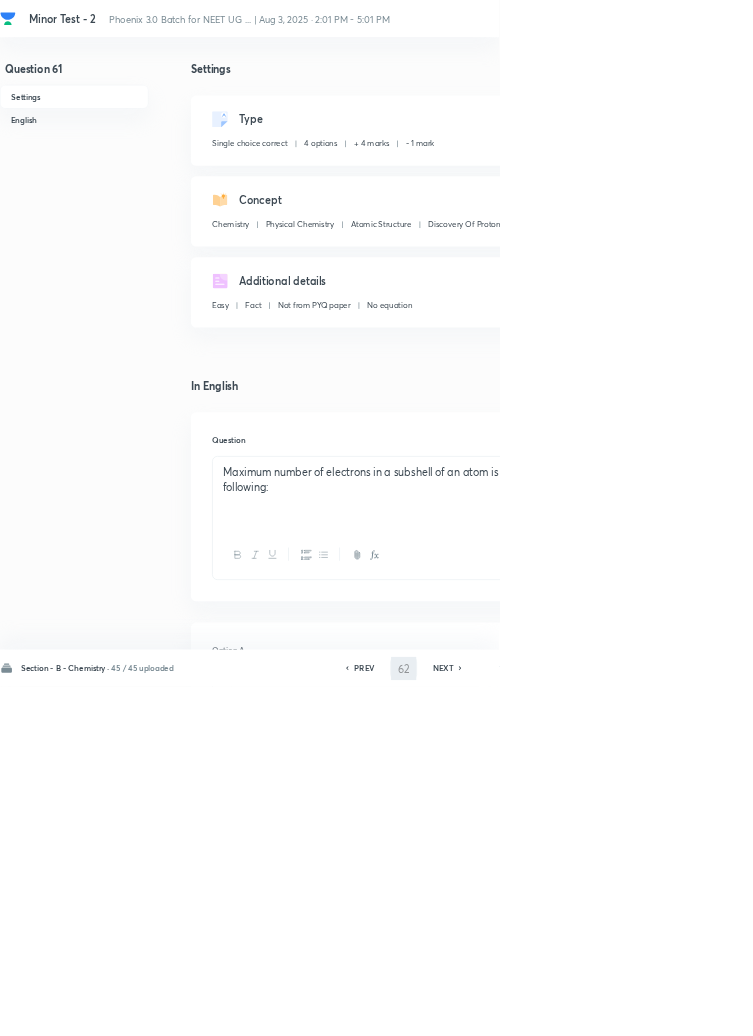 checkbox on "false" 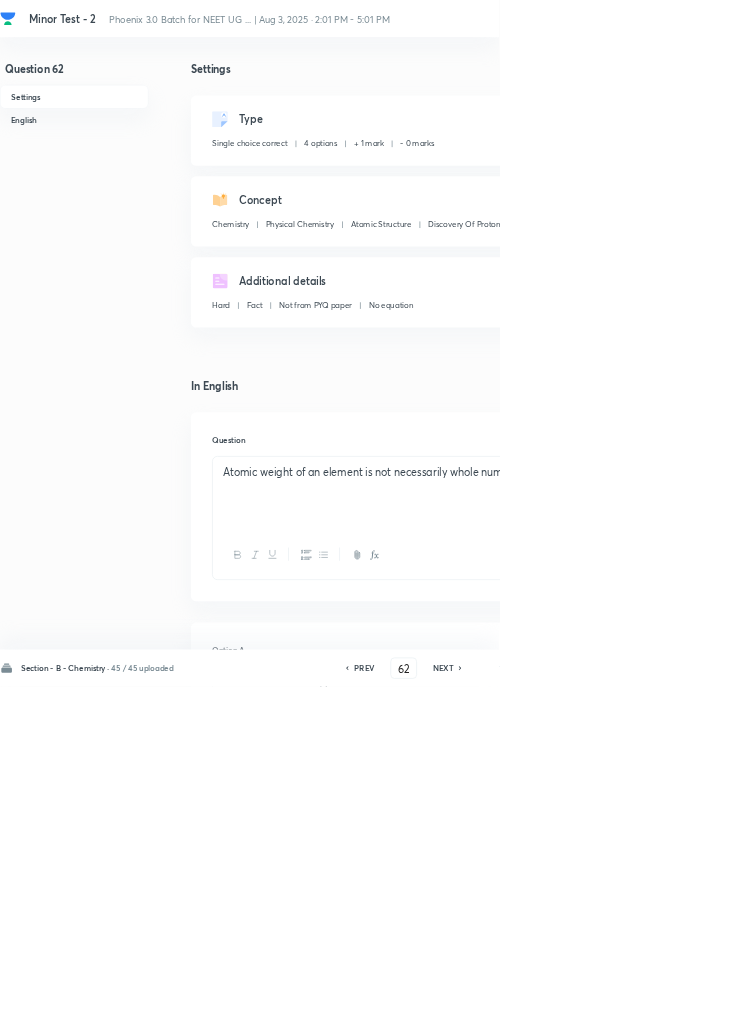 click on "Edit" at bounding box center [920, 182] 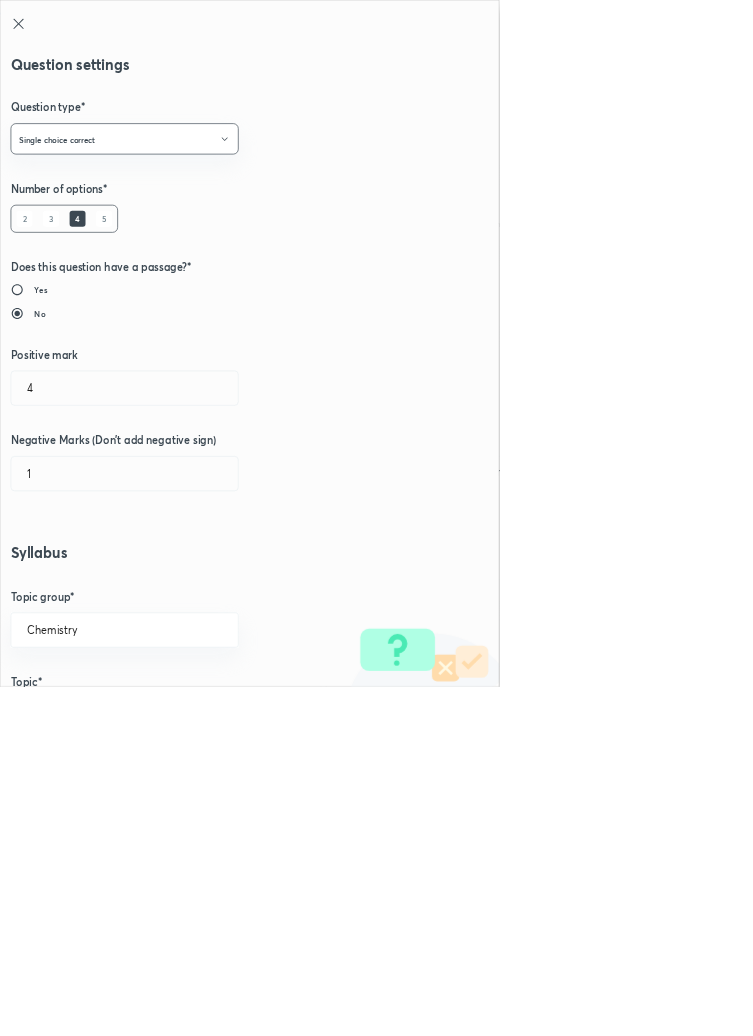 radio on "false" 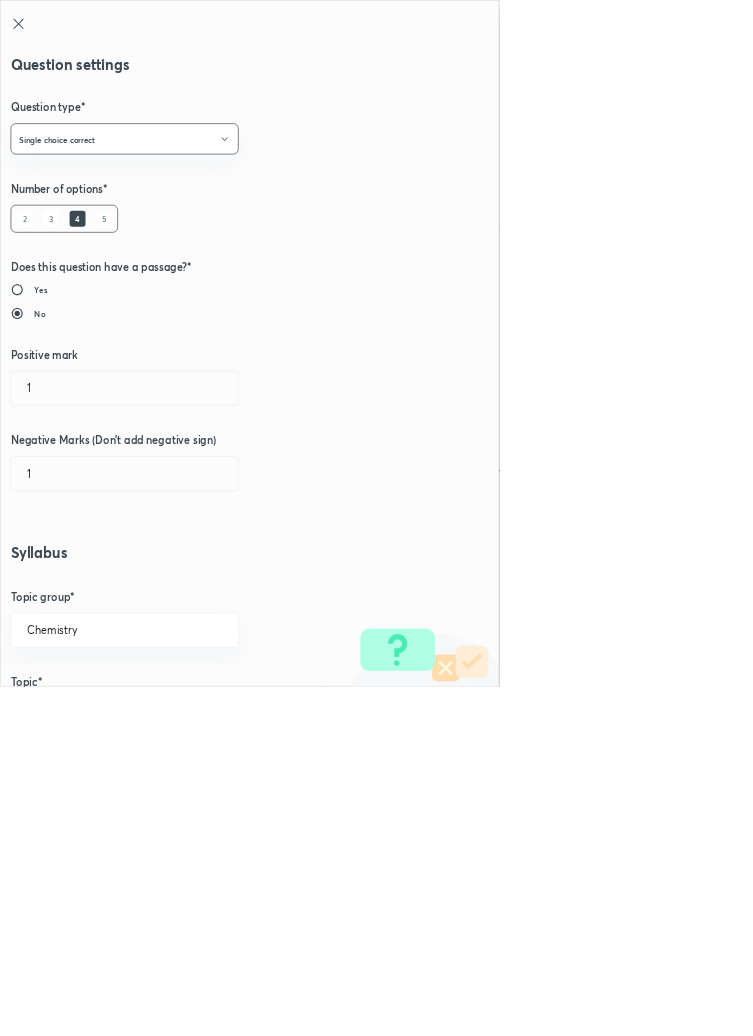 type on "0" 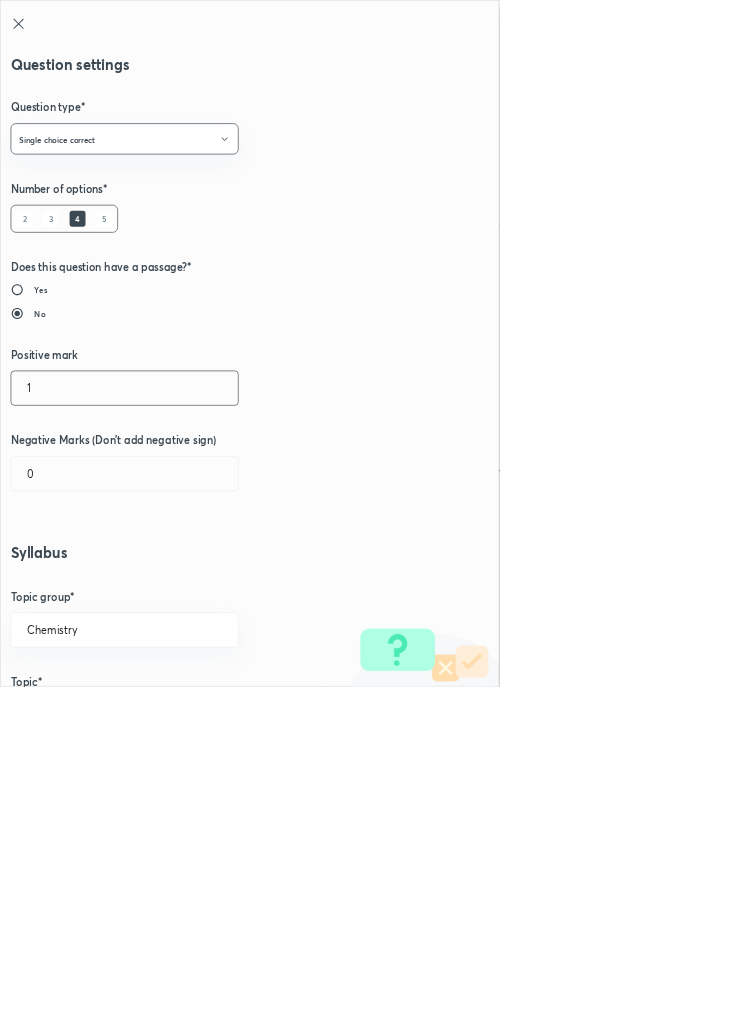 click on "1" at bounding box center [188, 585] 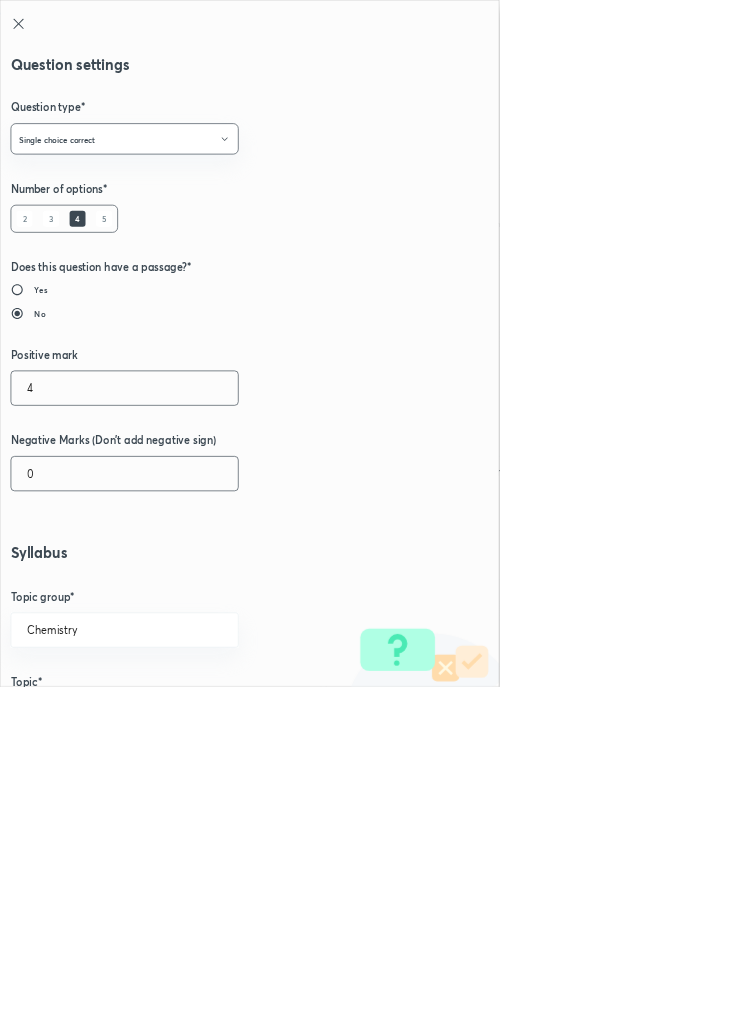 type on "4" 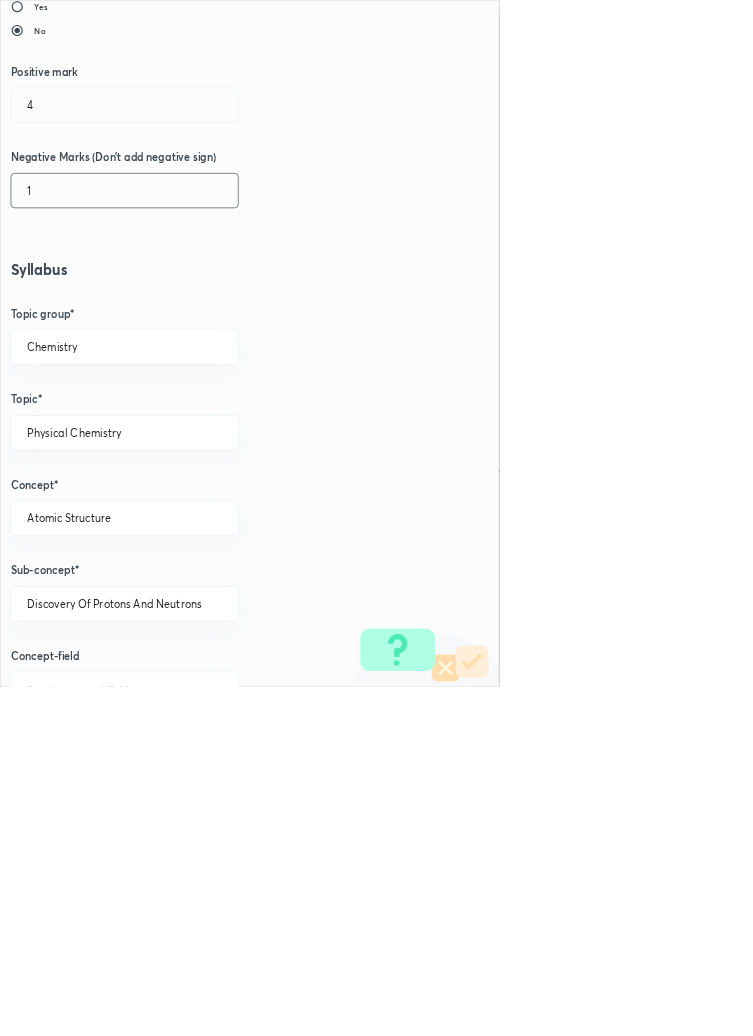 scroll, scrollTop: 1125, scrollLeft: 0, axis: vertical 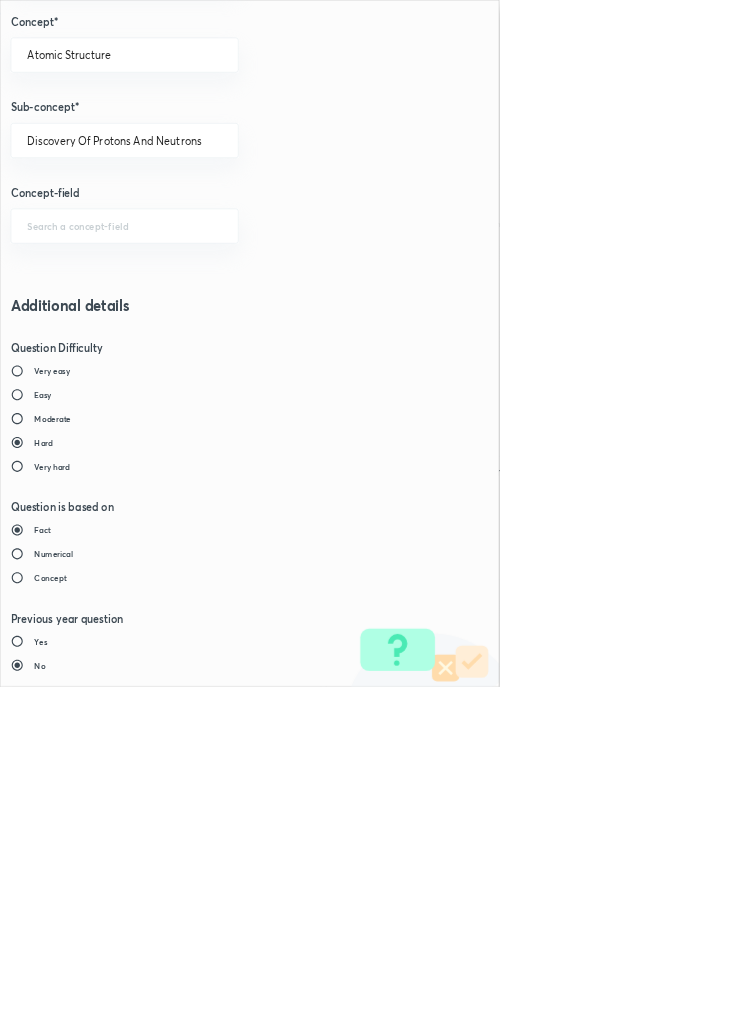 type on "1" 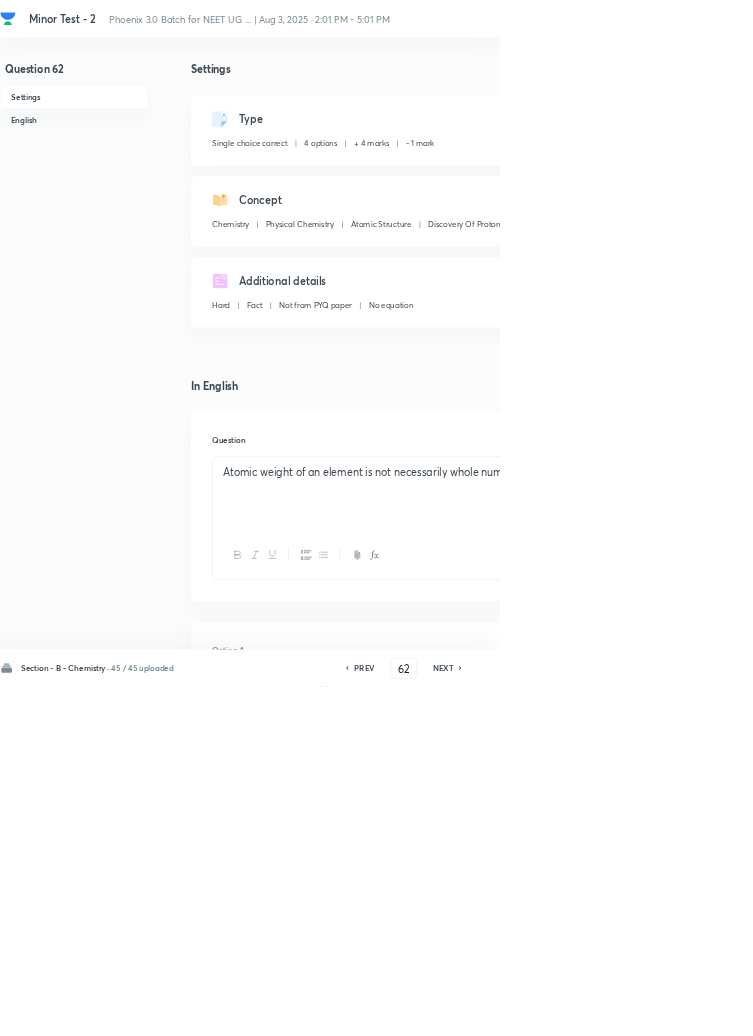 click on "Question 62 Settings English Settings Type Single choice correct 4 options + 4 marks - 1 mark Edit Concept Chemistry Physical Chemistry Atomic Structure Discovery Of Protons And Neutrons Edit Additional details Hard Fact Not from PYQ paper No equation Edit In English Question Atomic weight of an element is not necessarily whole number because Option A it contains electrons, protons and neutrons Mark as correct answer Option B it contains allotropic forms Mark as correct answer Option C atoms are no longer considered indivisible Mark as correct answer Option D it contains isotopes. Marked as correct Solution it contains isotopes." at bounding box center [568, 1331] 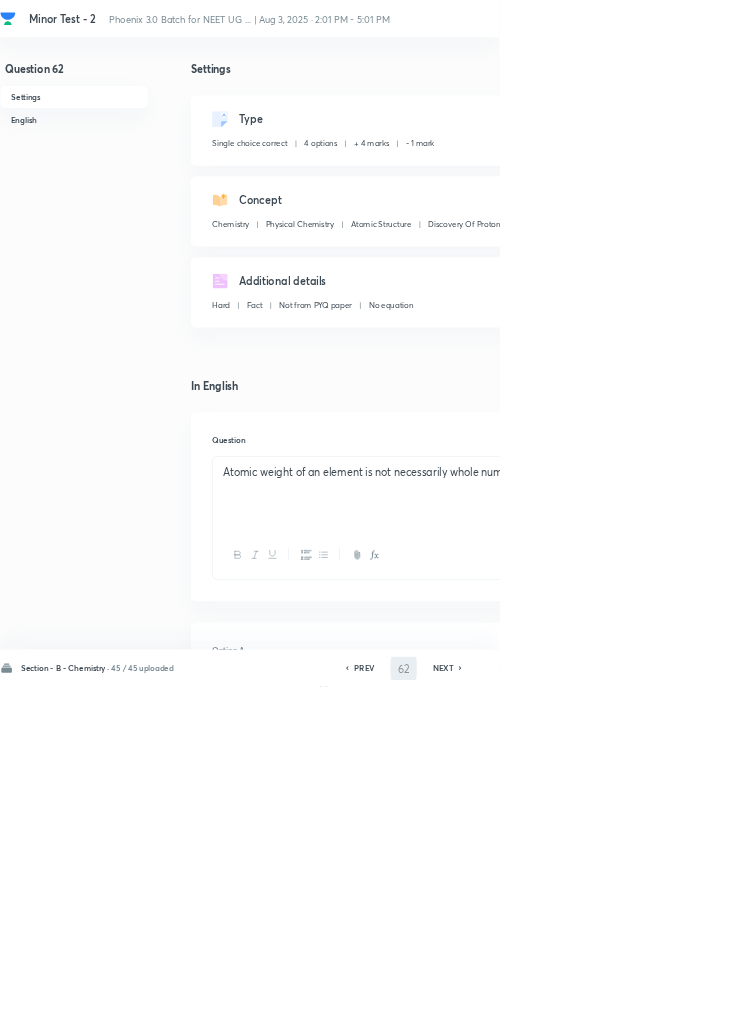 type on "63" 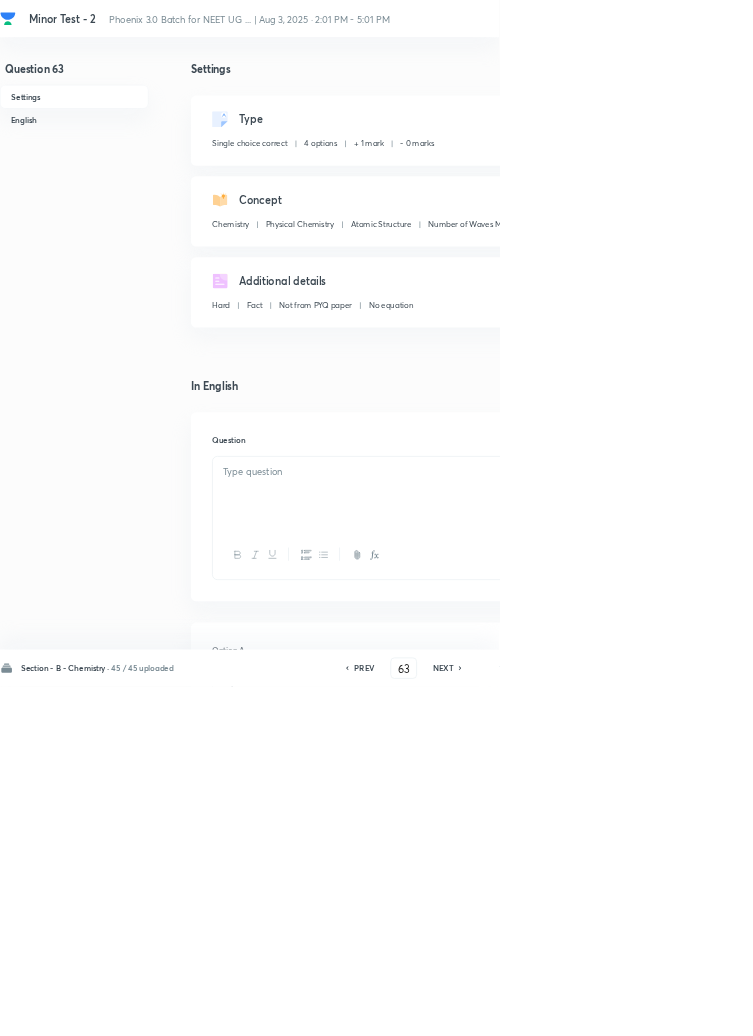 checkbox on "false" 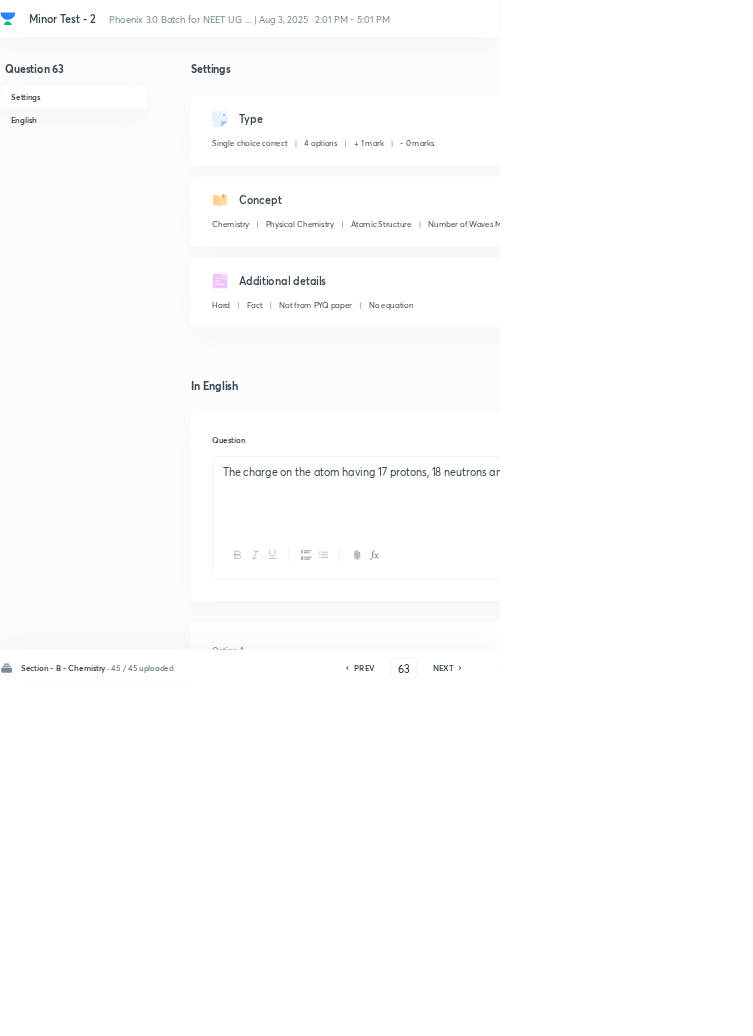 click on "Edit" at bounding box center [920, 182] 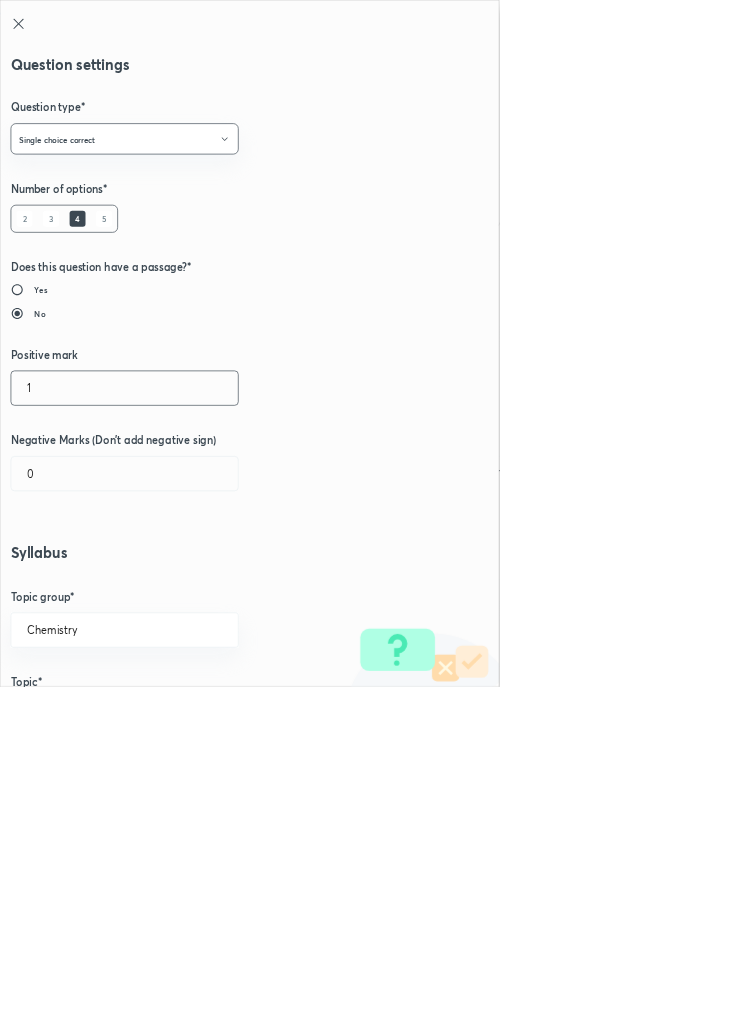 click on "1" at bounding box center [188, 585] 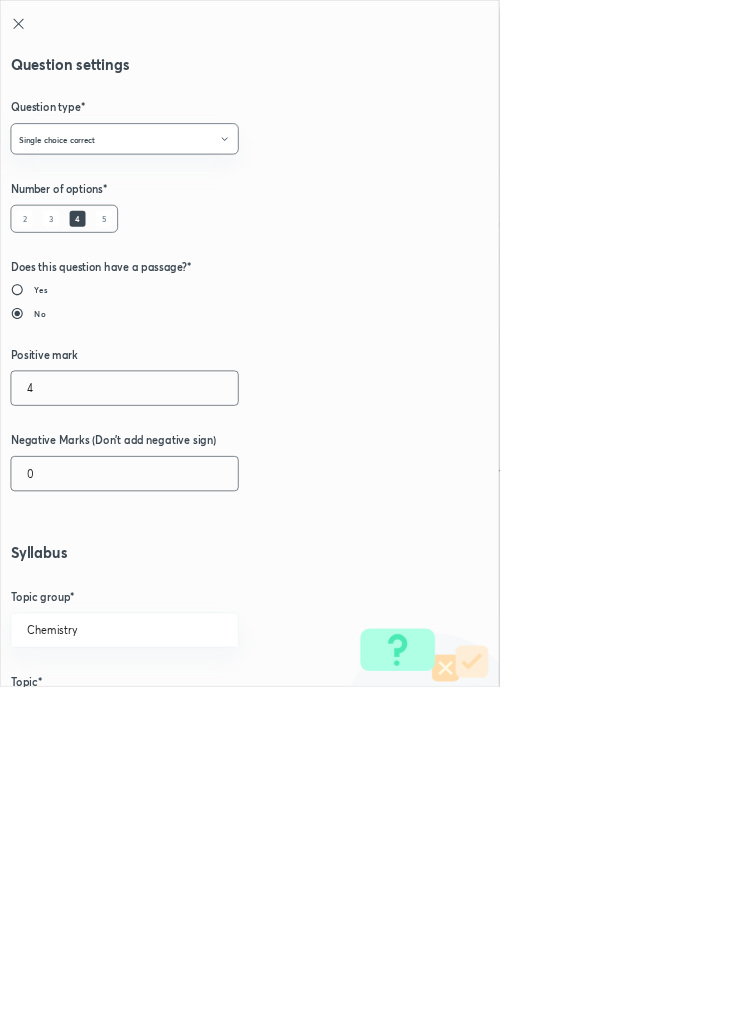 type on "4" 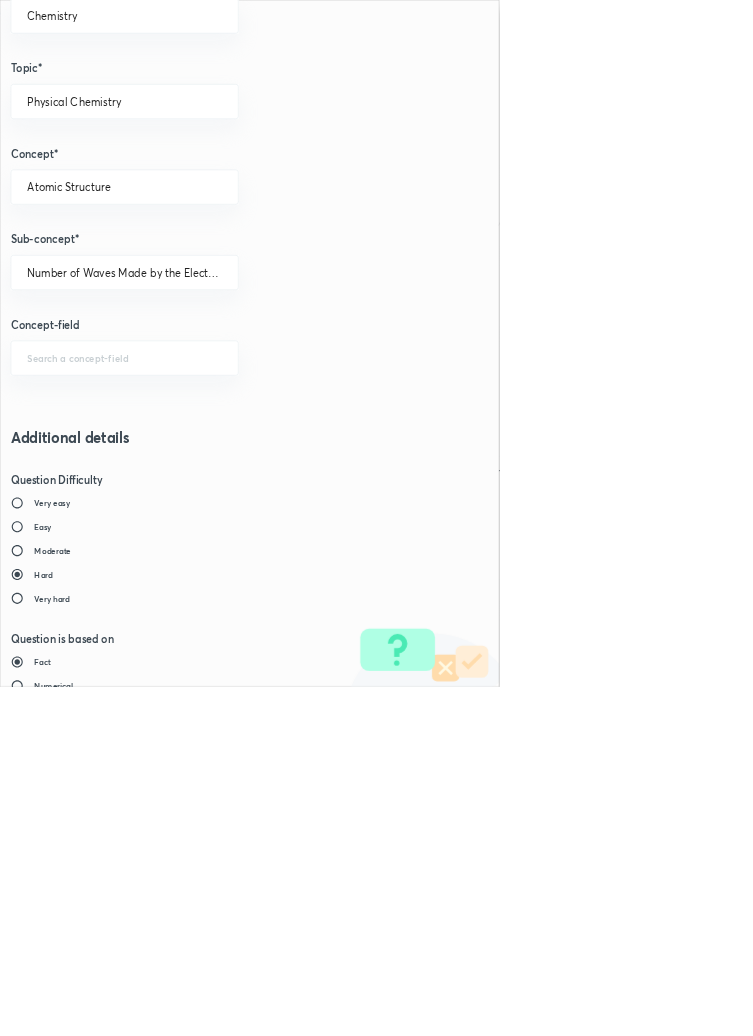 scroll, scrollTop: 1125, scrollLeft: 0, axis: vertical 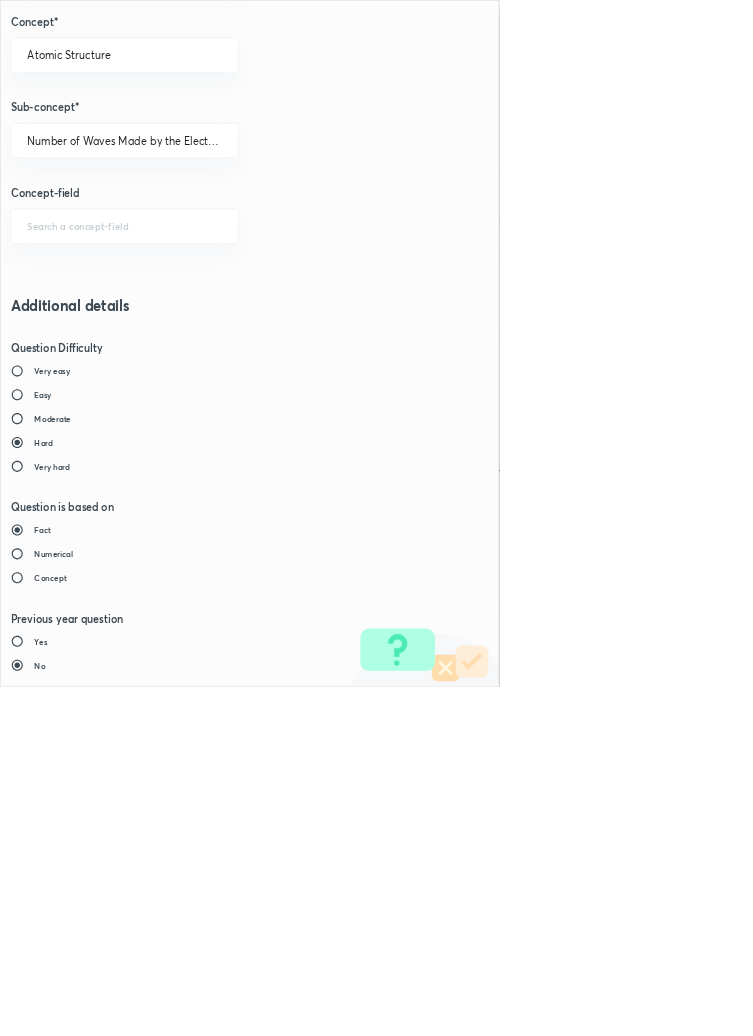 type on "1" 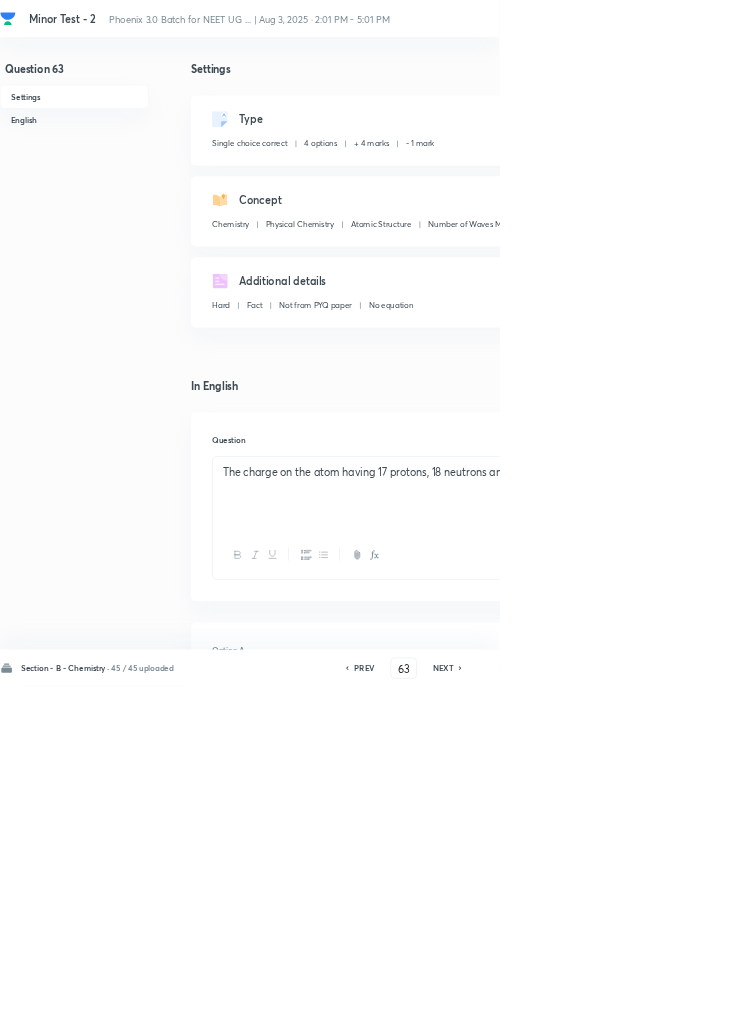 click on "Save" at bounding box center (1096, 1006) 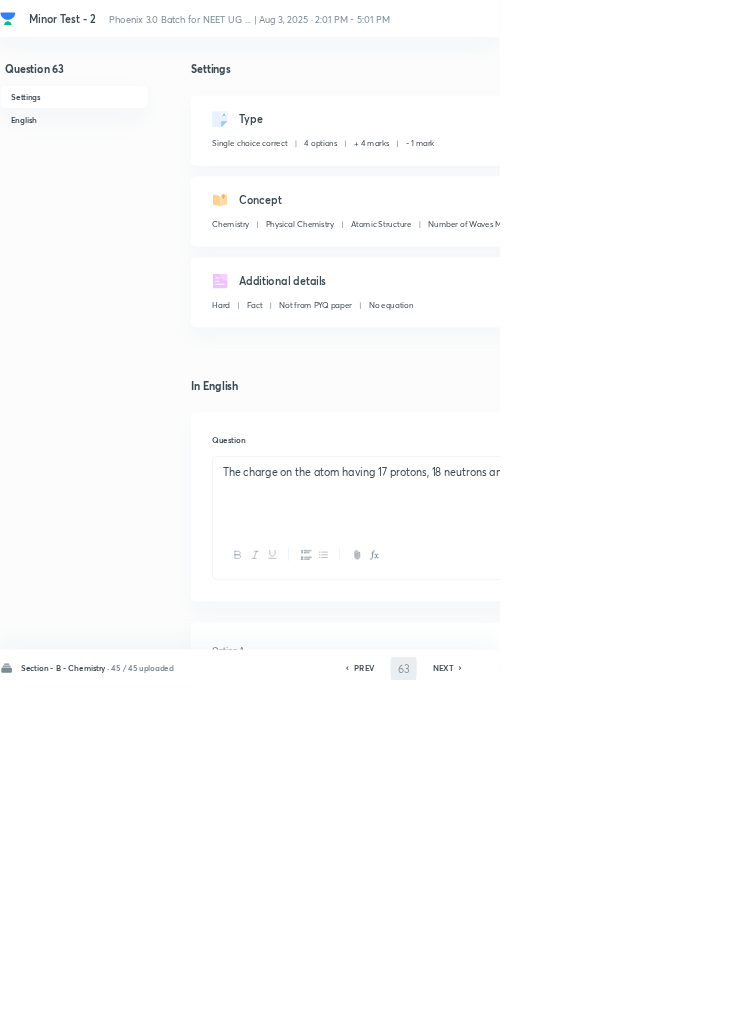 type on "64" 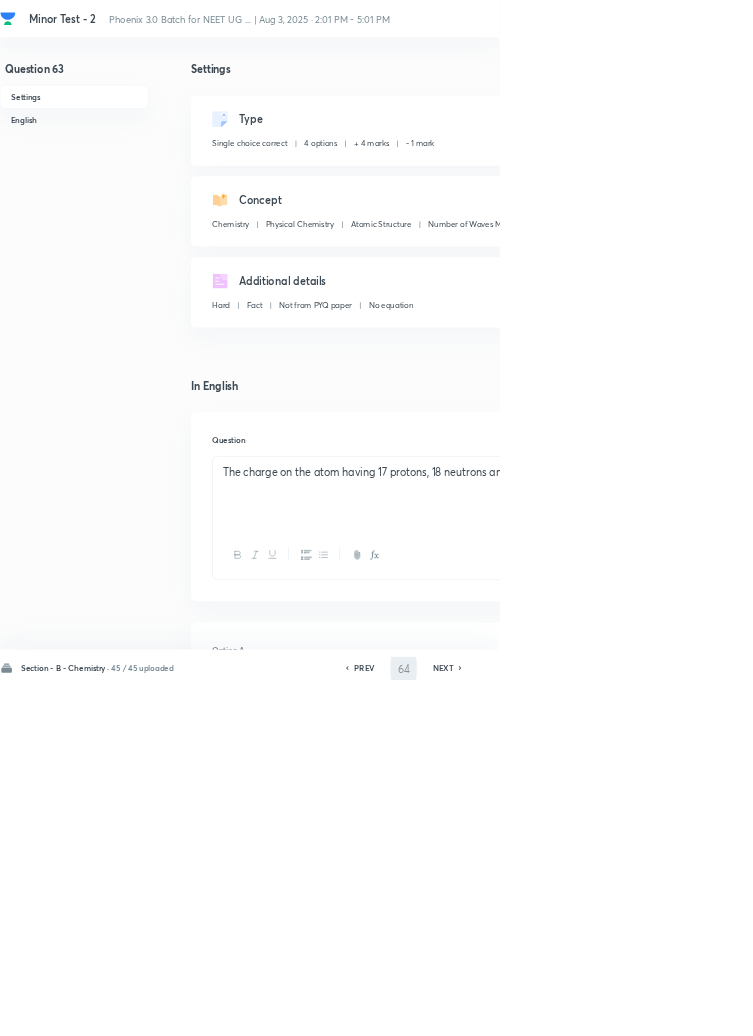 checkbox on "false" 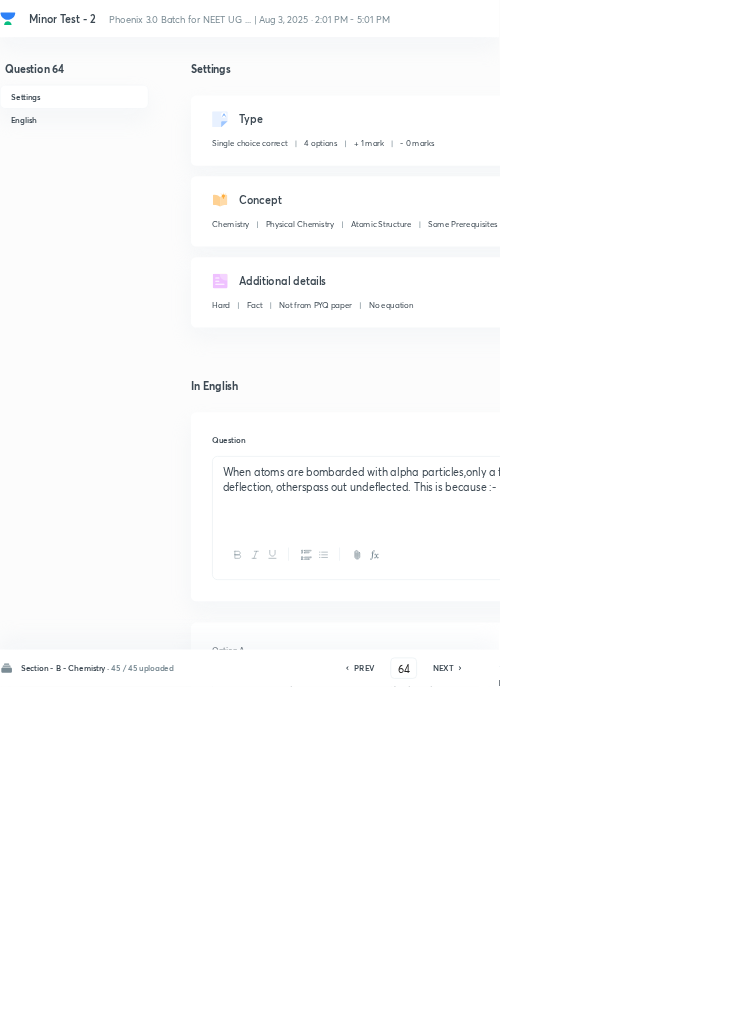 click on "Edit" at bounding box center [920, 182] 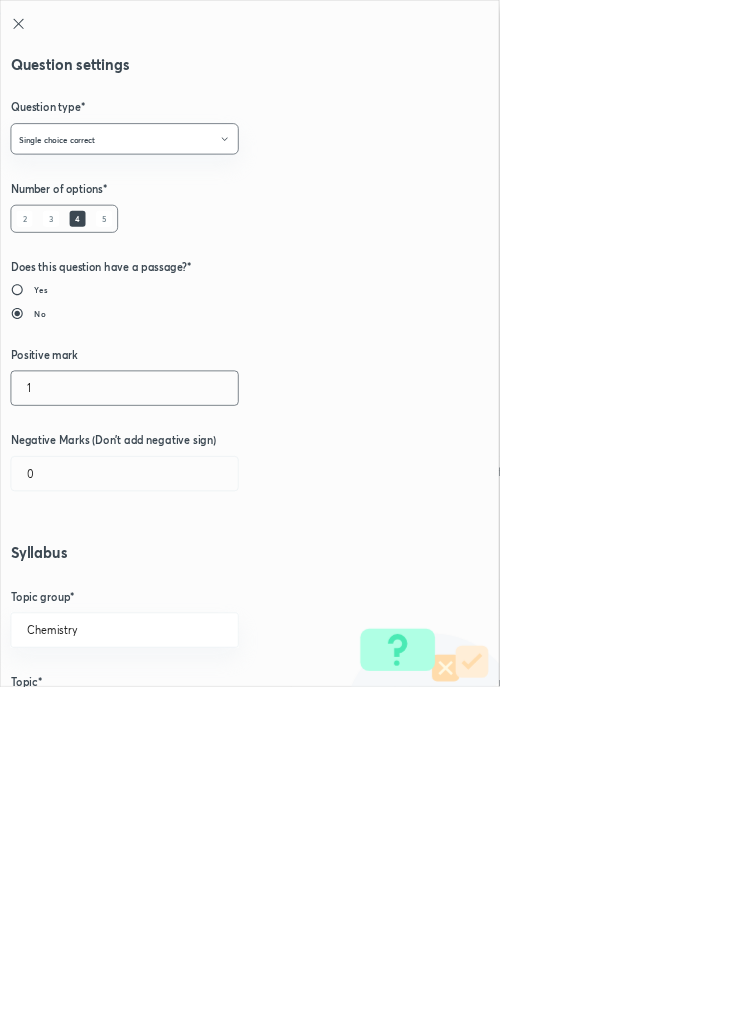 click on "1" at bounding box center (188, 585) 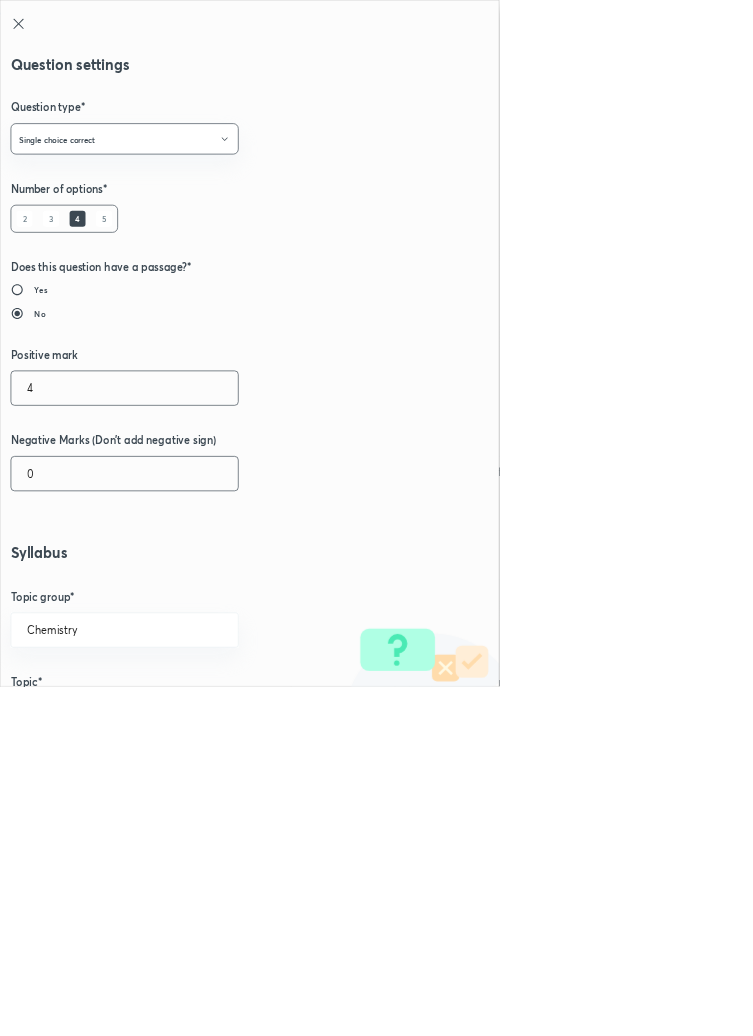 type on "4" 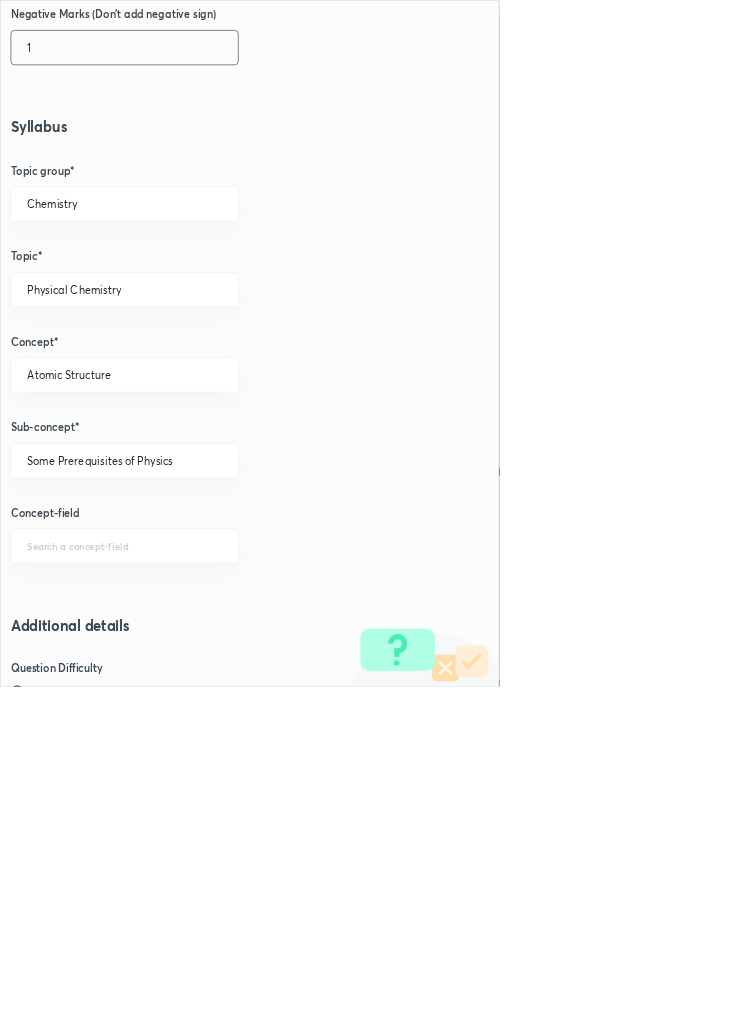 scroll, scrollTop: 1125, scrollLeft: 0, axis: vertical 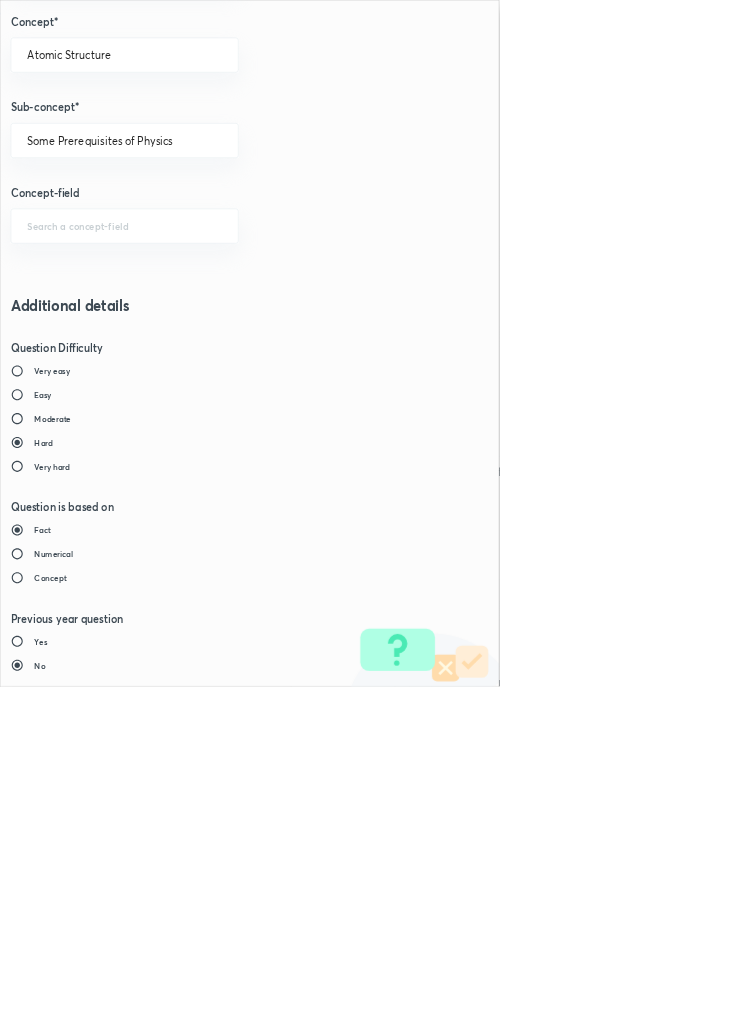 type on "1" 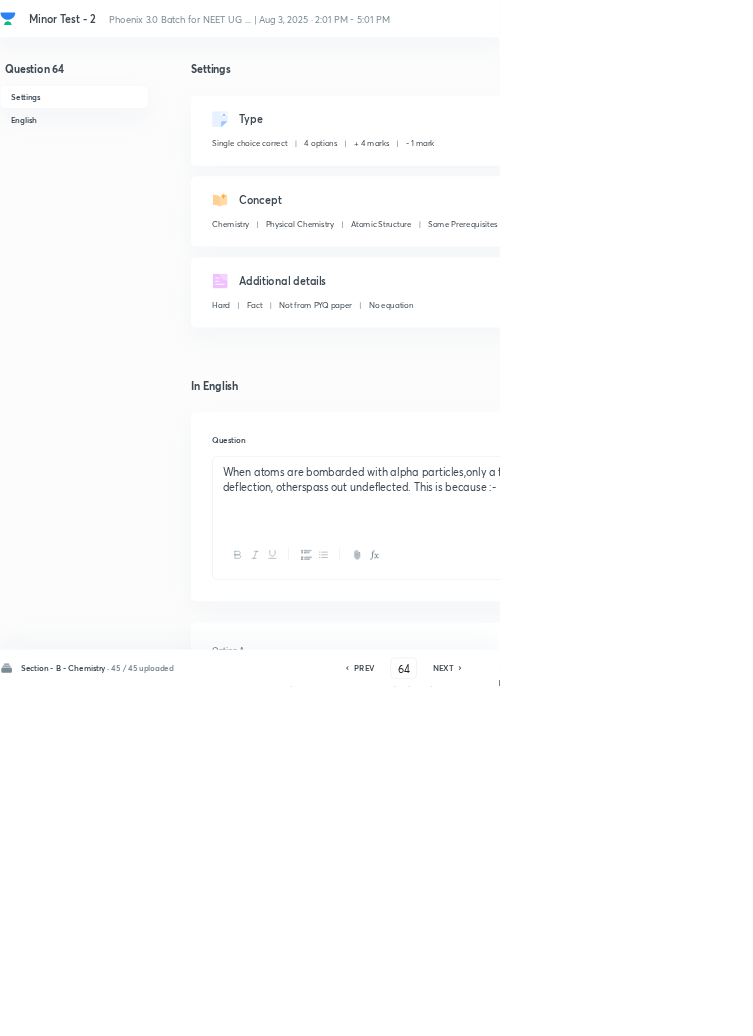 click on "Save" at bounding box center [1096, 1006] 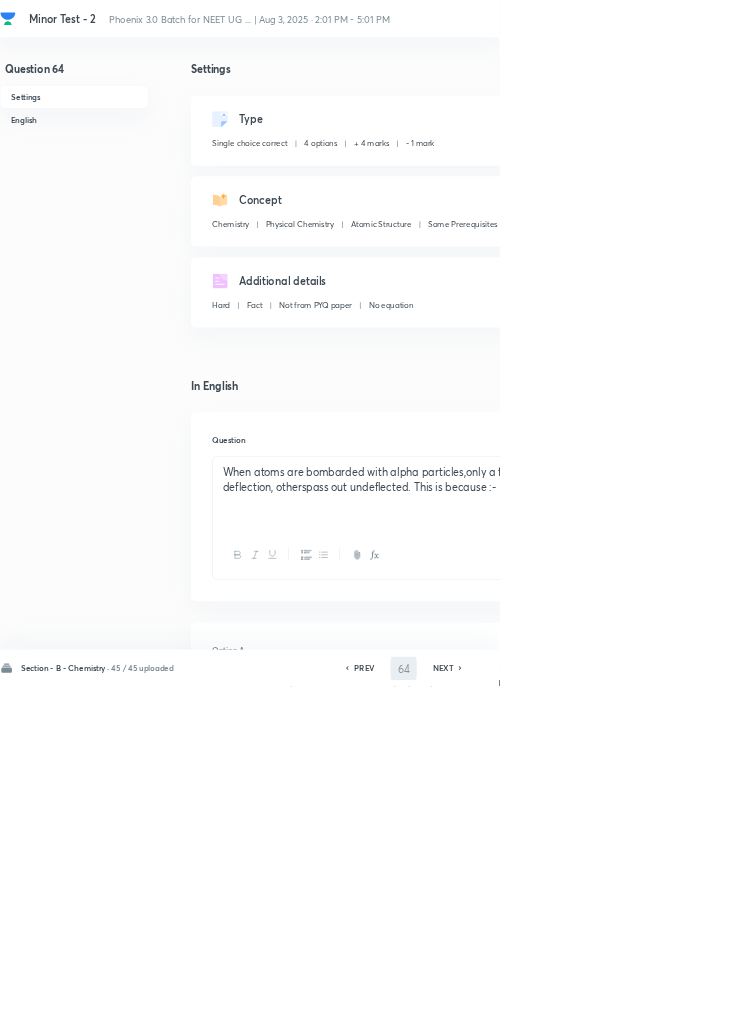 type on "65" 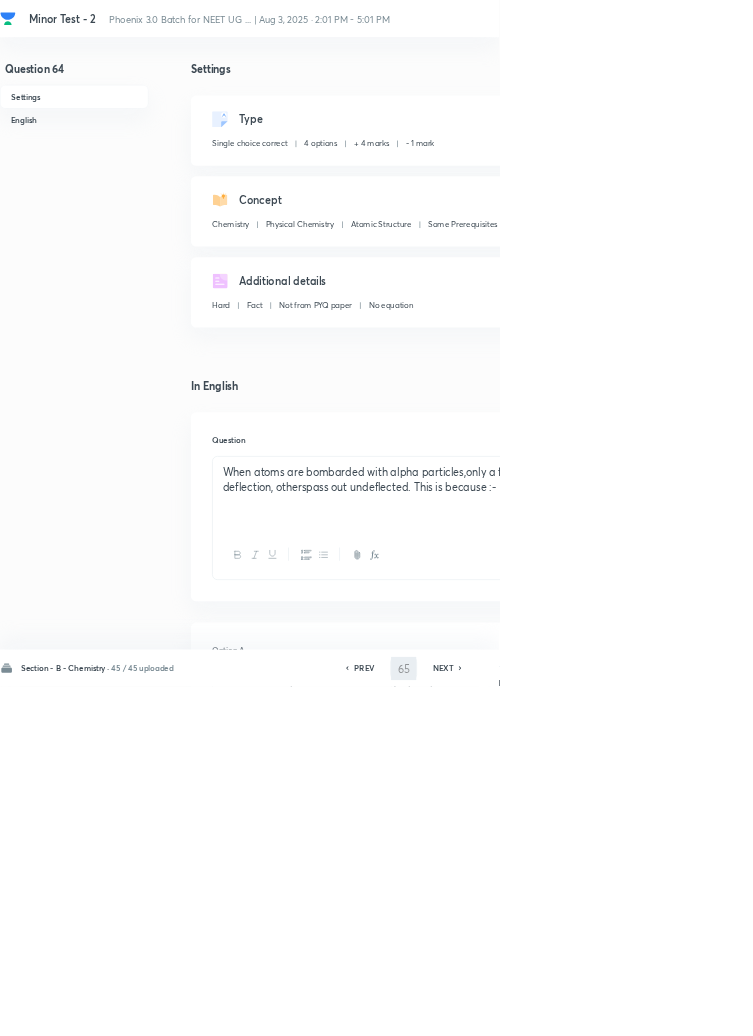 checkbox on "false" 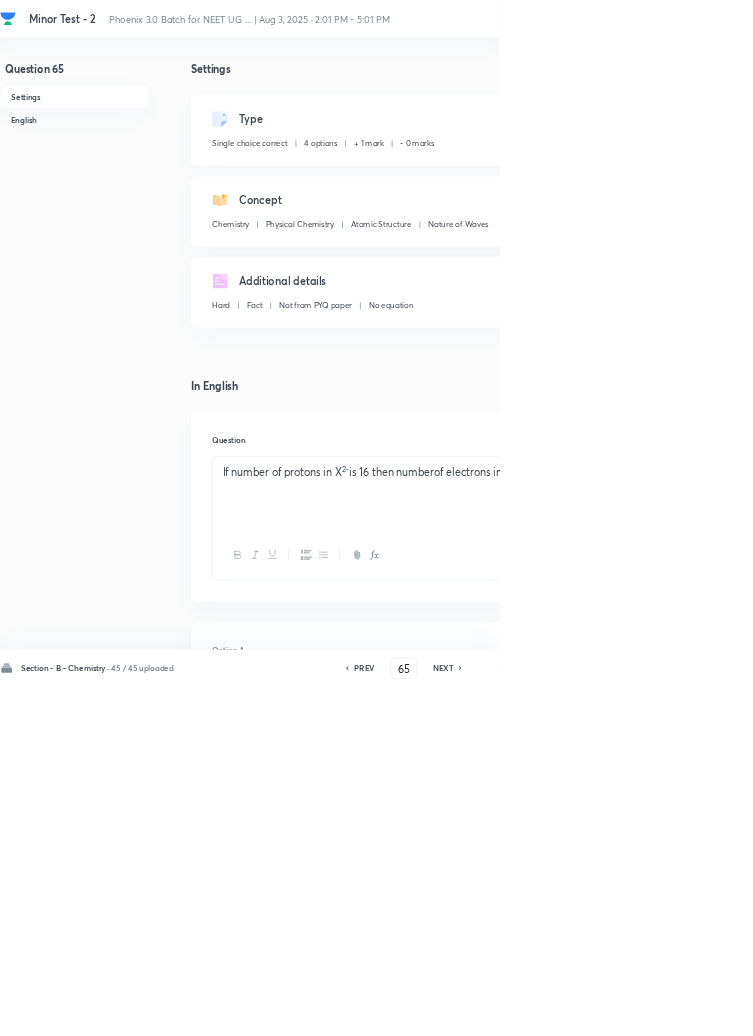 click on "Edit" at bounding box center (920, 182) 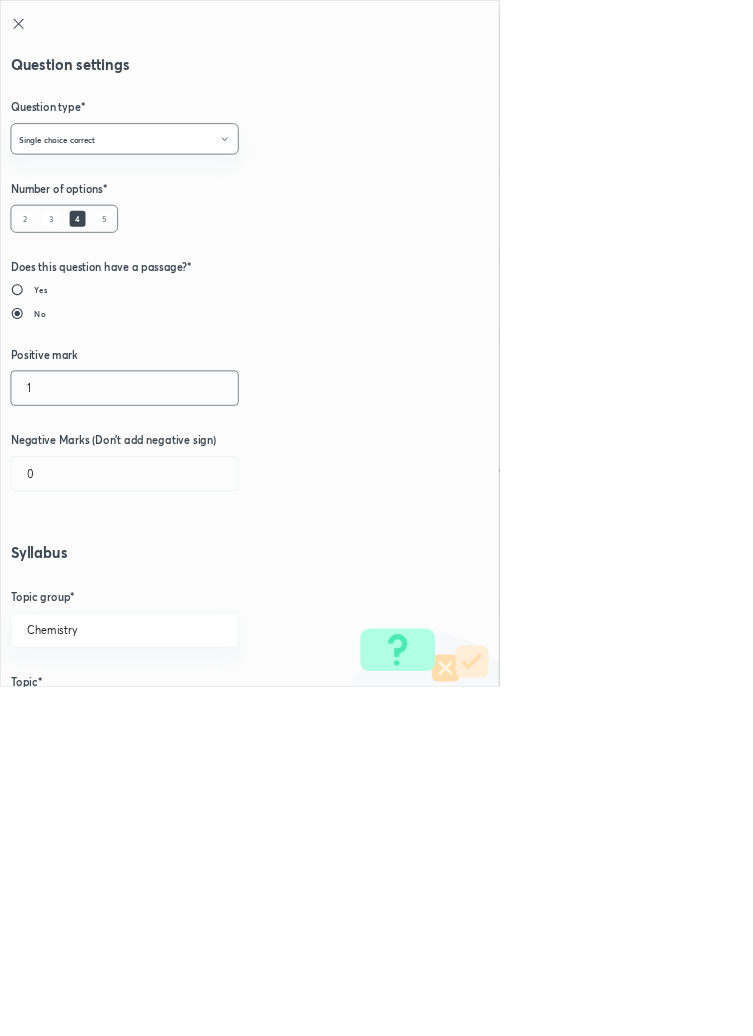 click on "1" at bounding box center (188, 585) 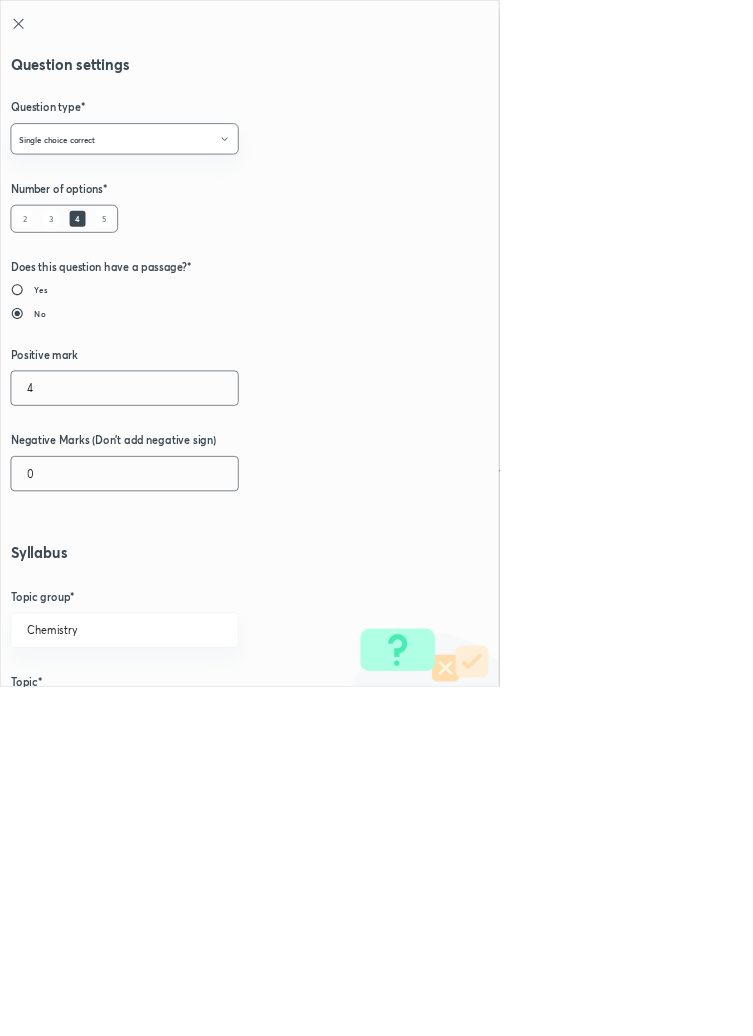 type on "4" 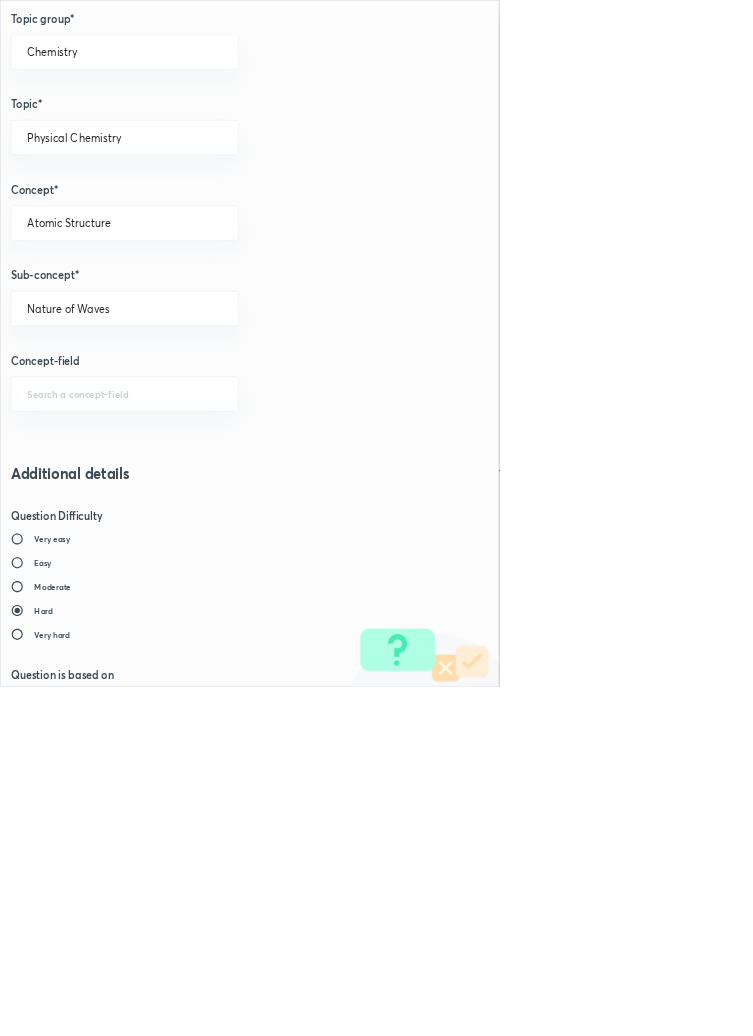 scroll, scrollTop: 1125, scrollLeft: 0, axis: vertical 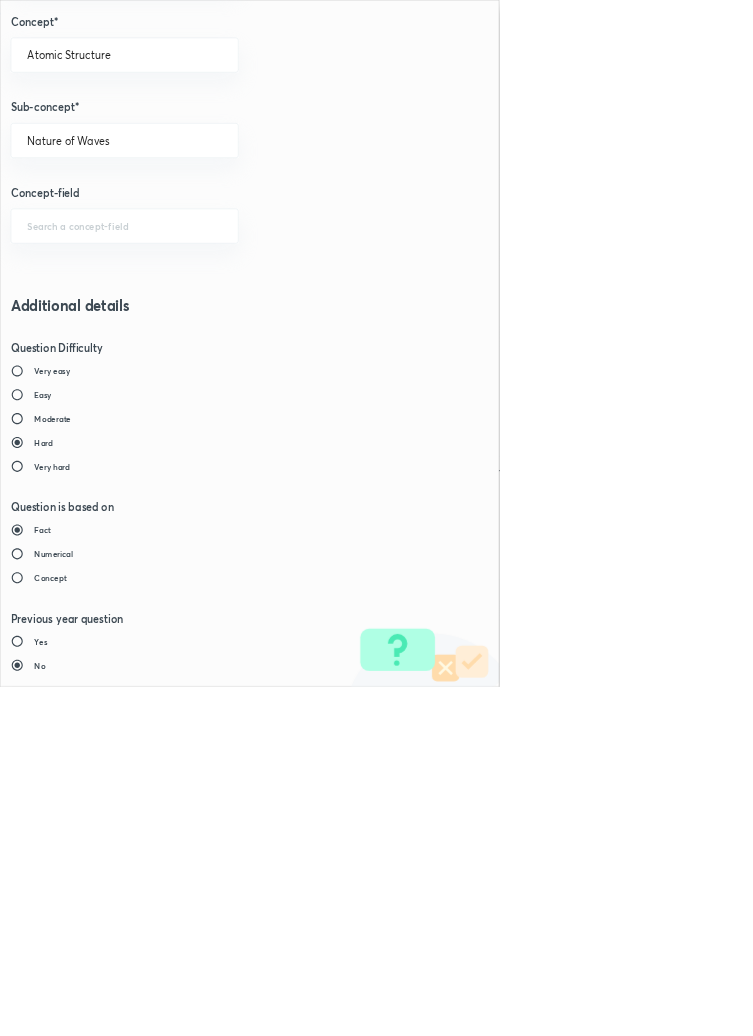 type on "1" 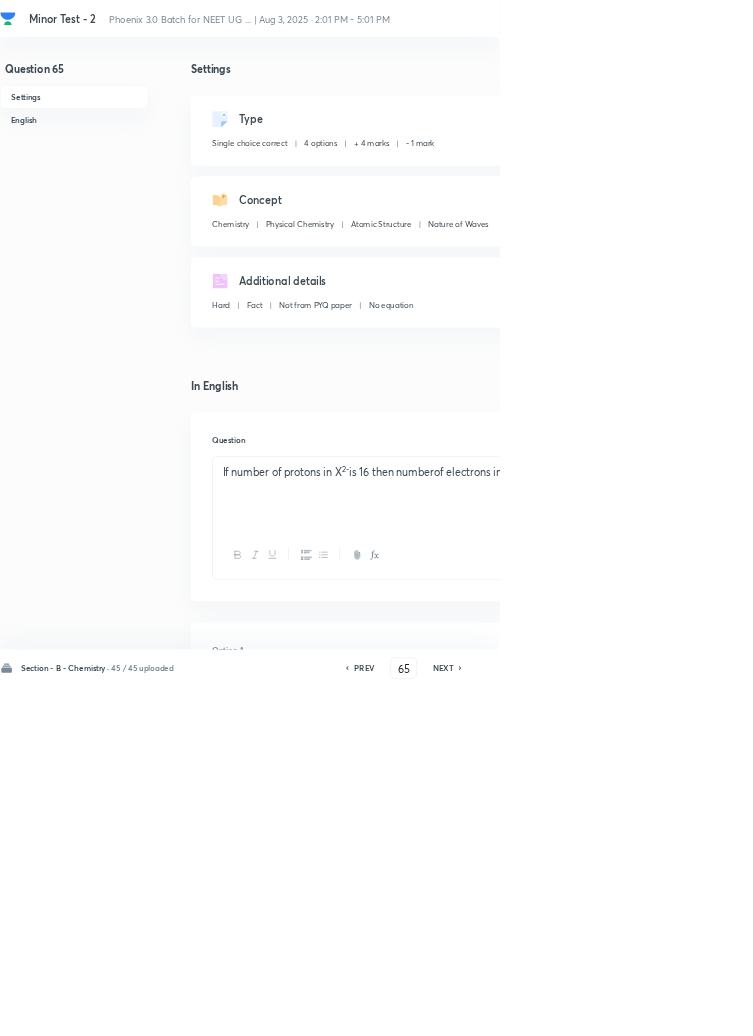 click on "Save" at bounding box center [1096, 1006] 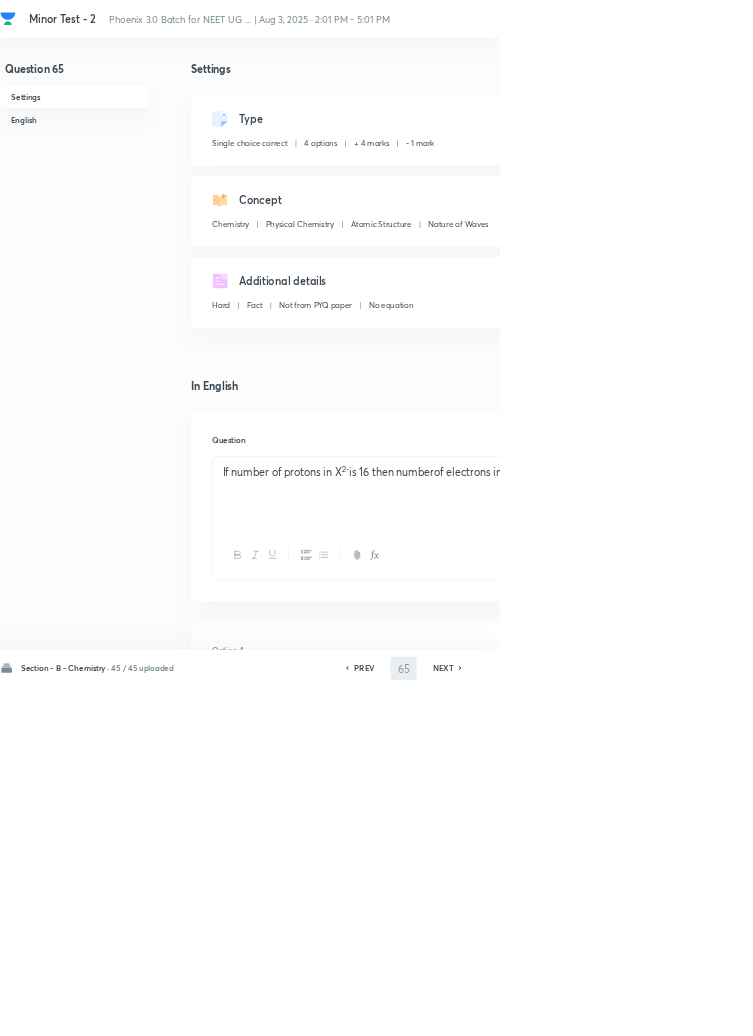 type on "66" 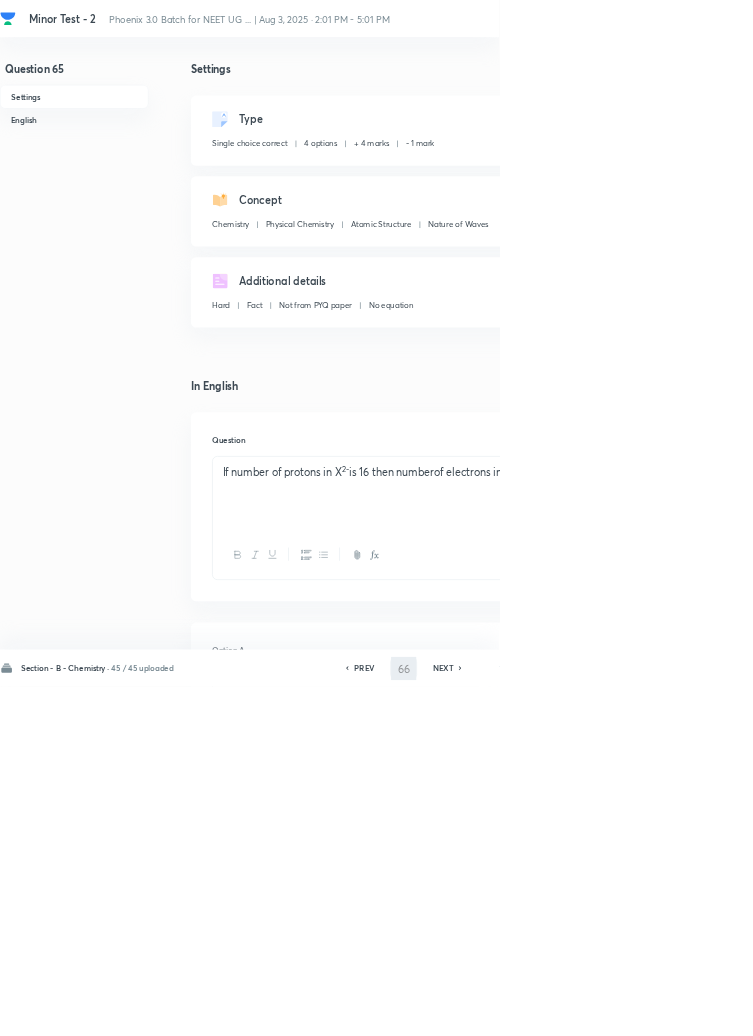 checkbox on "true" 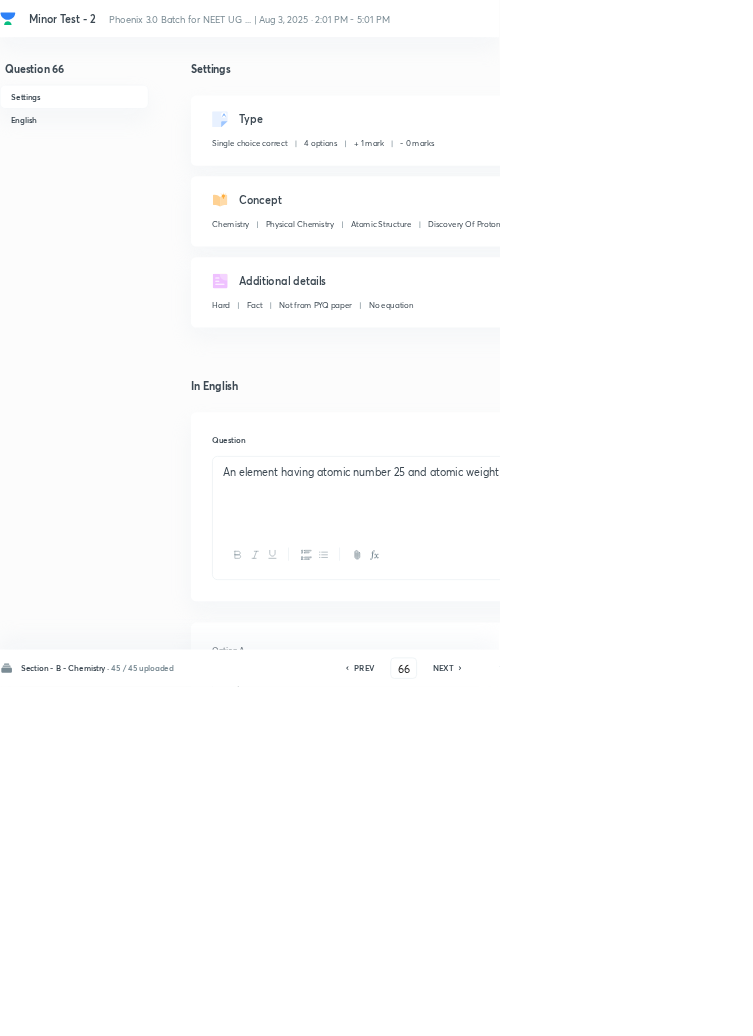 click on "Edit" at bounding box center [920, 182] 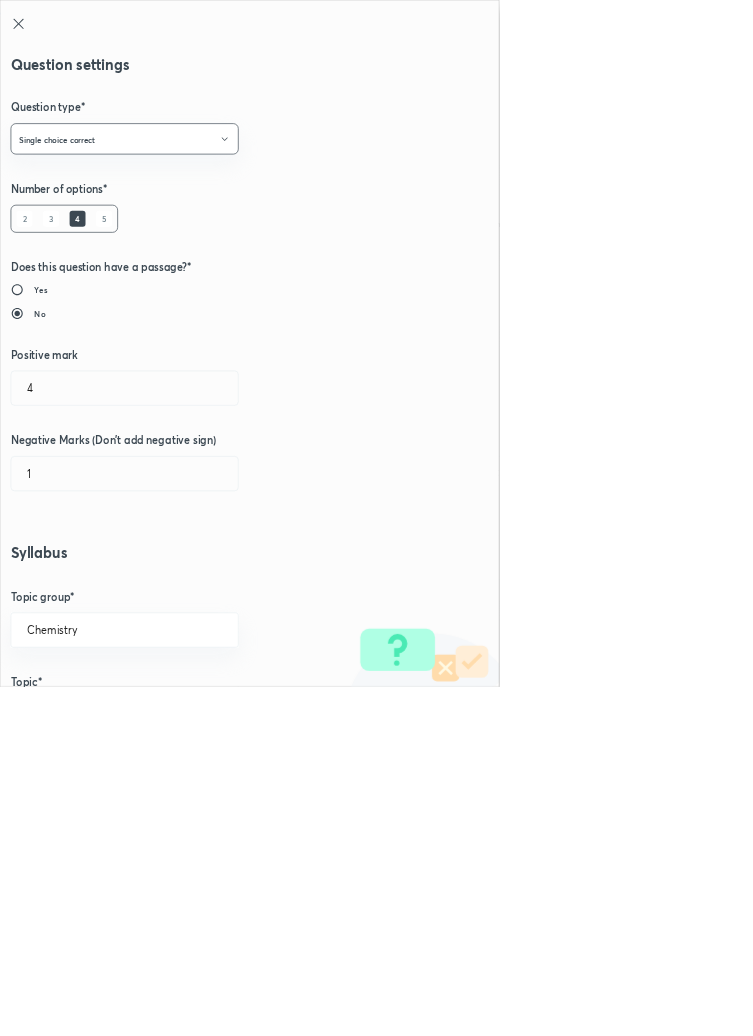 type on "1" 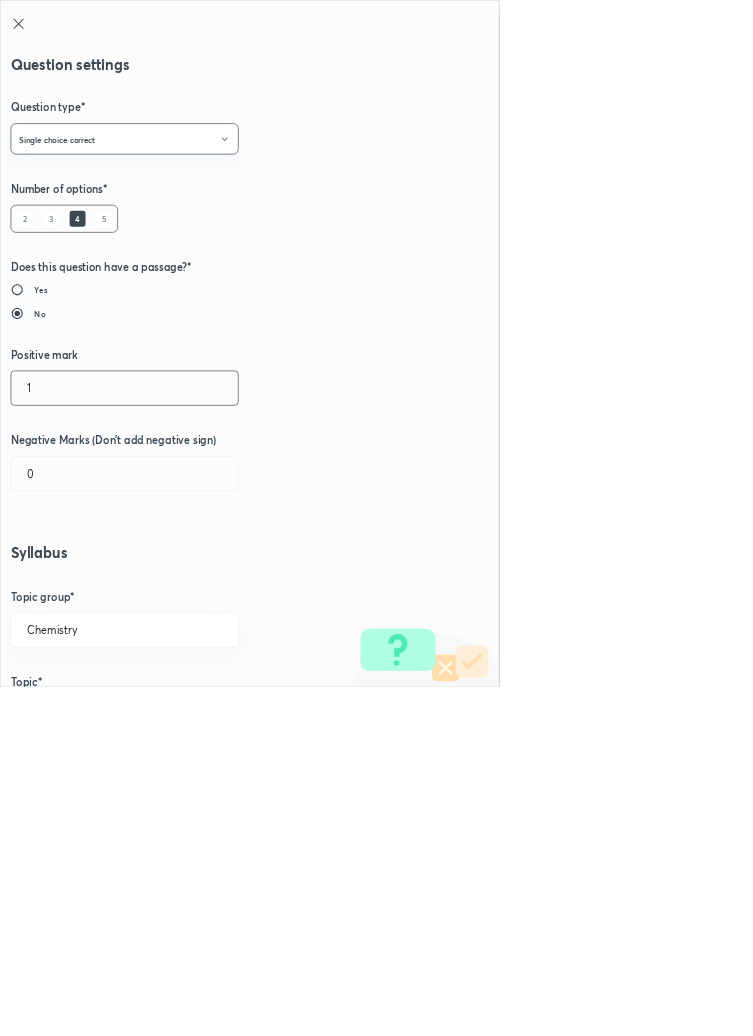 click on "1" at bounding box center (188, 585) 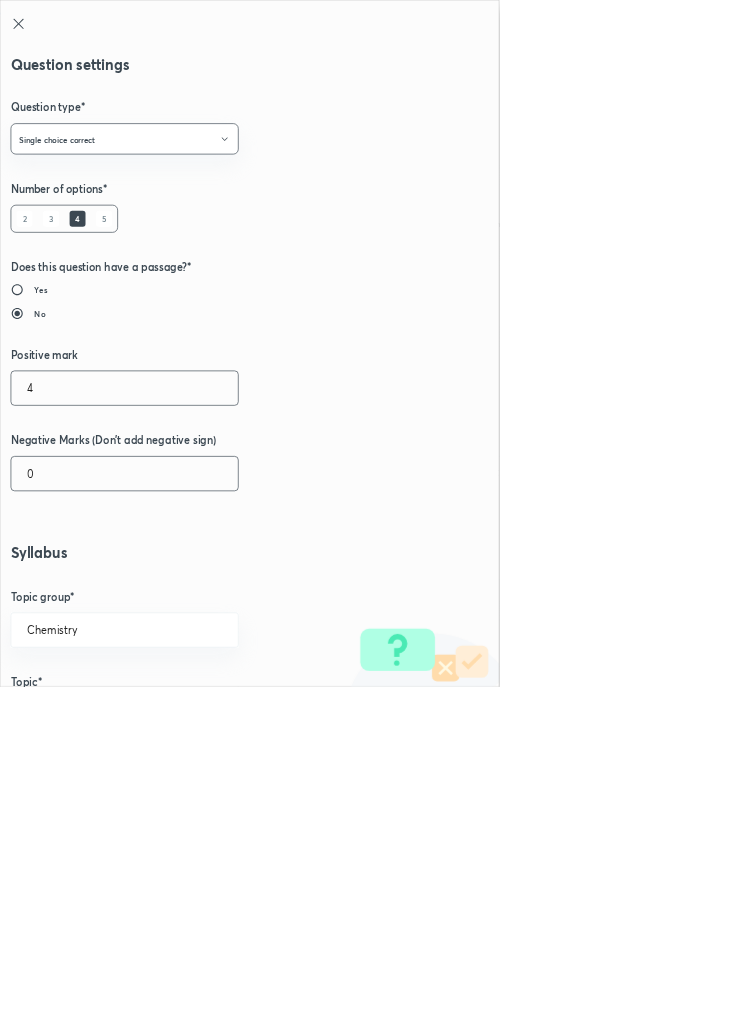type on "4" 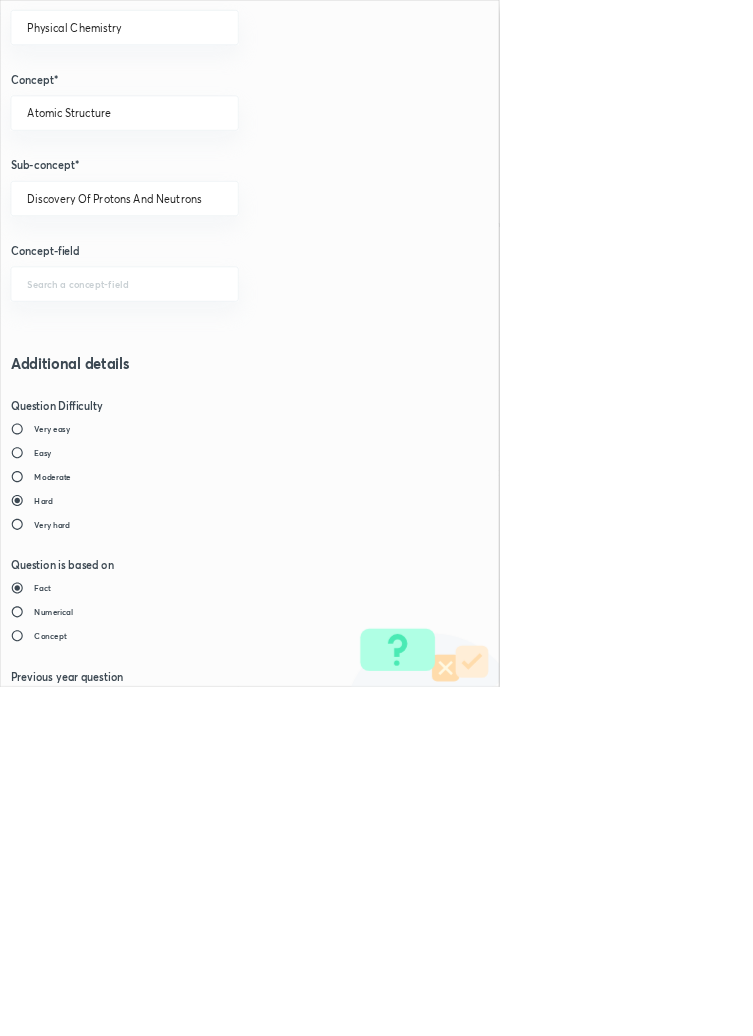 scroll, scrollTop: 1125, scrollLeft: 0, axis: vertical 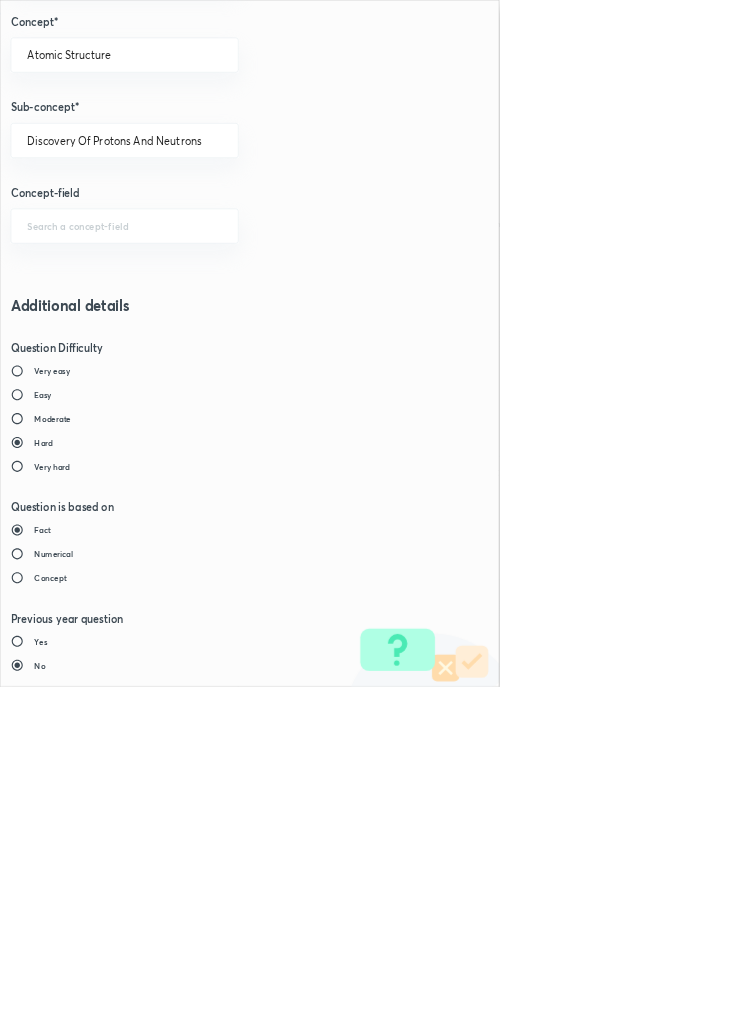 type on "1" 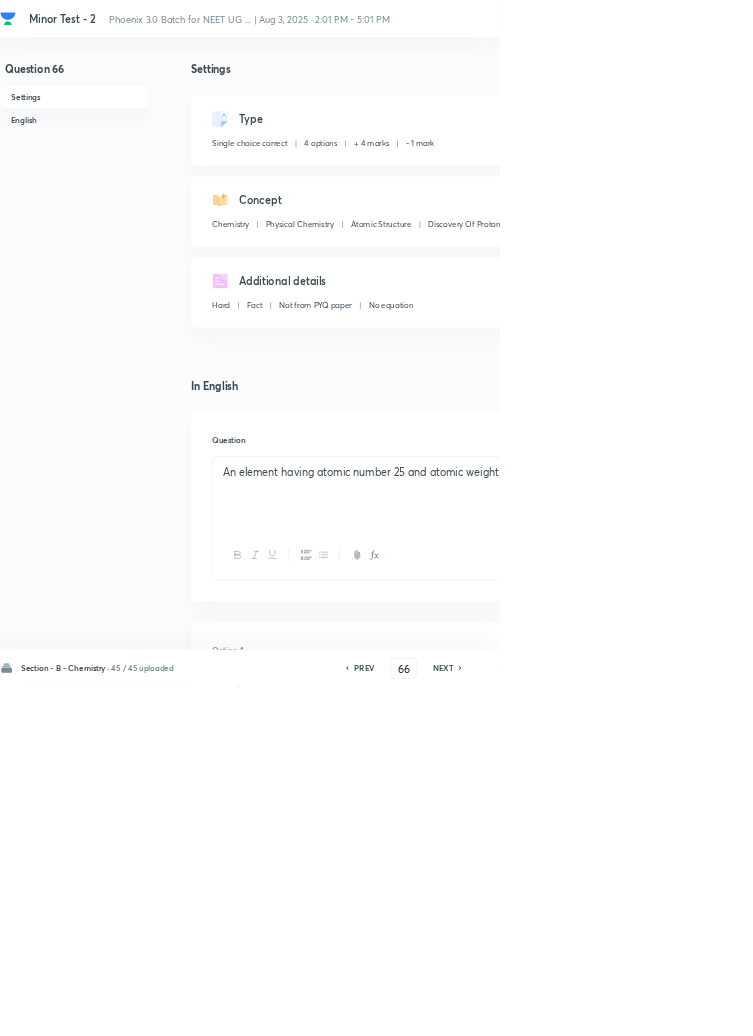 click on "Save" at bounding box center [1096, 1006] 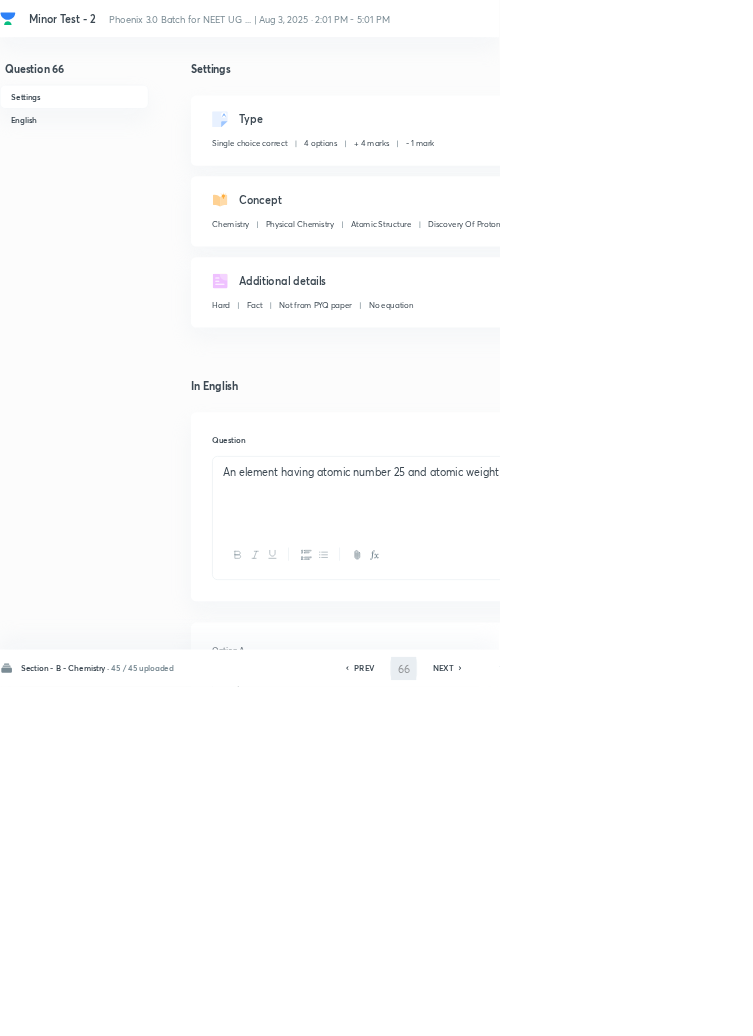 type on "67" 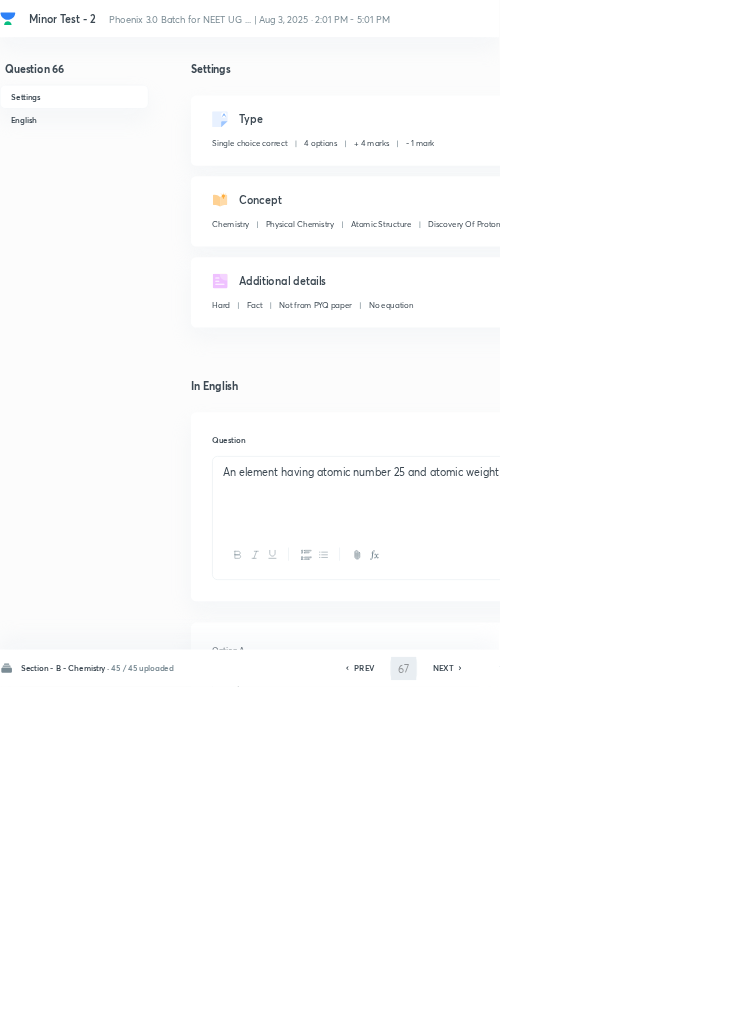 checkbox on "false" 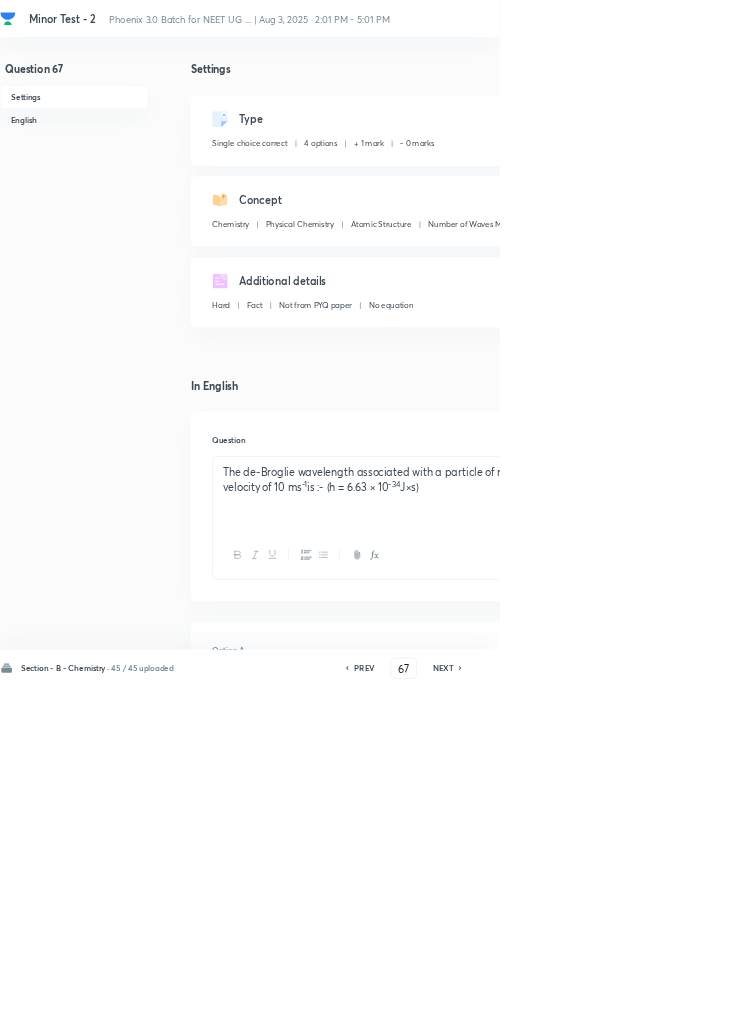 click on "Edit" at bounding box center [920, 182] 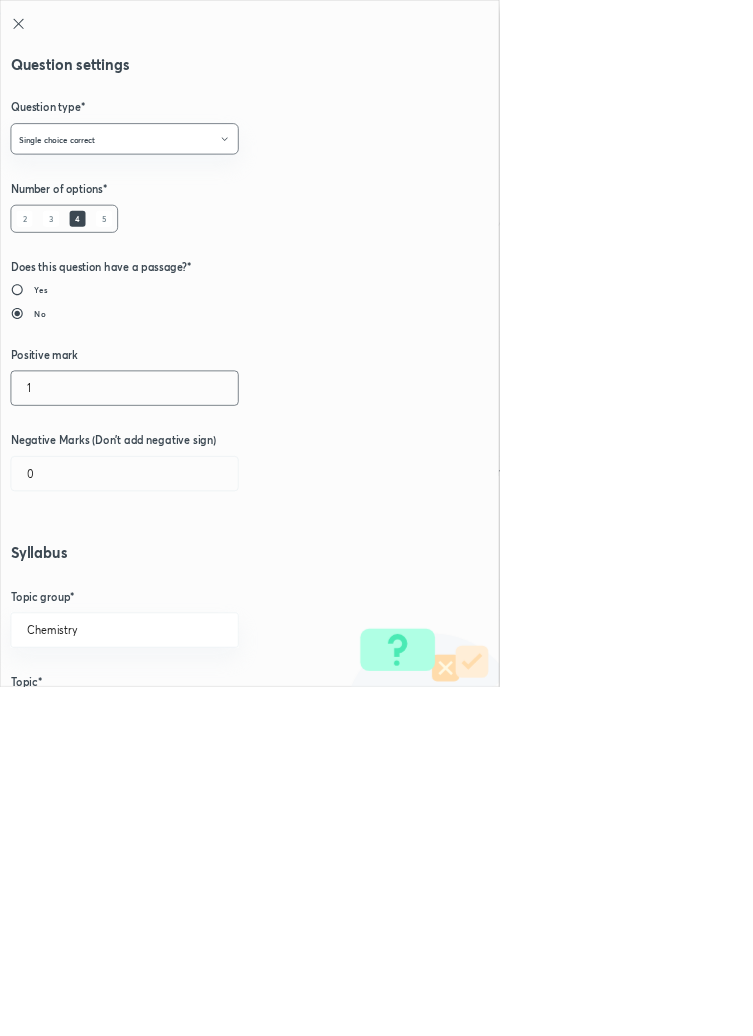 click on "1" at bounding box center (188, 585) 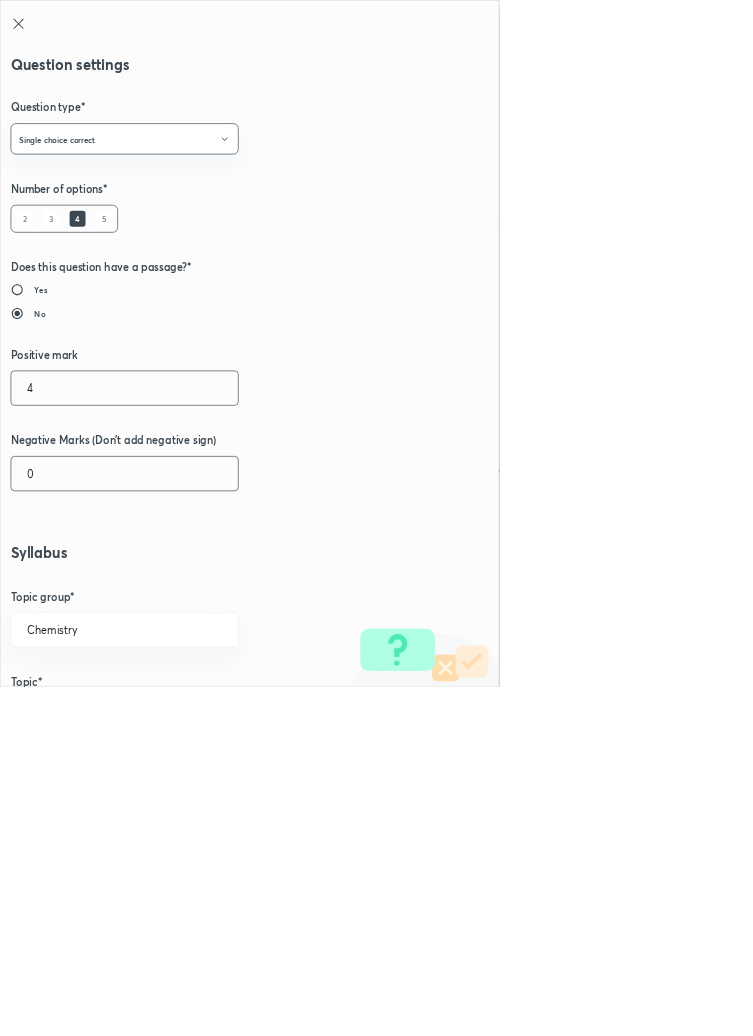 type on "4" 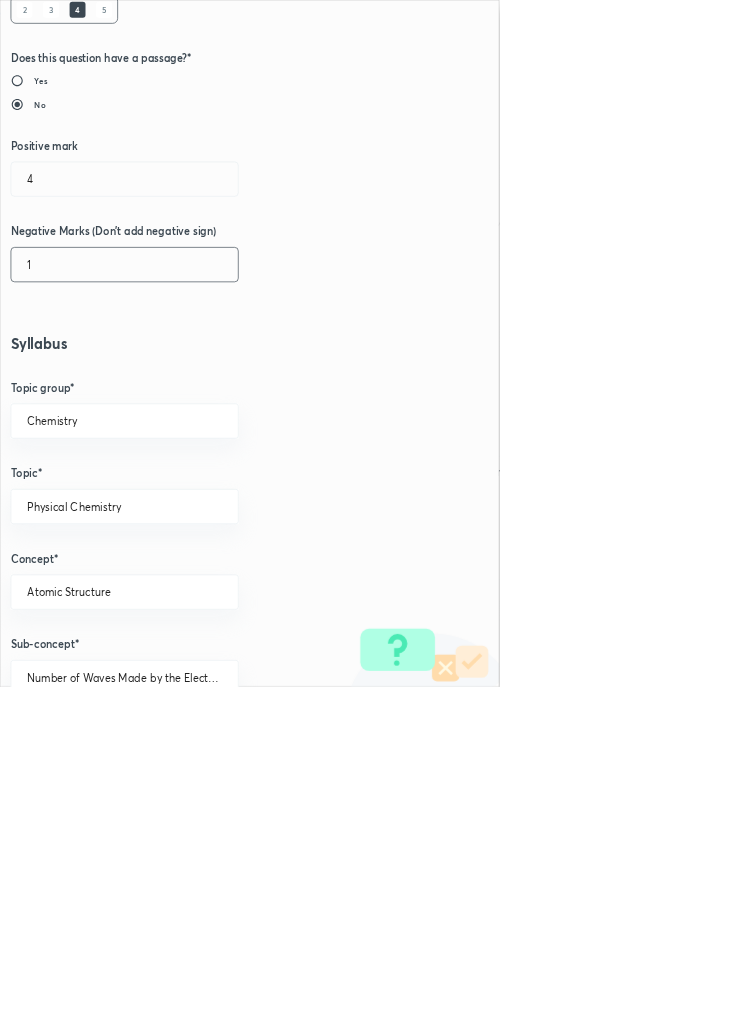 scroll, scrollTop: 1125, scrollLeft: 0, axis: vertical 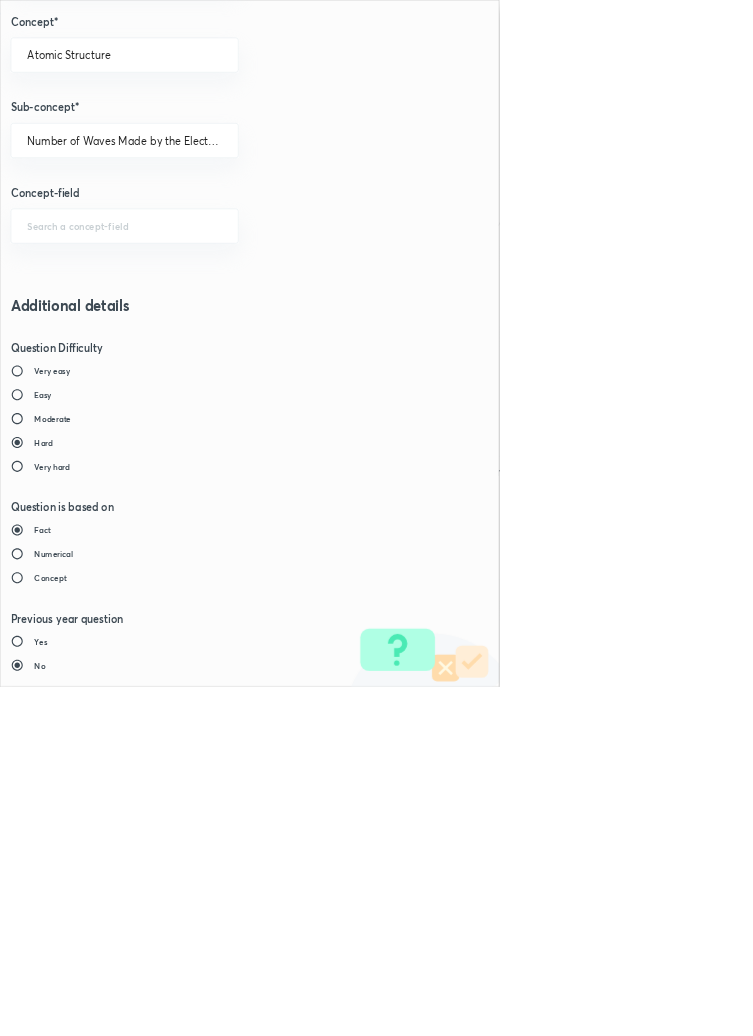 type on "1" 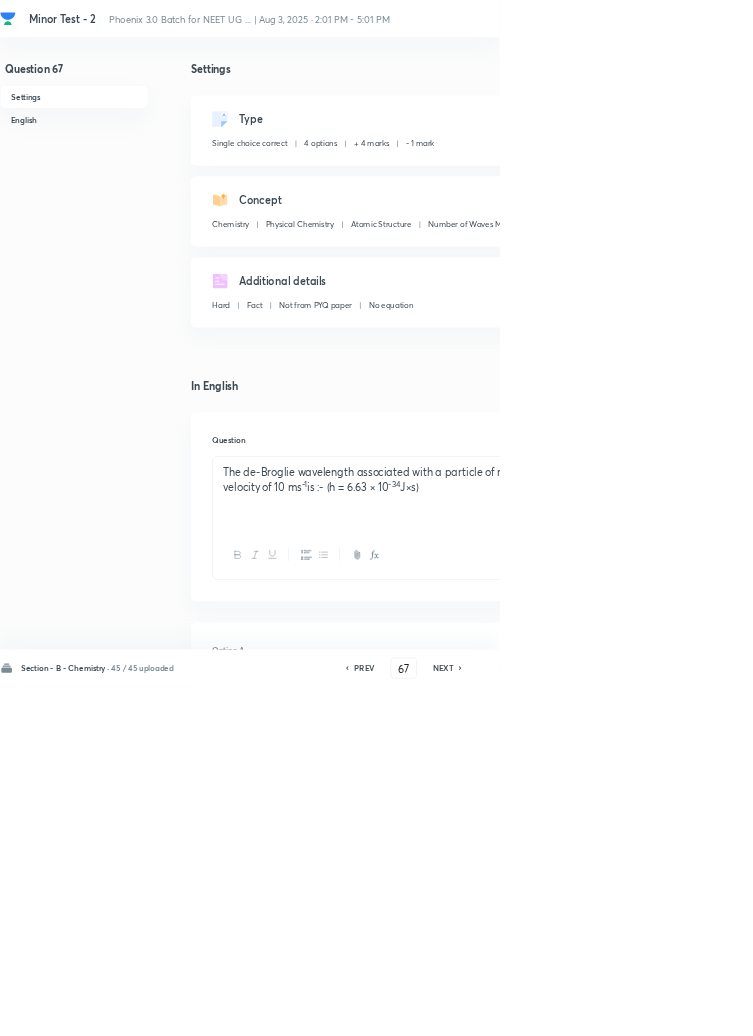 click on "Save" at bounding box center (1096, 1006) 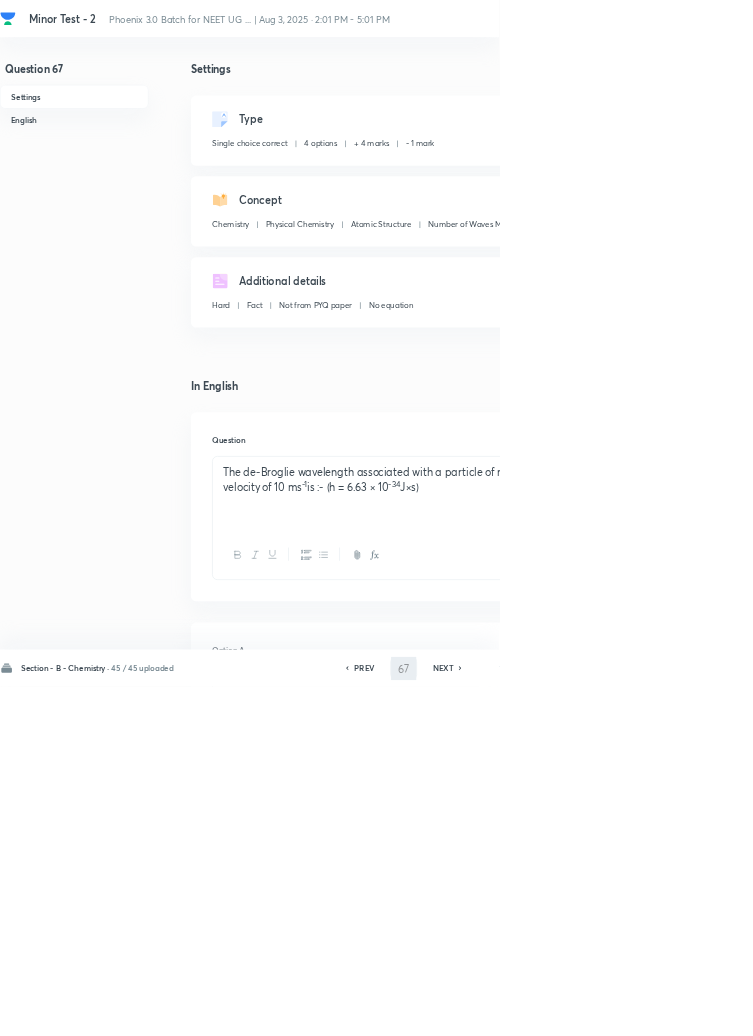 type on "68" 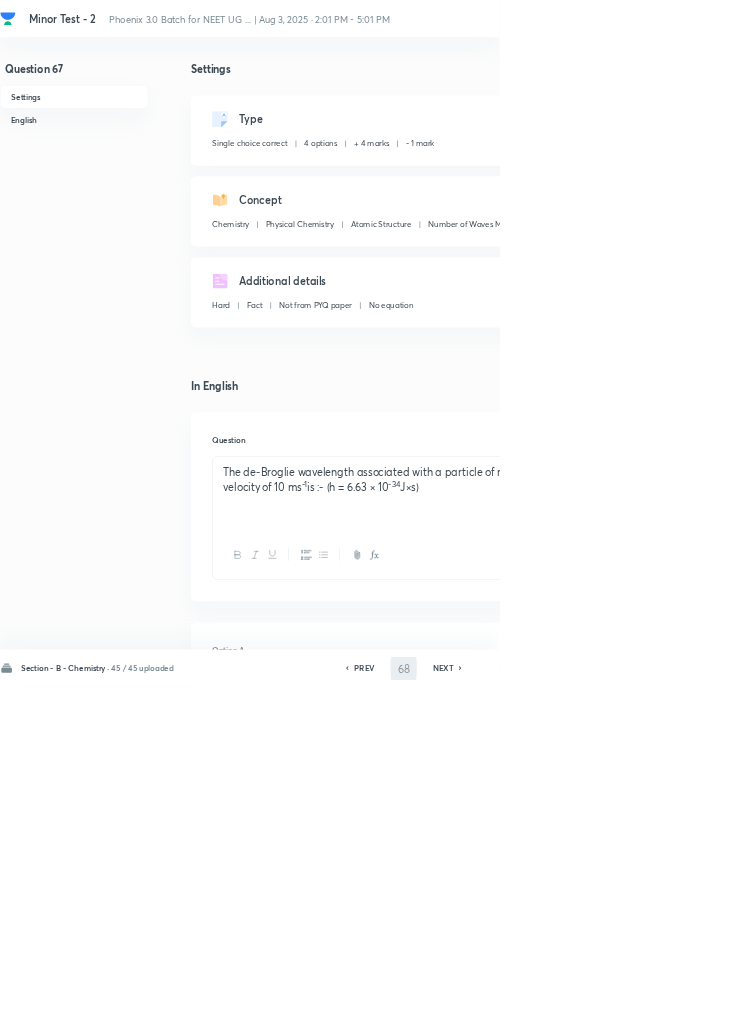 checkbox on "false" 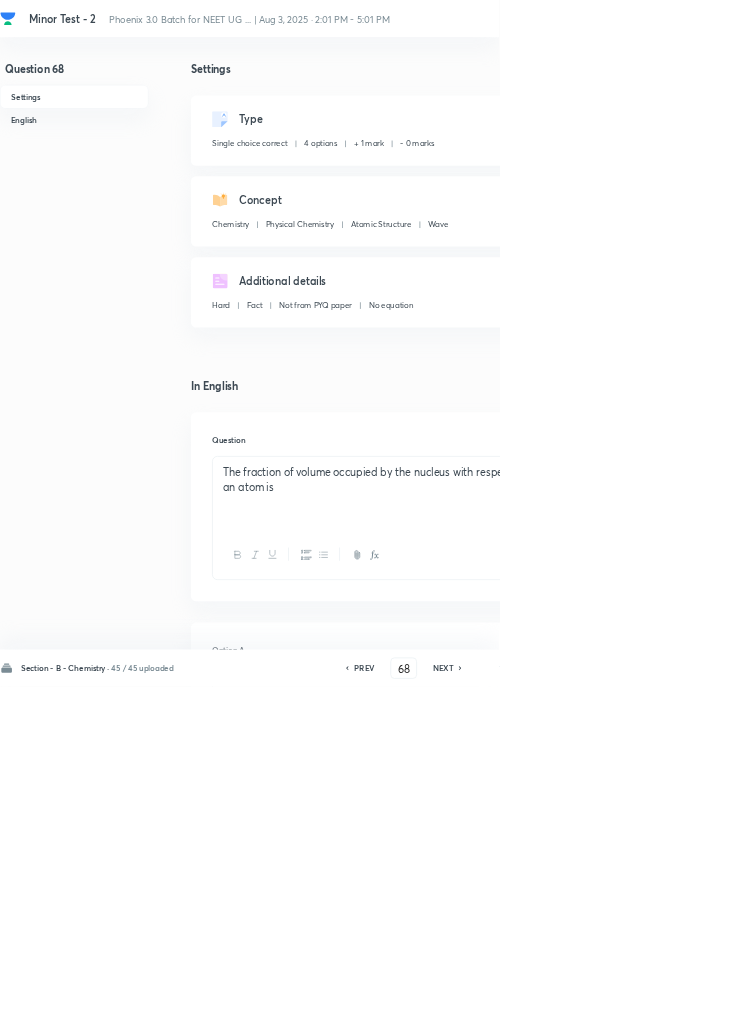 click on "Edit" at bounding box center (920, 182) 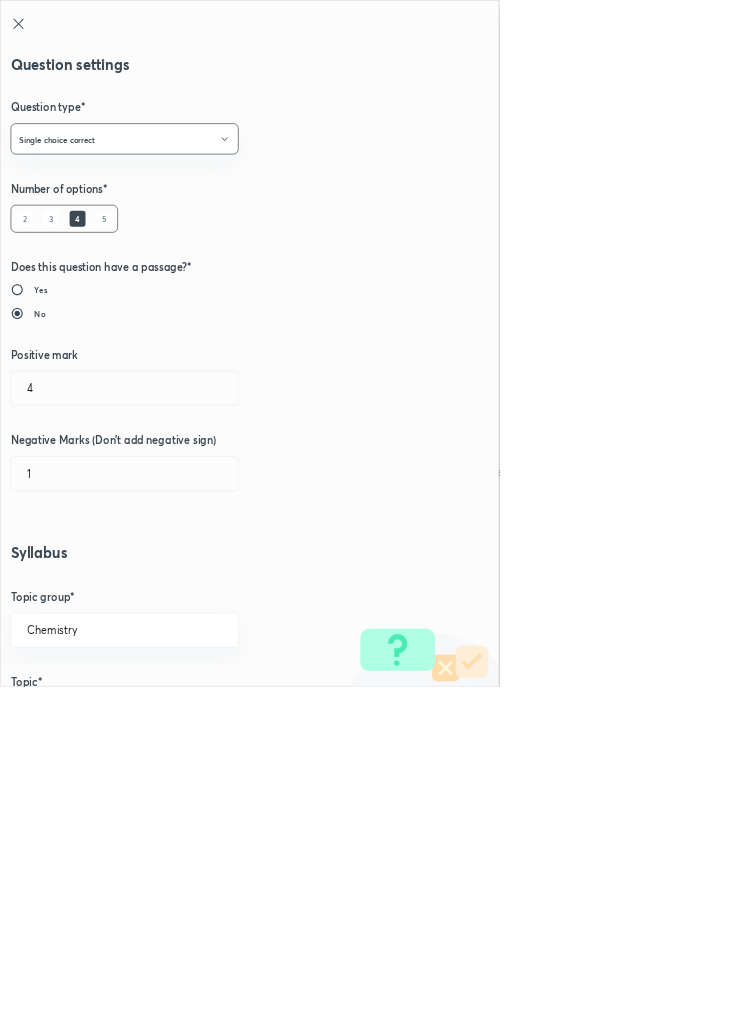 type on "1" 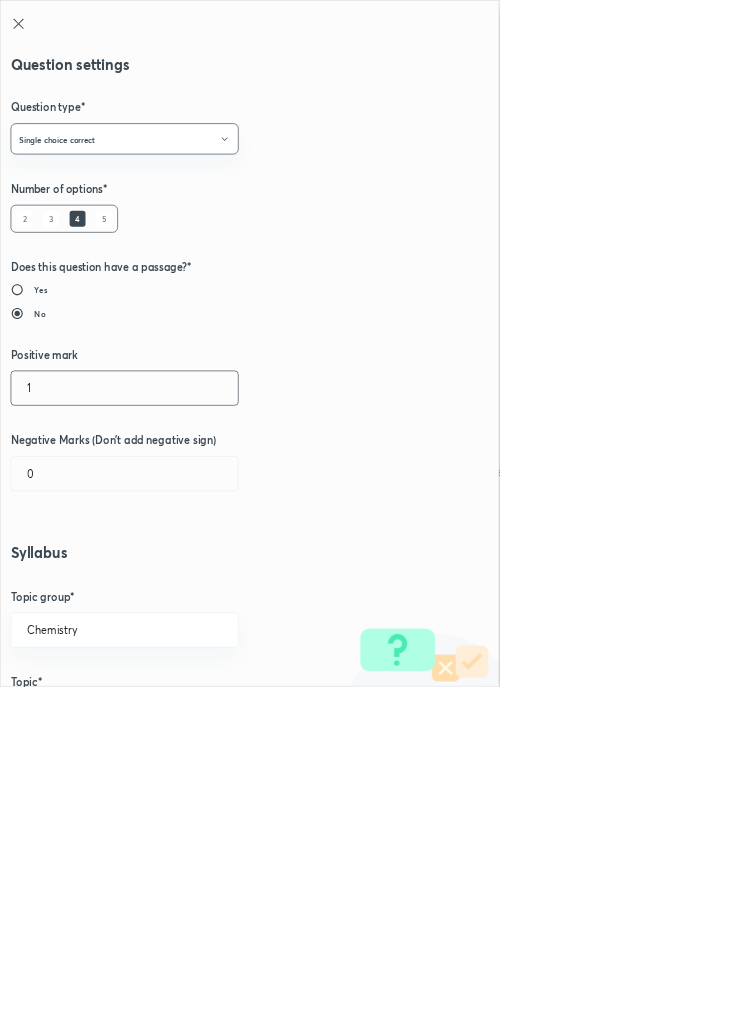 click on "1" at bounding box center (188, 585) 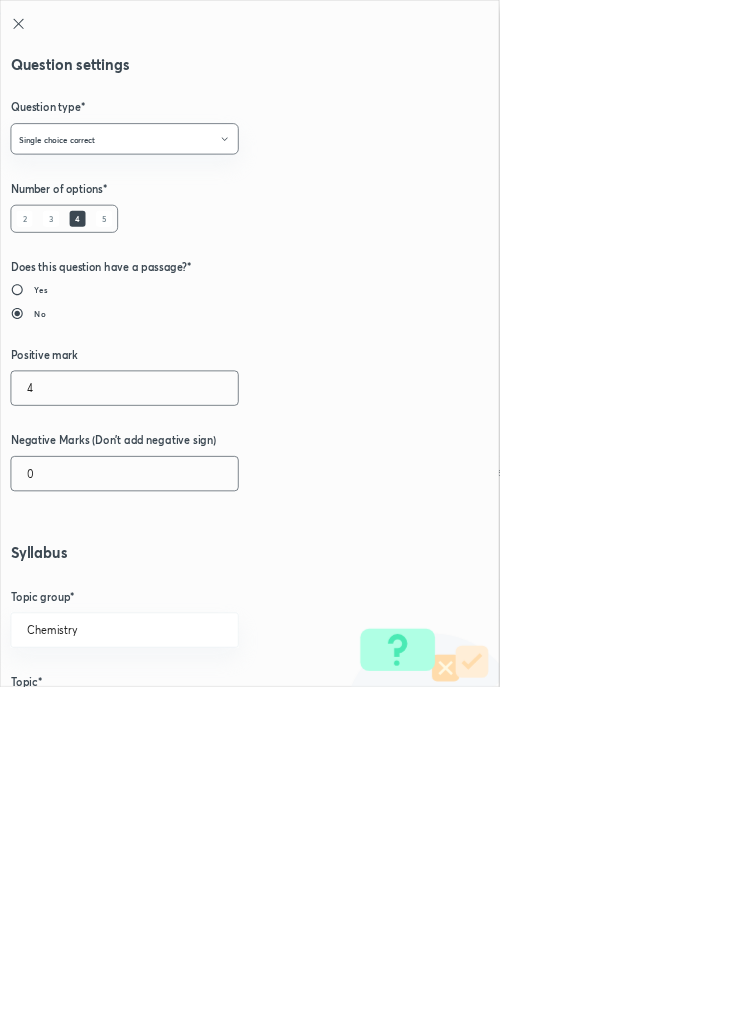 type on "4" 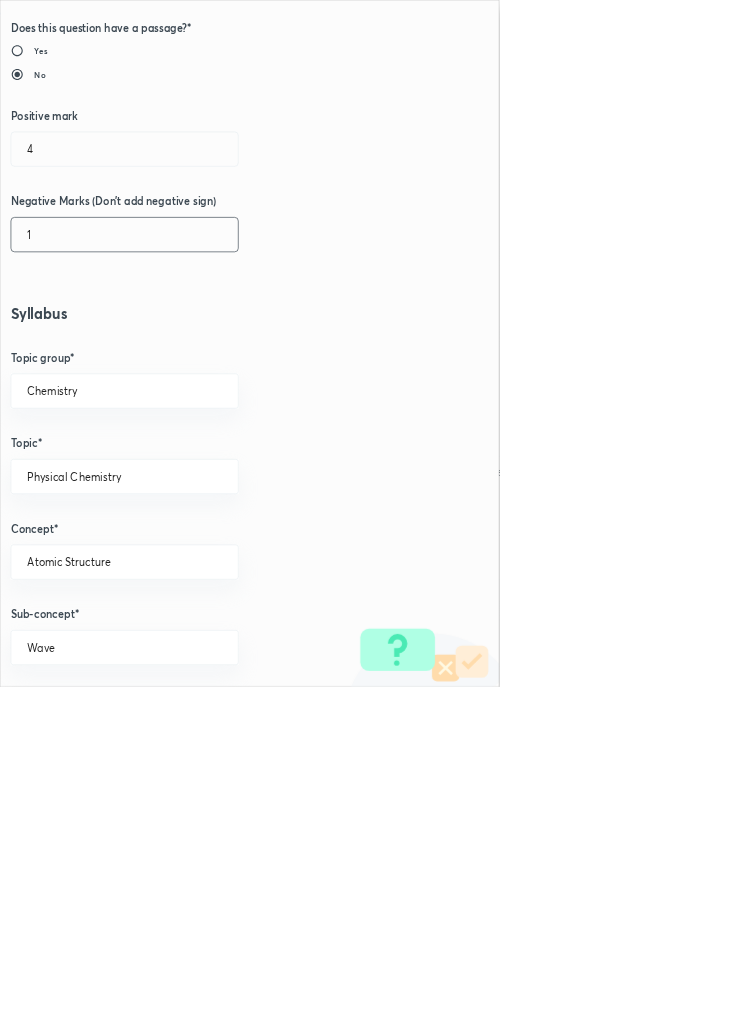 scroll, scrollTop: 1125, scrollLeft: 0, axis: vertical 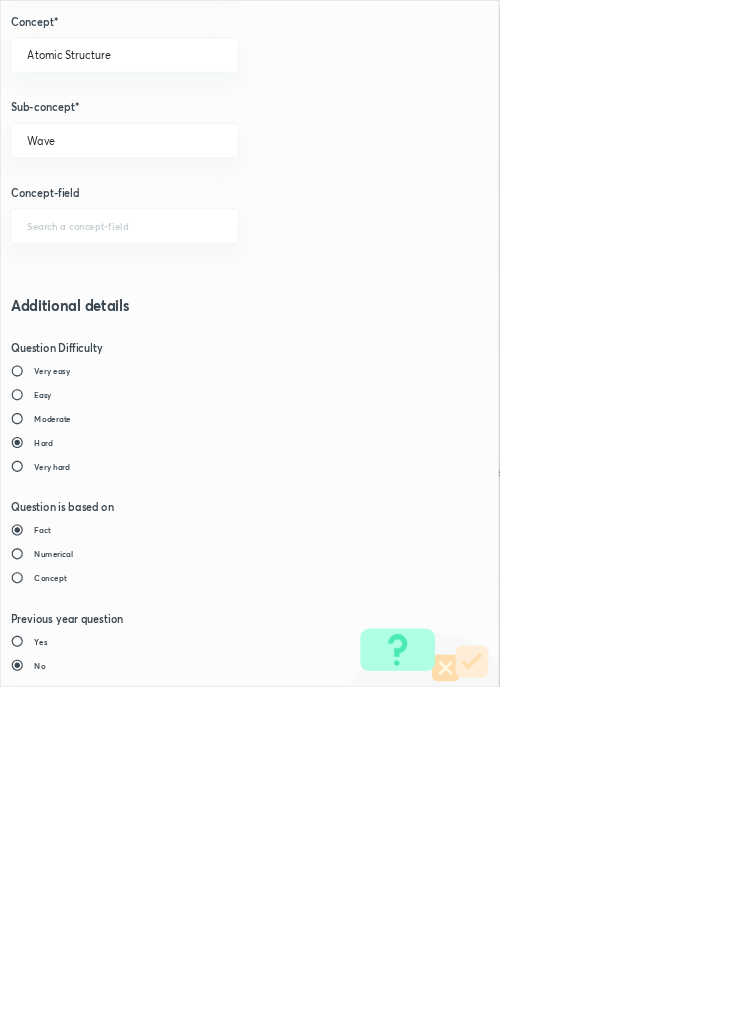 type on "1" 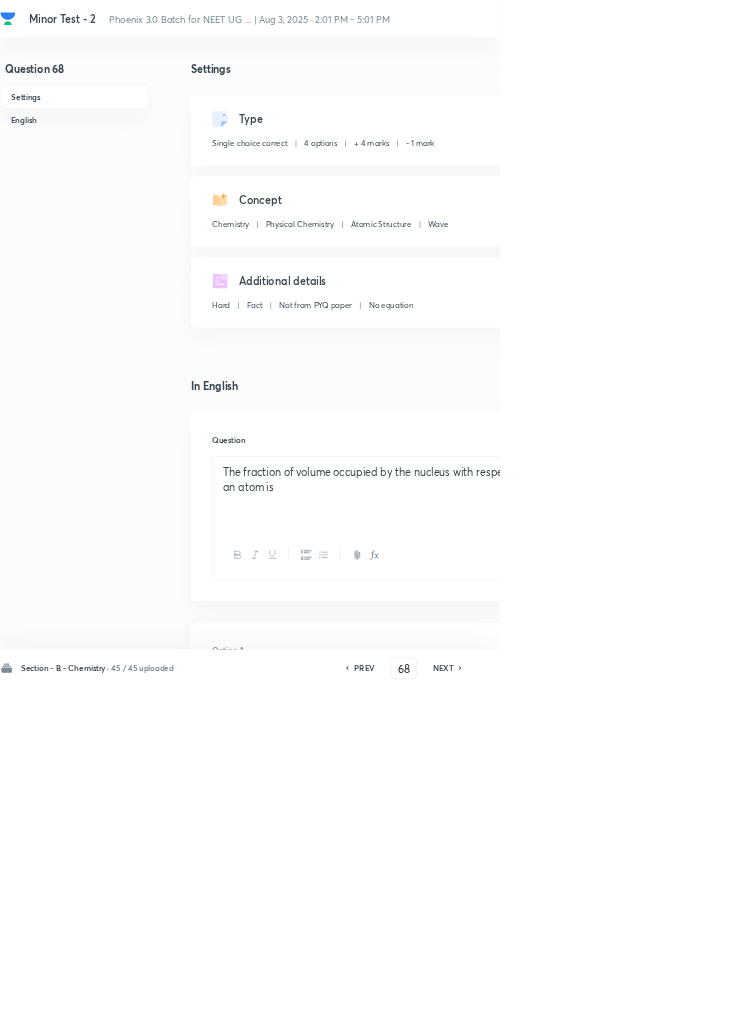 click on "Save" at bounding box center [1096, 1006] 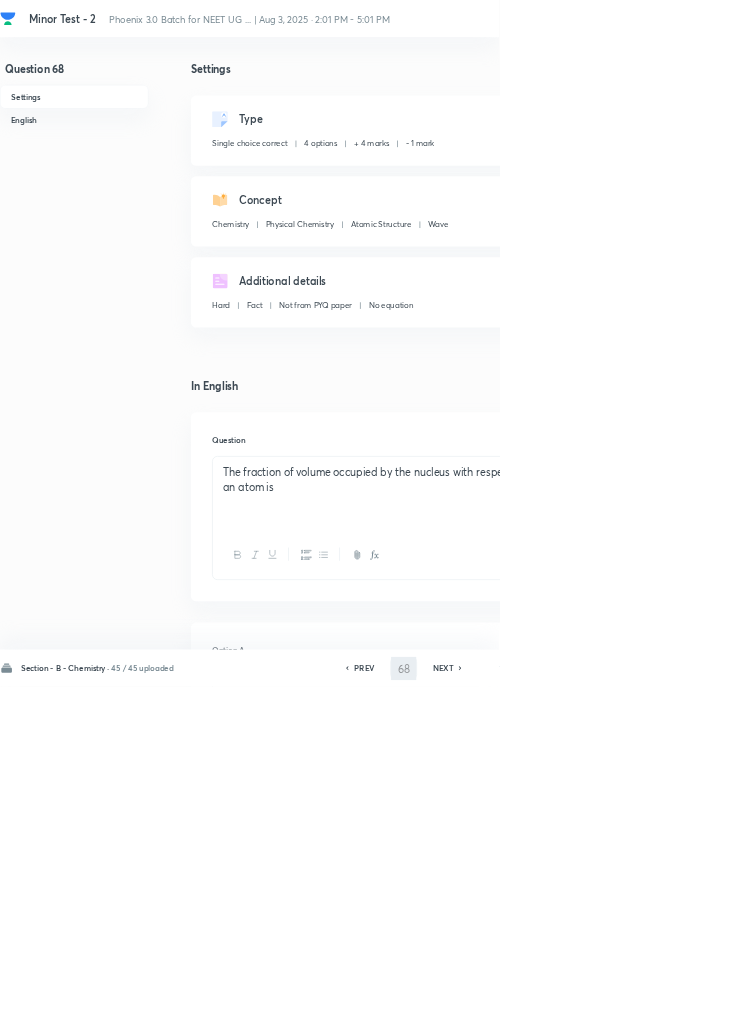 type on "69" 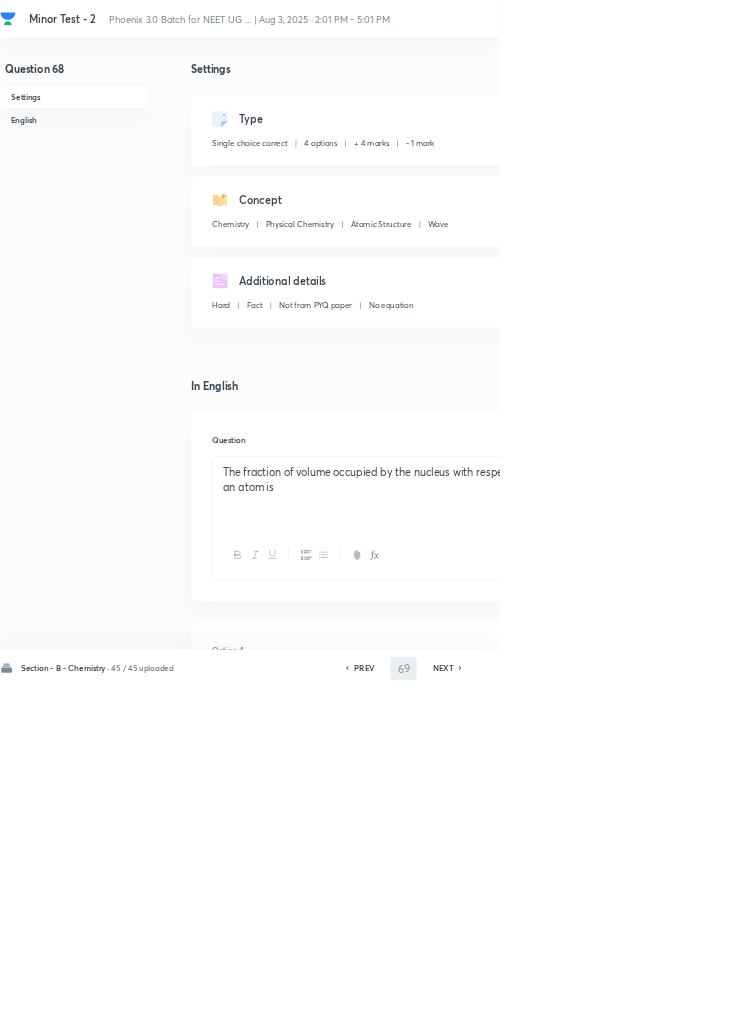 checkbox on "false" 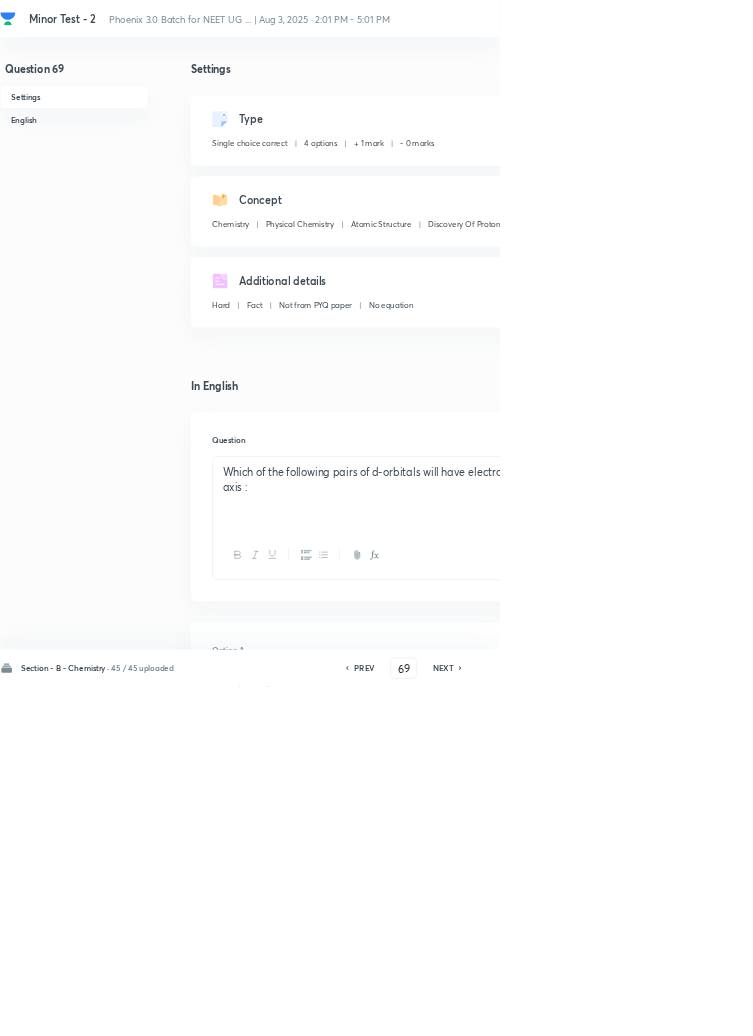 click on "Edit" at bounding box center [920, 182] 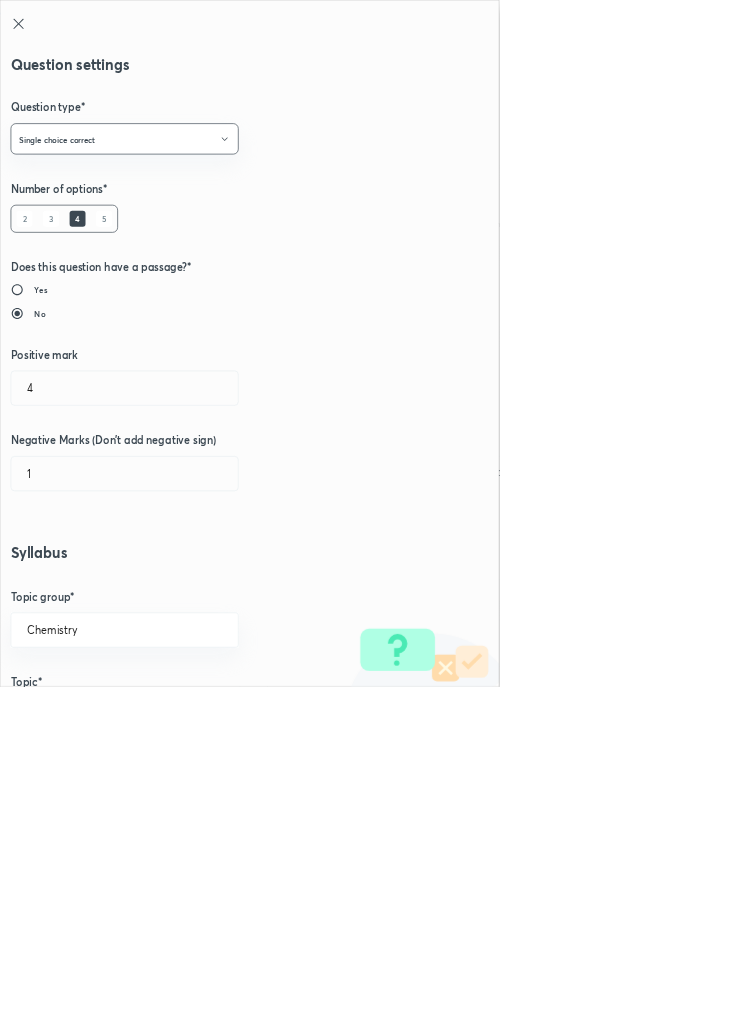 type on "1" 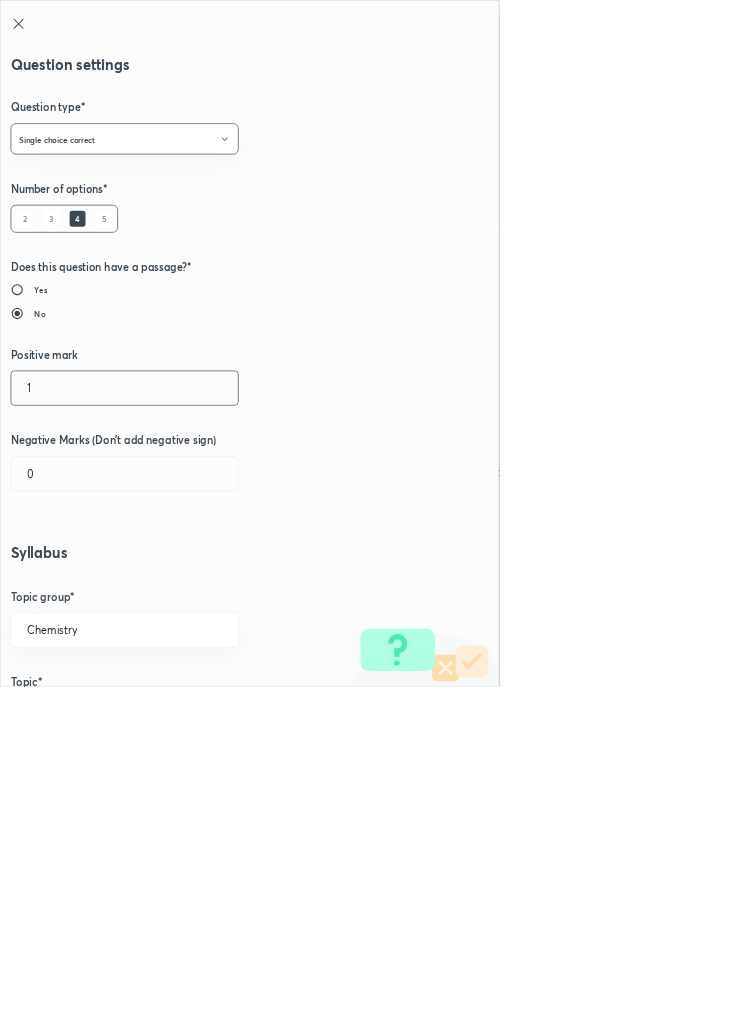 click on "1" at bounding box center (188, 585) 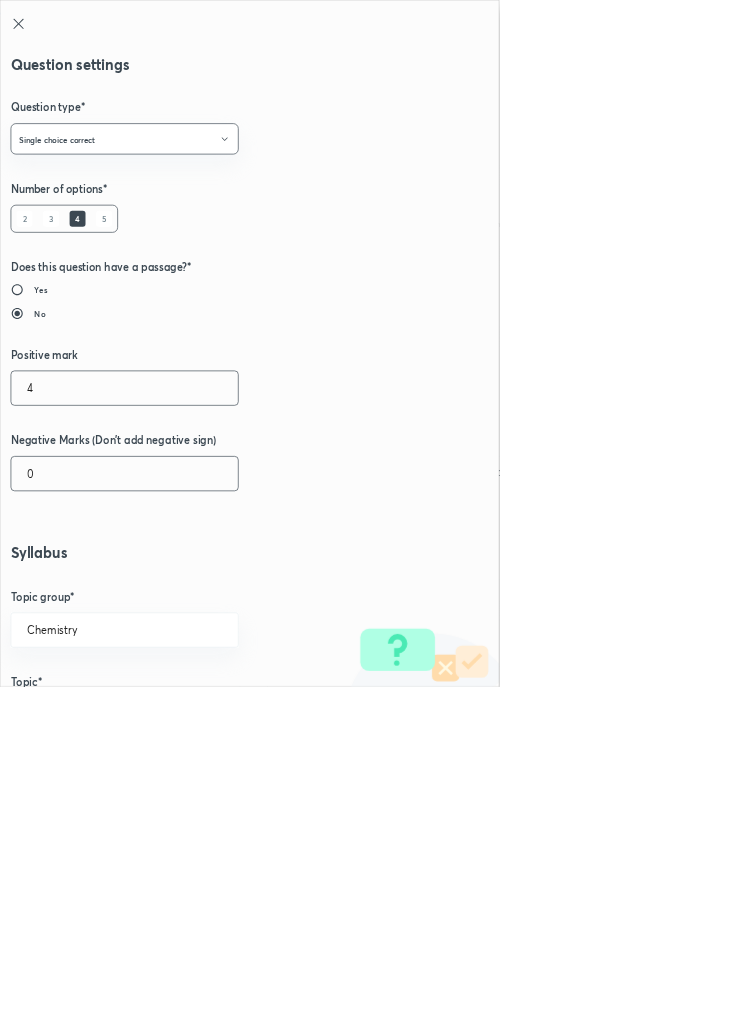 type on "4" 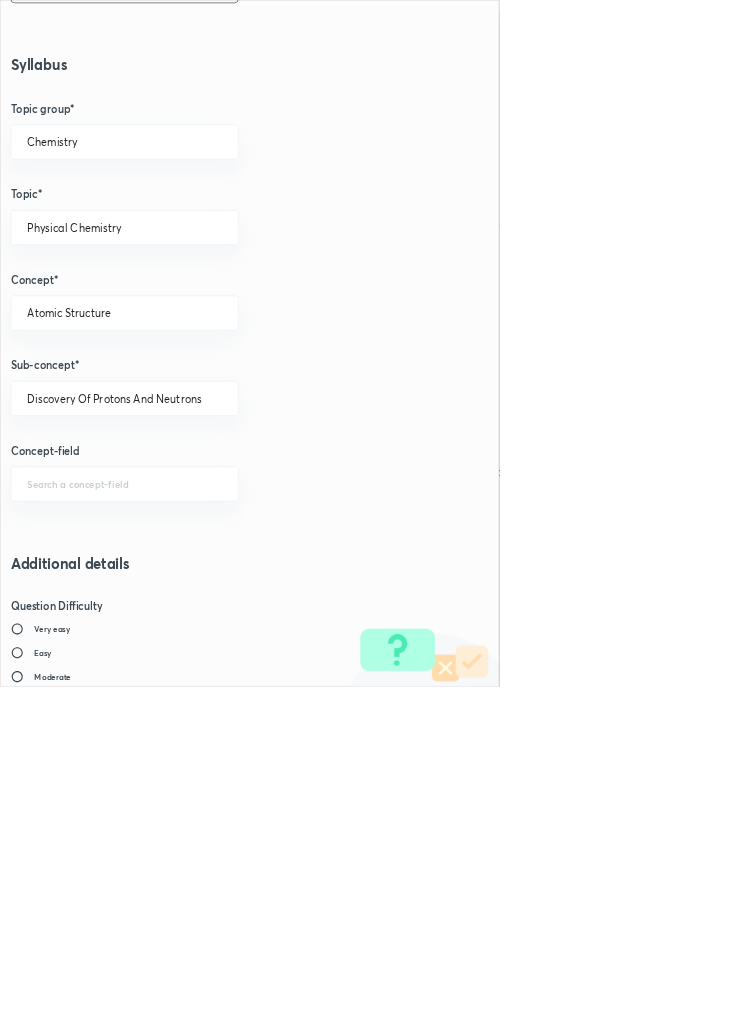 scroll, scrollTop: 1125, scrollLeft: 0, axis: vertical 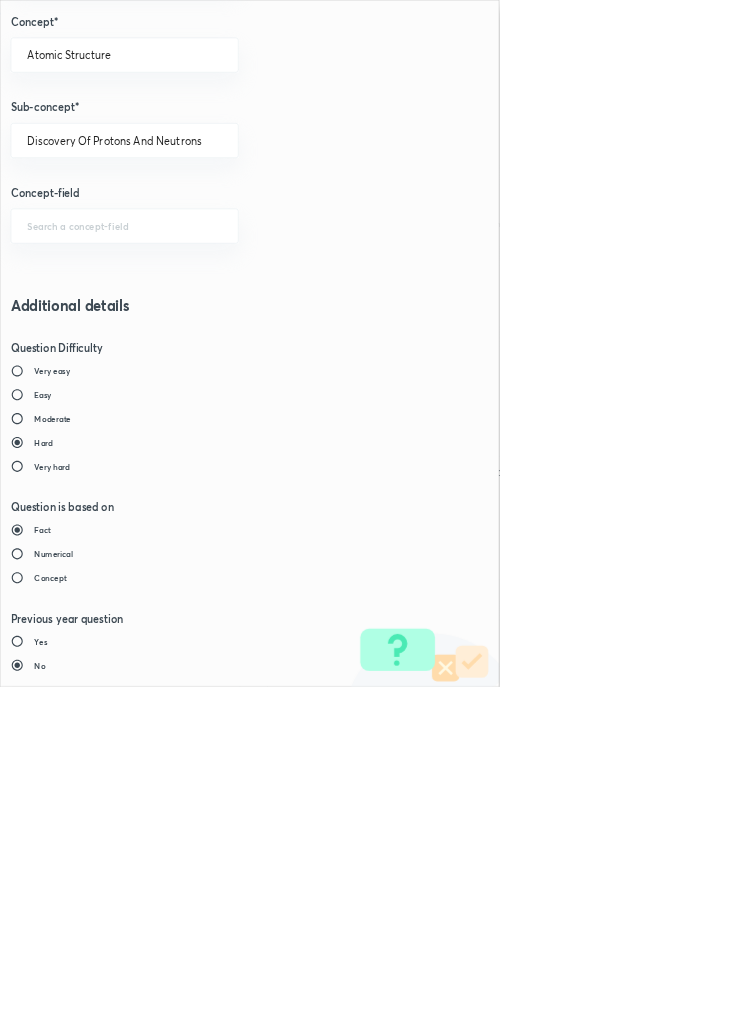 type on "1" 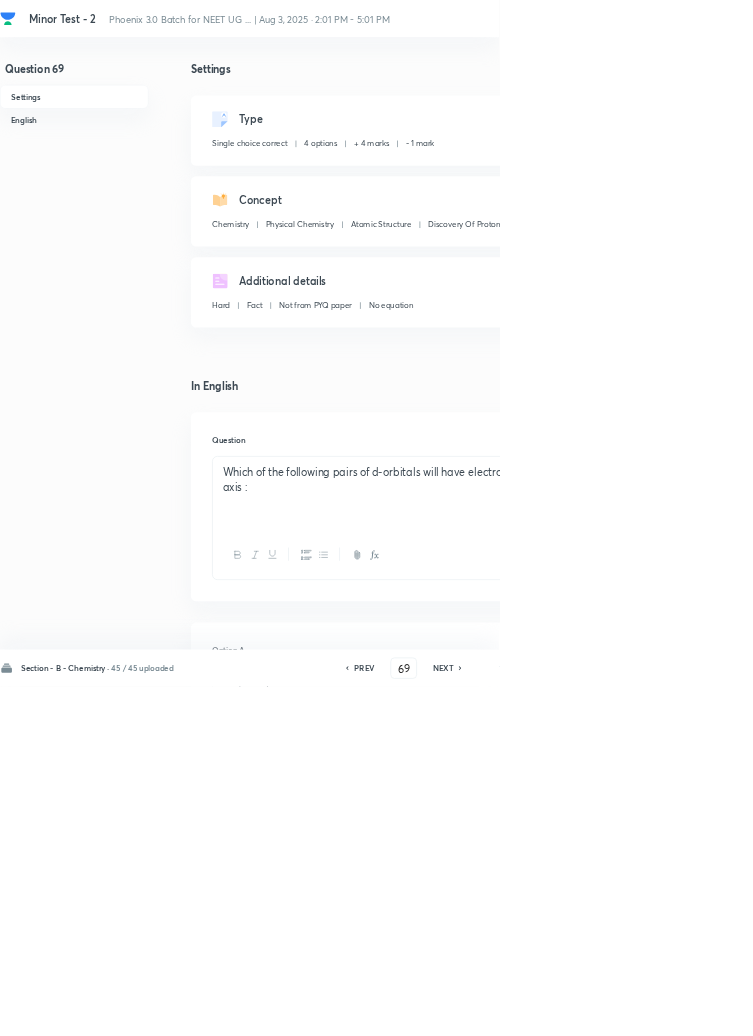 click on "Save" at bounding box center (1096, 1006) 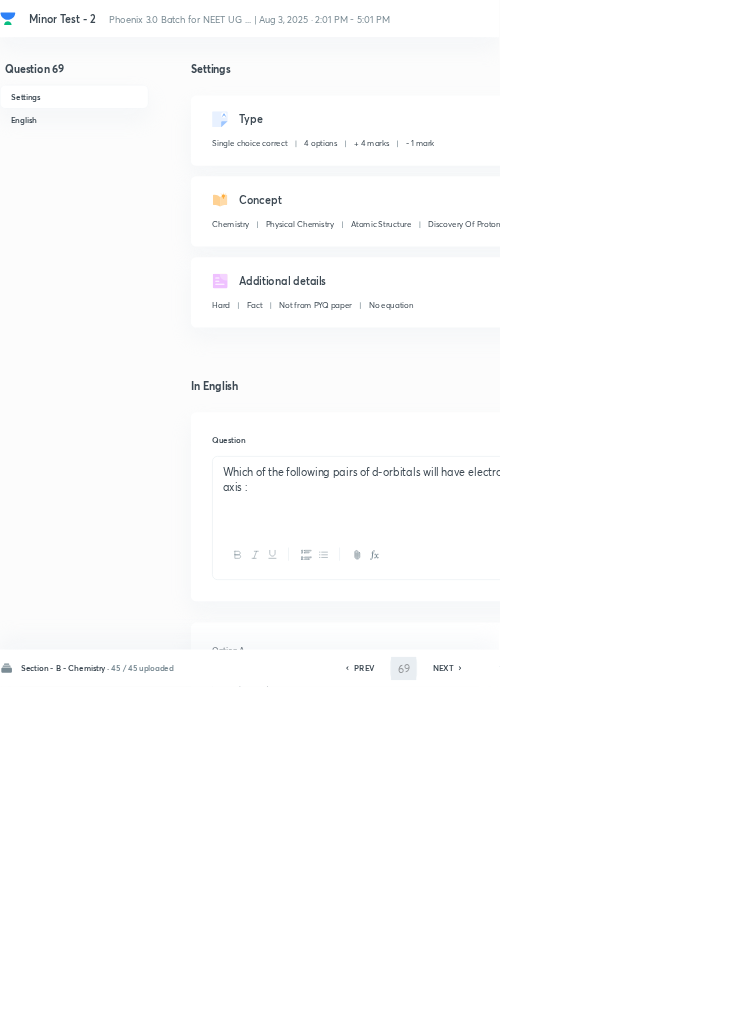 type on "70" 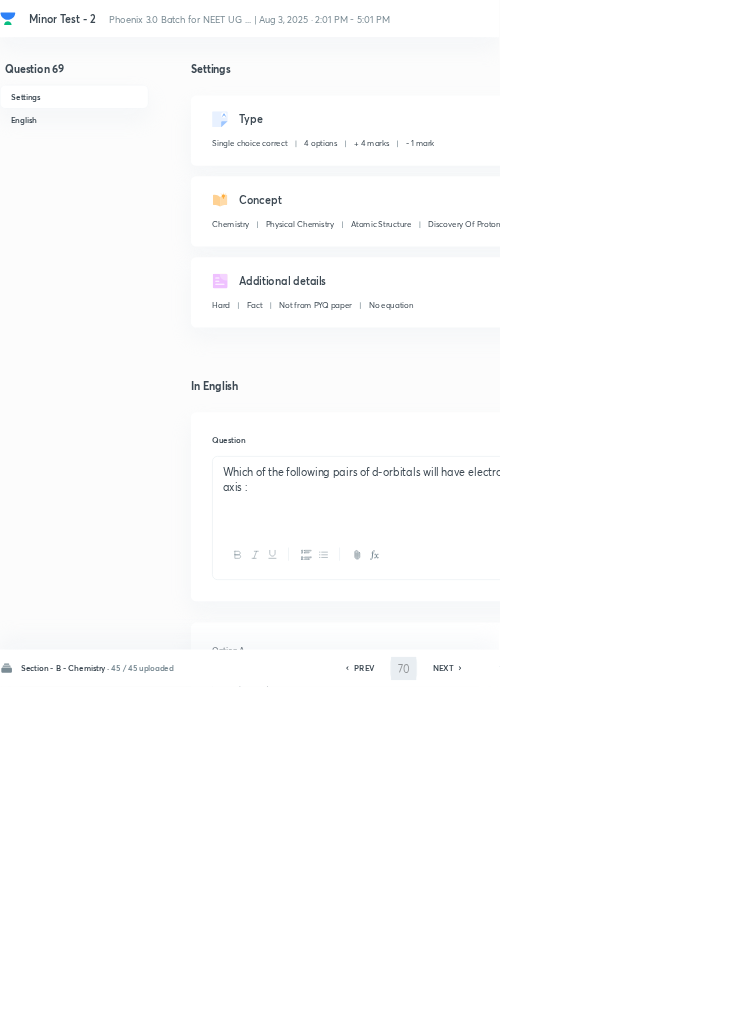 checkbox on "false" 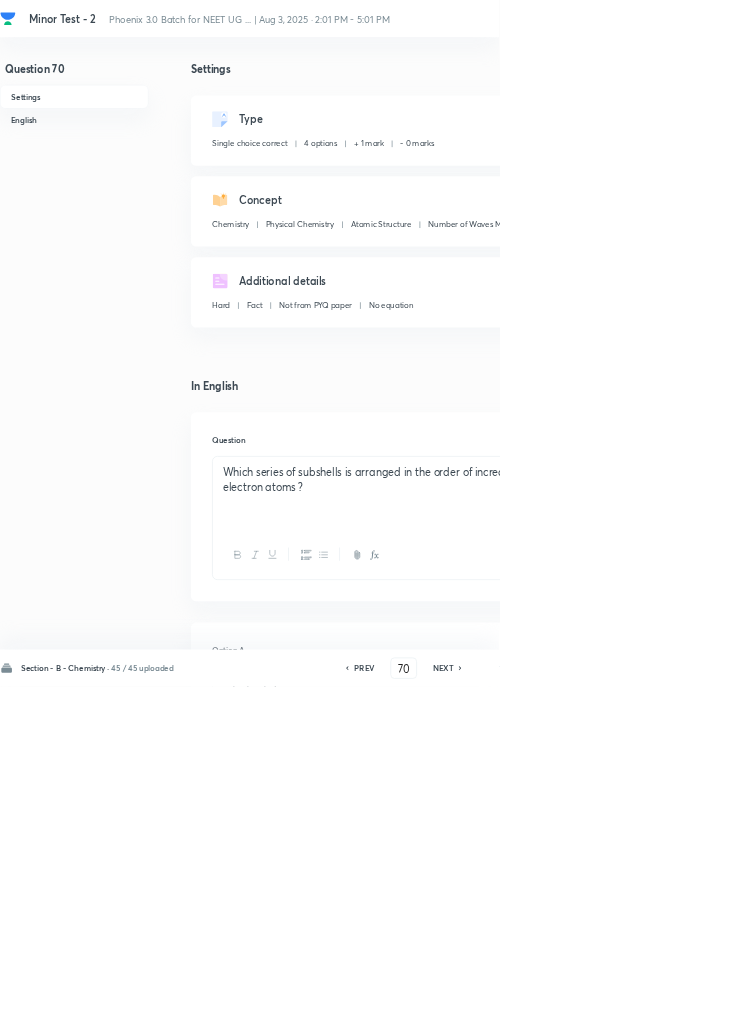click on "Edit" at bounding box center [920, 182] 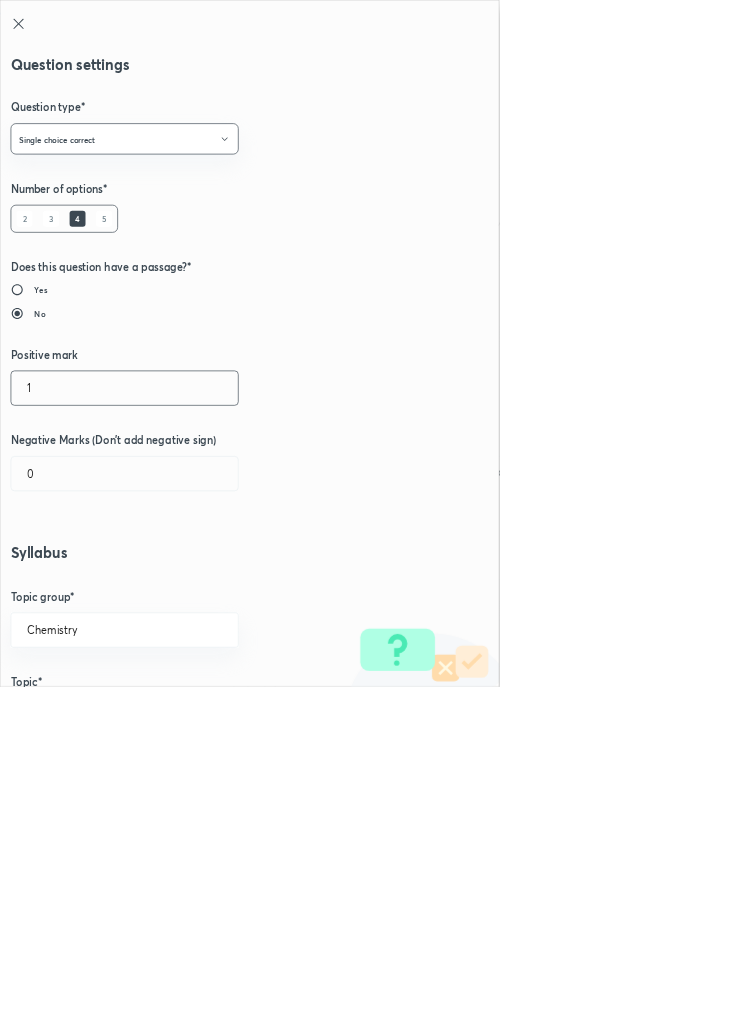 click on "1" at bounding box center (188, 585) 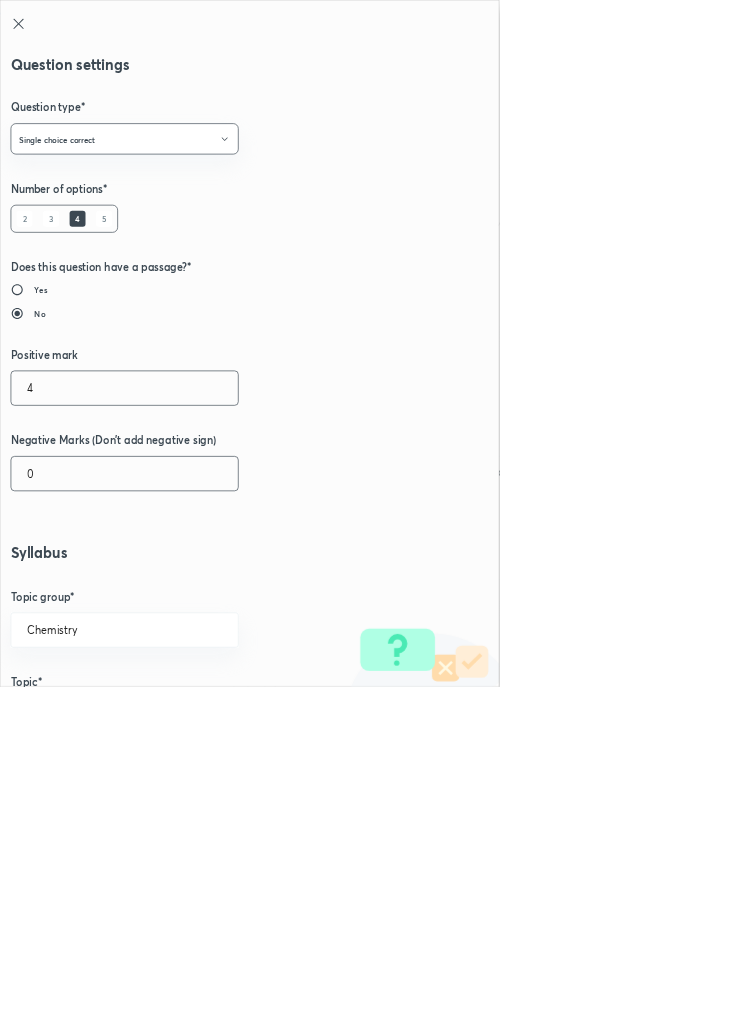 type on "4" 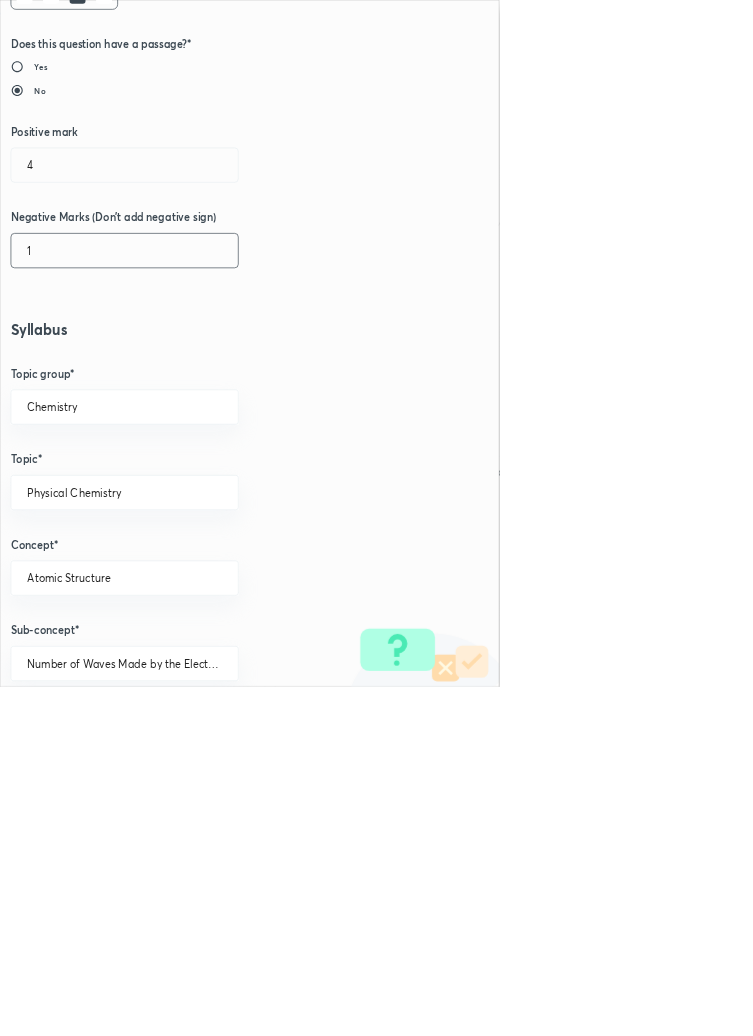 scroll, scrollTop: 1125, scrollLeft: 0, axis: vertical 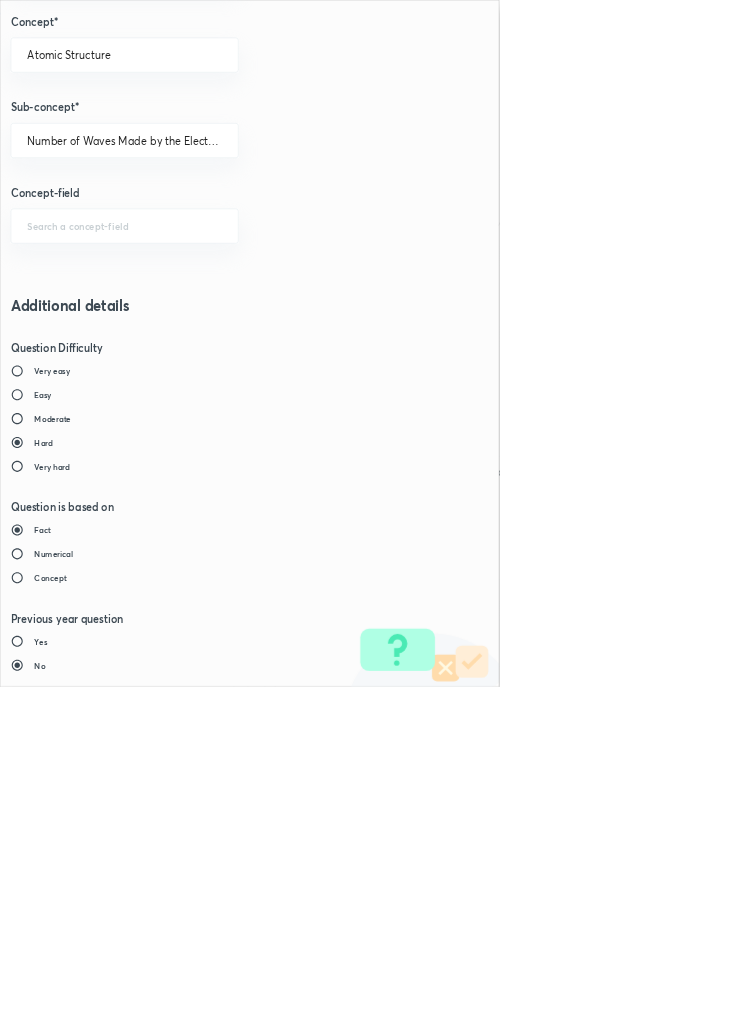 type on "1" 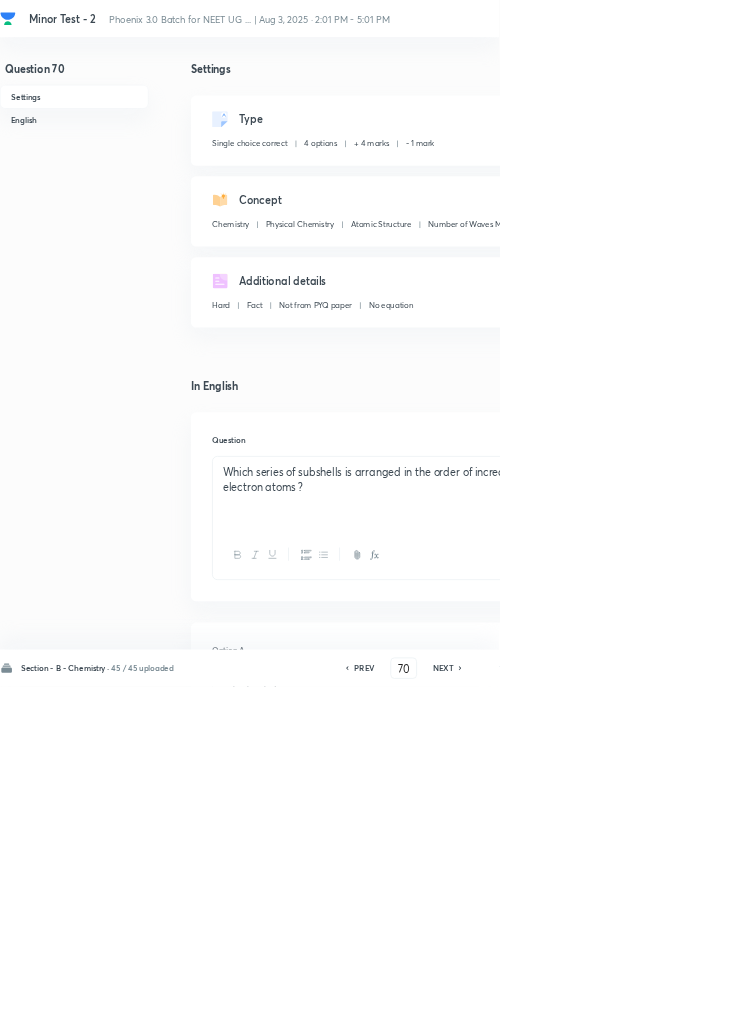 click on "Save" at bounding box center (1096, 1006) 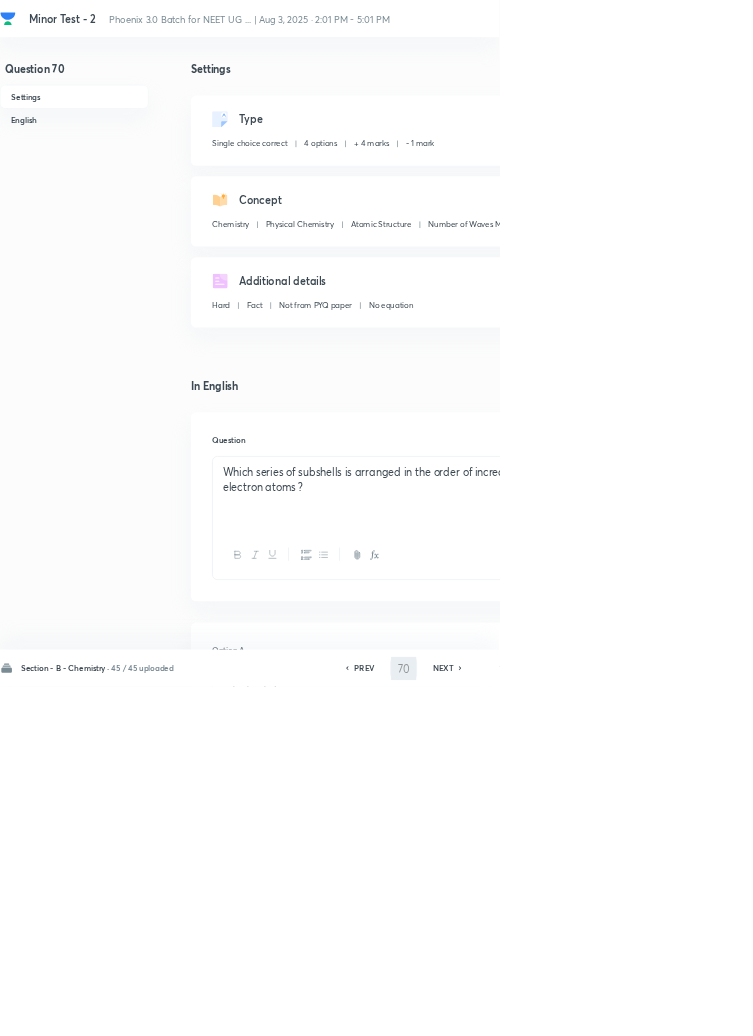 type on "71" 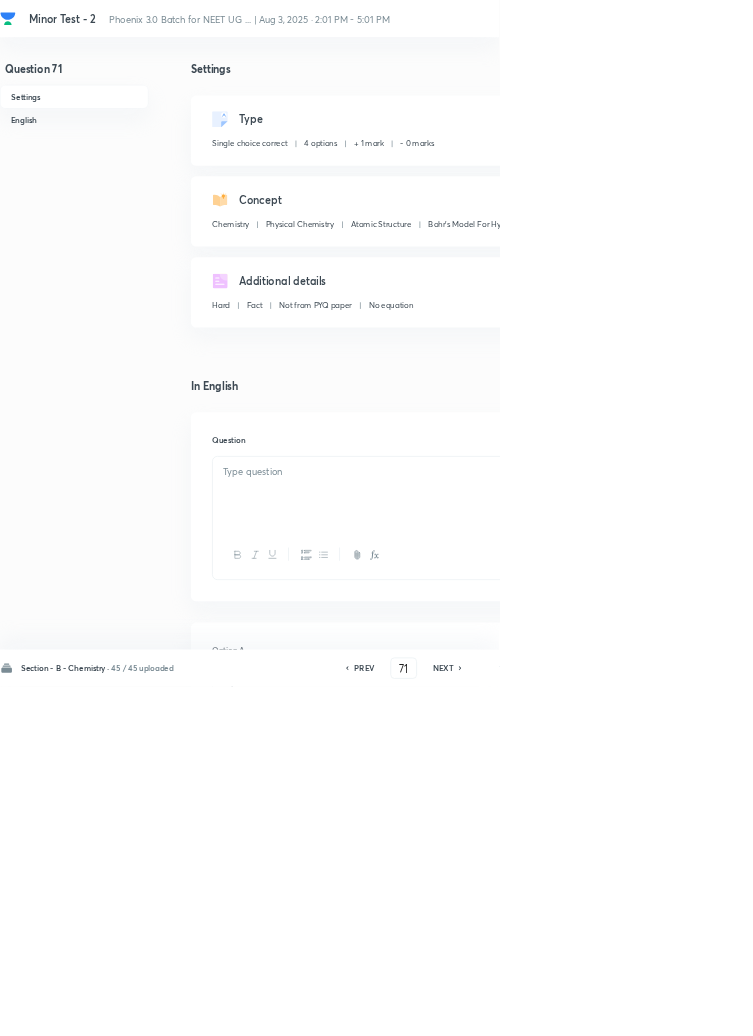 checkbox on "true" 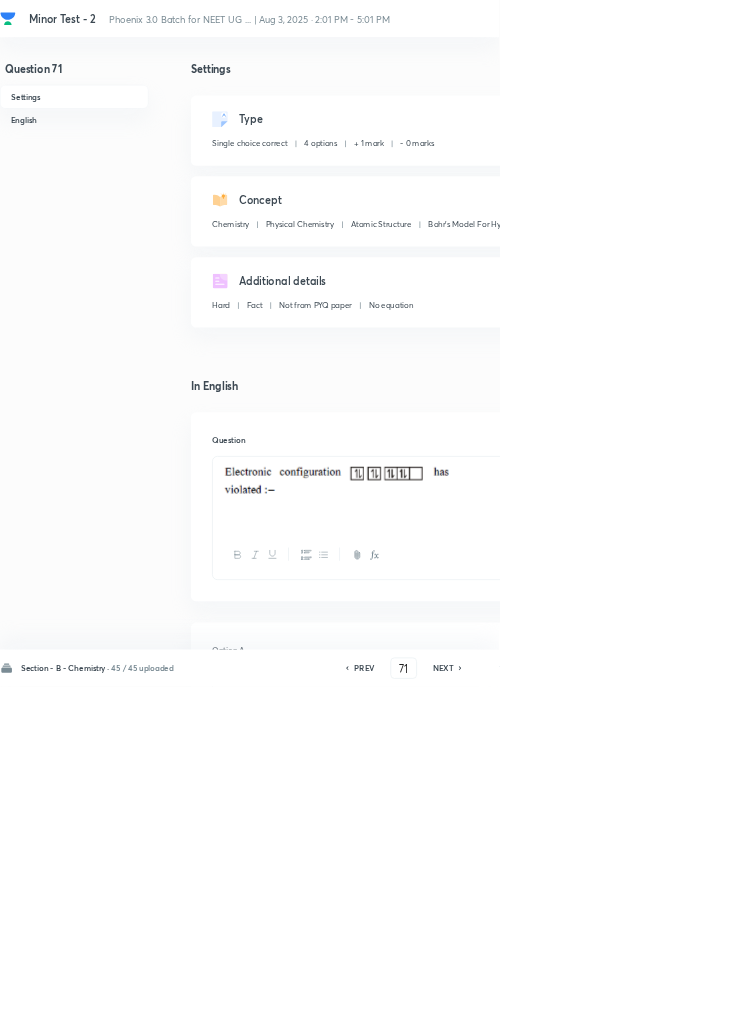 click on "Edit" at bounding box center (920, 182) 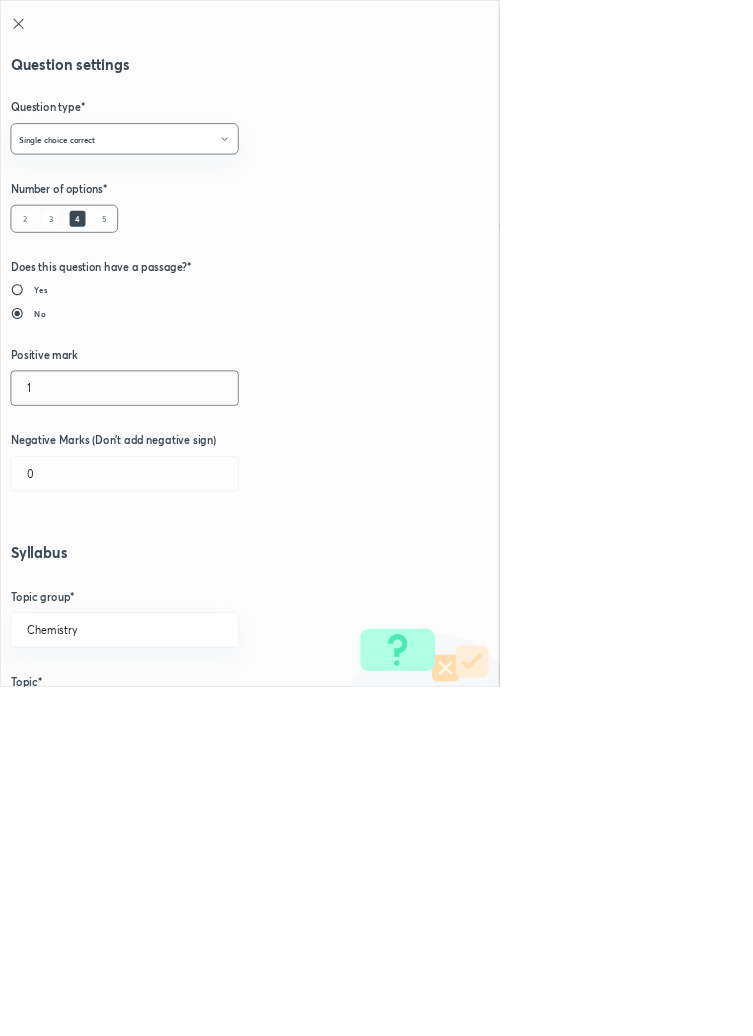click on "1" at bounding box center (188, 585) 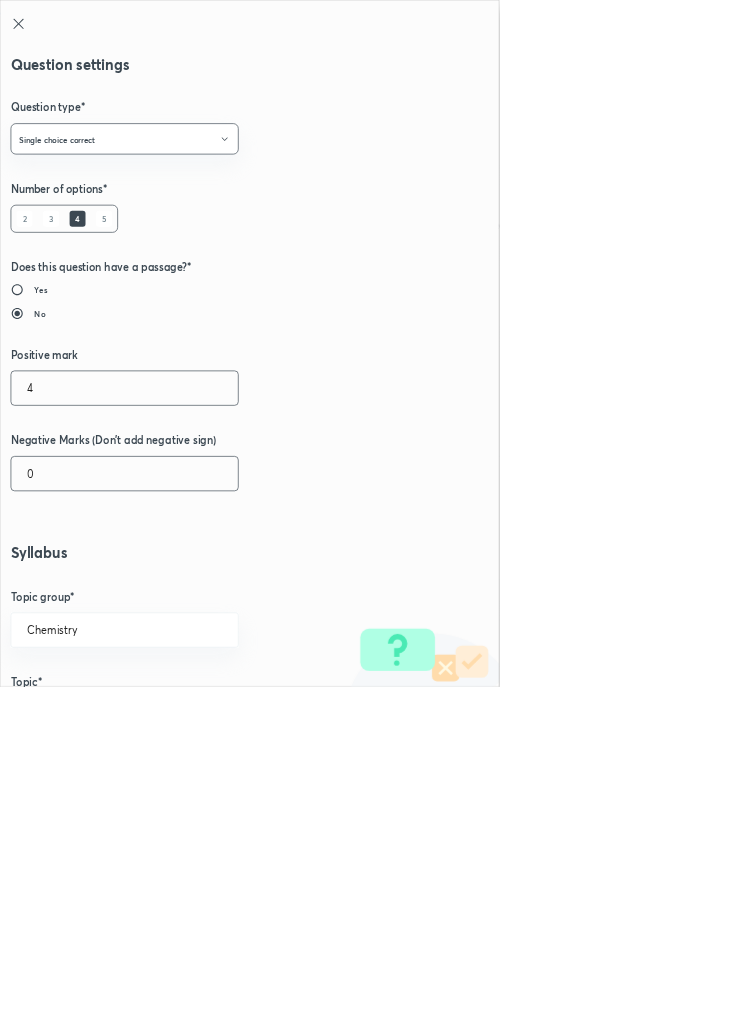 type on "4" 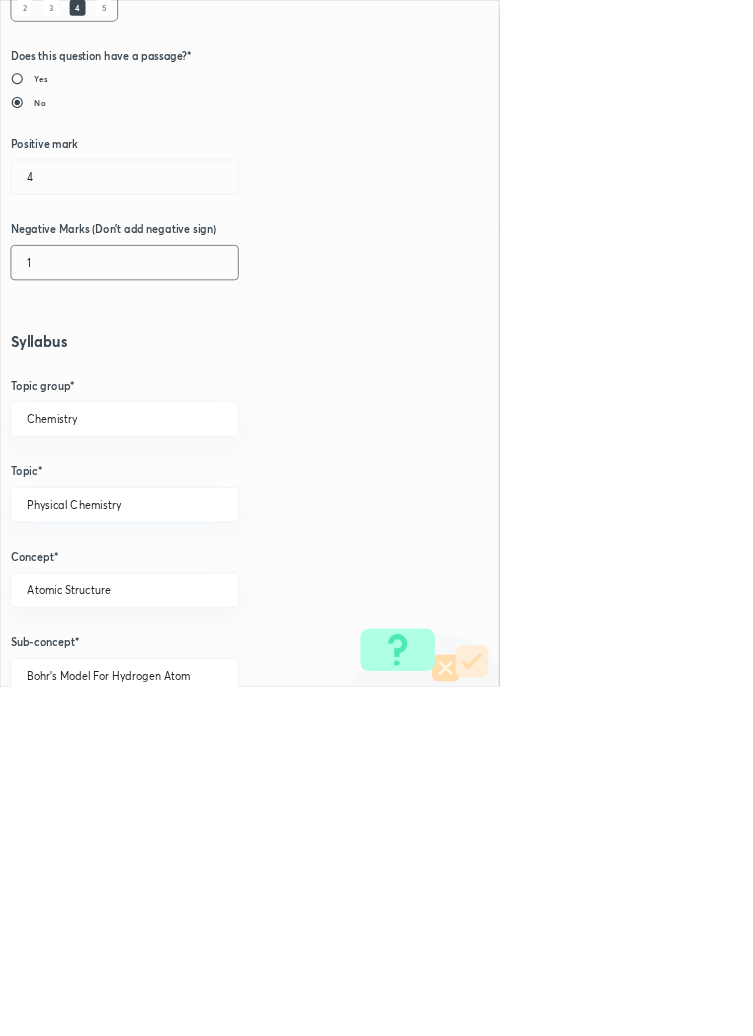 scroll, scrollTop: 1125, scrollLeft: 0, axis: vertical 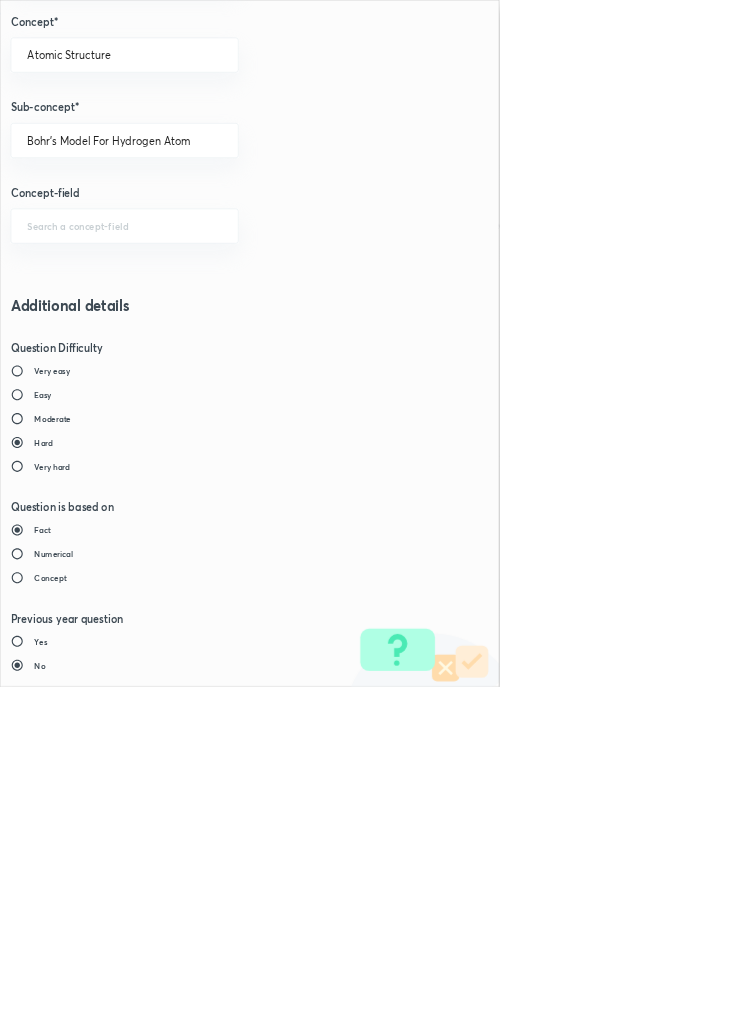 type on "1" 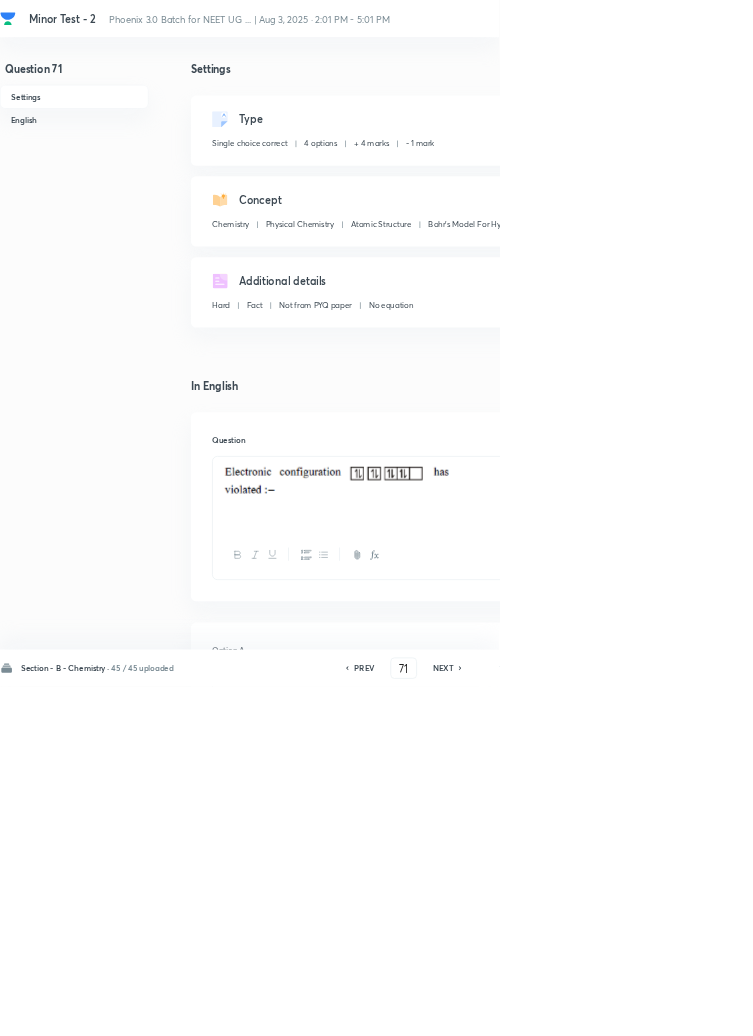 click on "Save" at bounding box center [1096, 1006] 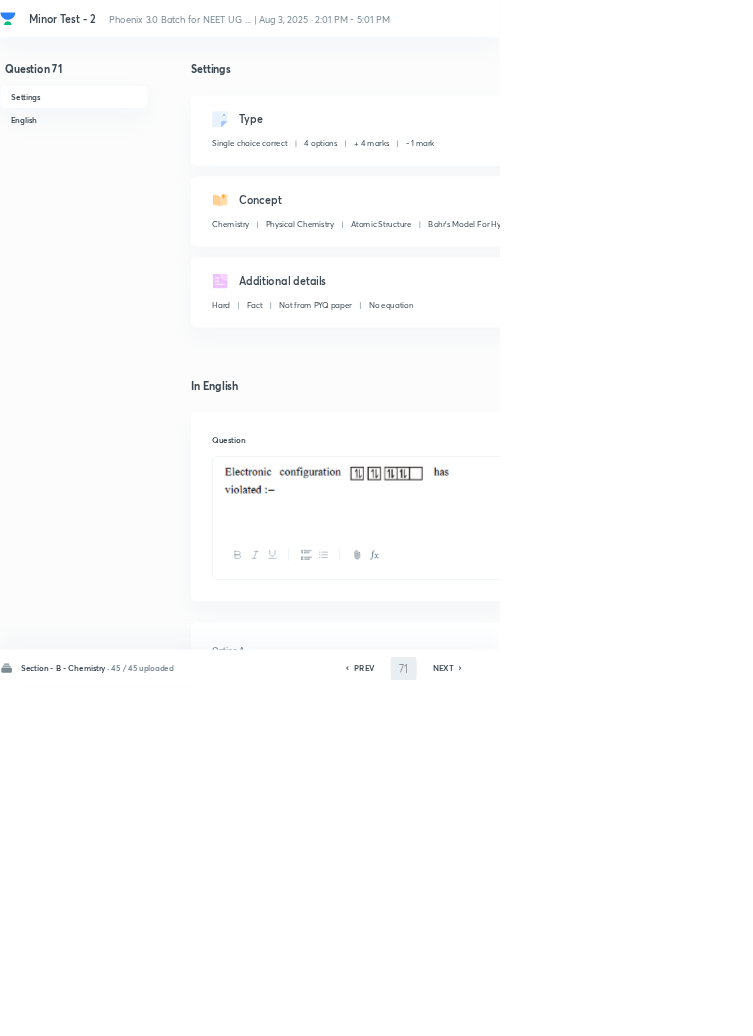 type on "72" 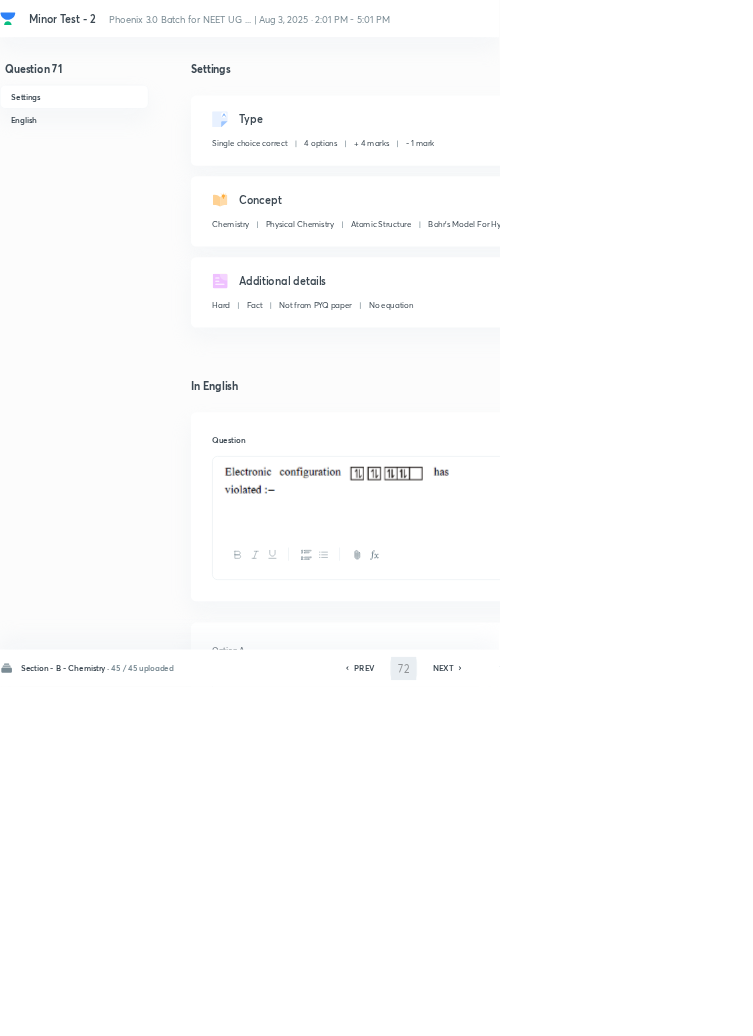 checkbox on "false" 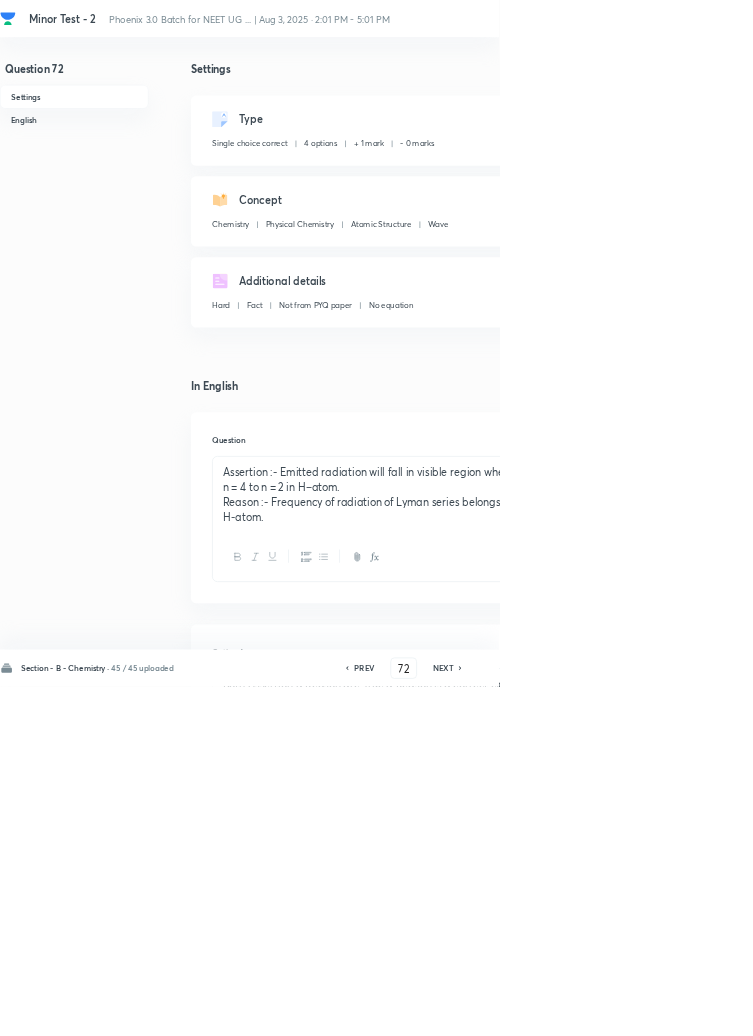 click on "Edit" at bounding box center (920, 182) 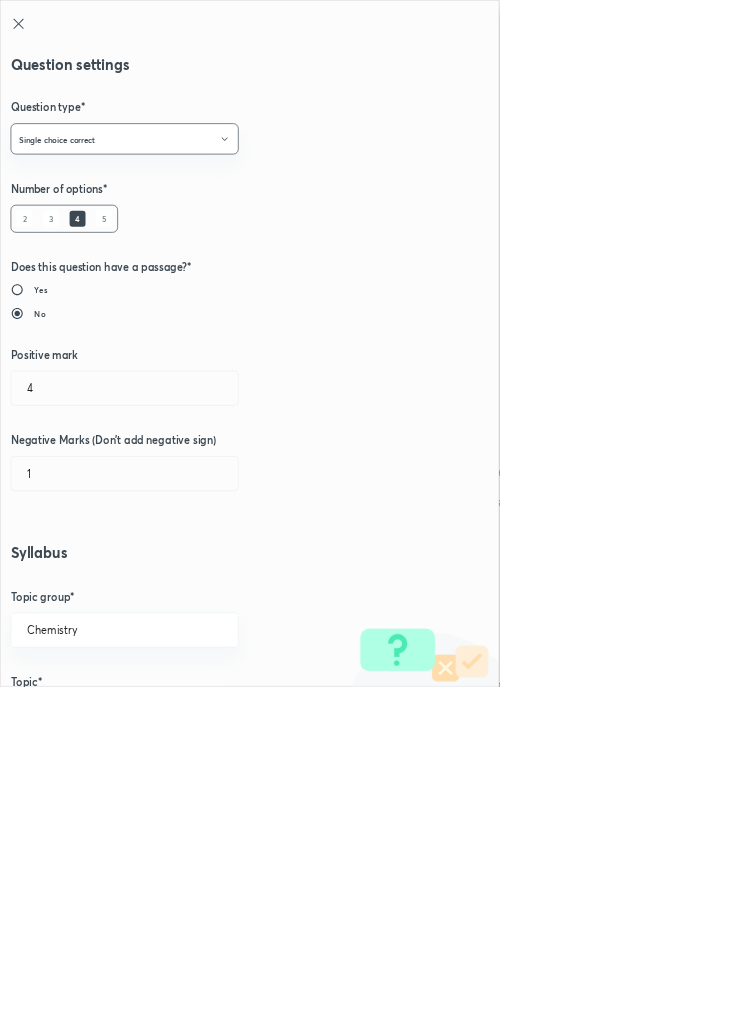 type on "1" 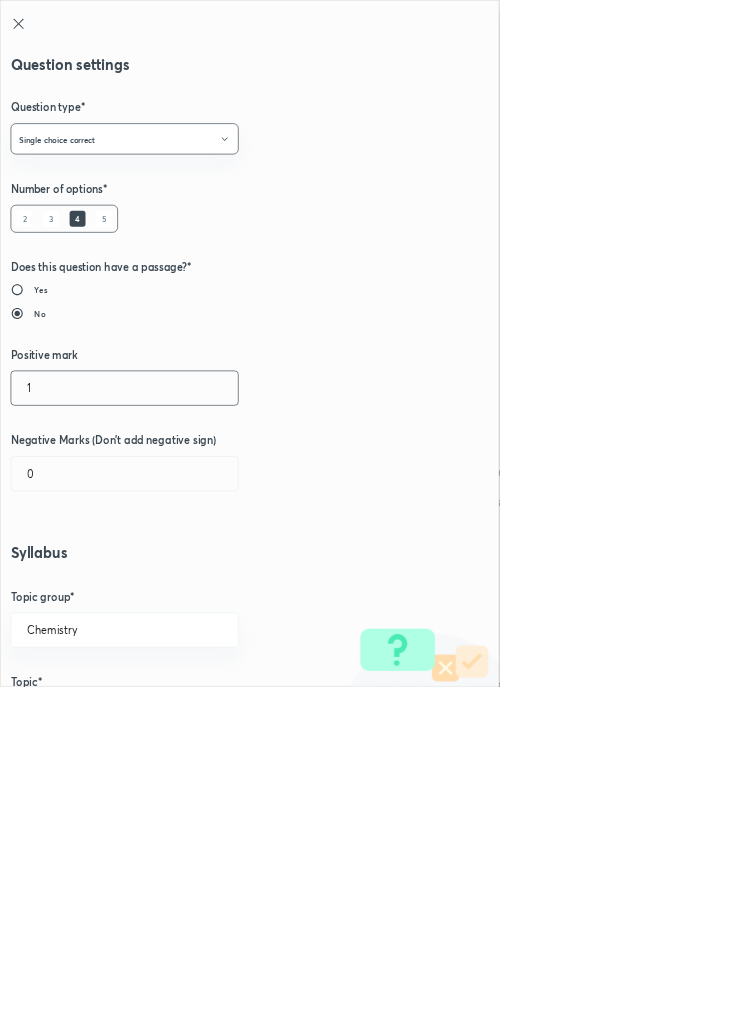 click on "1" at bounding box center (188, 585) 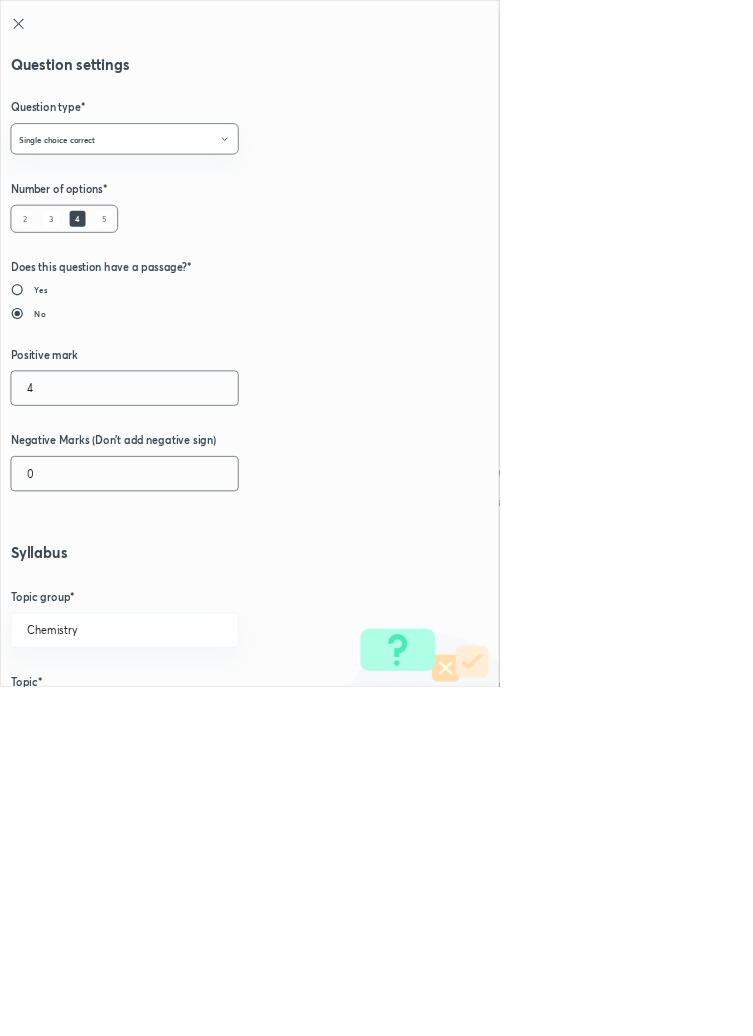 type on "4" 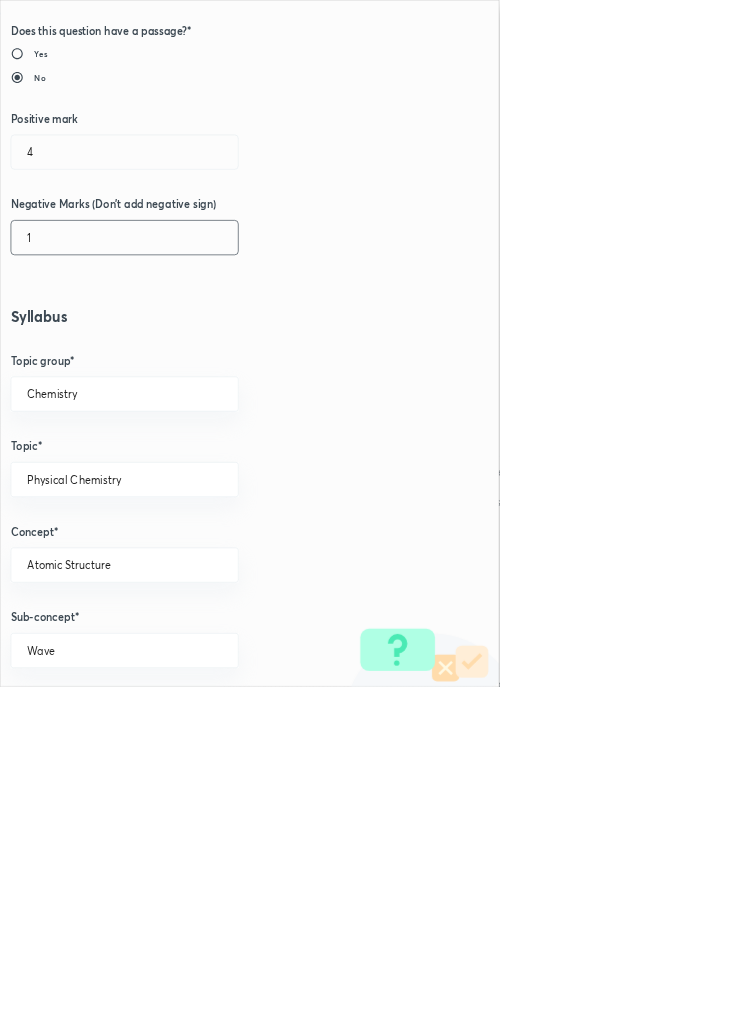 scroll, scrollTop: 1125, scrollLeft: 0, axis: vertical 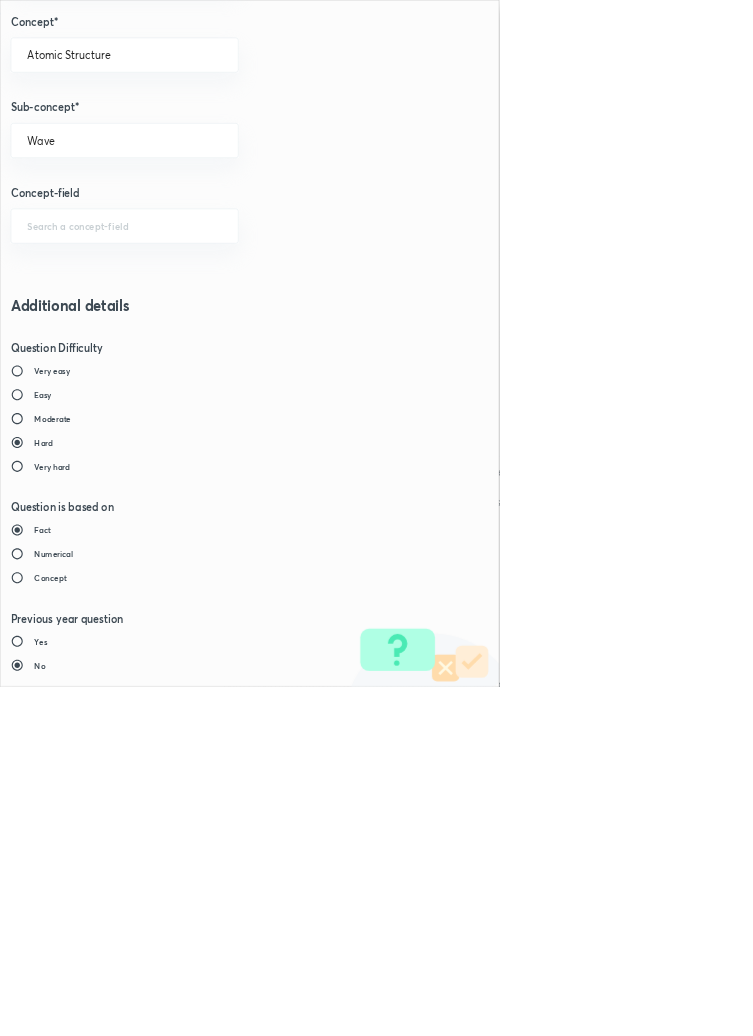 type on "1" 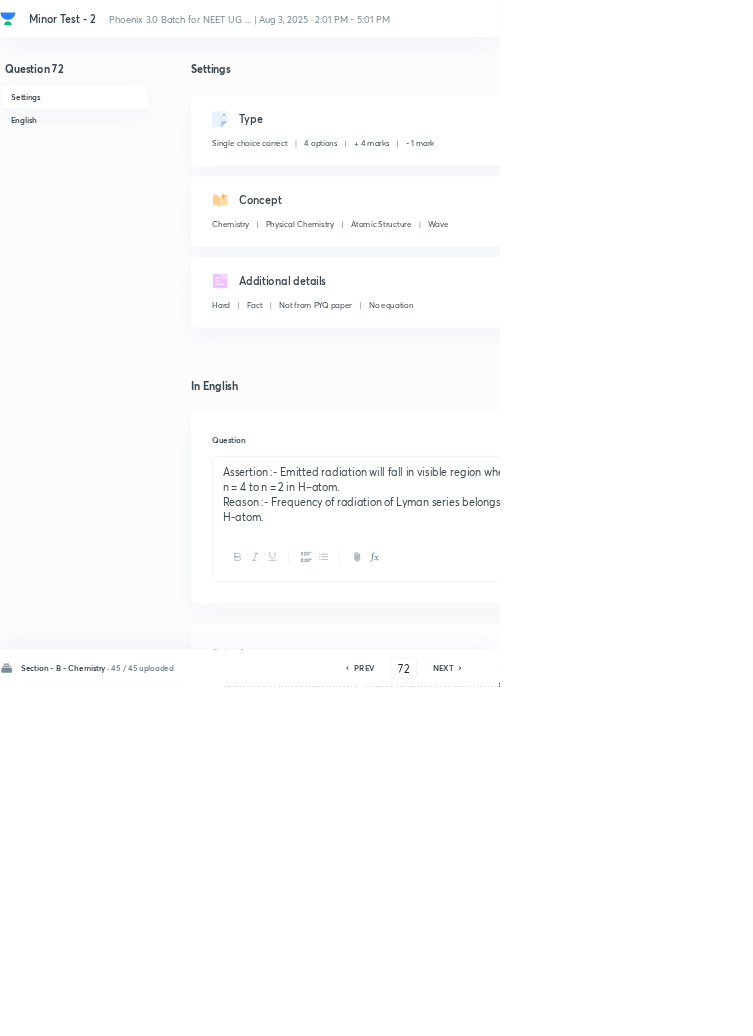 click on "Save" at bounding box center [1096, 1006] 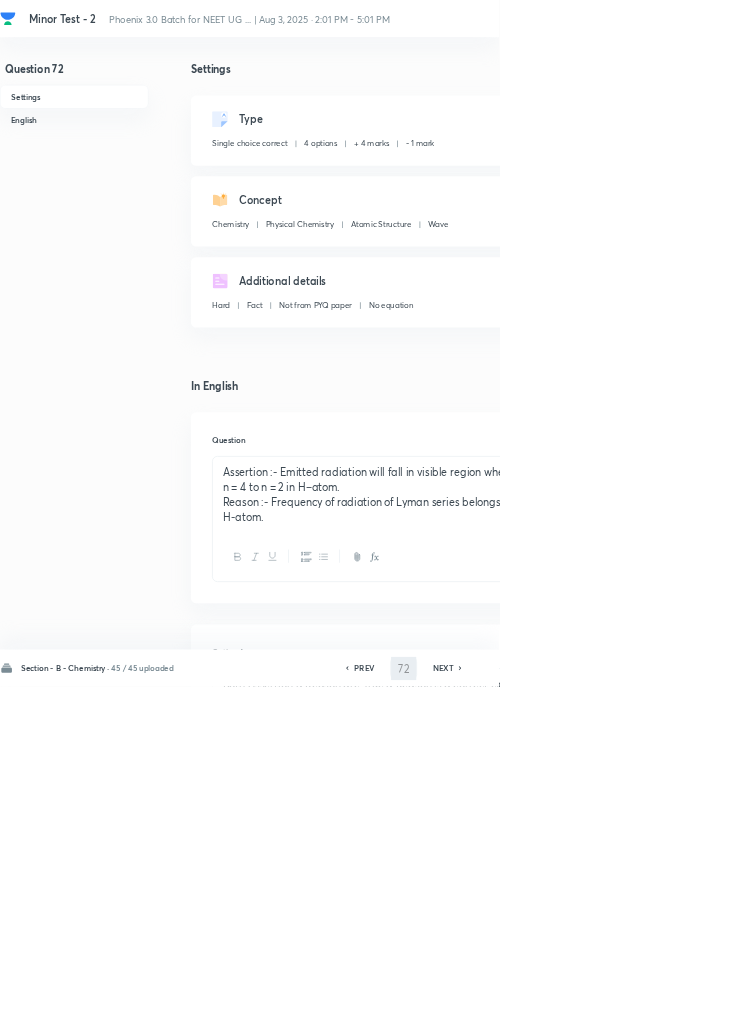 type on "73" 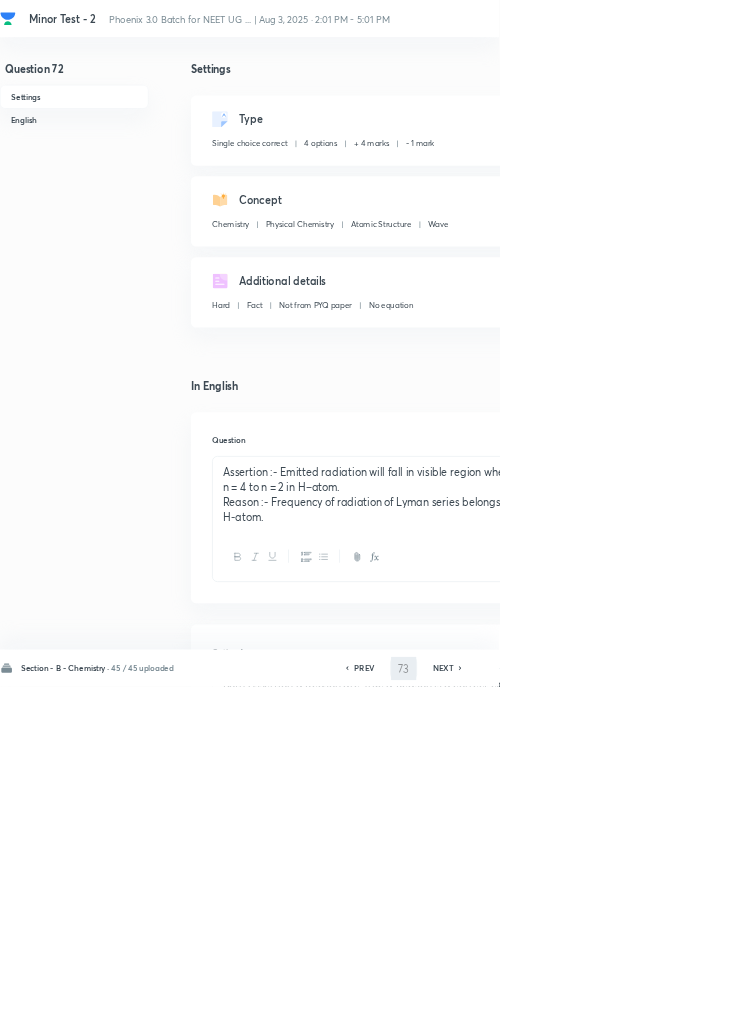 checkbox on "false" 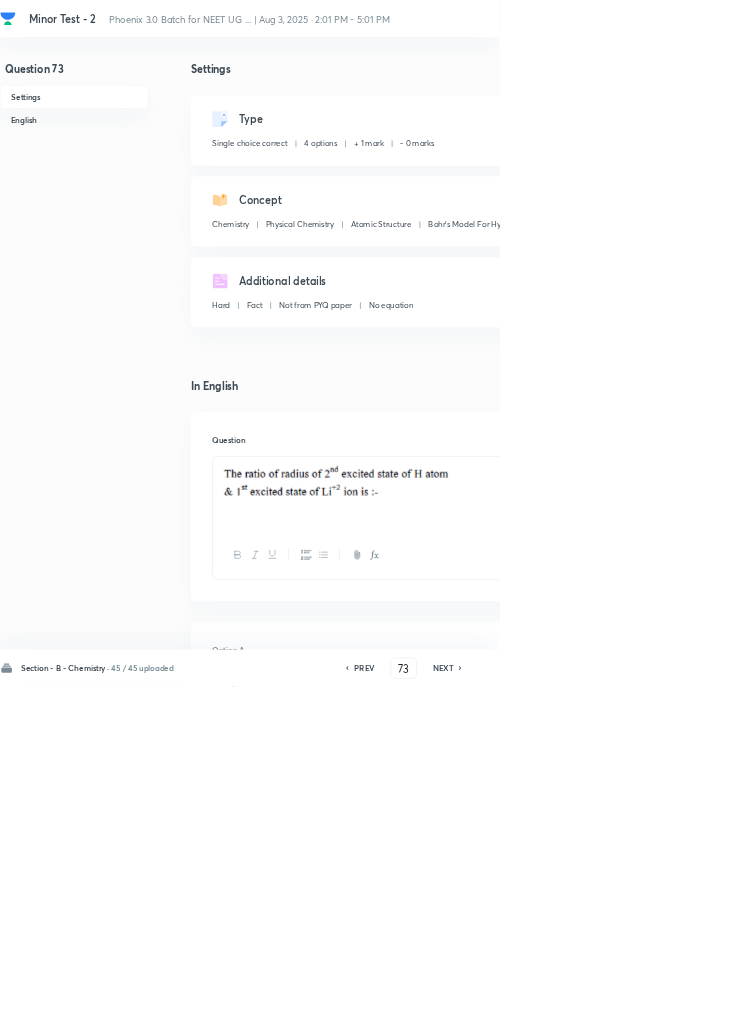 click on "Edit" at bounding box center (920, 182) 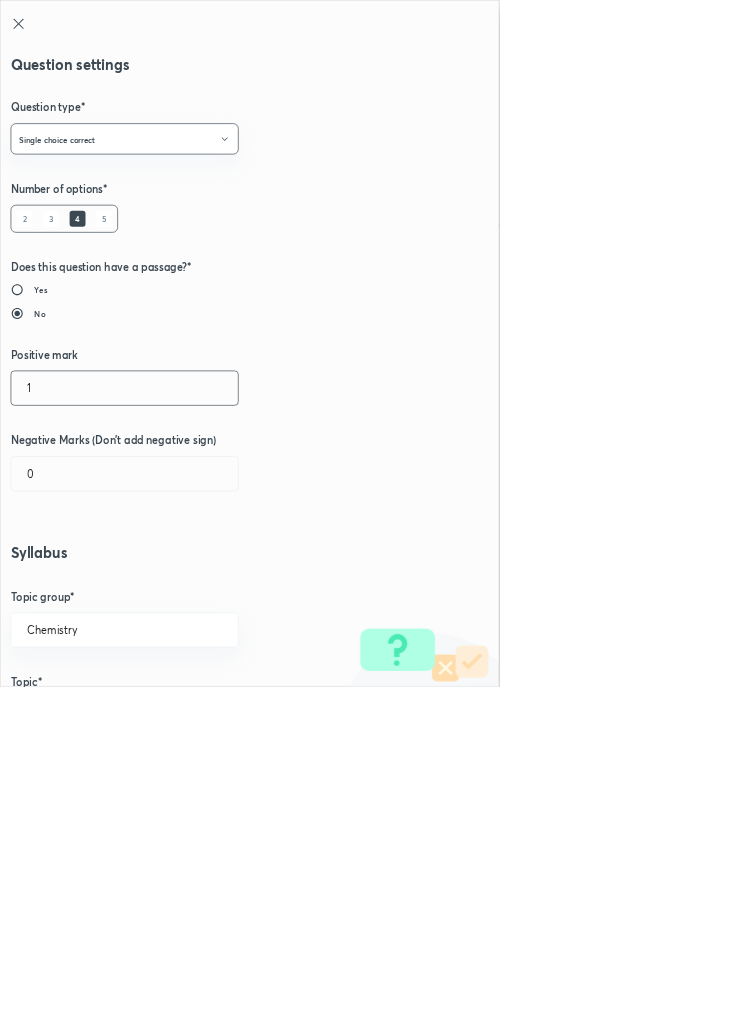 click on "1" at bounding box center [188, 585] 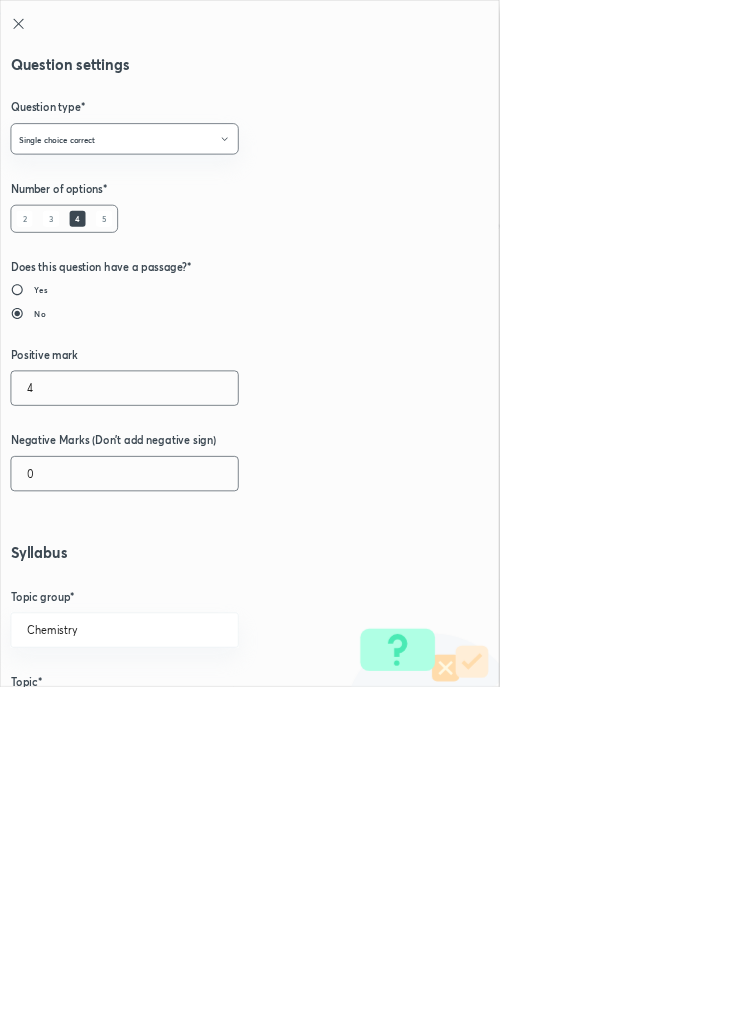 click on "0" at bounding box center (188, 714) 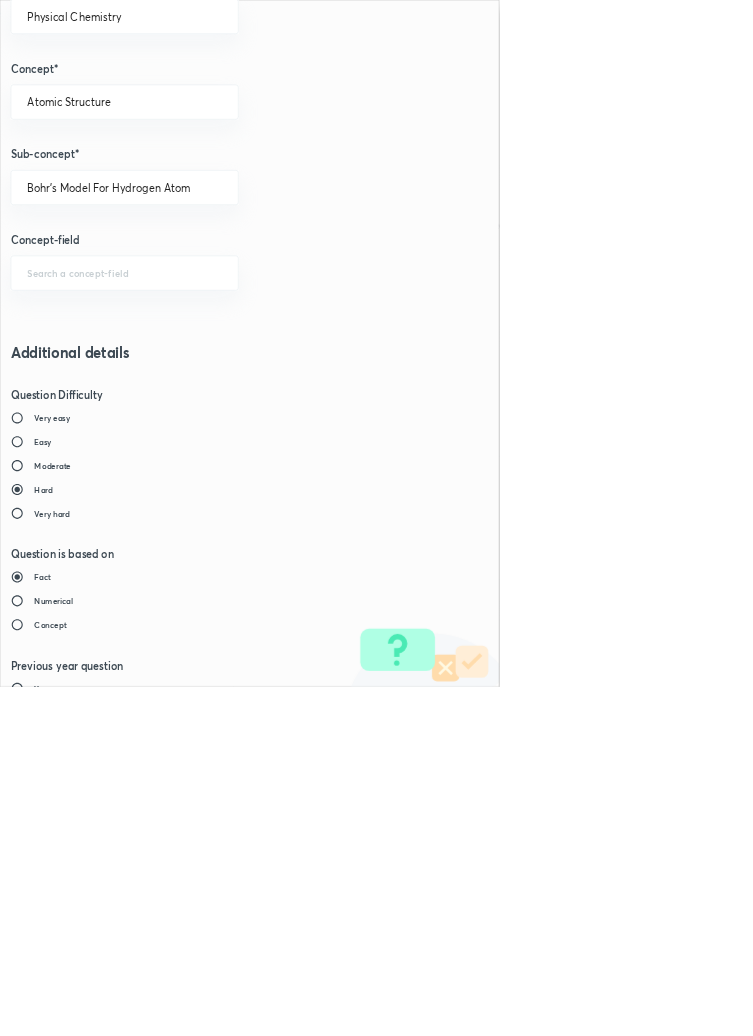 scroll, scrollTop: 1125, scrollLeft: 0, axis: vertical 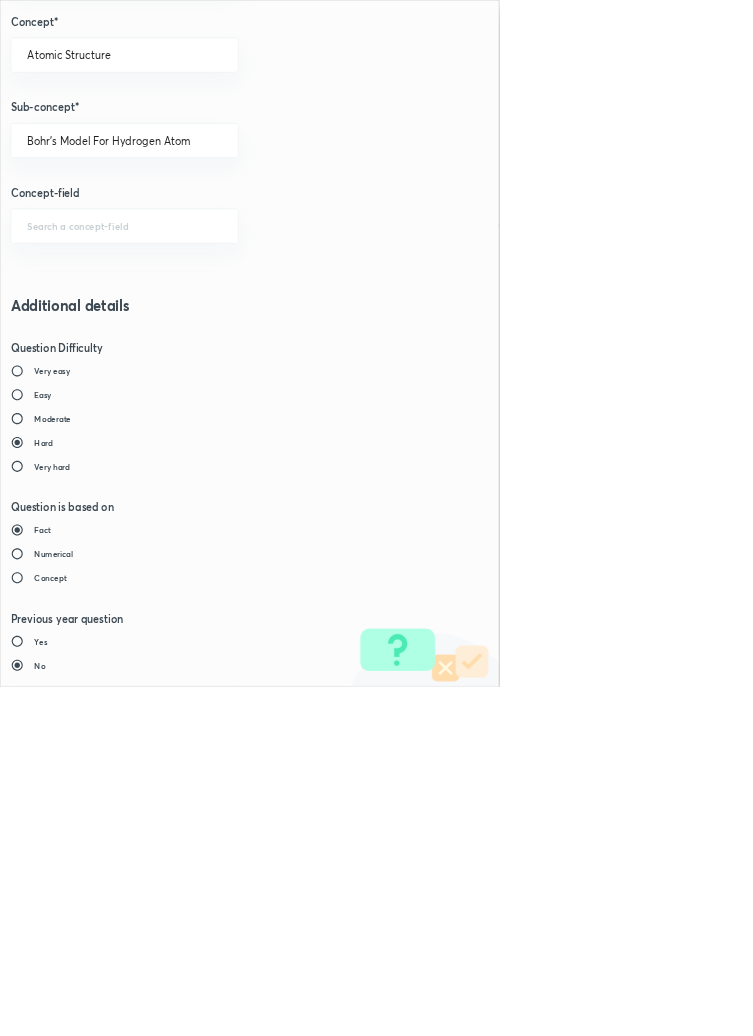 click on "Save" at bounding box center [80, 1476] 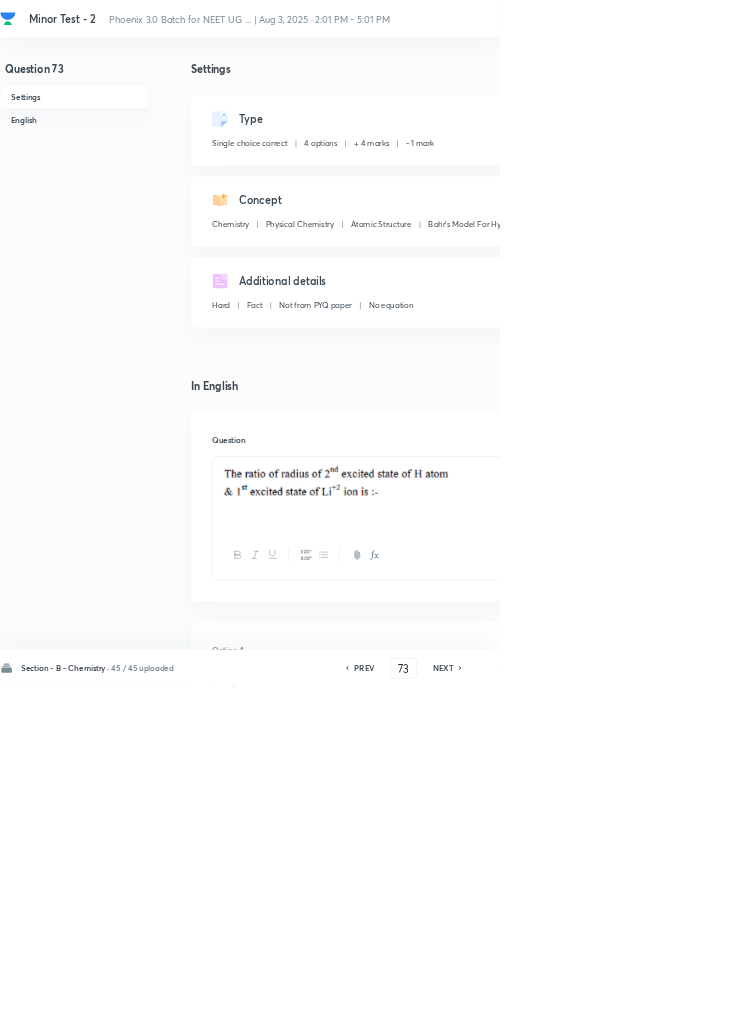 click on "Save" at bounding box center [1096, 1006] 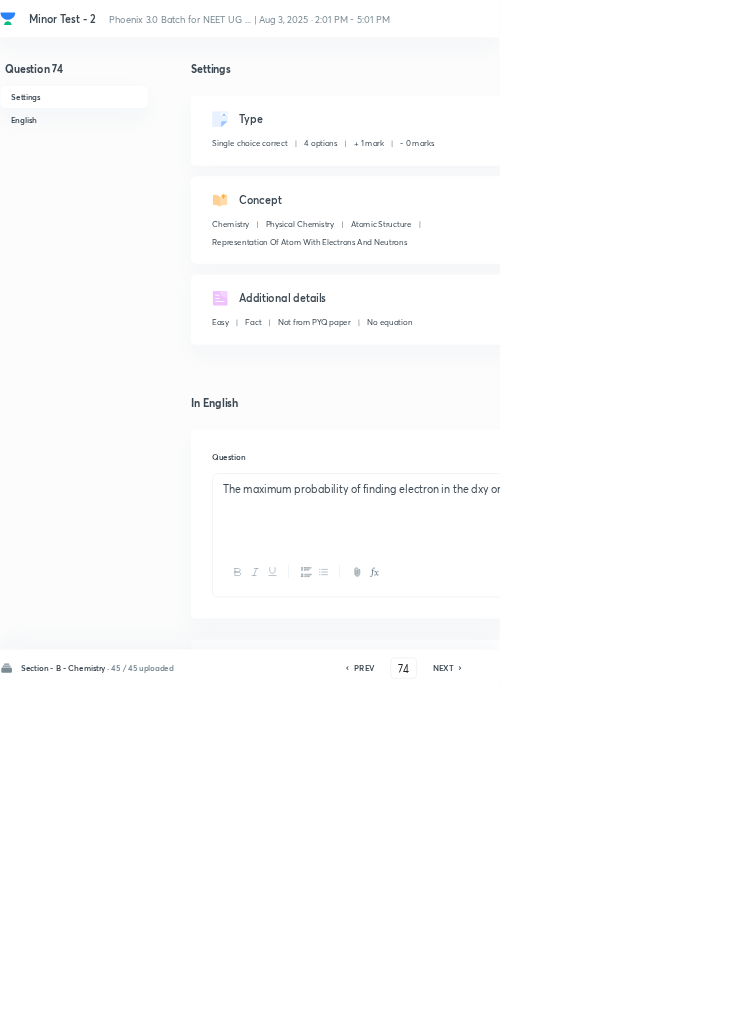 click on "Edit" at bounding box center (920, 182) 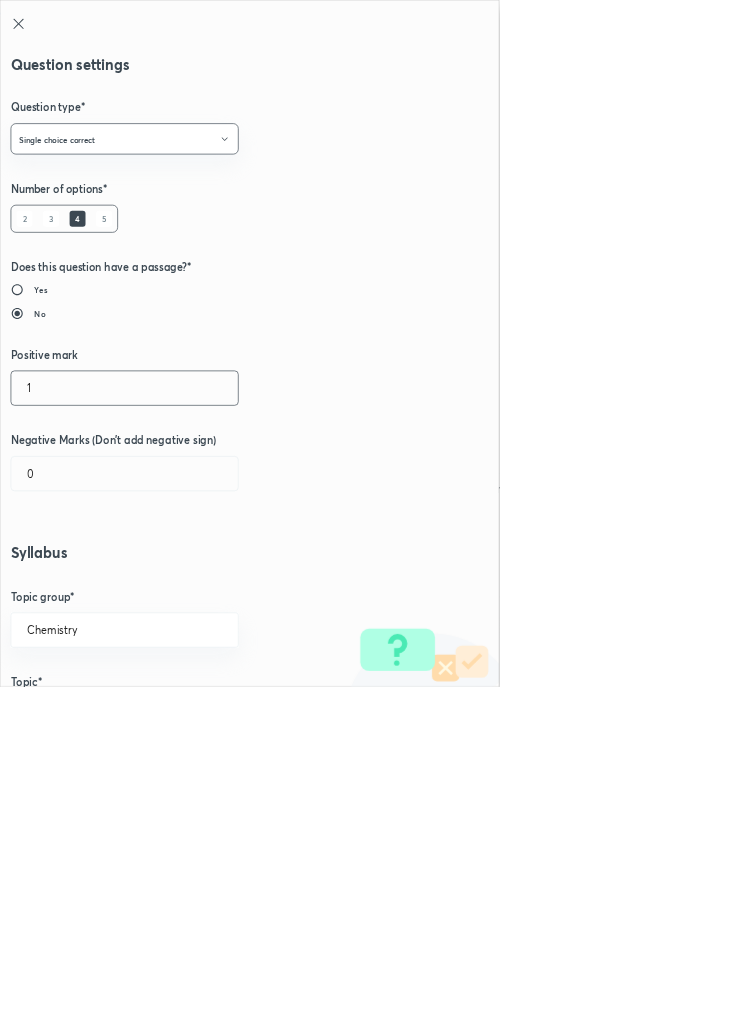 click on "1" at bounding box center (188, 585) 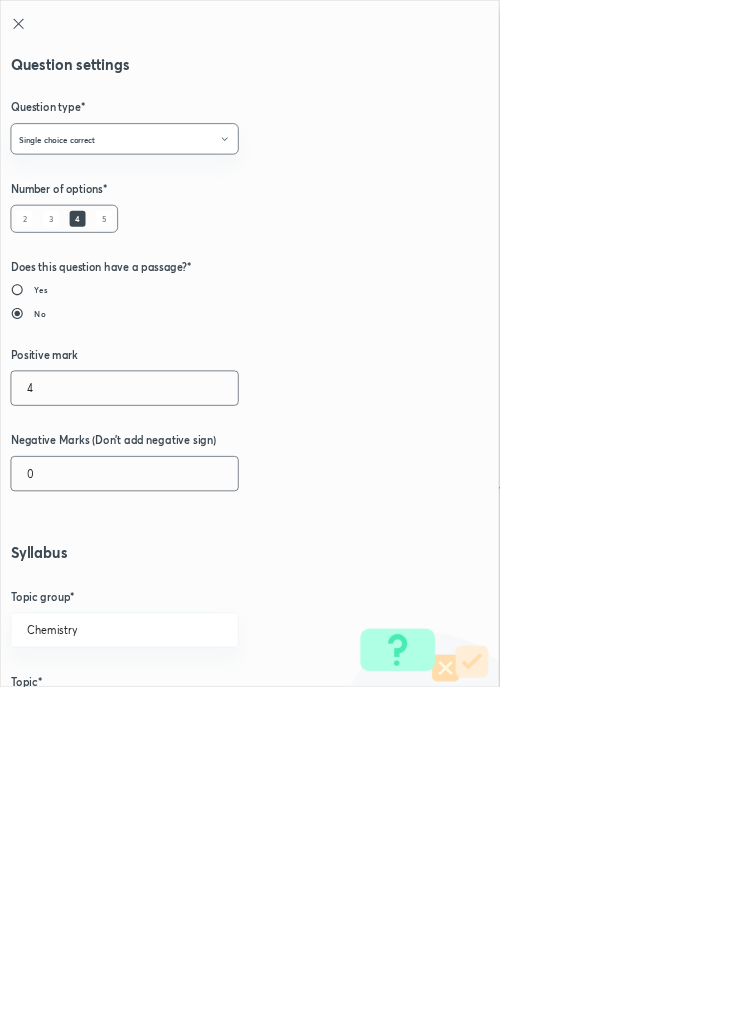 click on "0" at bounding box center [188, 714] 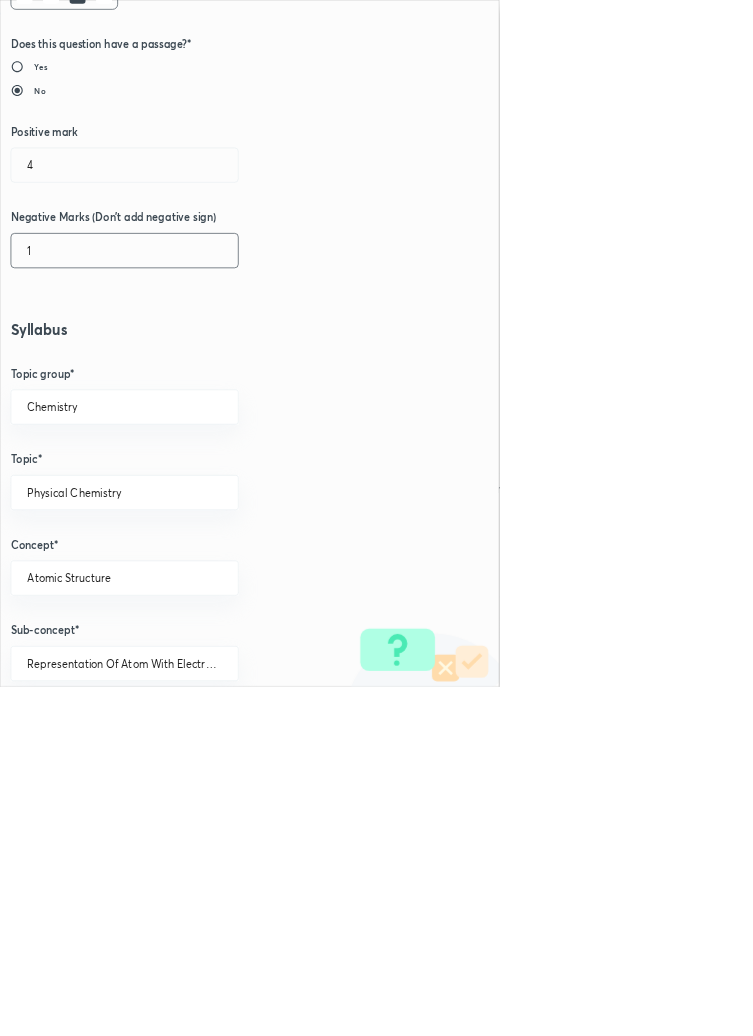 scroll, scrollTop: 1125, scrollLeft: 0, axis: vertical 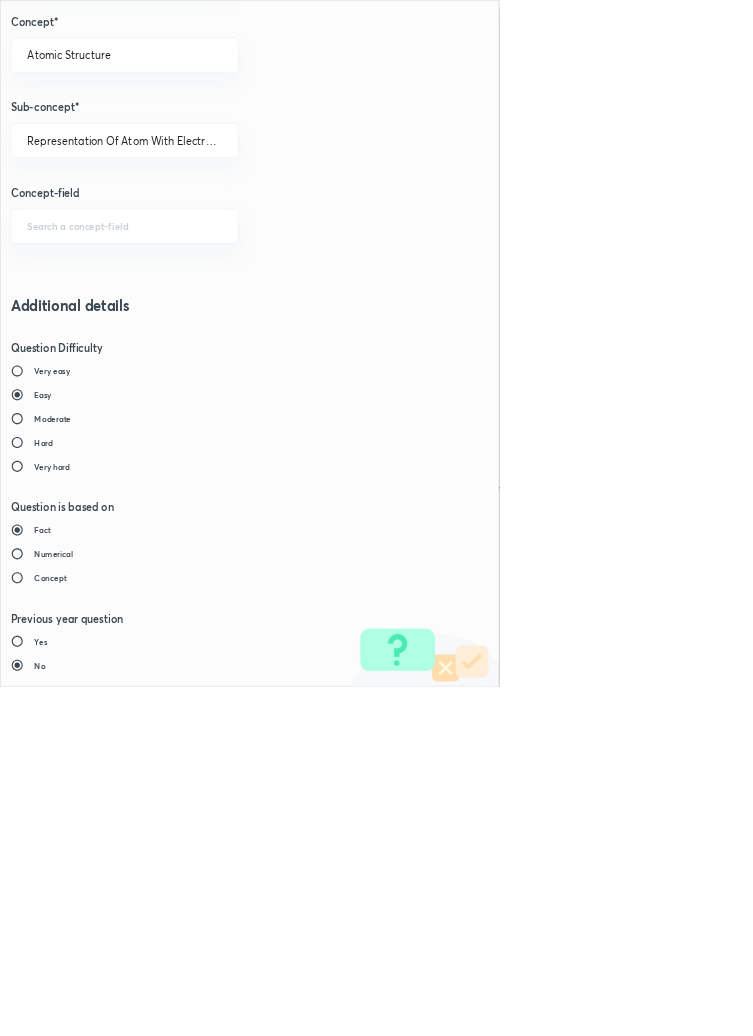 click on "Save" at bounding box center (80, 1476) 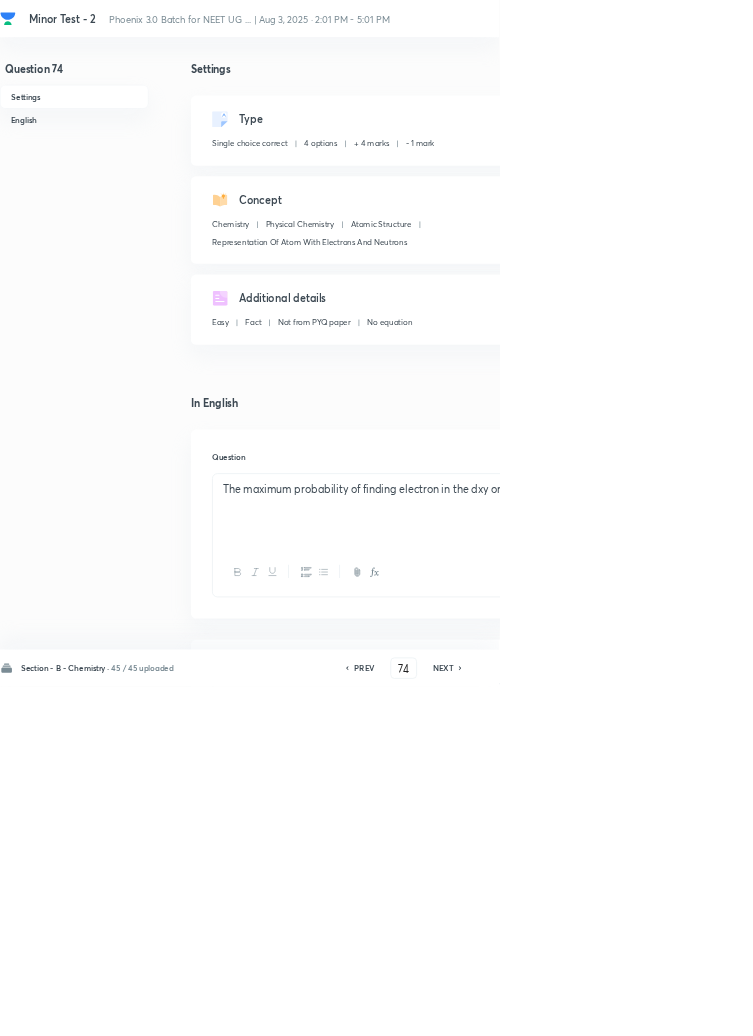 click on "Save" at bounding box center [1096, 1006] 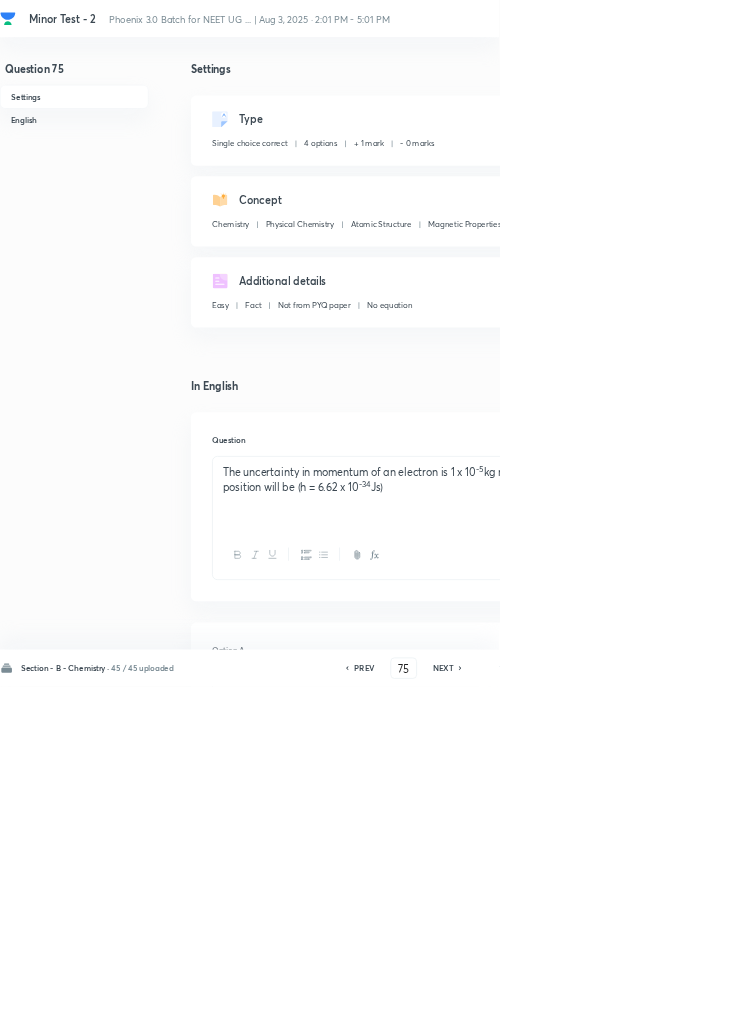 click on "Edit" at bounding box center (920, 182) 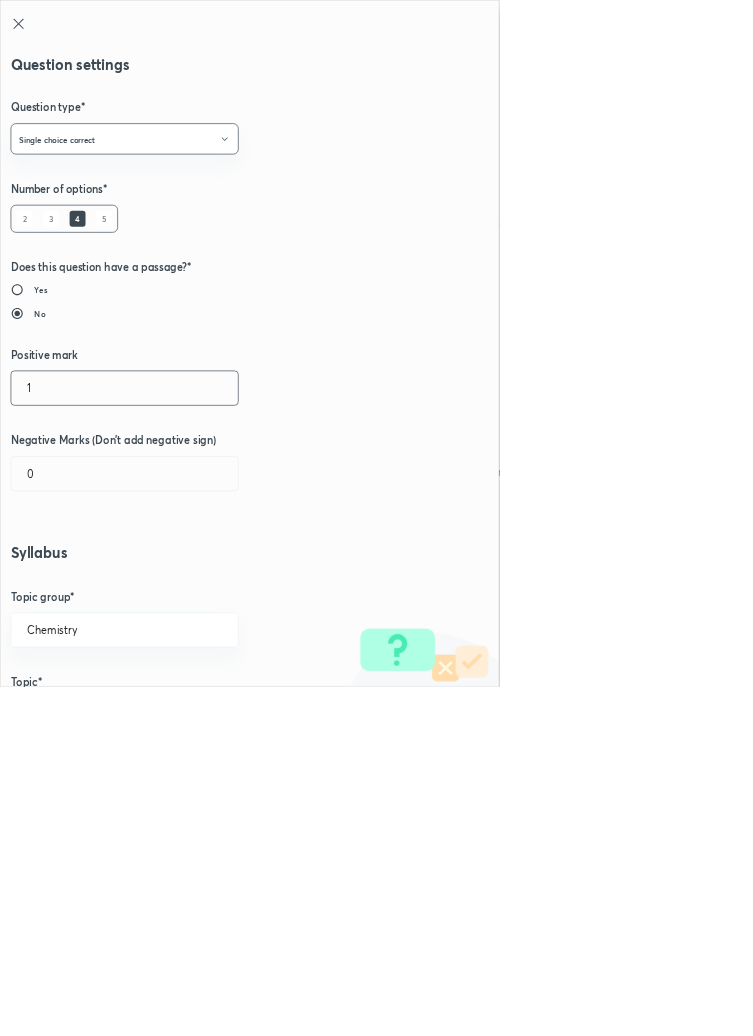 click on "1" at bounding box center (188, 585) 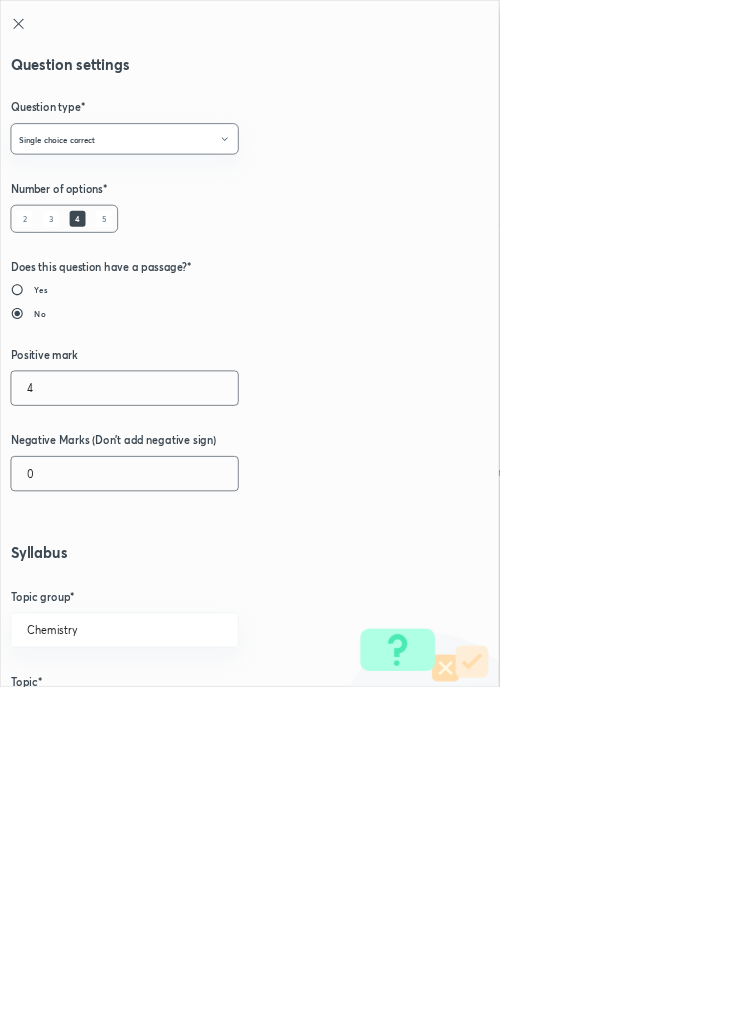 click on "0" at bounding box center [188, 714] 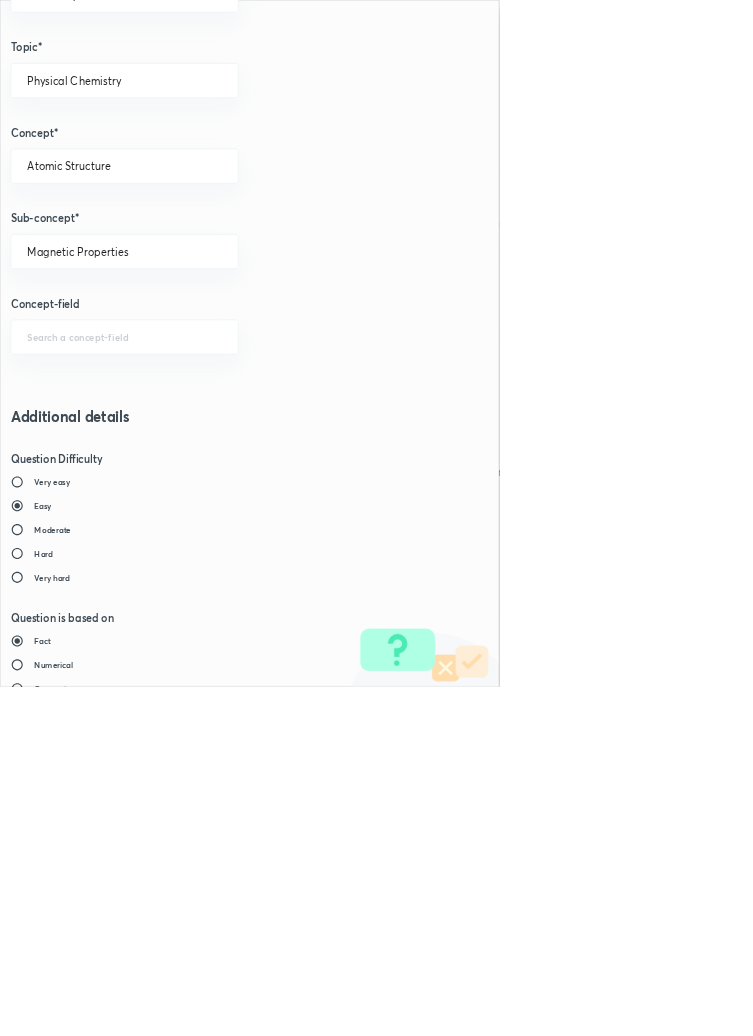 scroll, scrollTop: 1125, scrollLeft: 0, axis: vertical 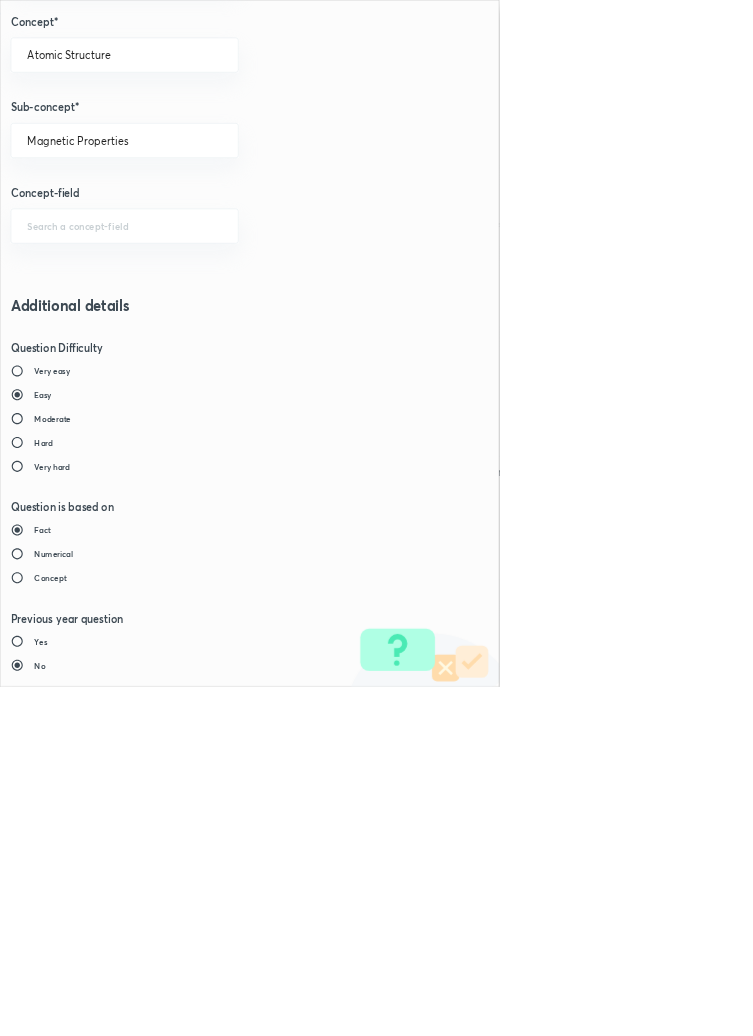click on "Save" at bounding box center [80, 1476] 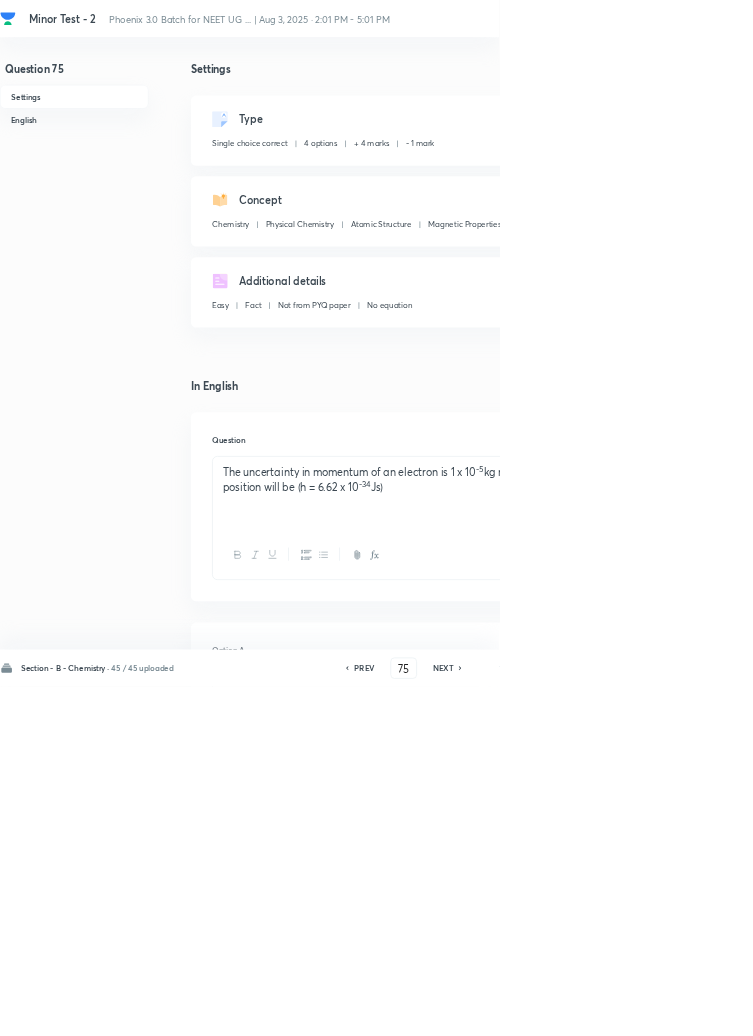 click on "Save" at bounding box center [1096, 1006] 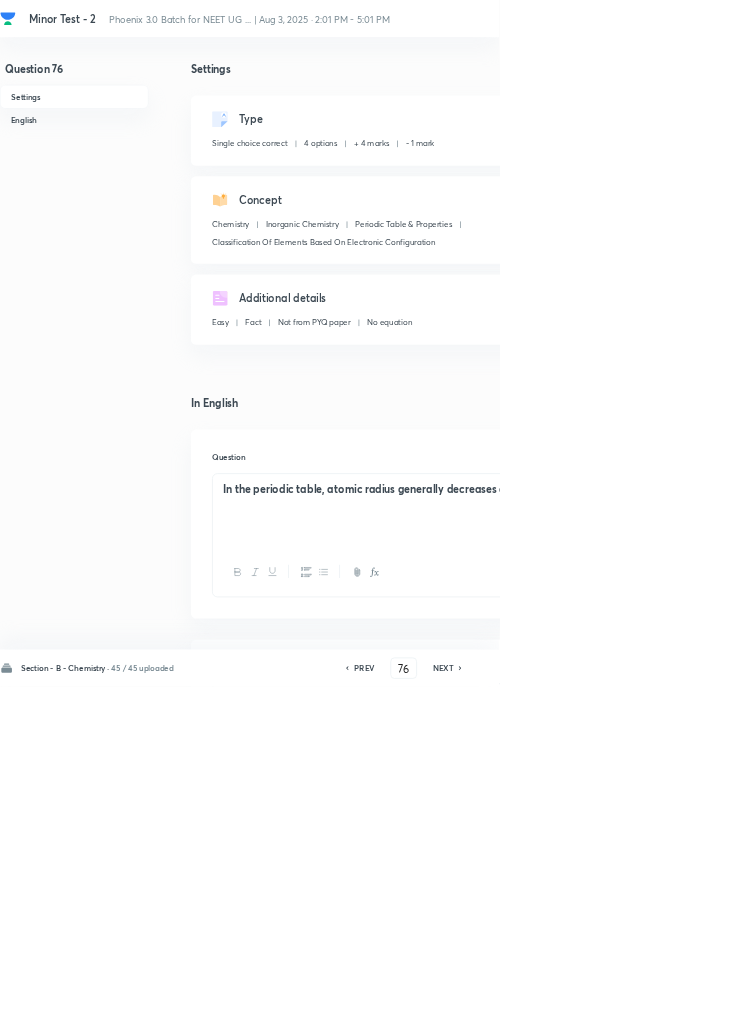 click on "Edit" at bounding box center (920, 182) 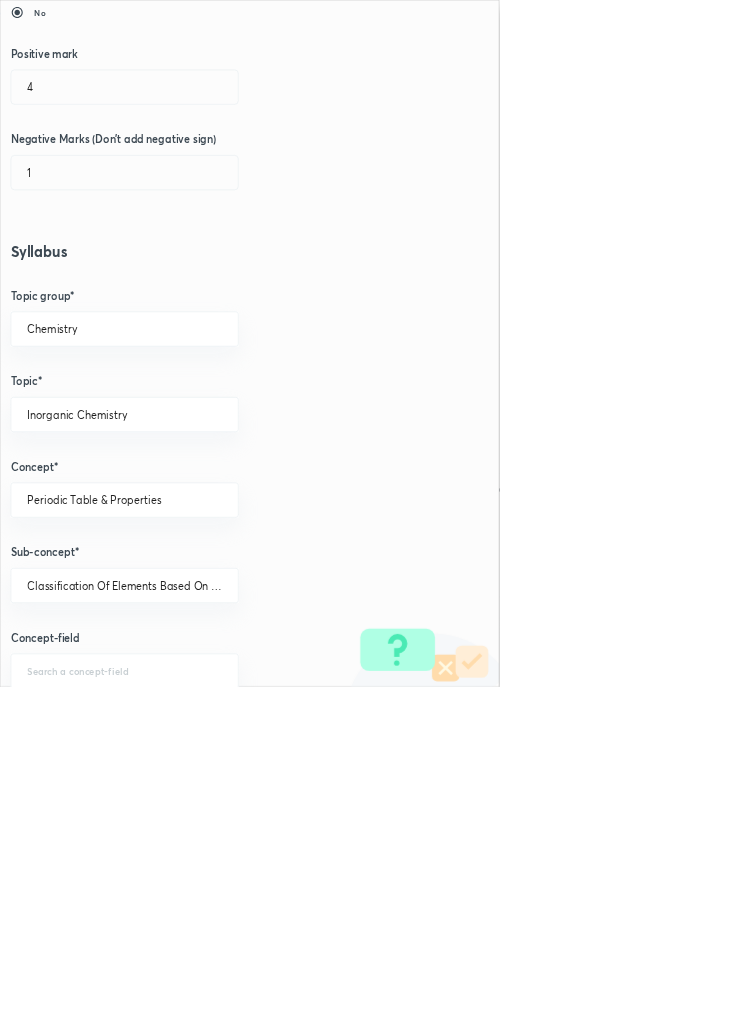 scroll, scrollTop: 1125, scrollLeft: 0, axis: vertical 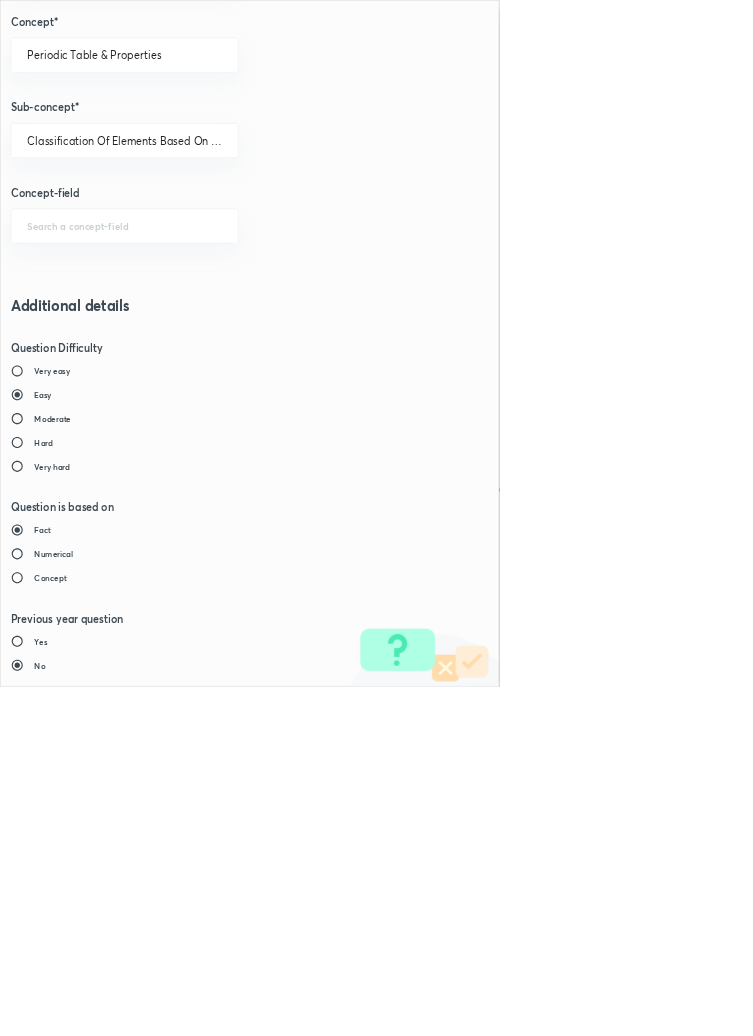 click on "Save" at bounding box center [80, 1476] 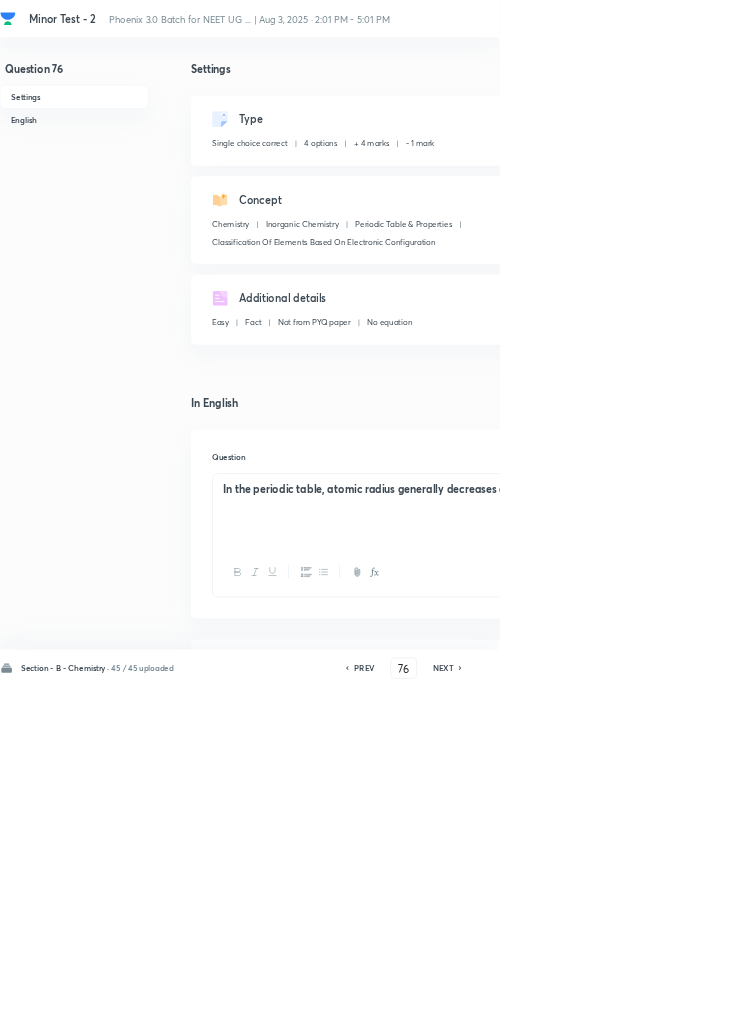 click on "Save" at bounding box center (1096, 1006) 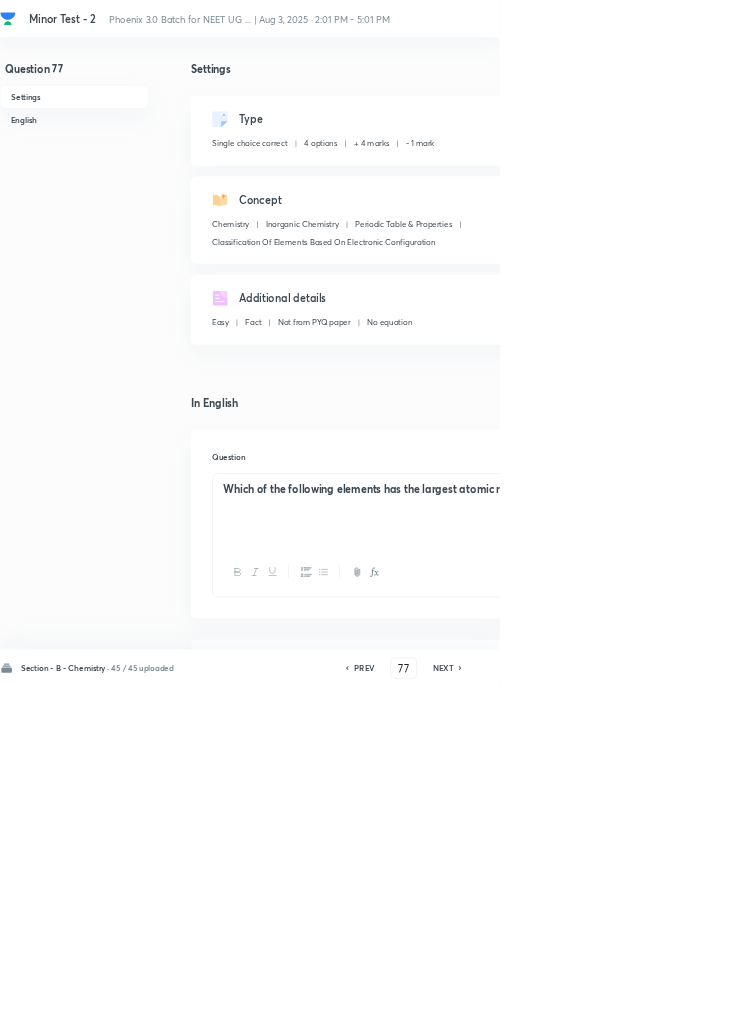 click 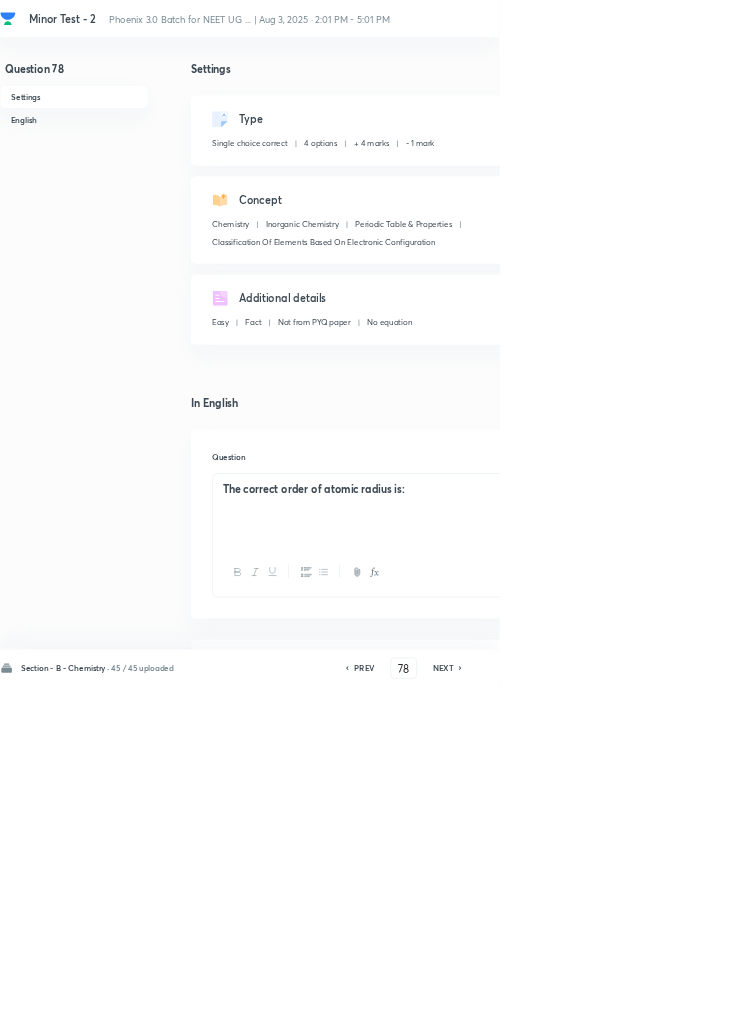 click 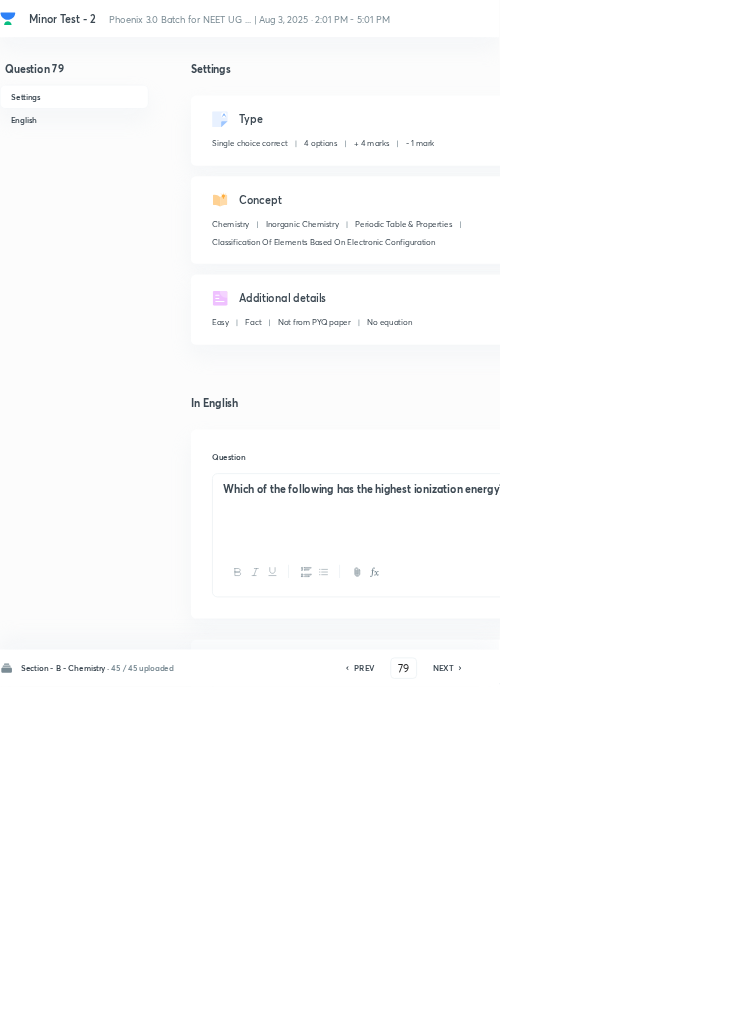 click 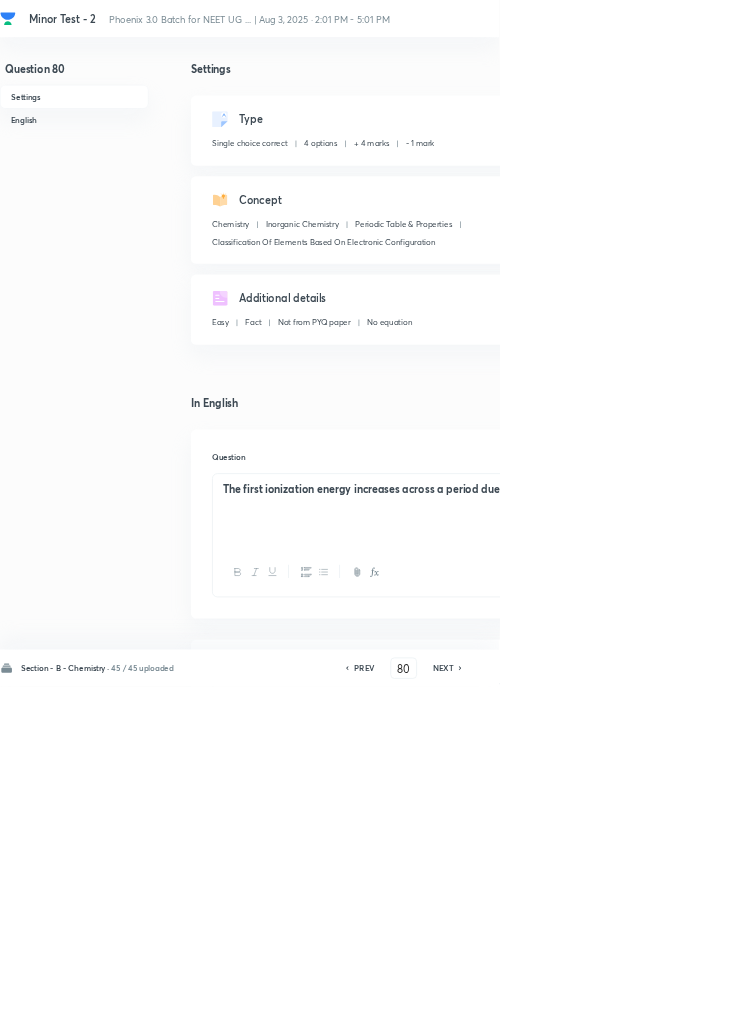 click 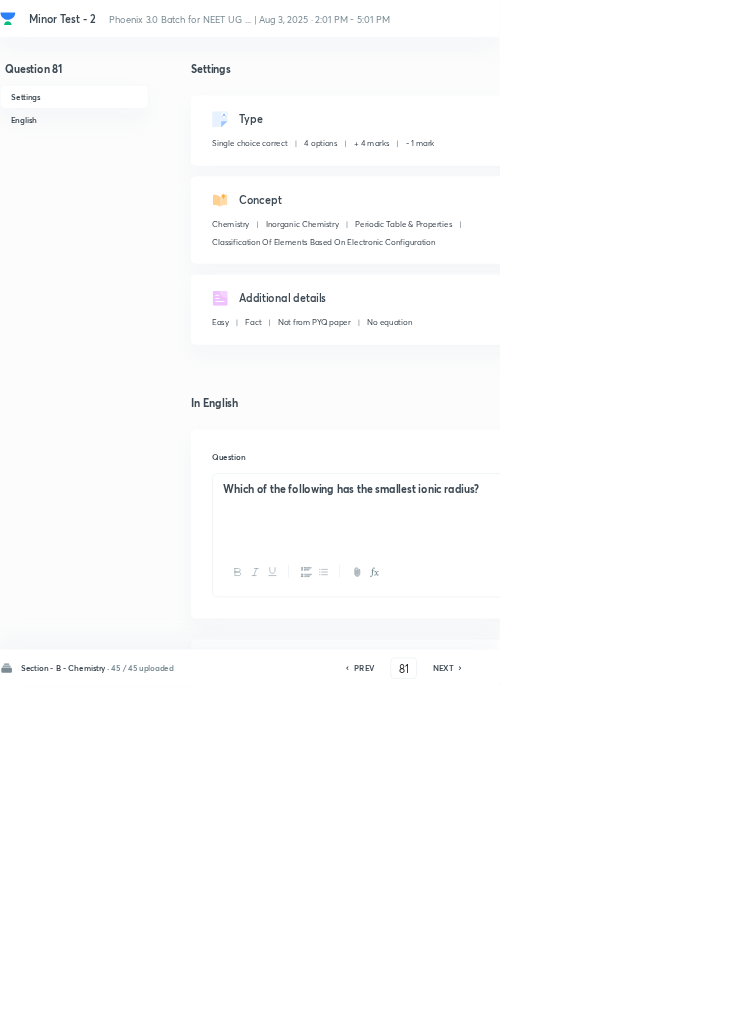click 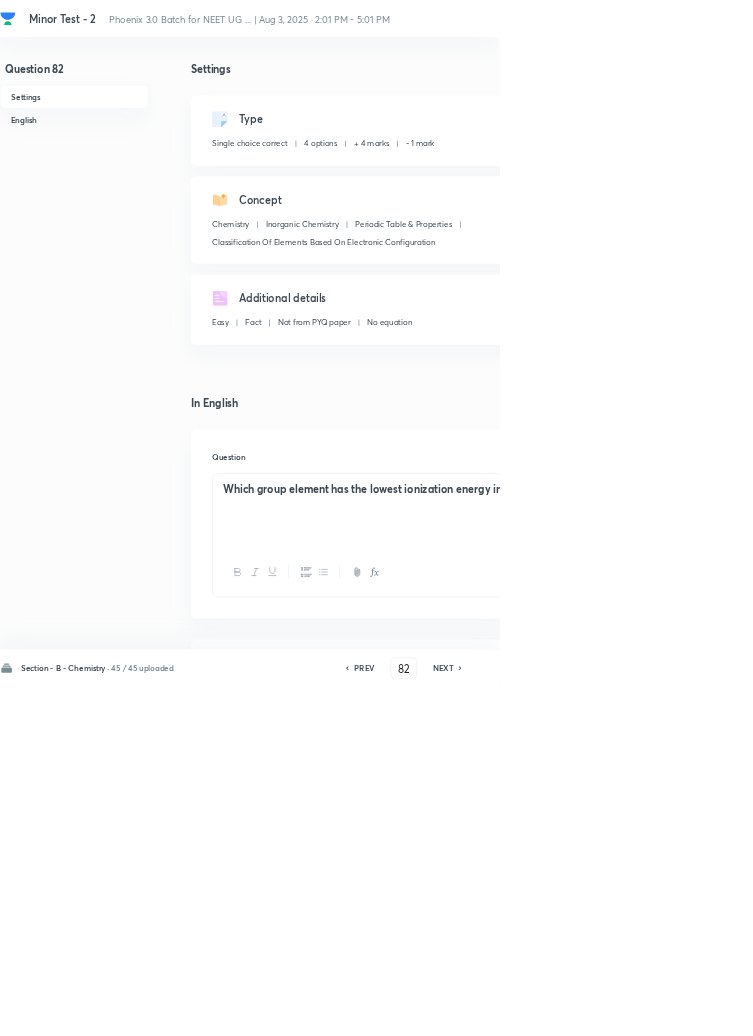 click 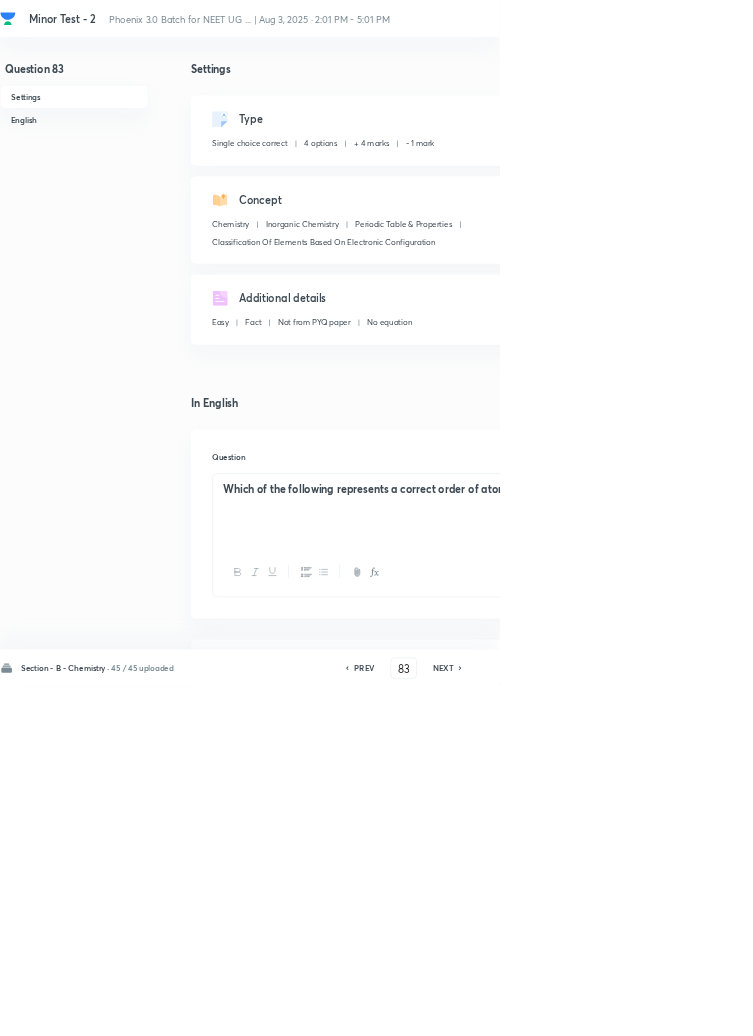 click 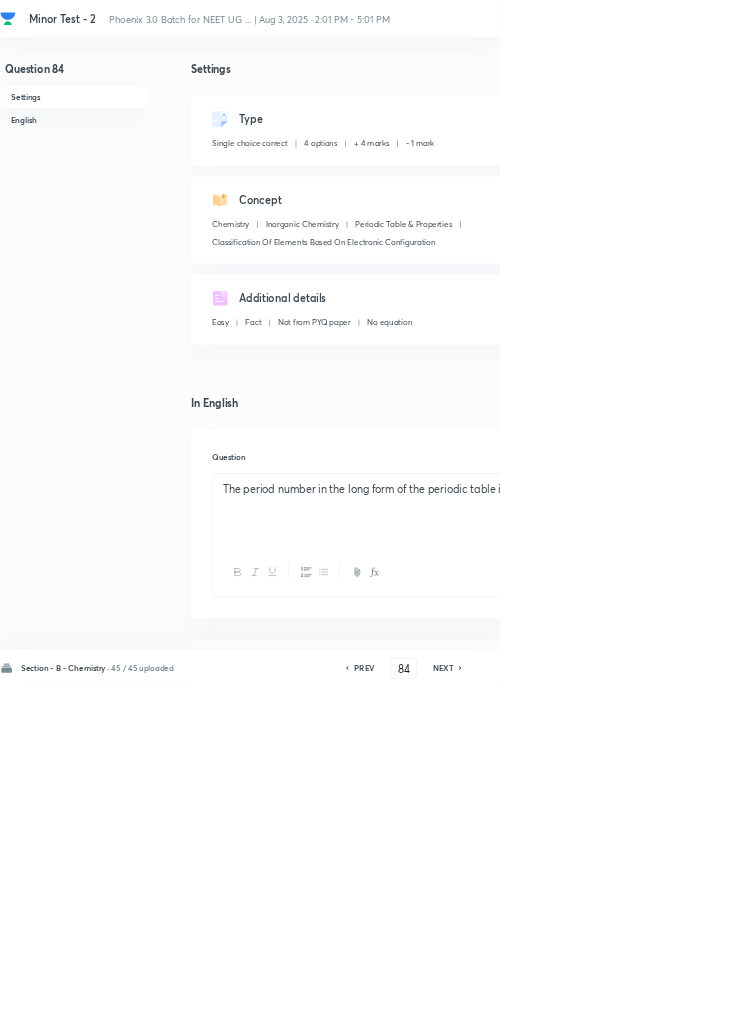 click 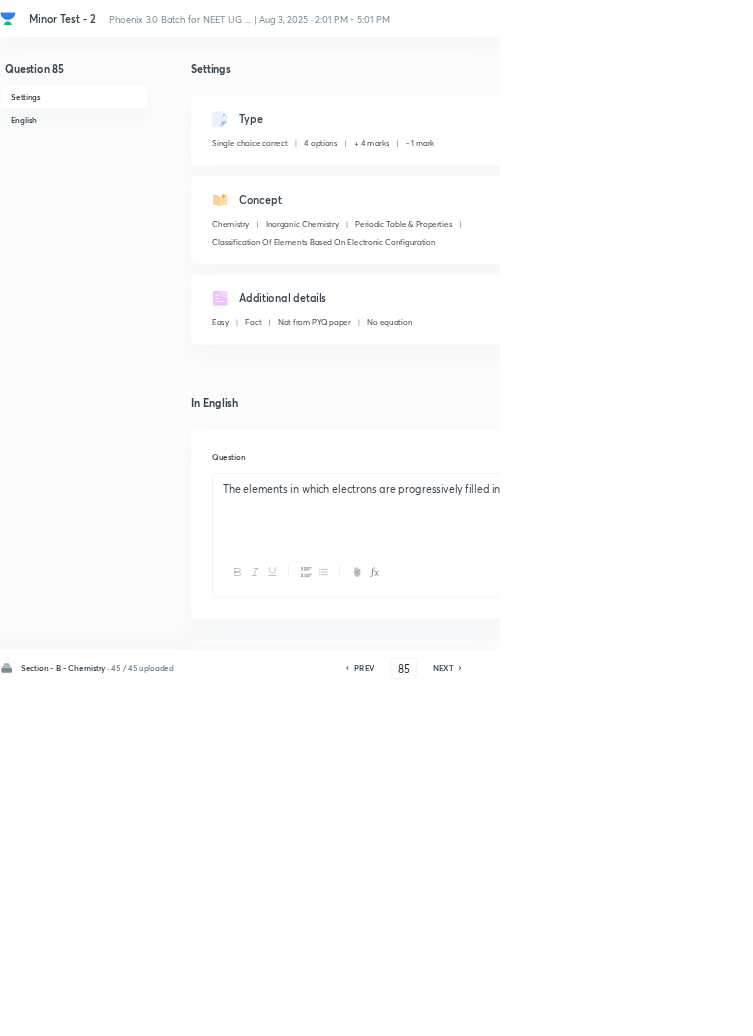 click 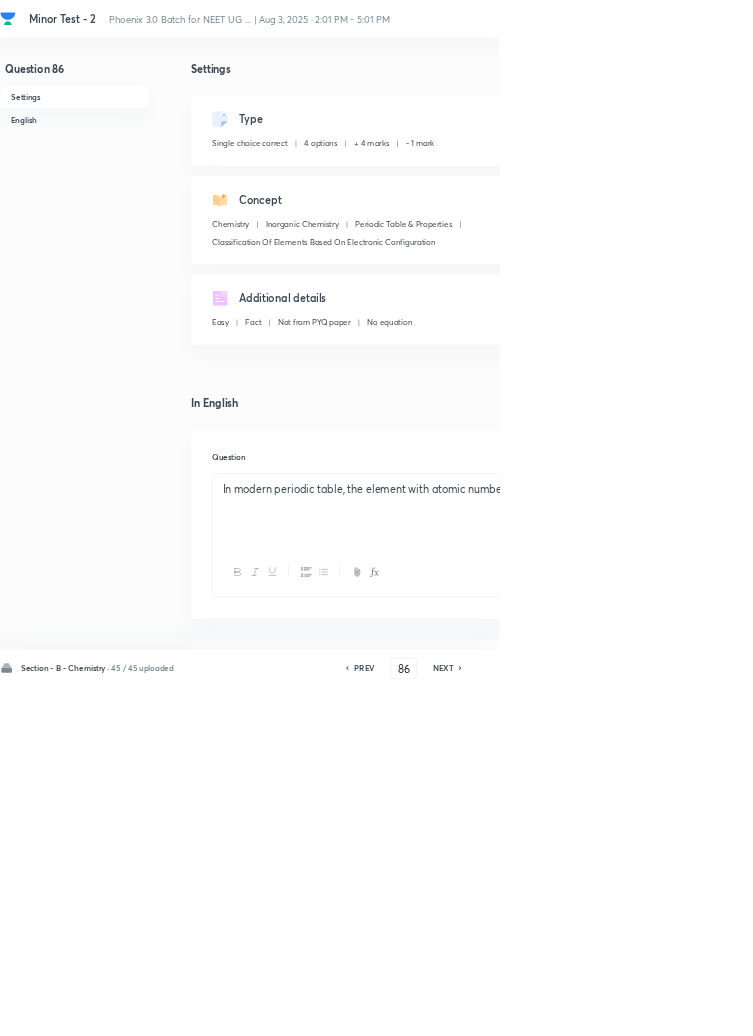 click 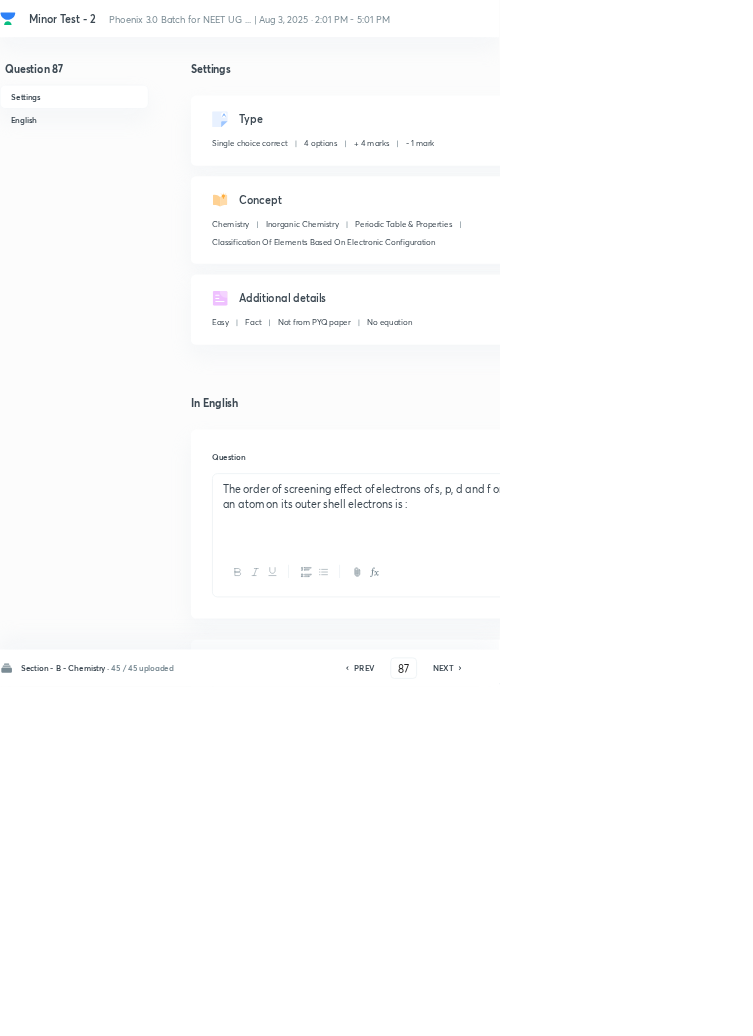 click 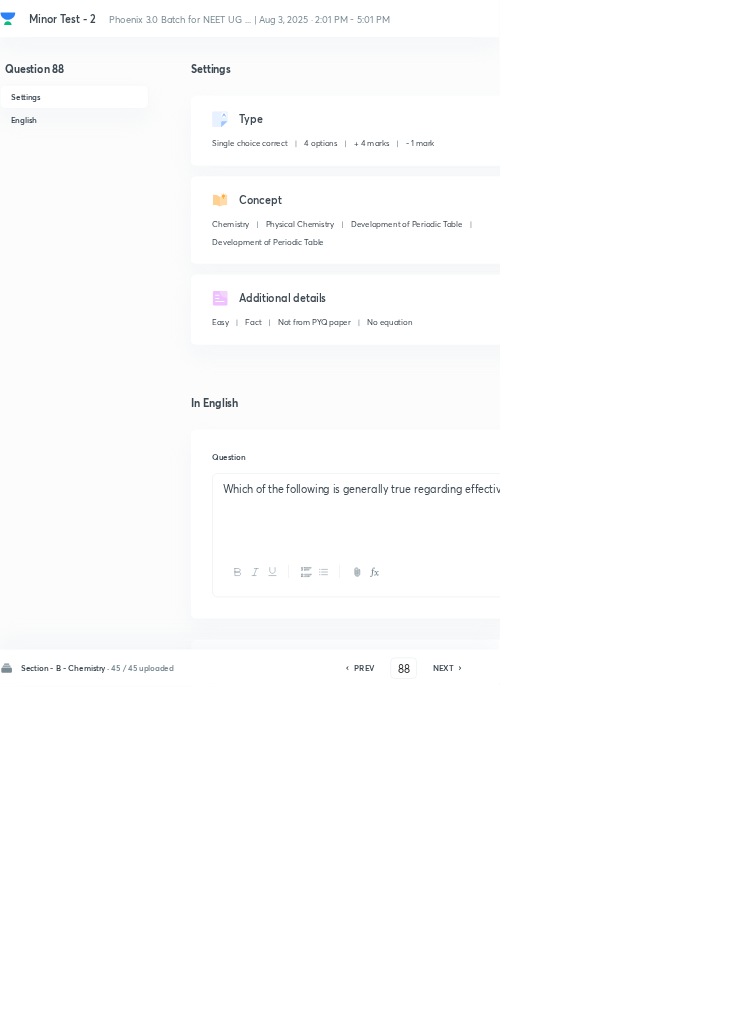 click 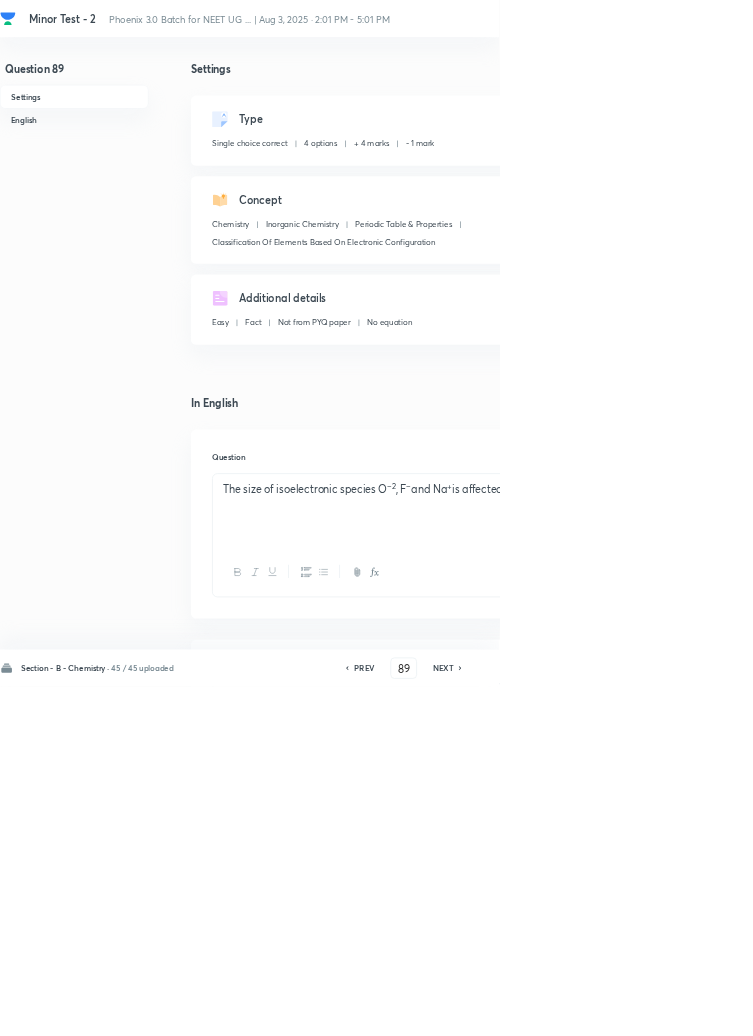 click 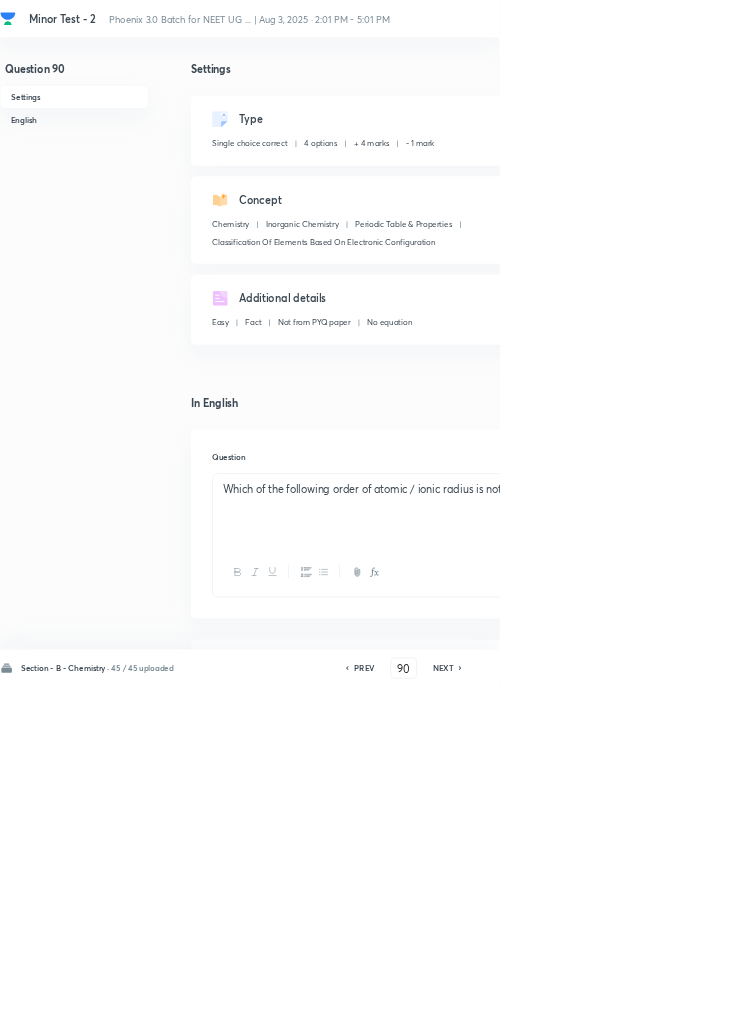 click 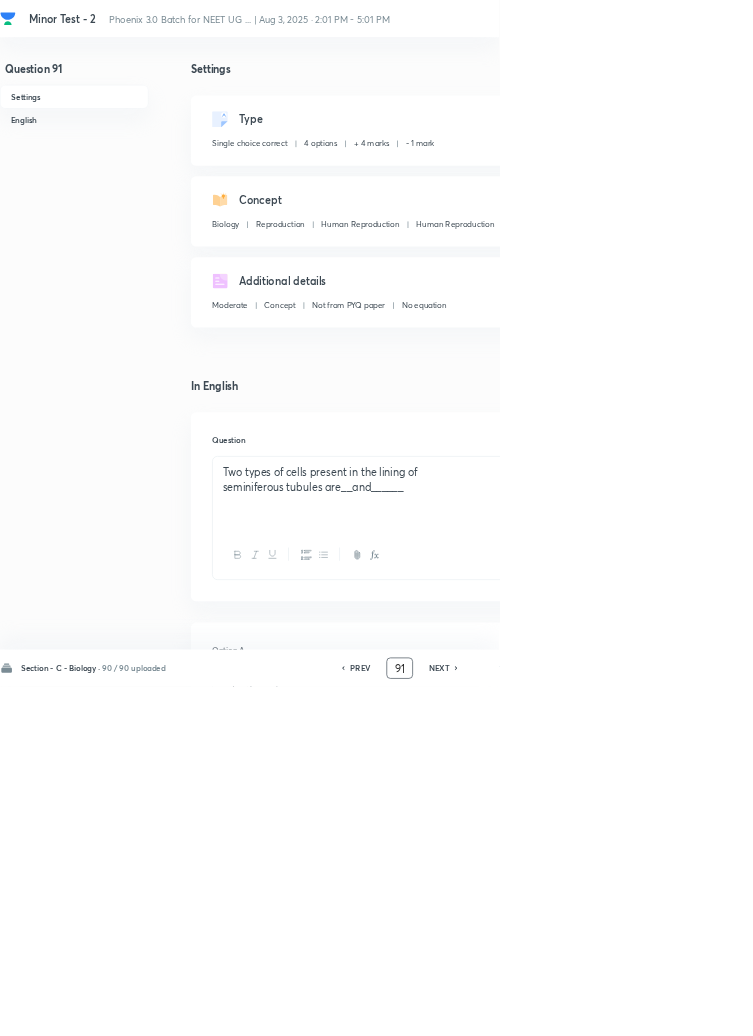 click on "91" at bounding box center (603, 1008) 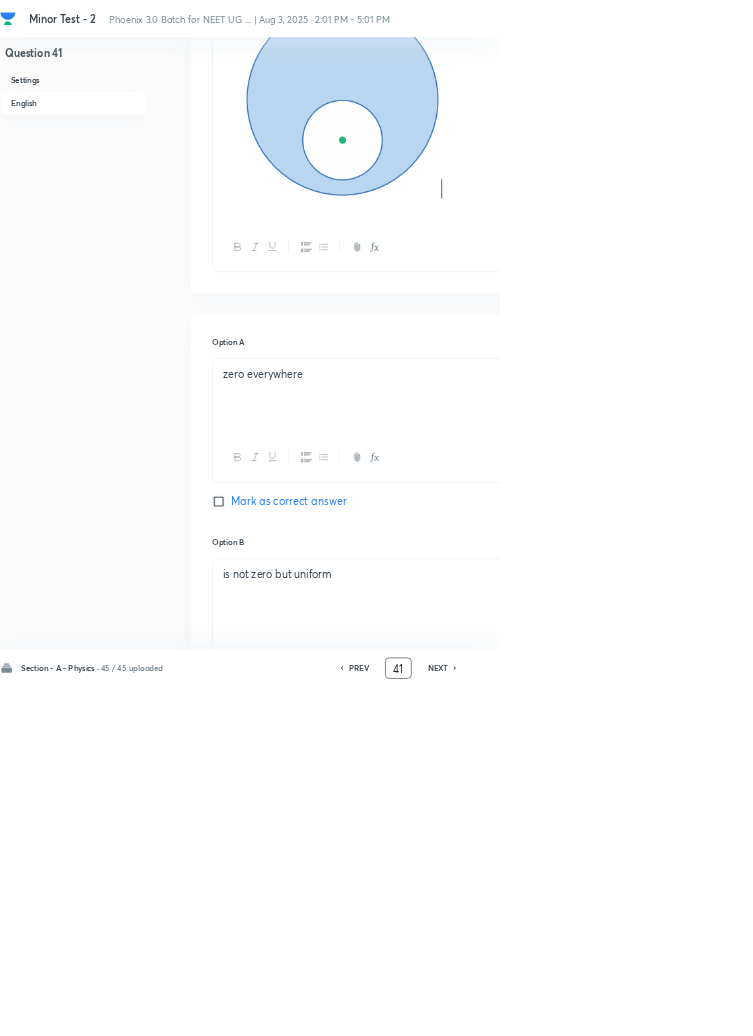 scroll, scrollTop: 0, scrollLeft: 0, axis: both 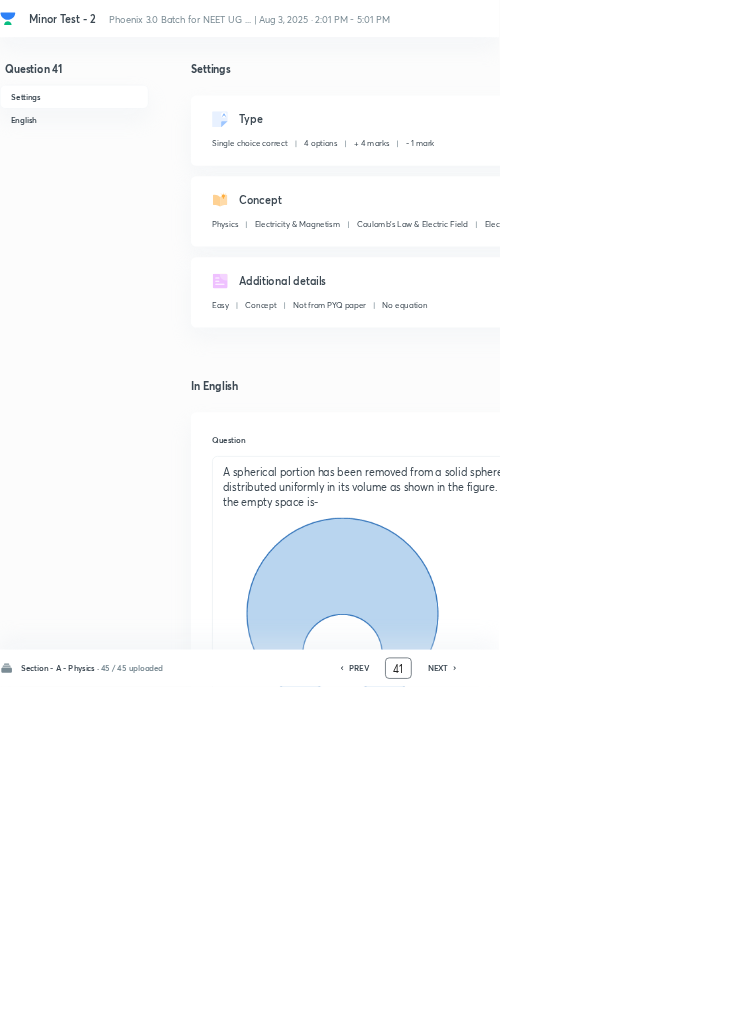 click 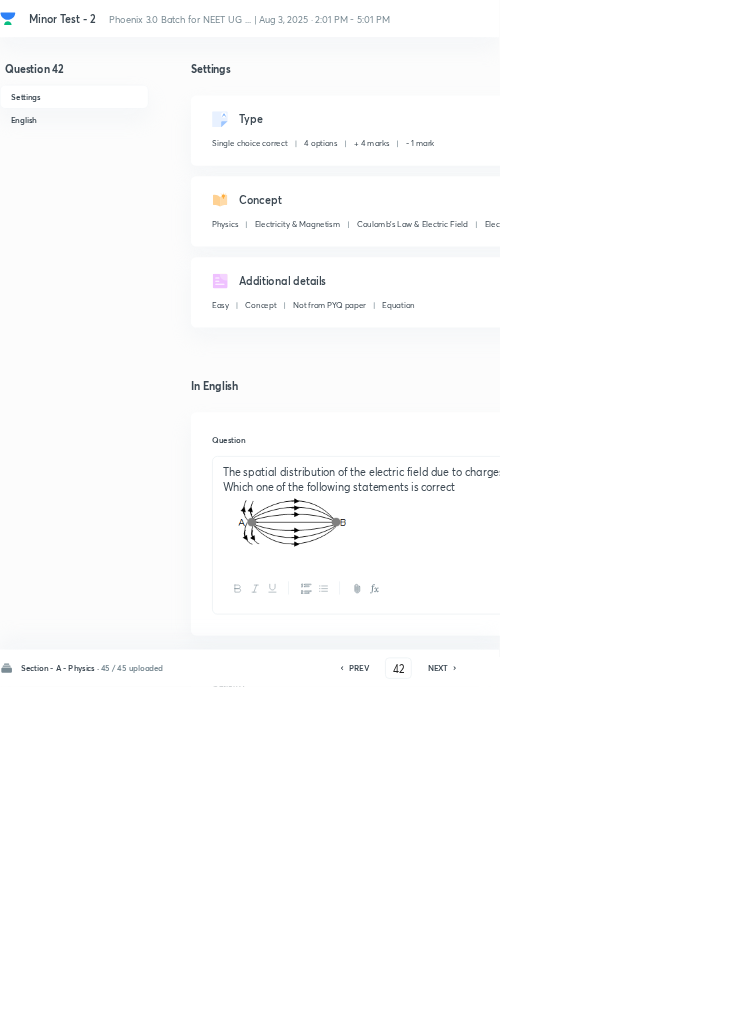 click on "NEXT" at bounding box center (660, 1008) 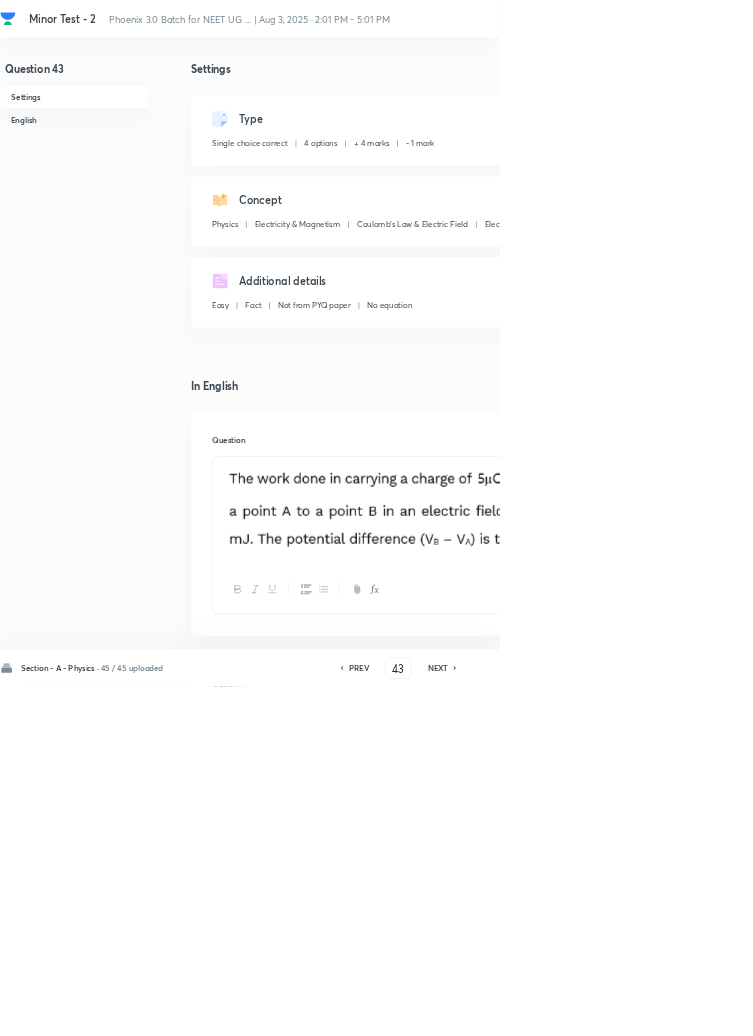 click 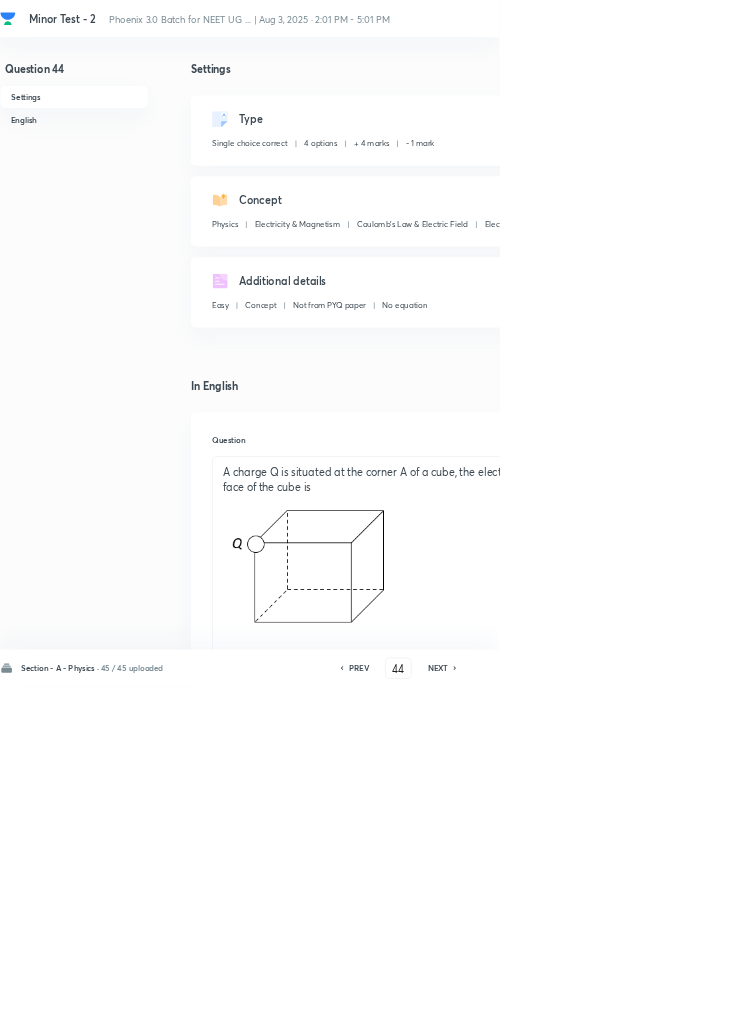 click 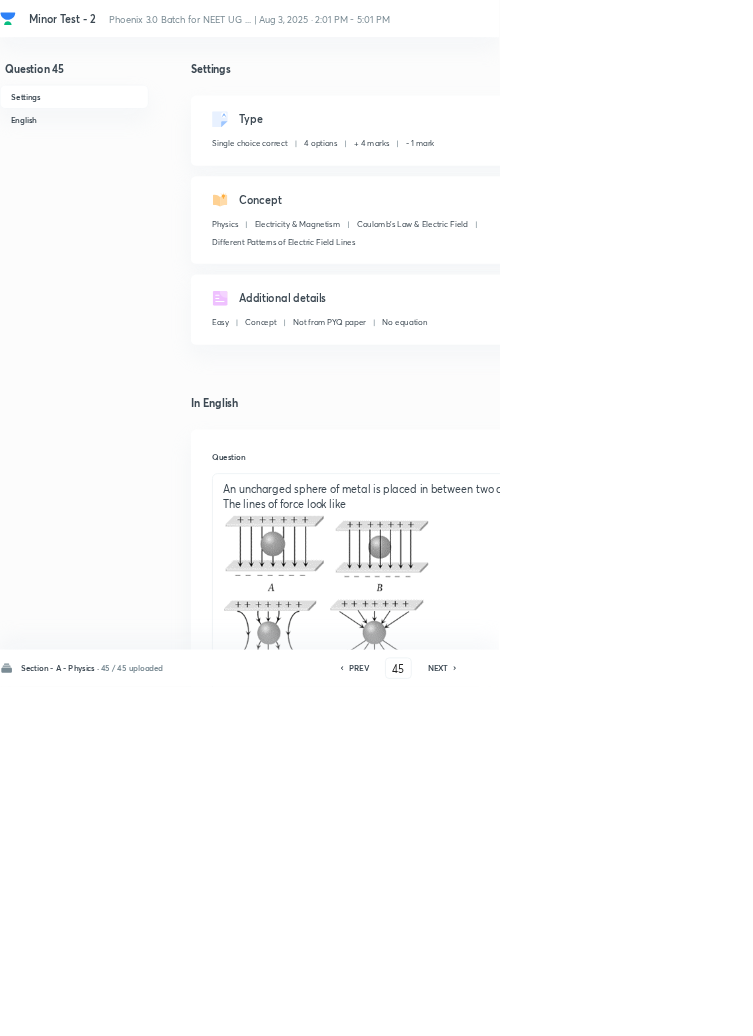 click 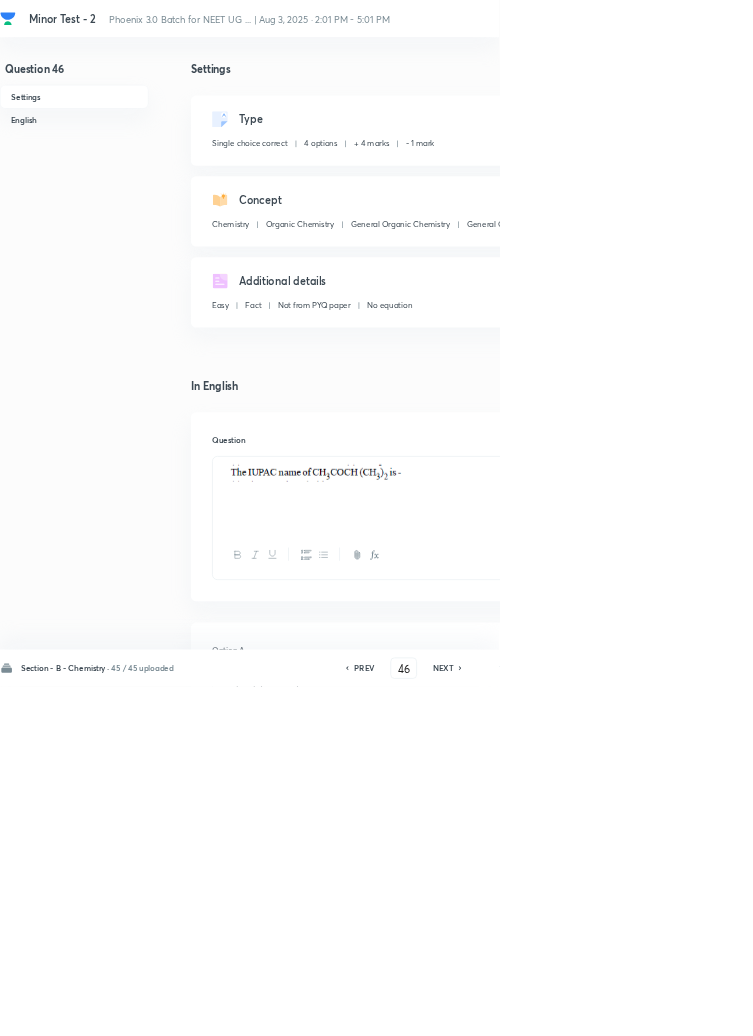 click on "NEXT" at bounding box center [668, 1008] 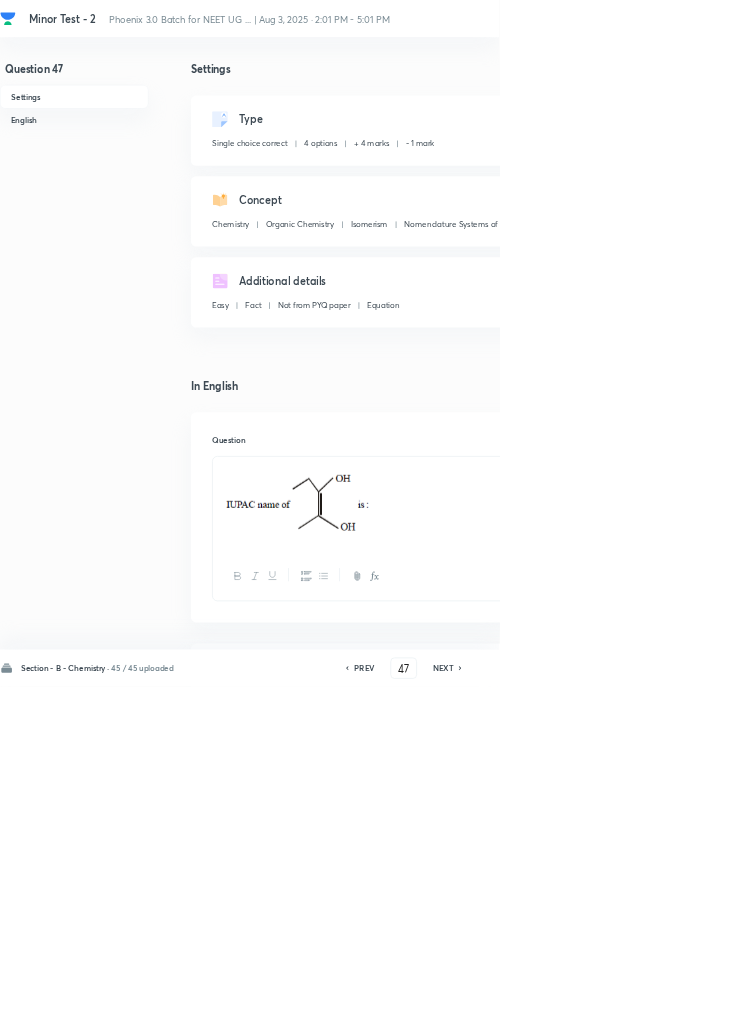 click on "NEXT" at bounding box center (668, 1008) 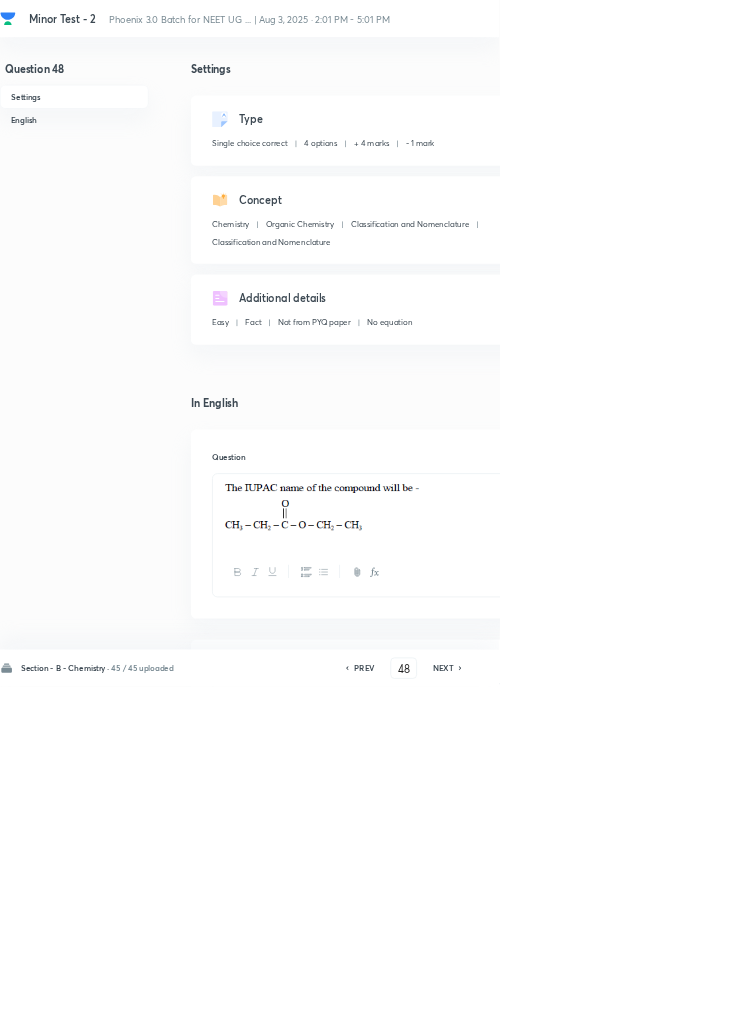 click 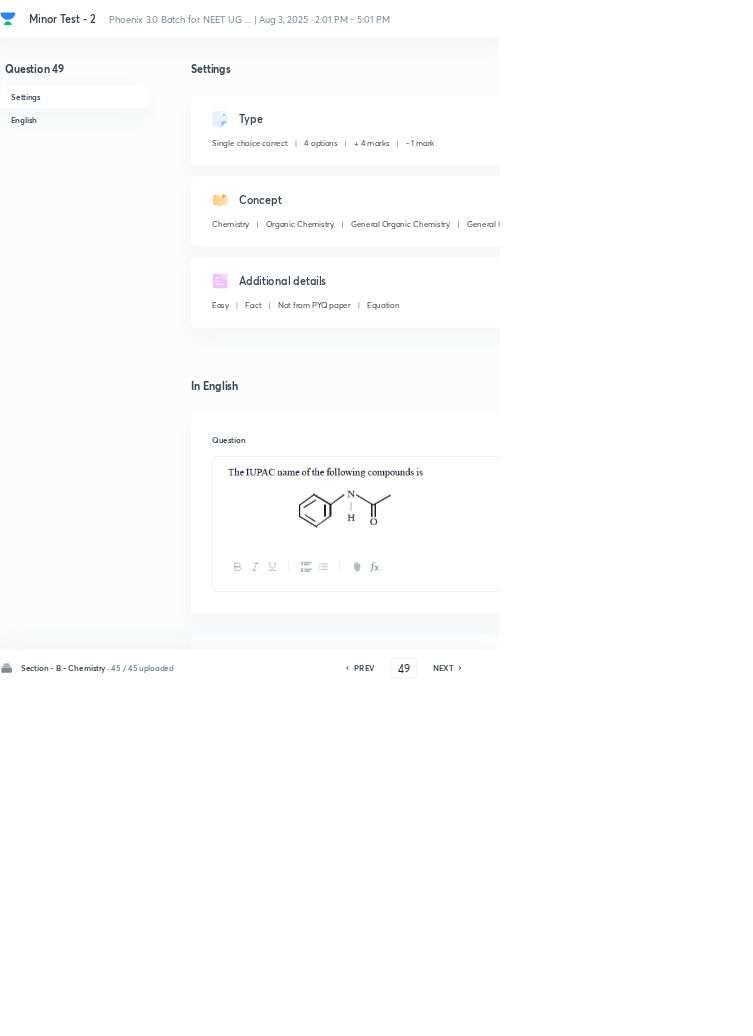 click 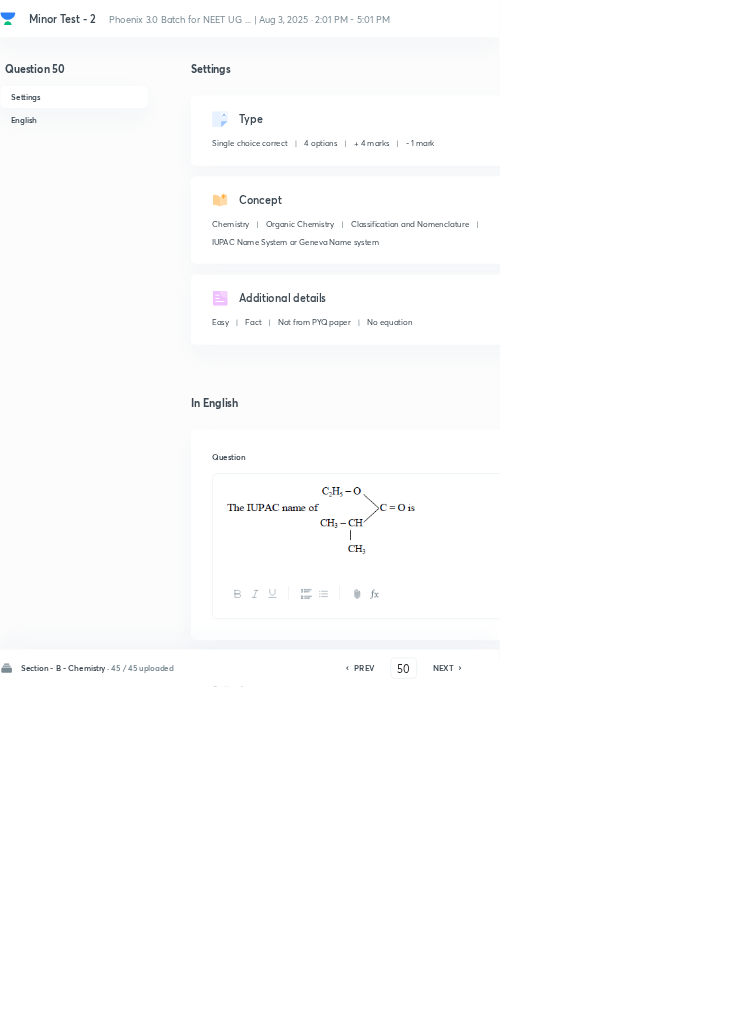 click 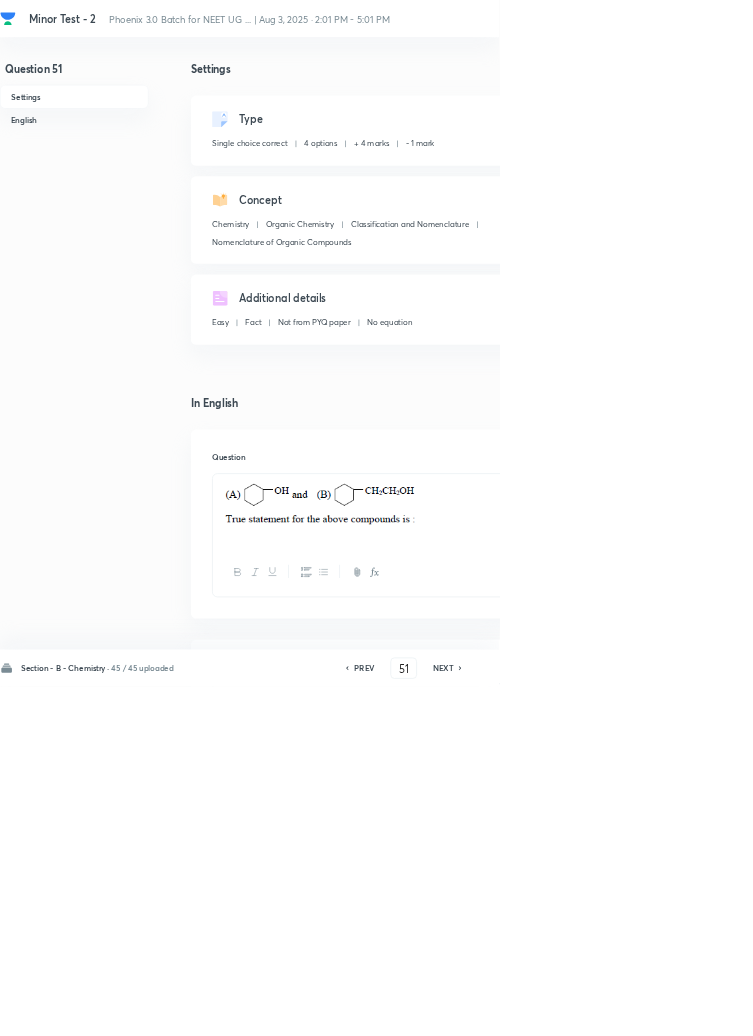 click on "NEXT" at bounding box center [668, 1008] 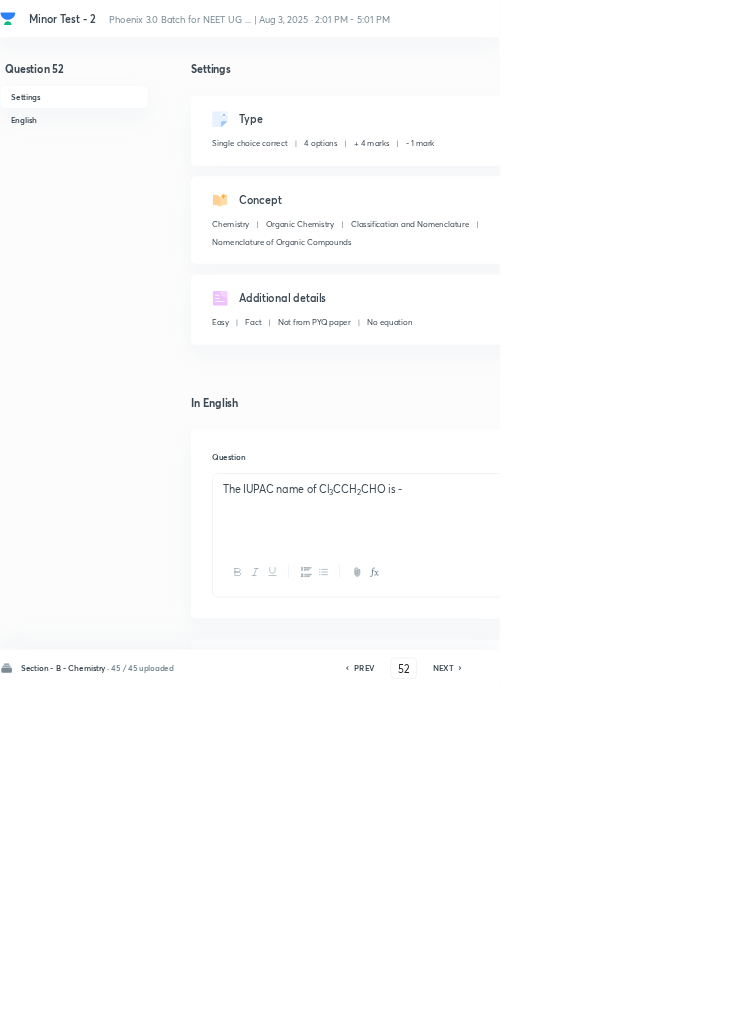 click 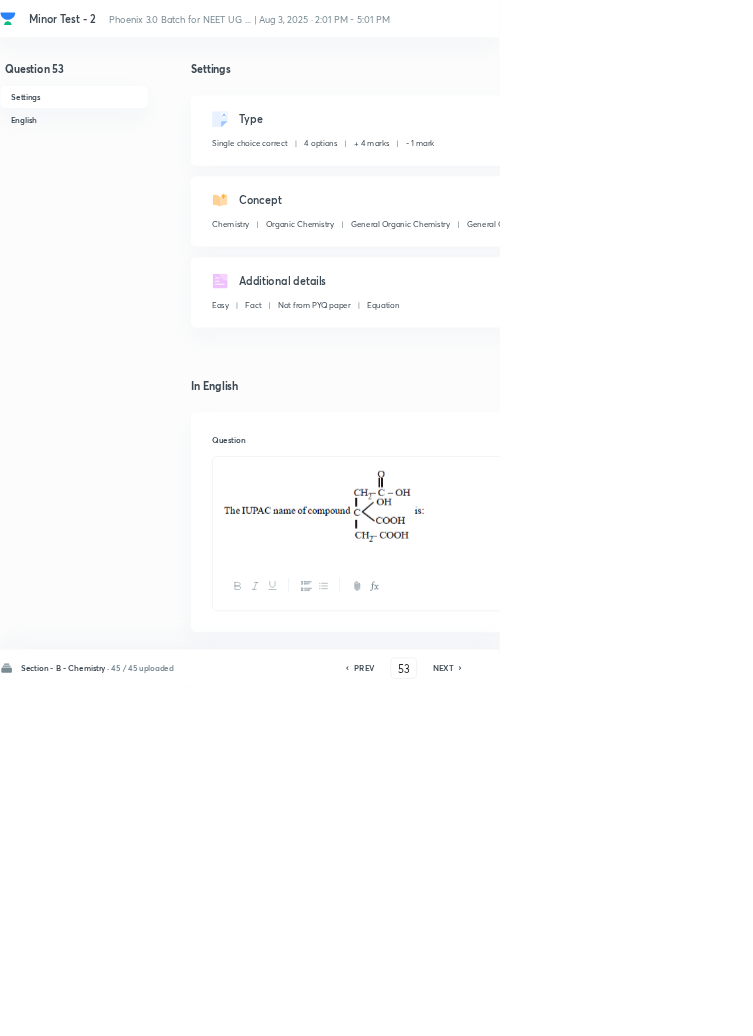 click 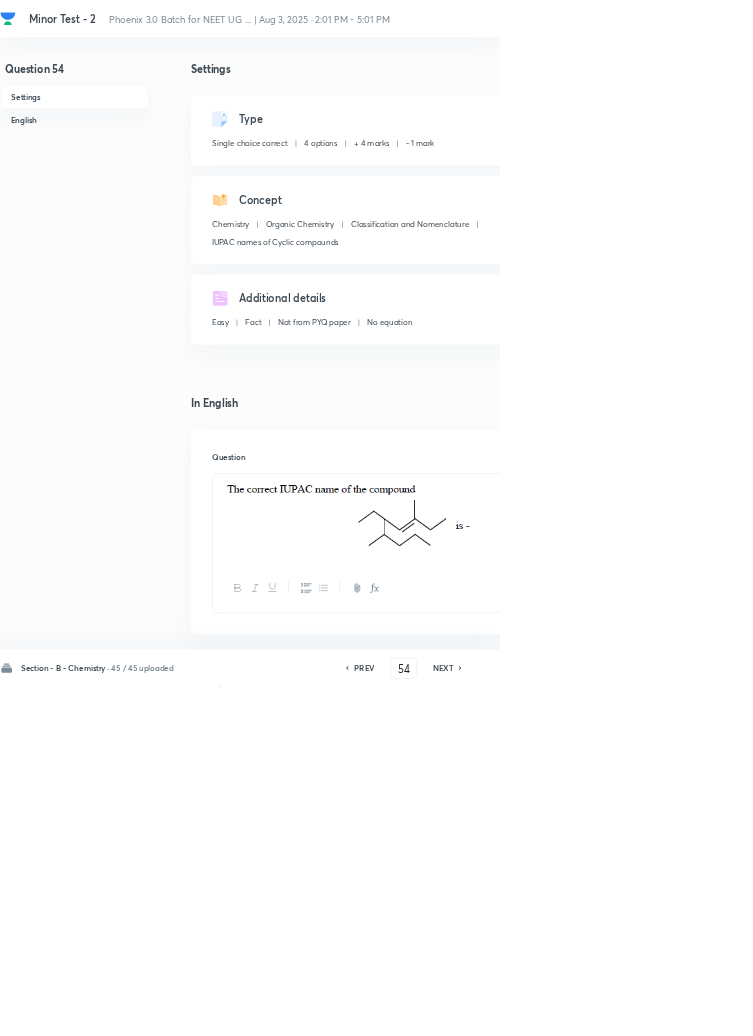 click 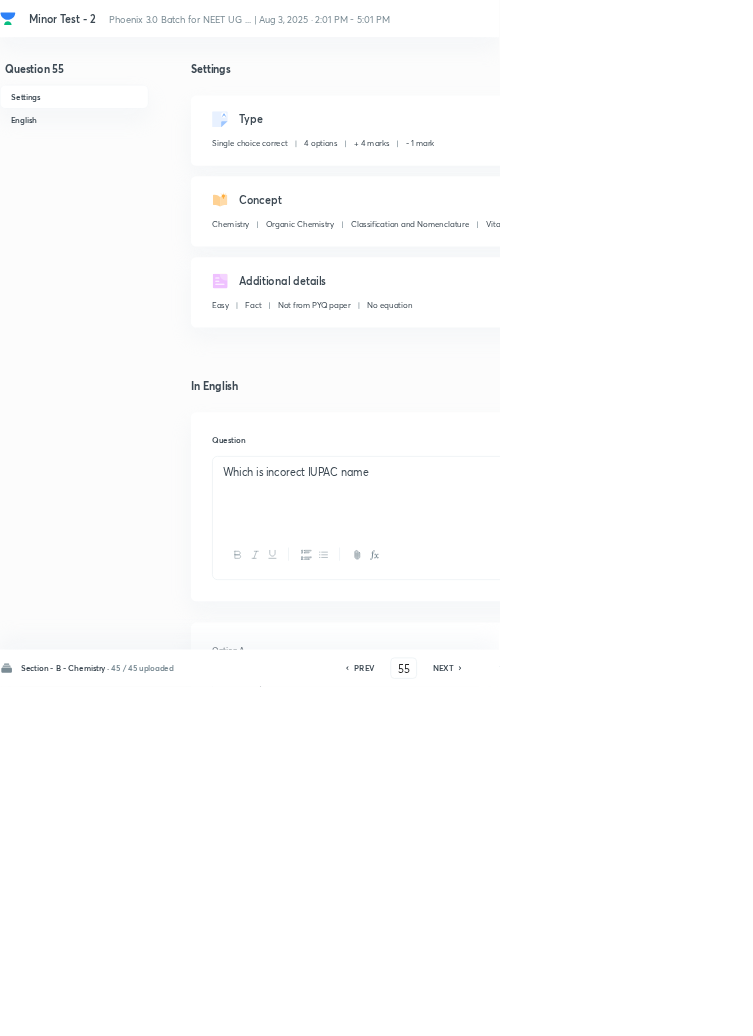 click 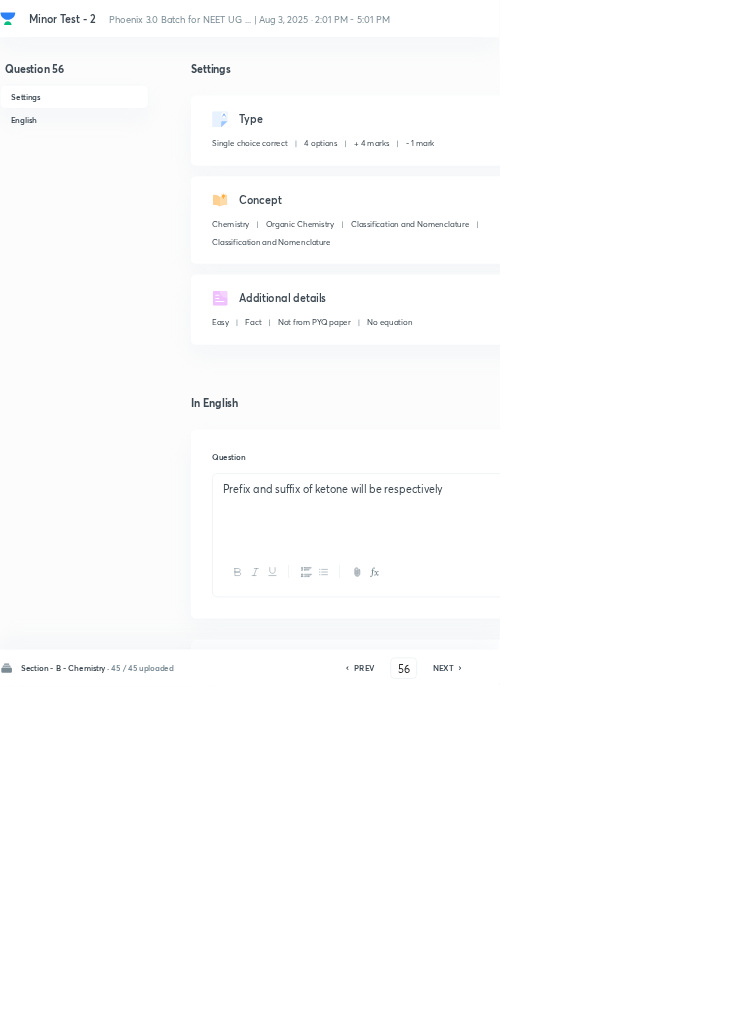 click 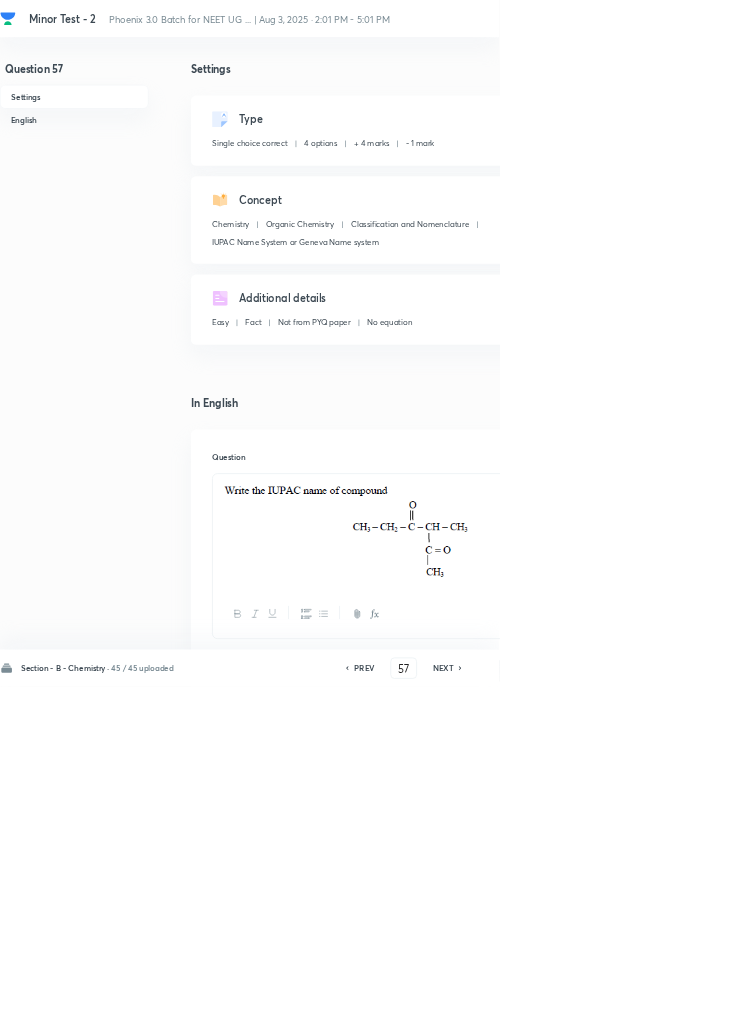 click 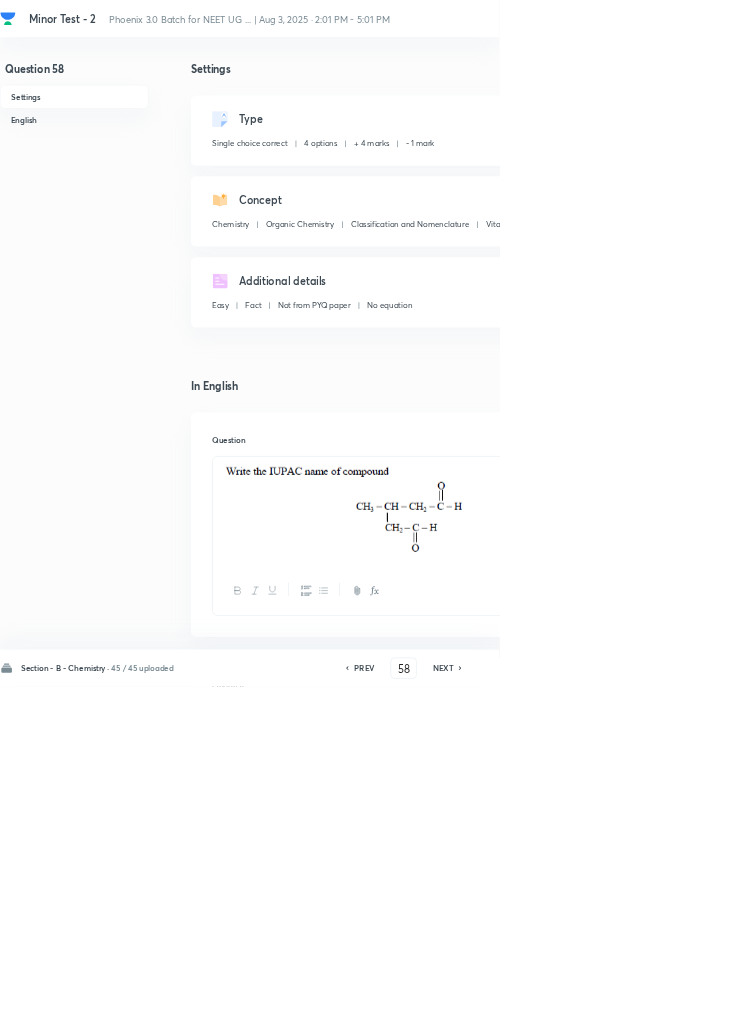 click 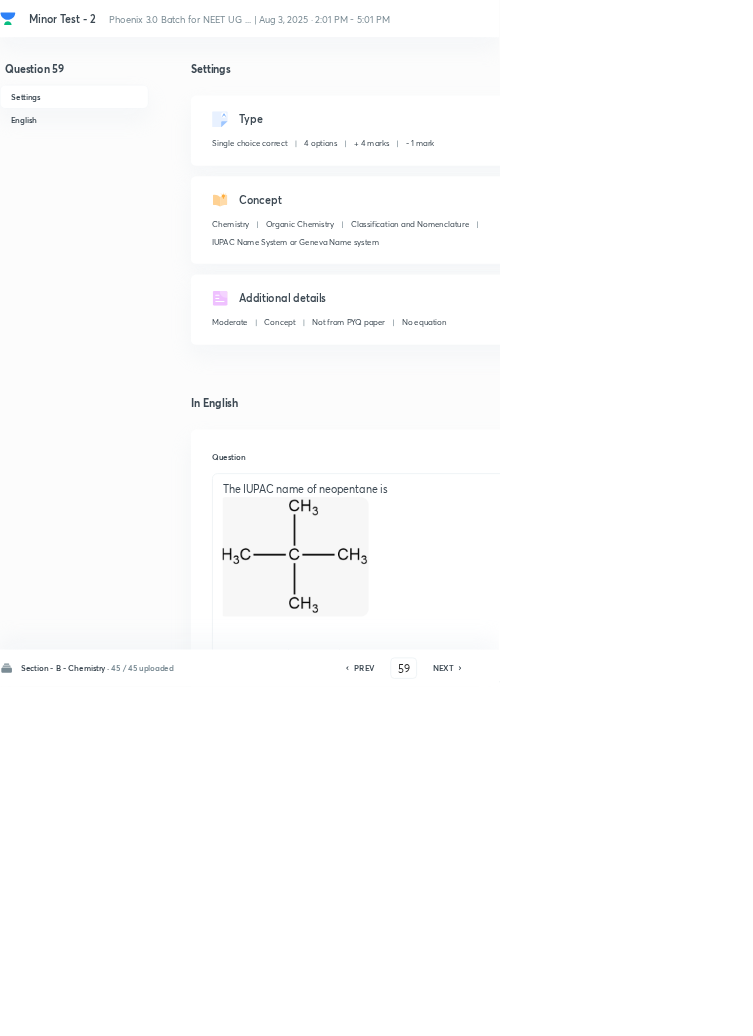 click 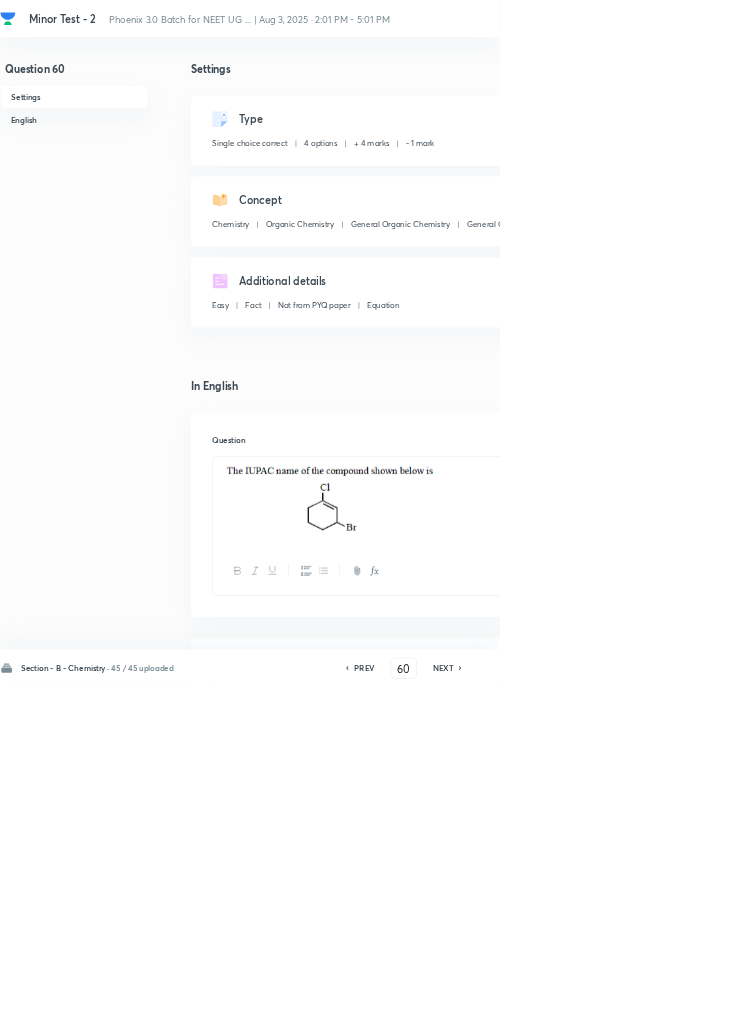 click 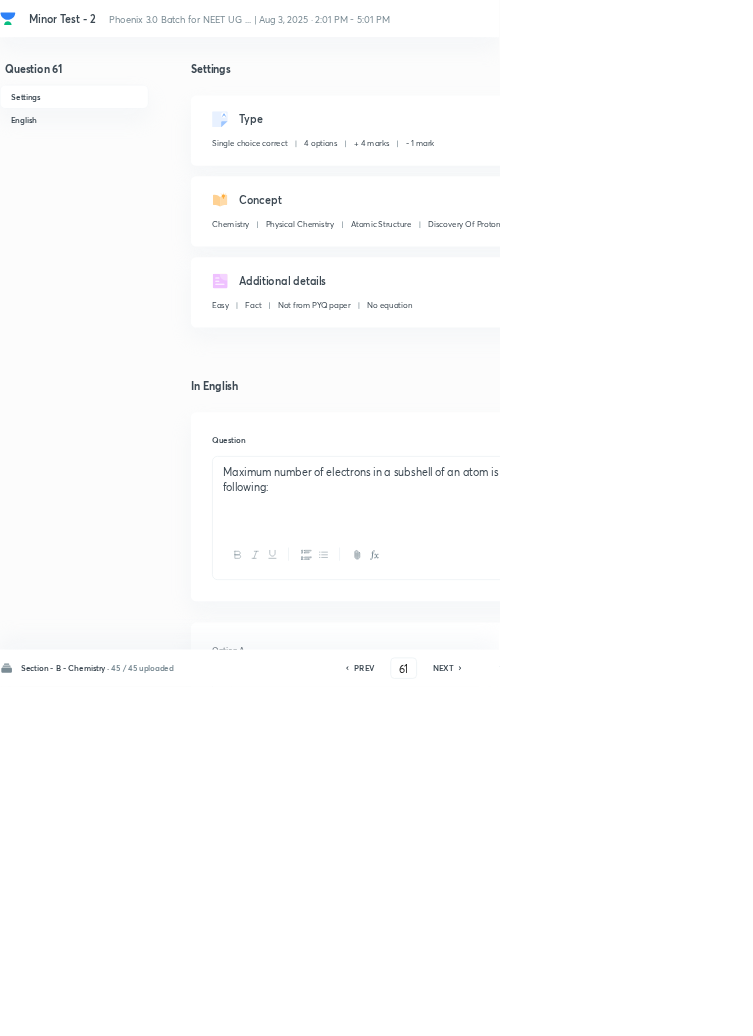 click 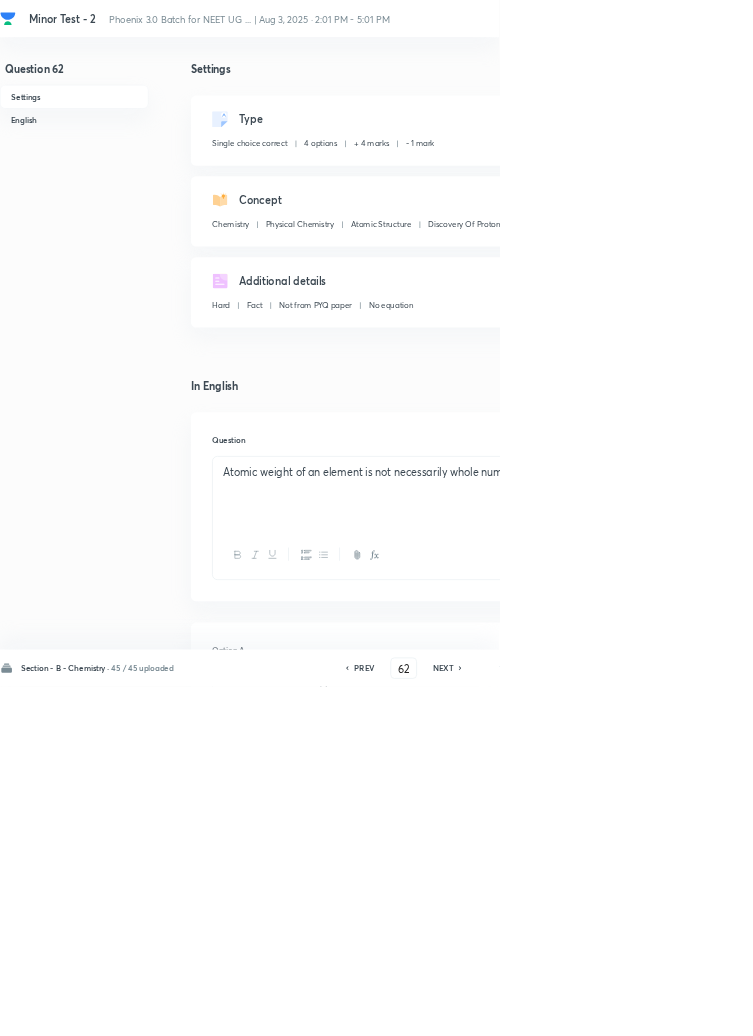 click 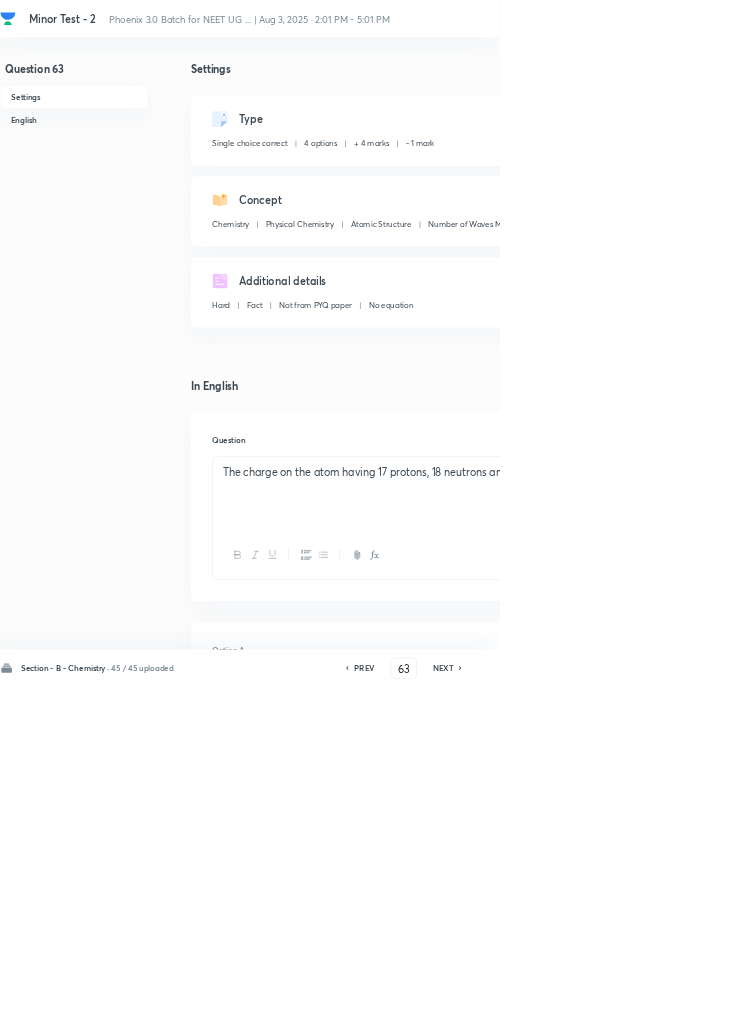 click 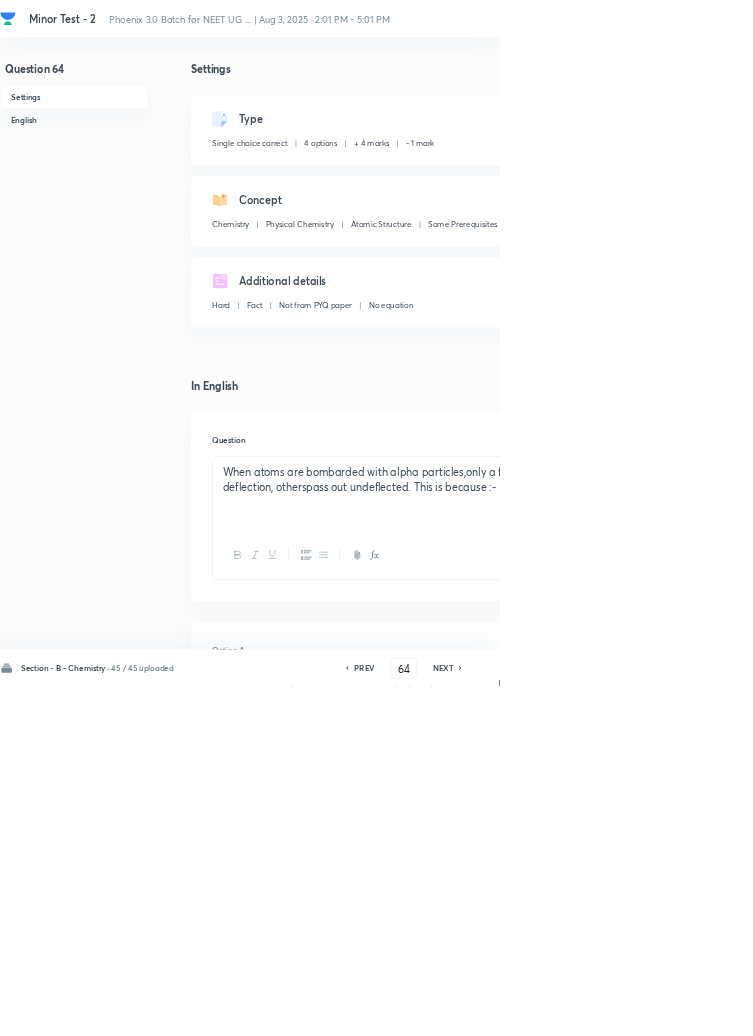 click 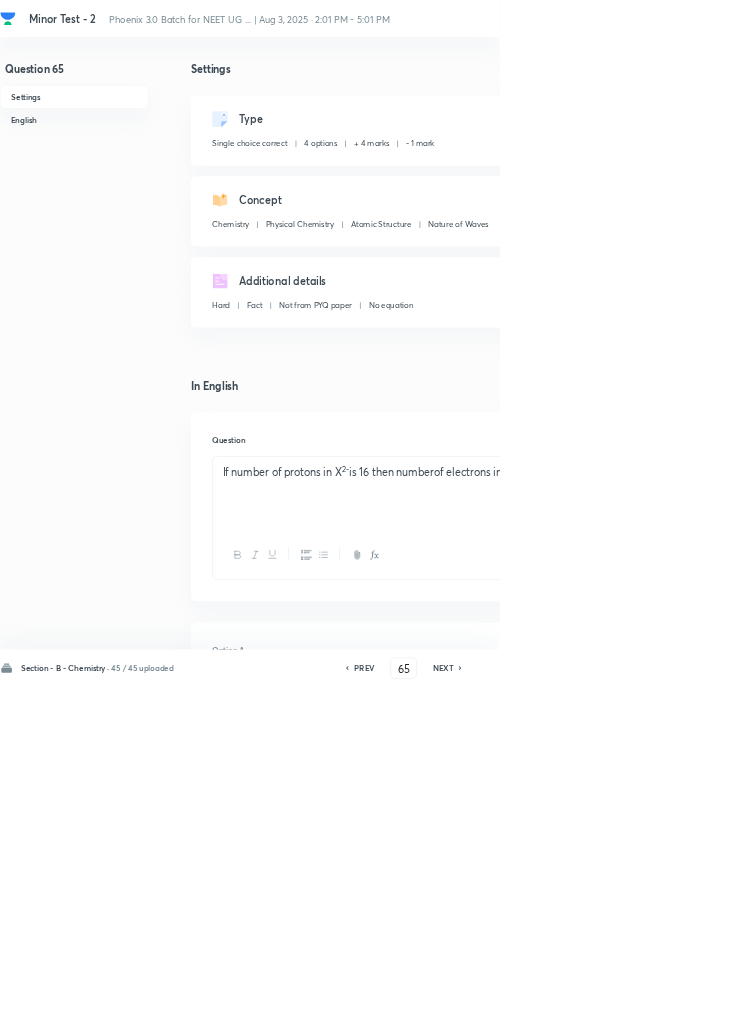 click 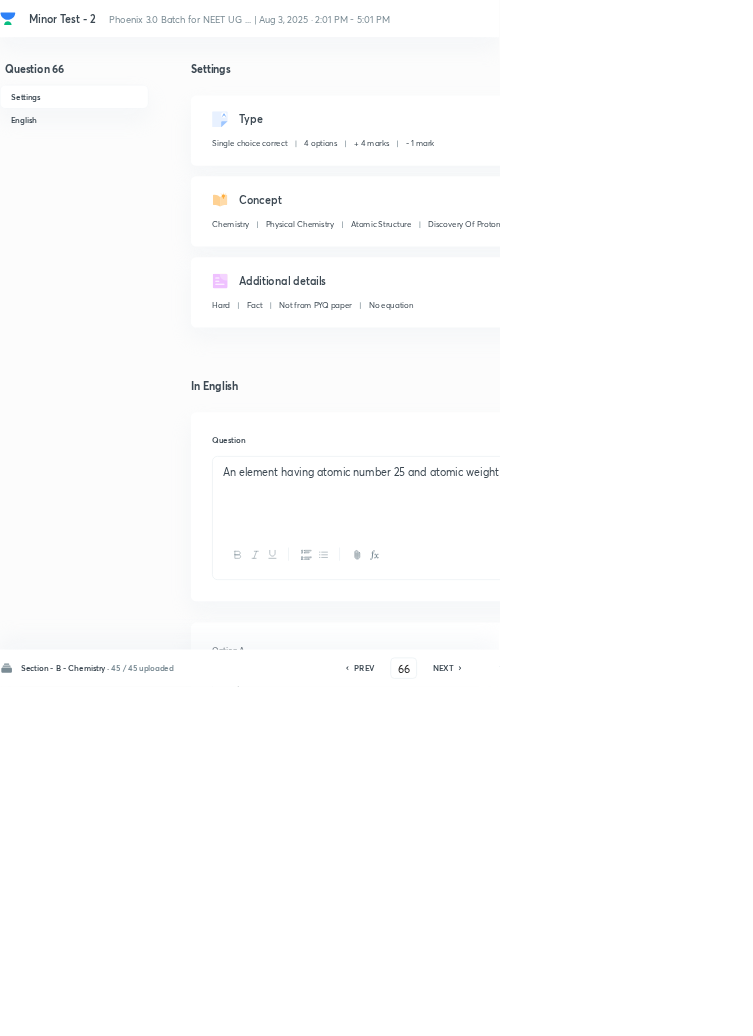 click 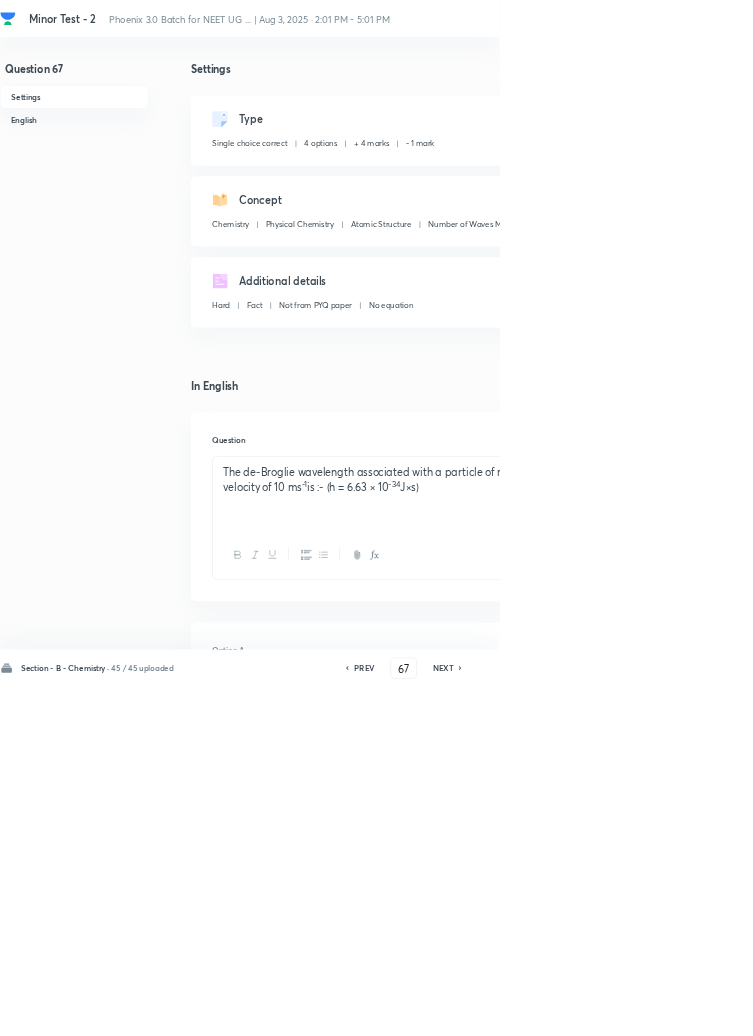 click 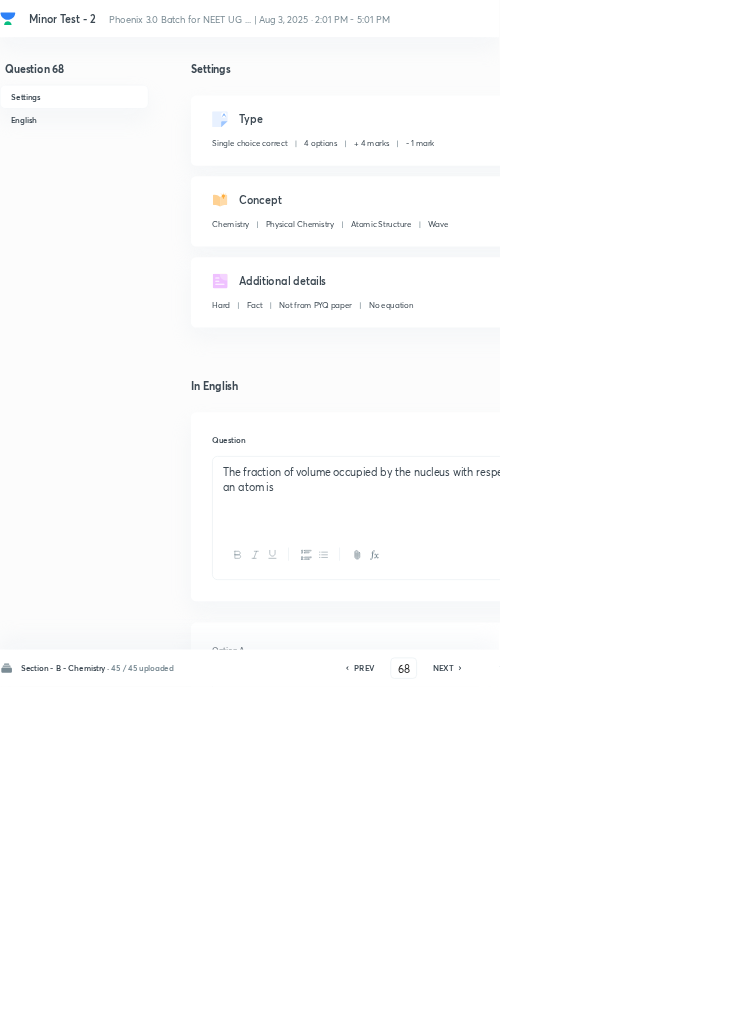 click 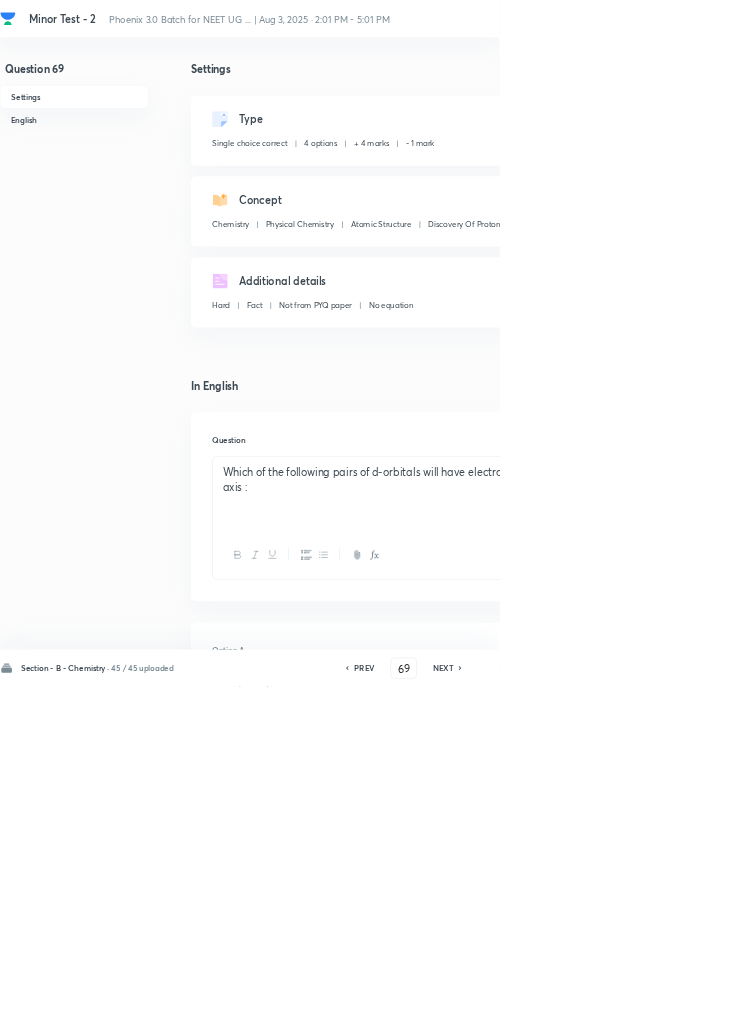 click 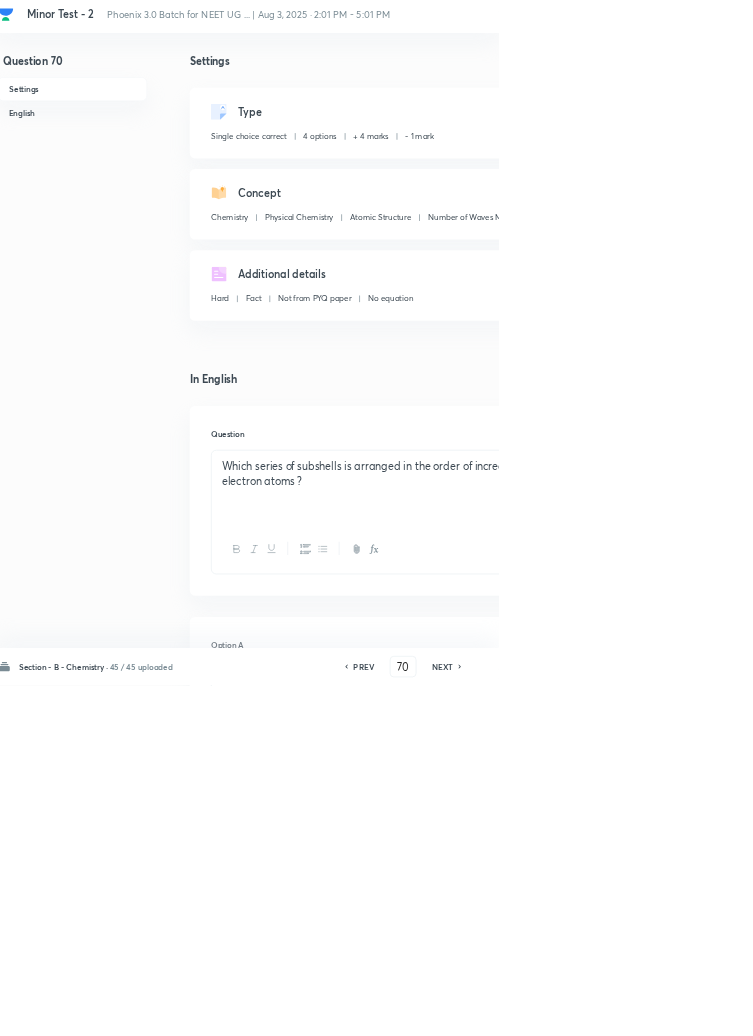 click 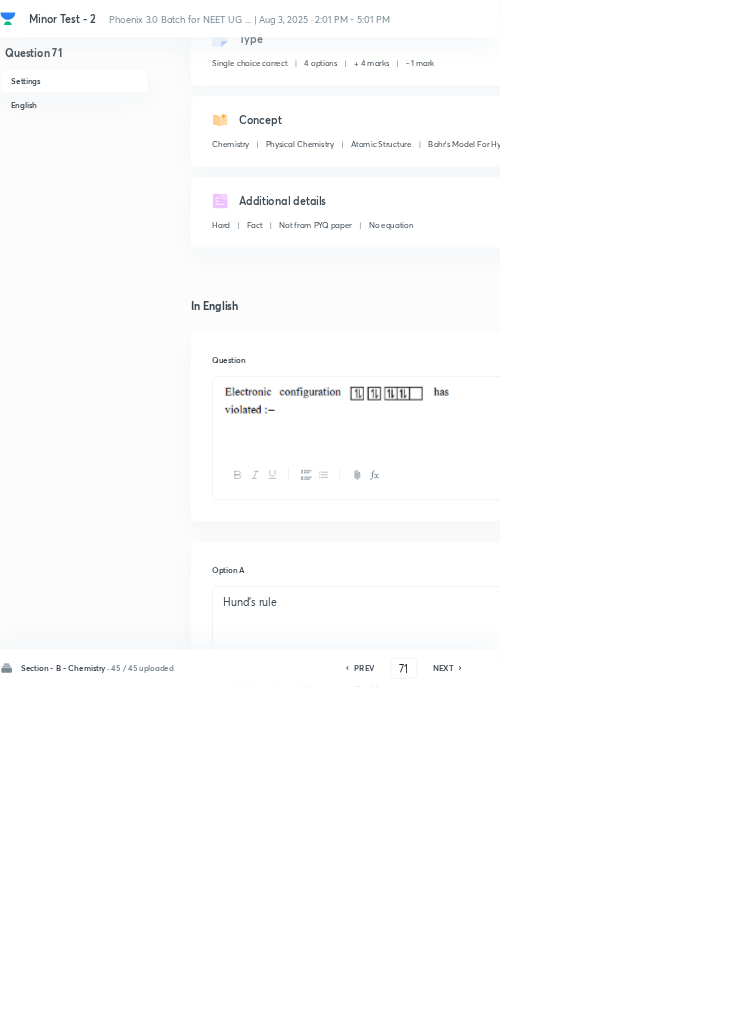 scroll, scrollTop: 0, scrollLeft: 0, axis: both 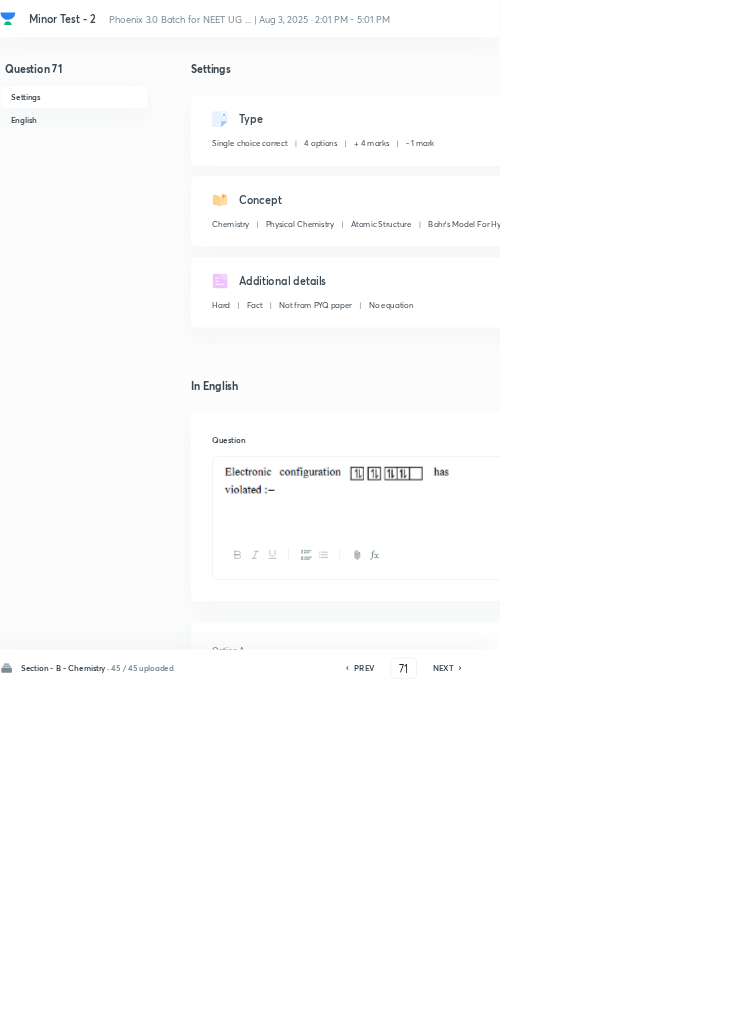 click 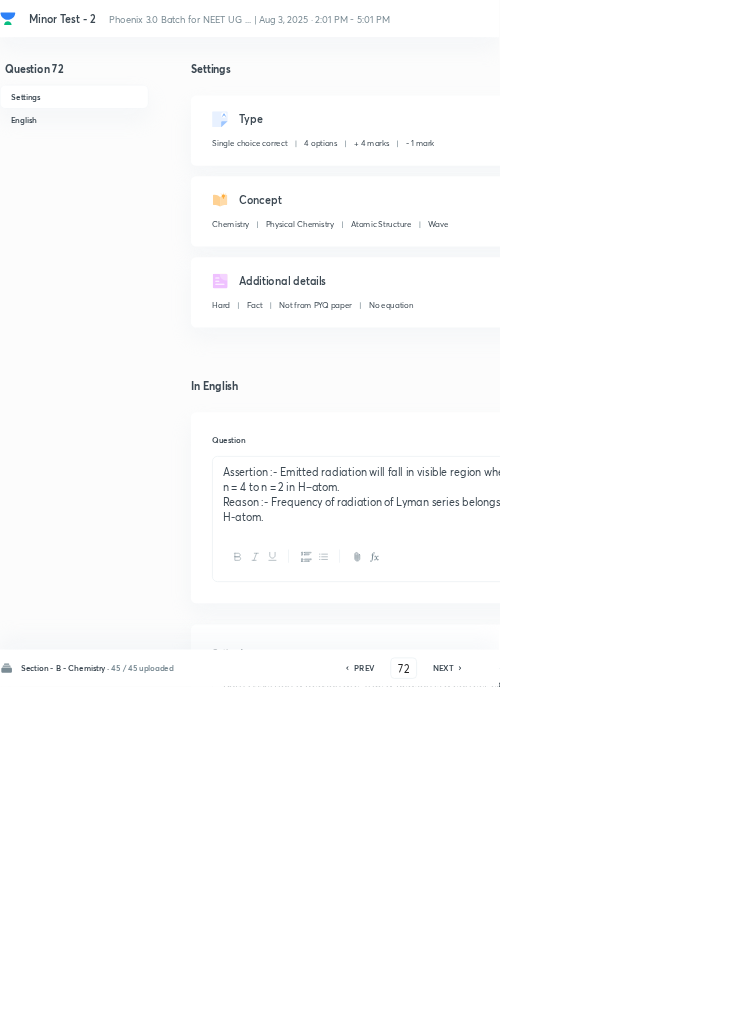 click 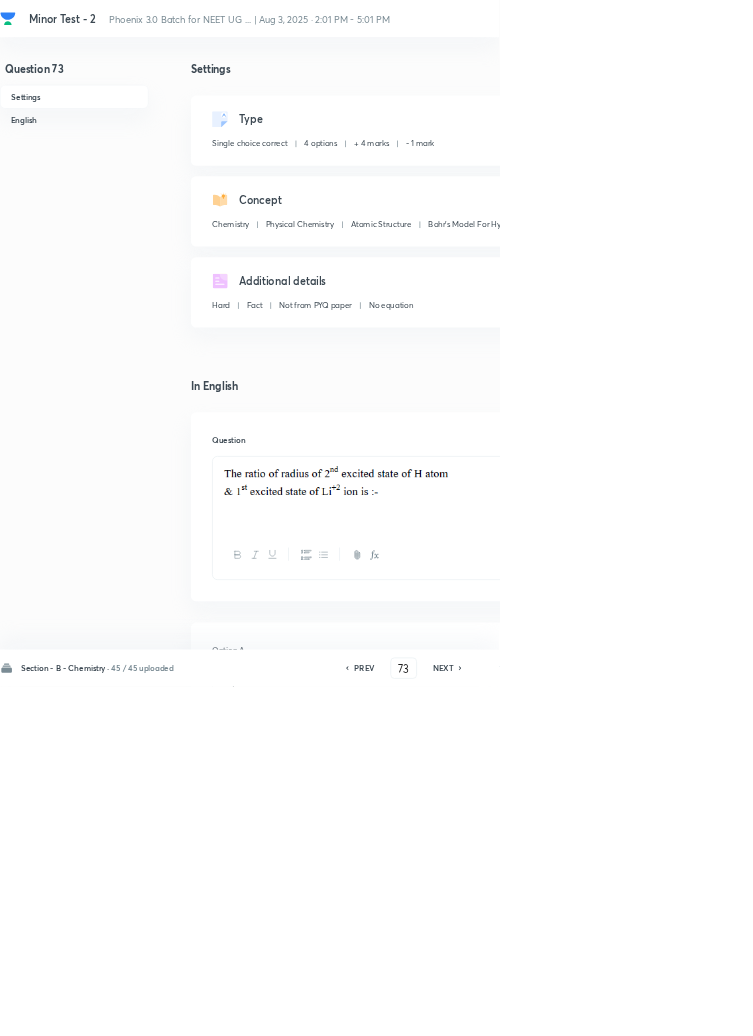 click on "NEXT" at bounding box center [668, 1008] 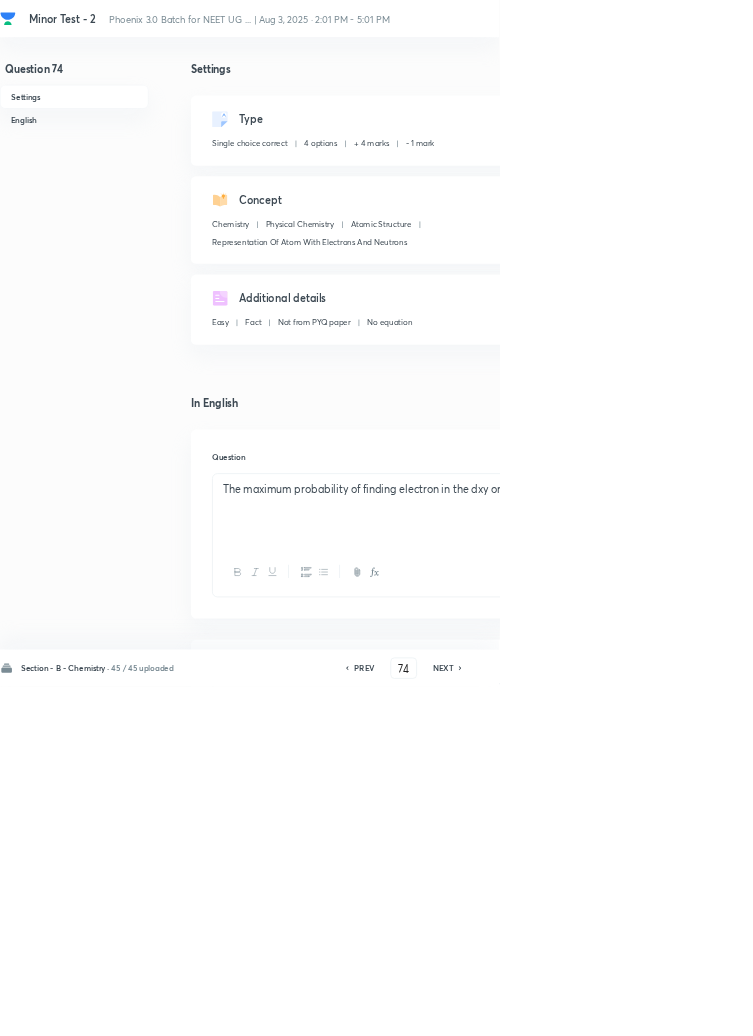 click on "NEXT" at bounding box center [668, 1008] 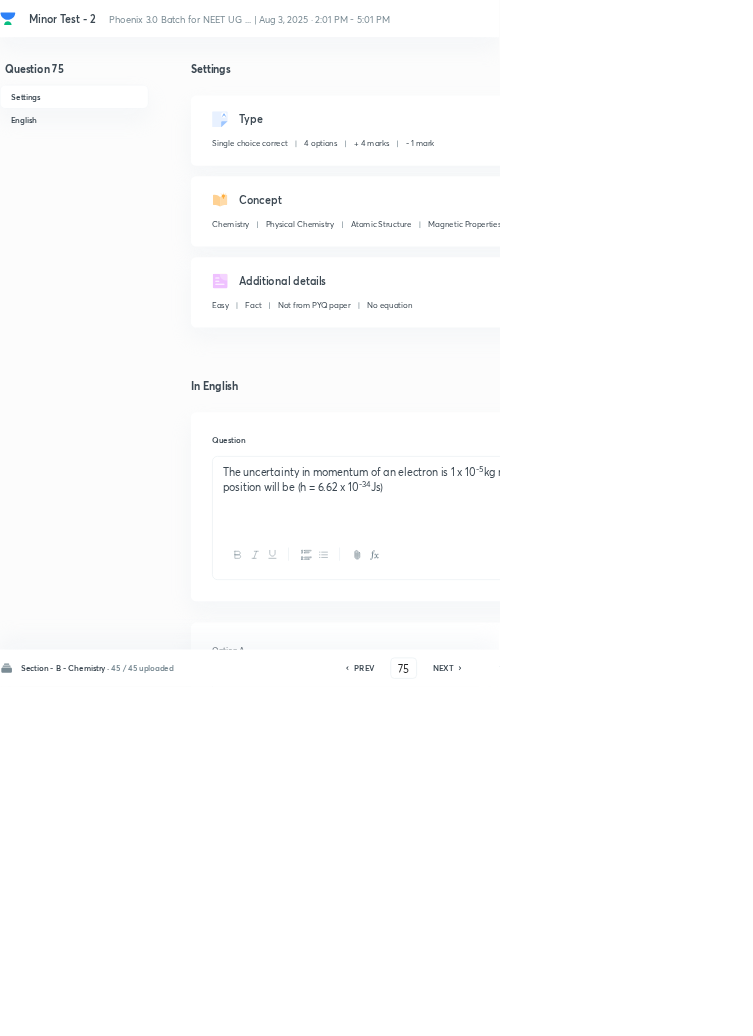 click 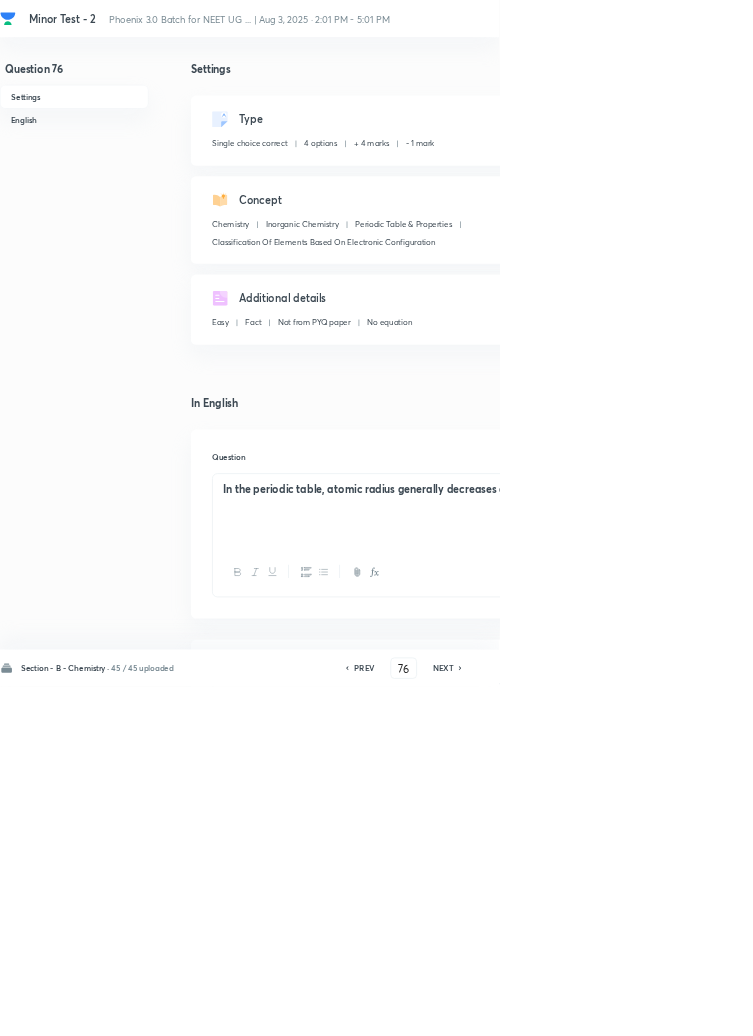 click on "NEXT" at bounding box center (668, 1008) 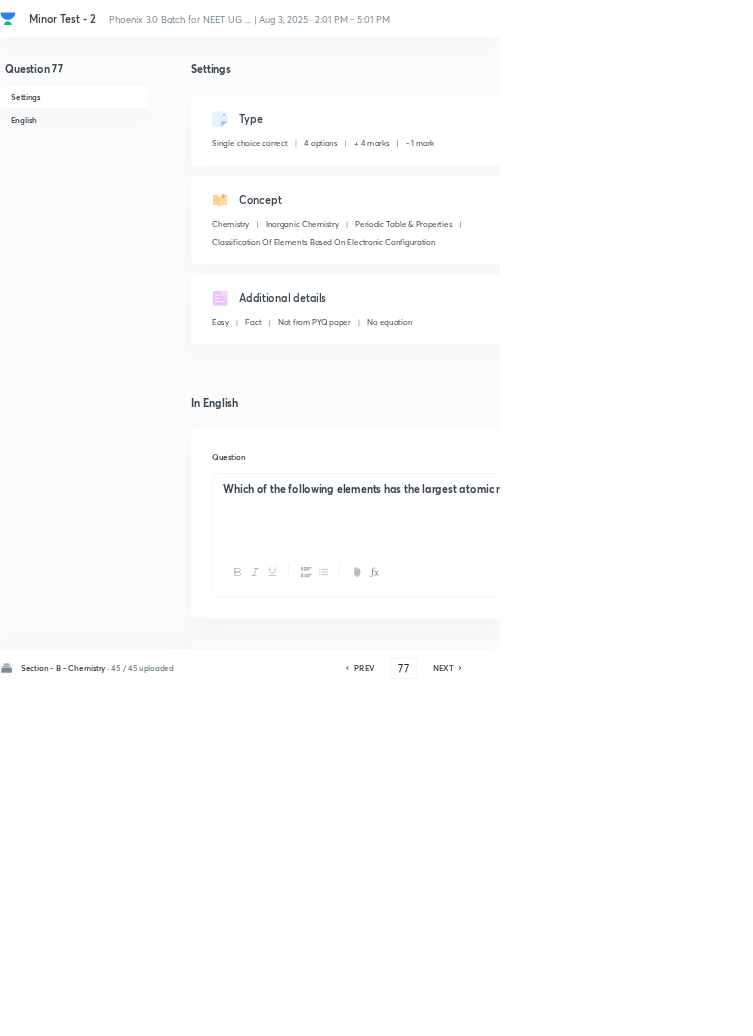 click on "NEXT" at bounding box center (668, 1008) 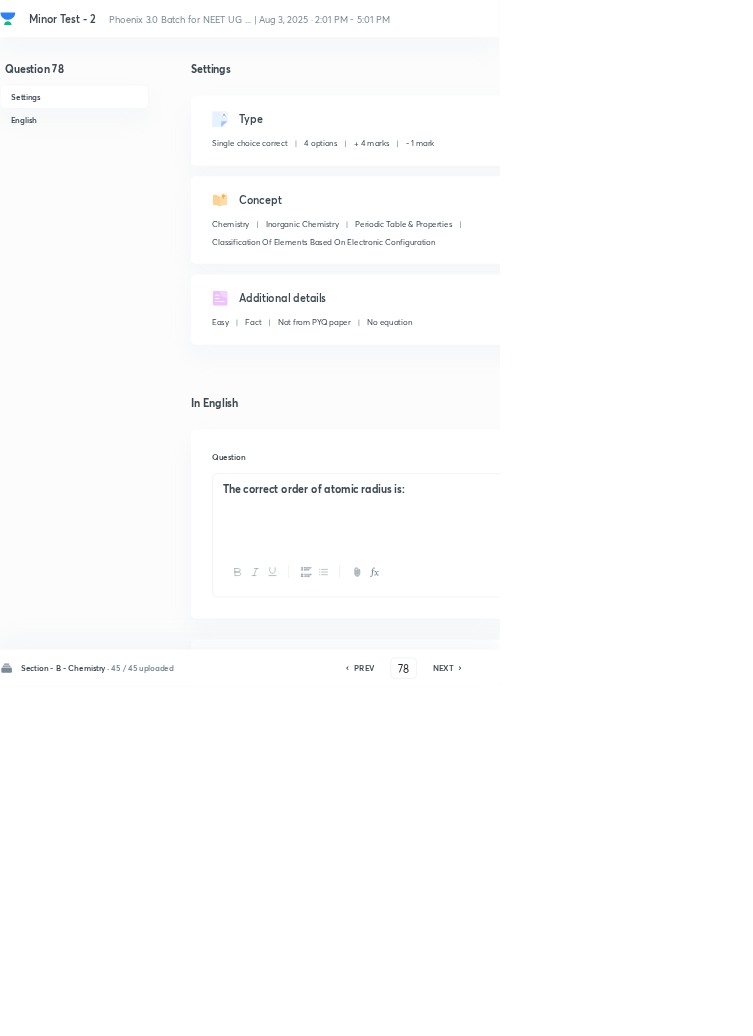 click 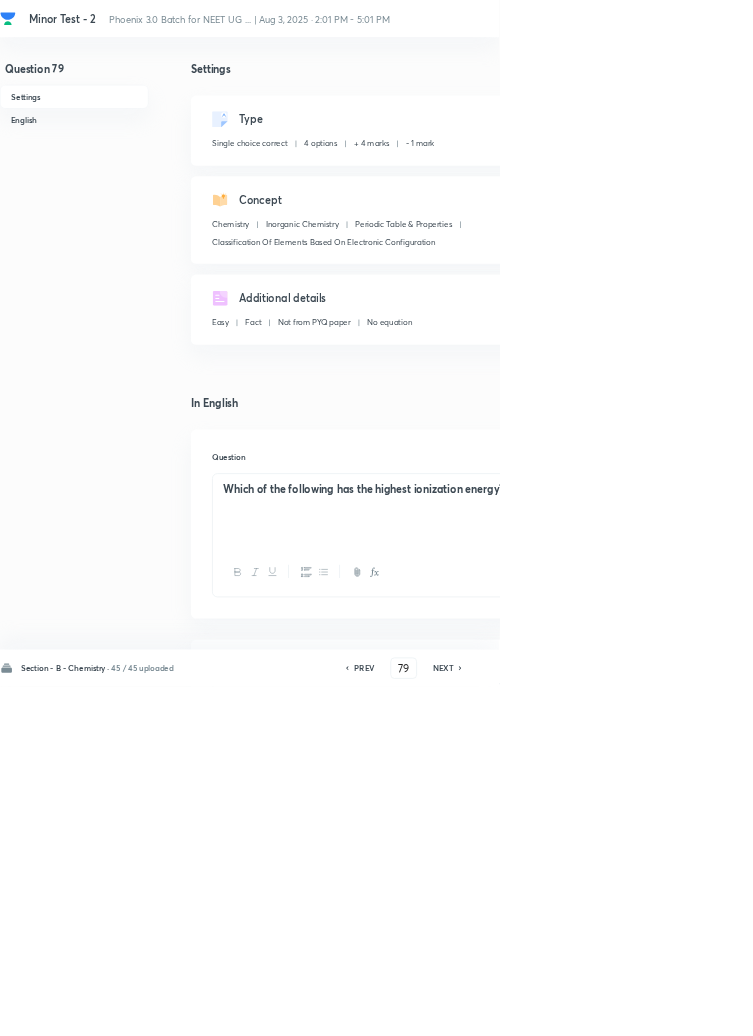 click on "NEXT" at bounding box center (668, 1008) 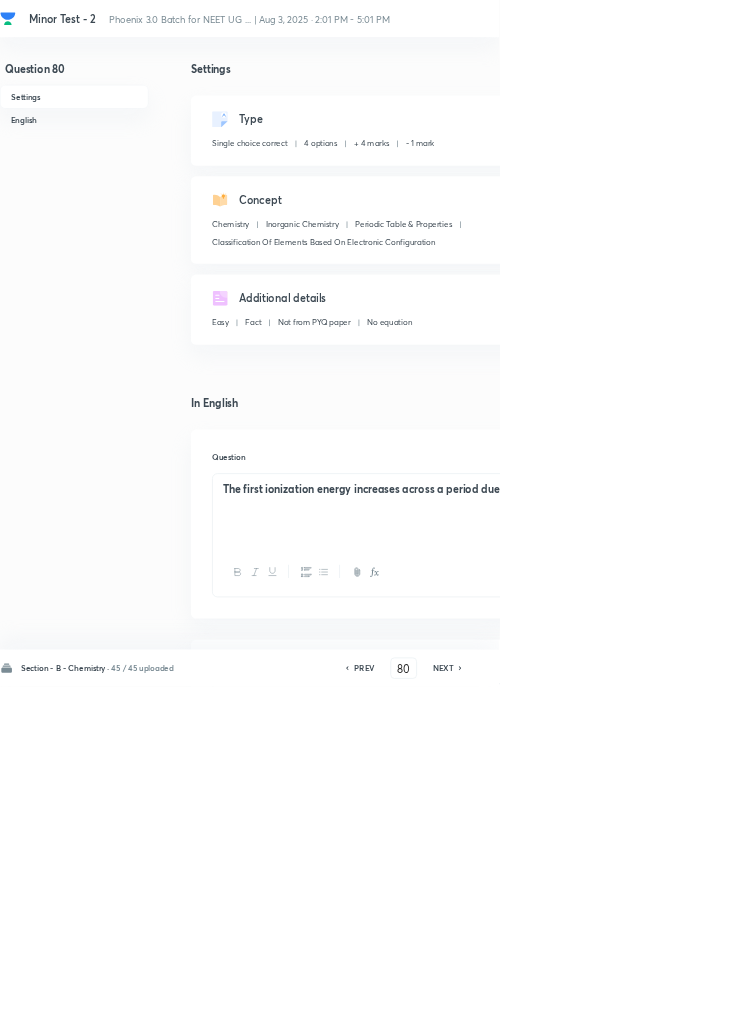 click on "NEXT" at bounding box center (668, 1008) 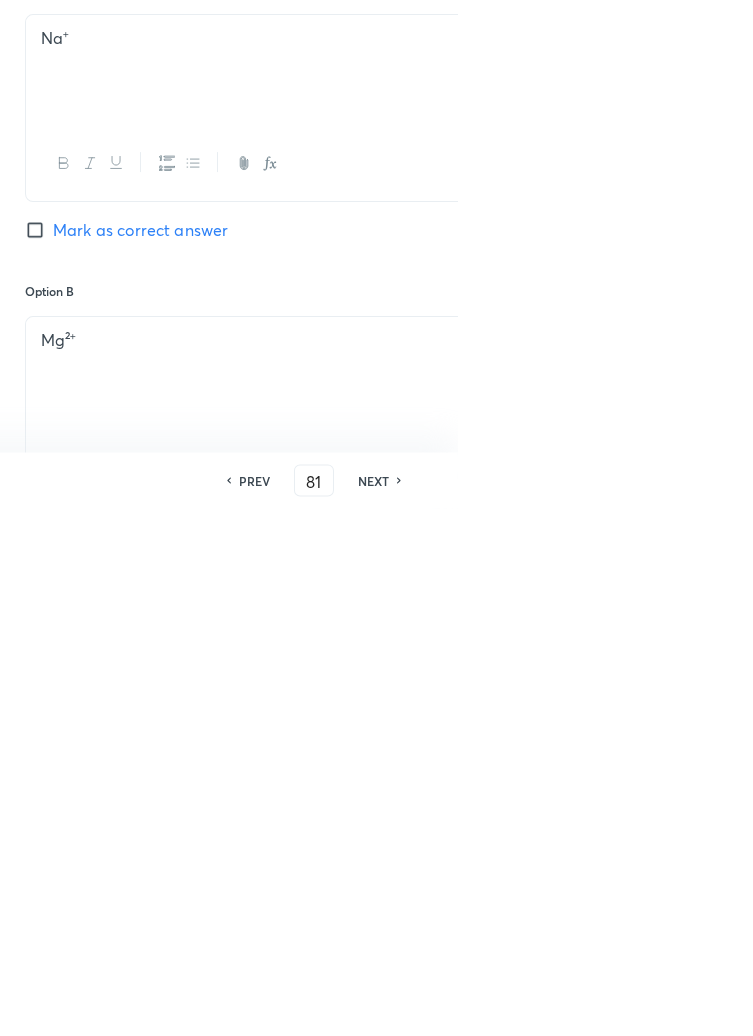 click on "Section - B - Chemistry ·
45 / 45 uploaded
PREV 81 ​ NEXT Remove Save" at bounding box center [568, 1008] 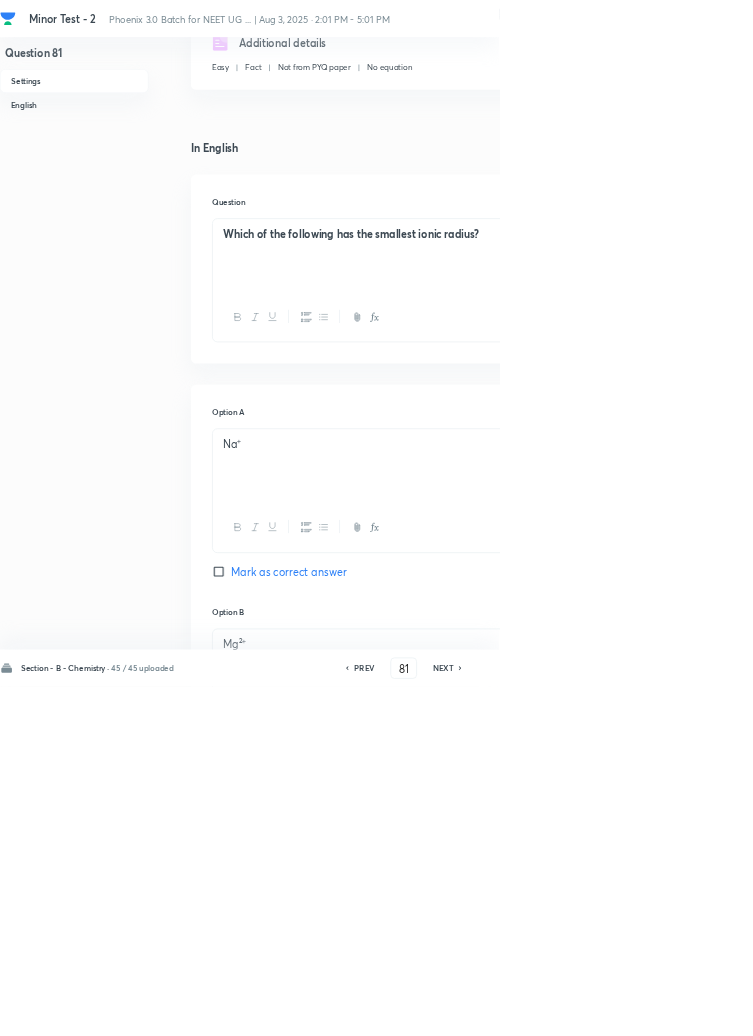 scroll, scrollTop: 362, scrollLeft: 0, axis: vertical 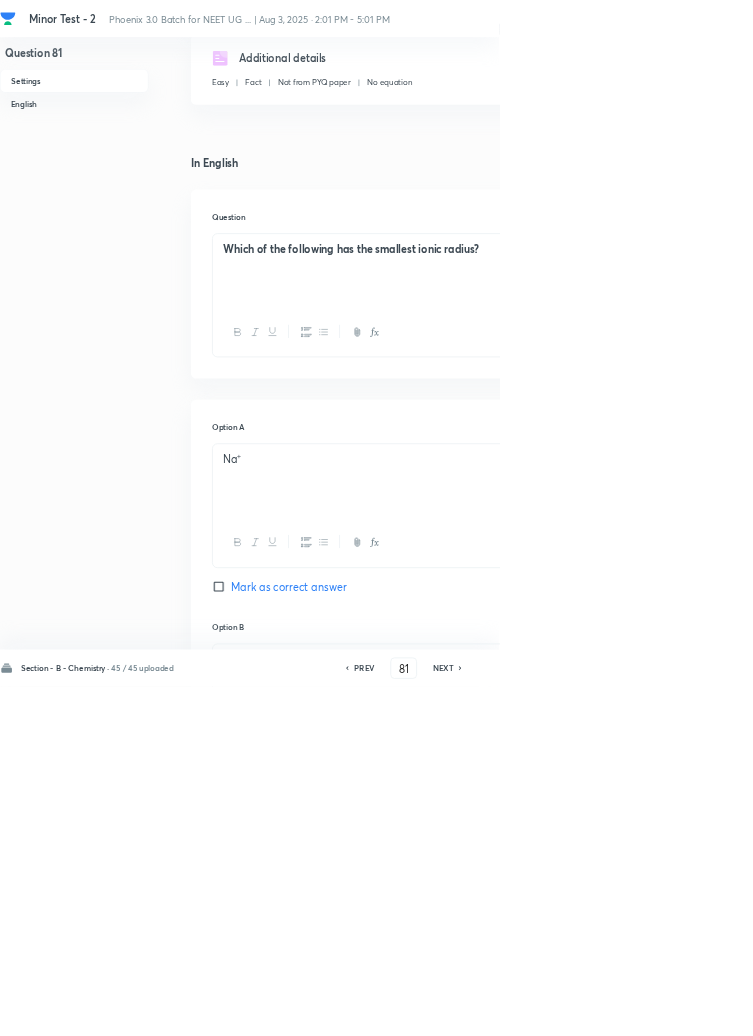 click 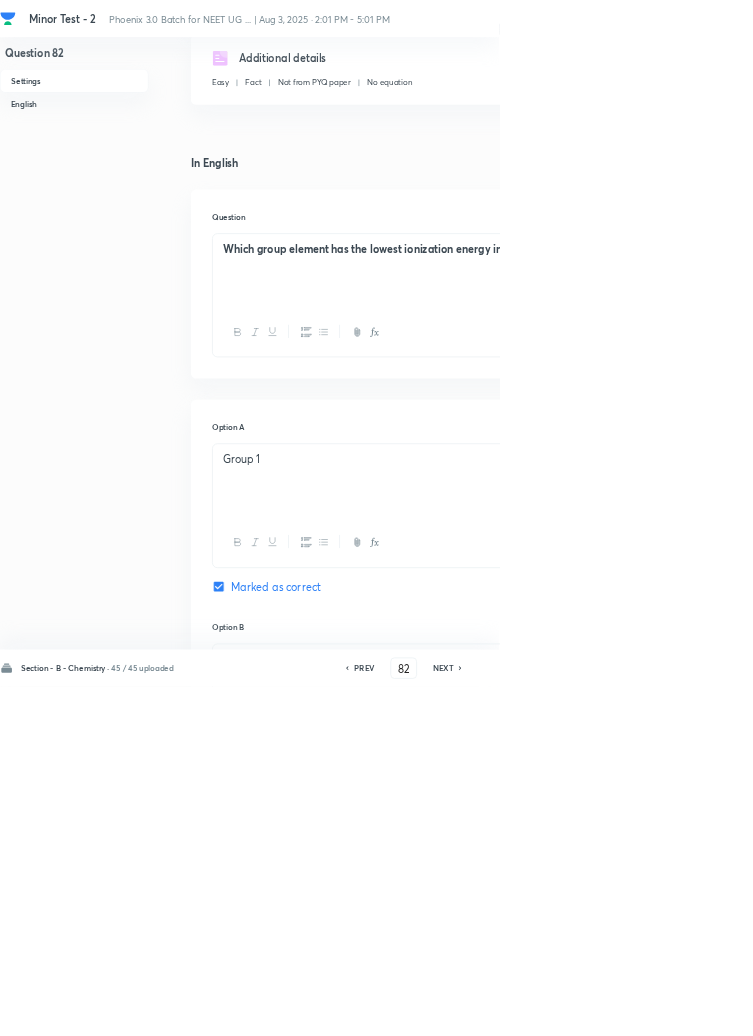 click 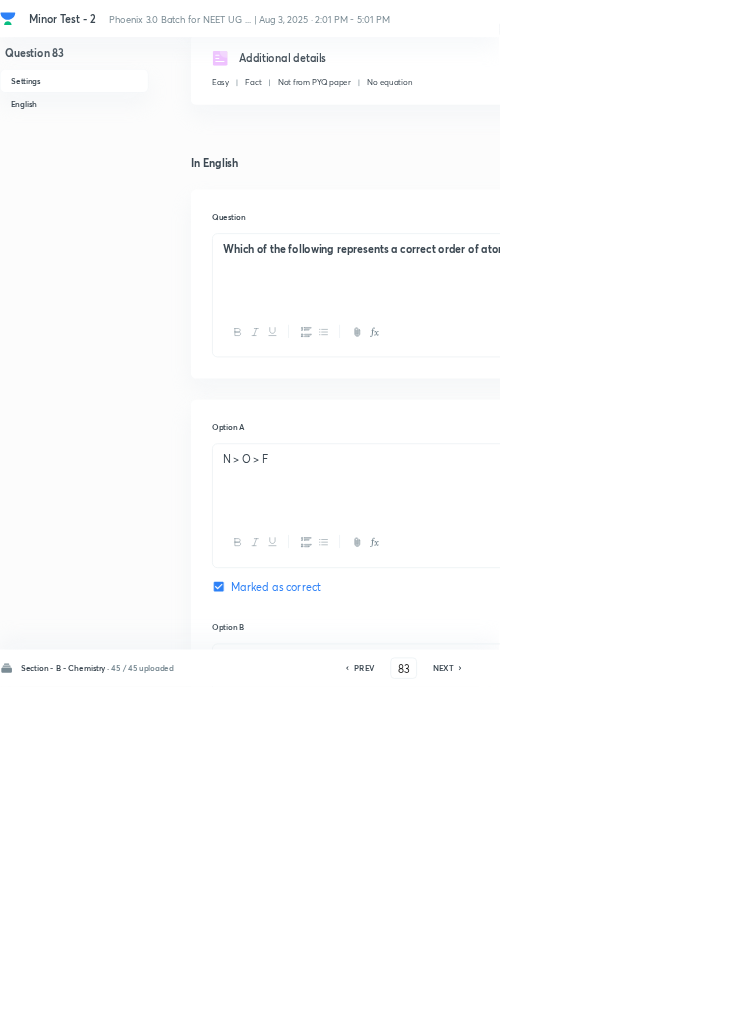 click 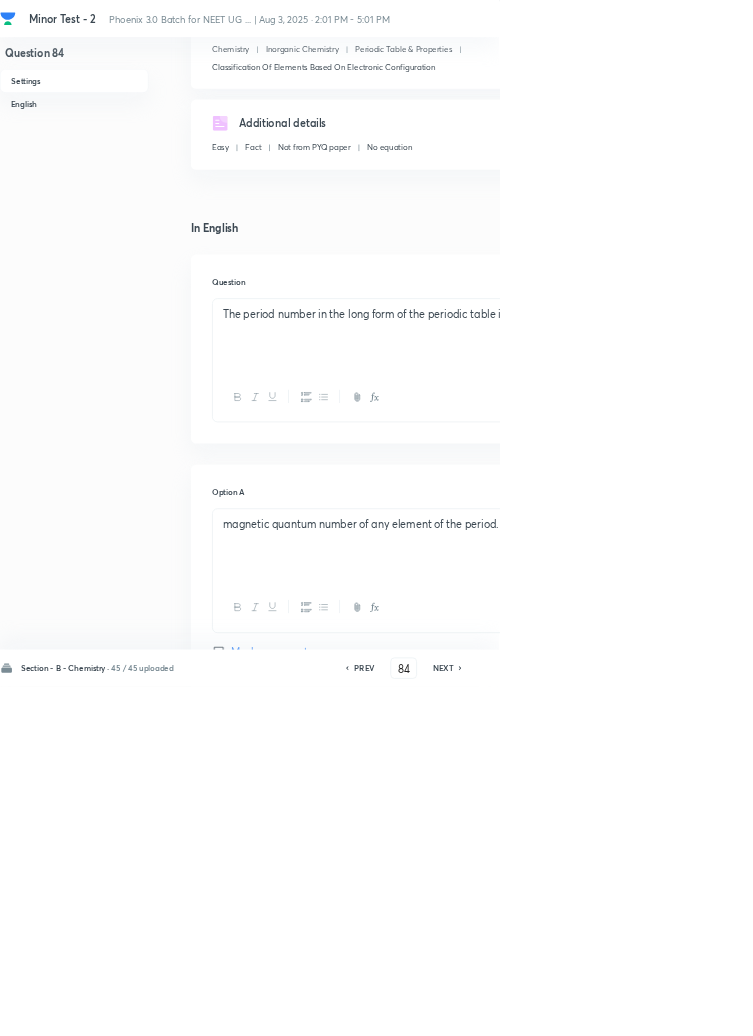 scroll, scrollTop: 0, scrollLeft: 0, axis: both 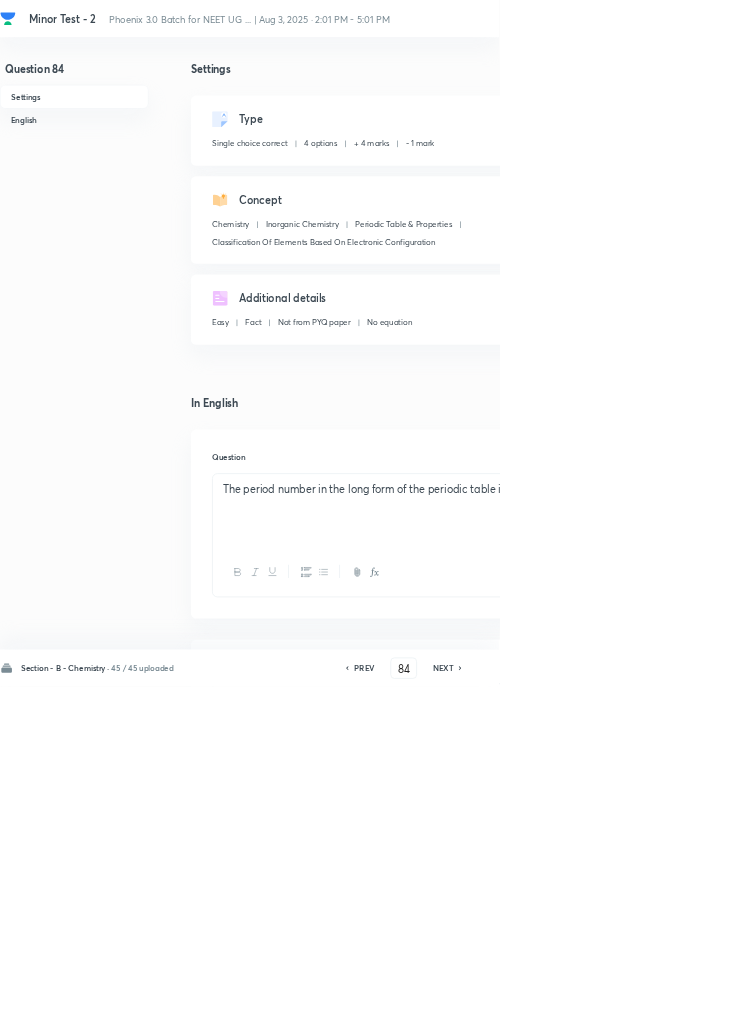 click on "NEXT" at bounding box center [668, 1008] 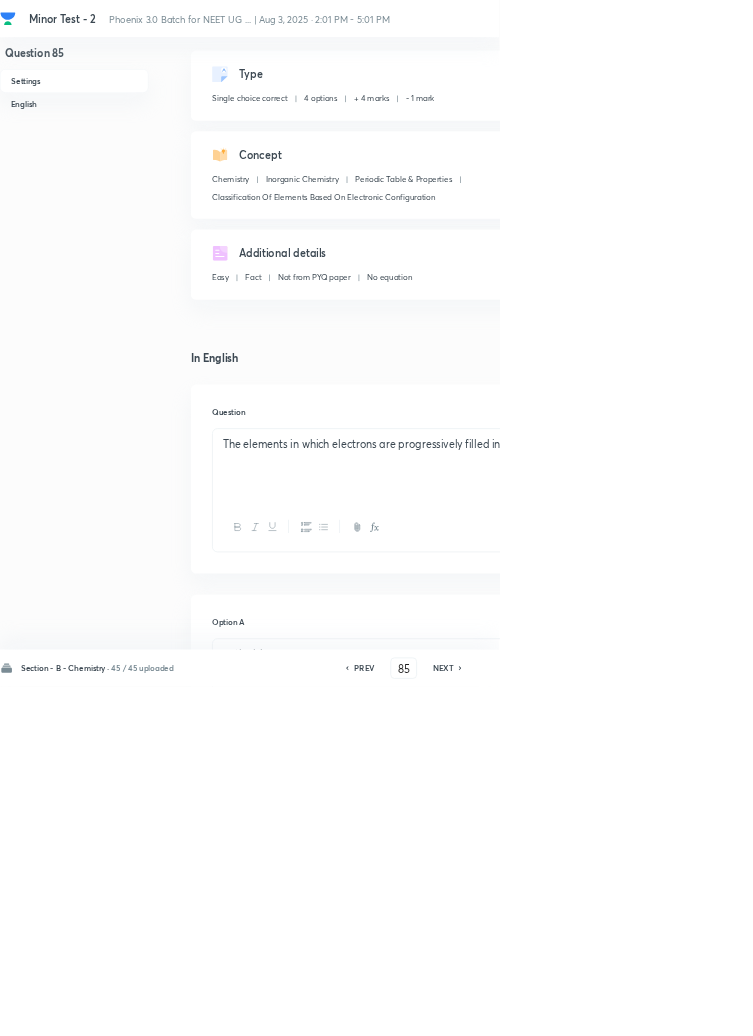 scroll, scrollTop: 67, scrollLeft: 0, axis: vertical 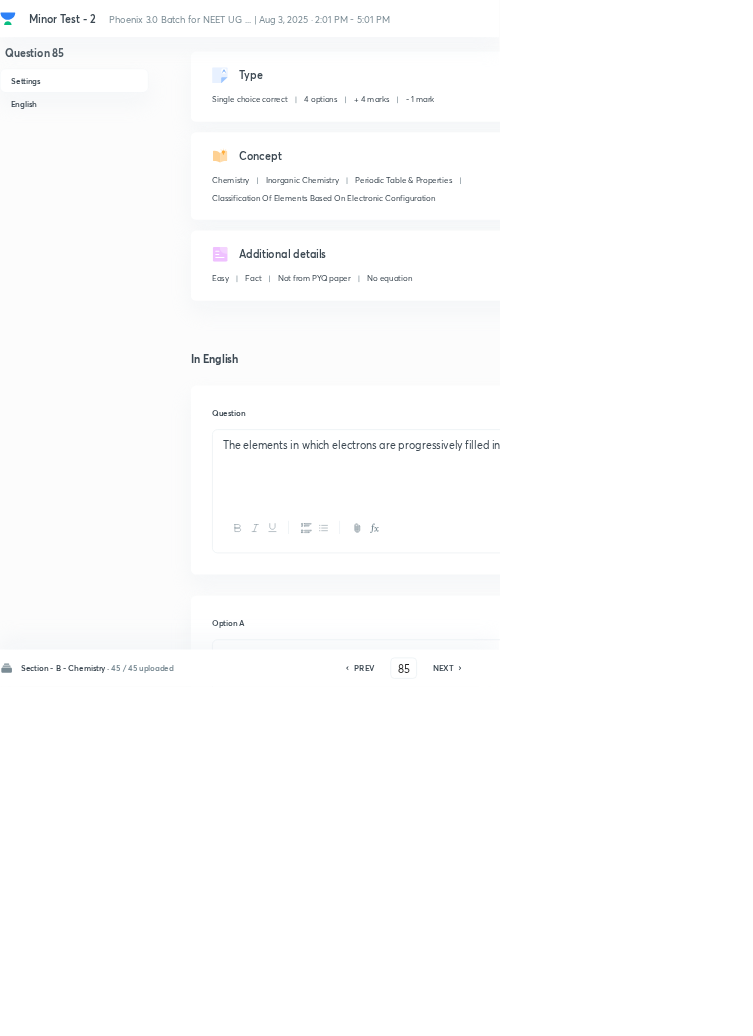 click 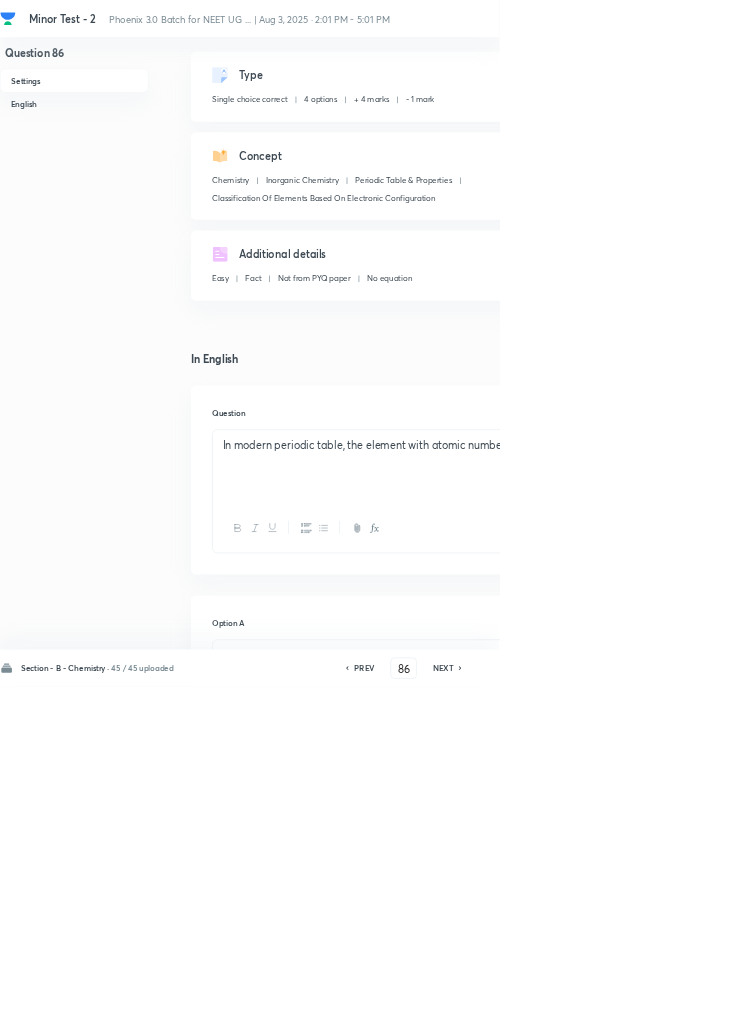 click 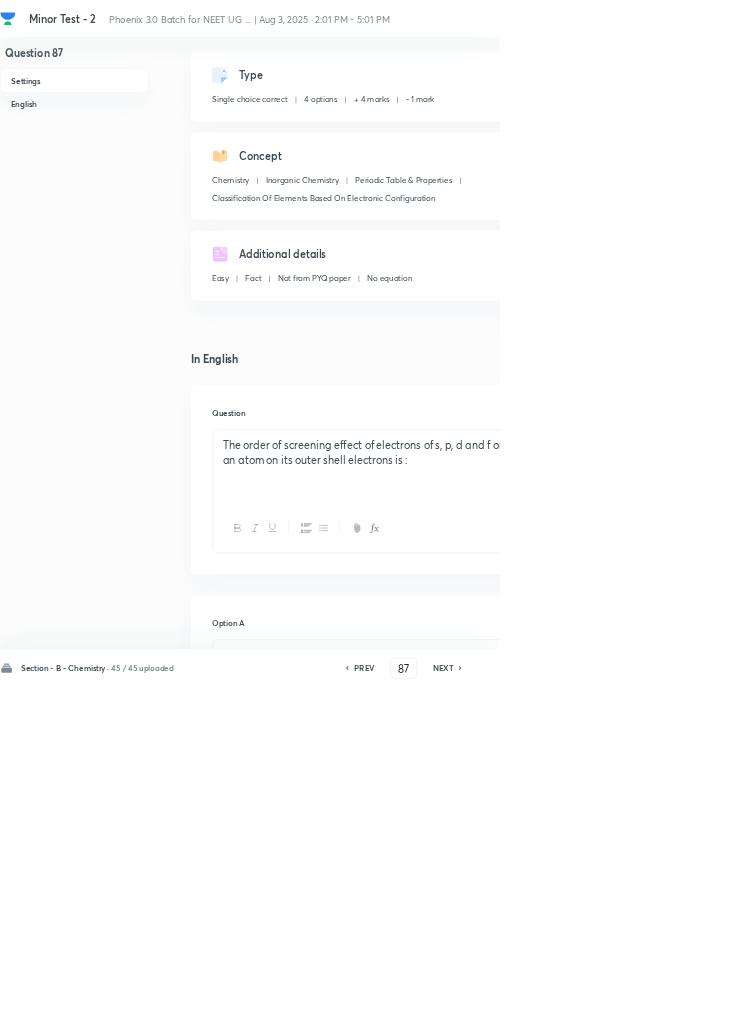 click 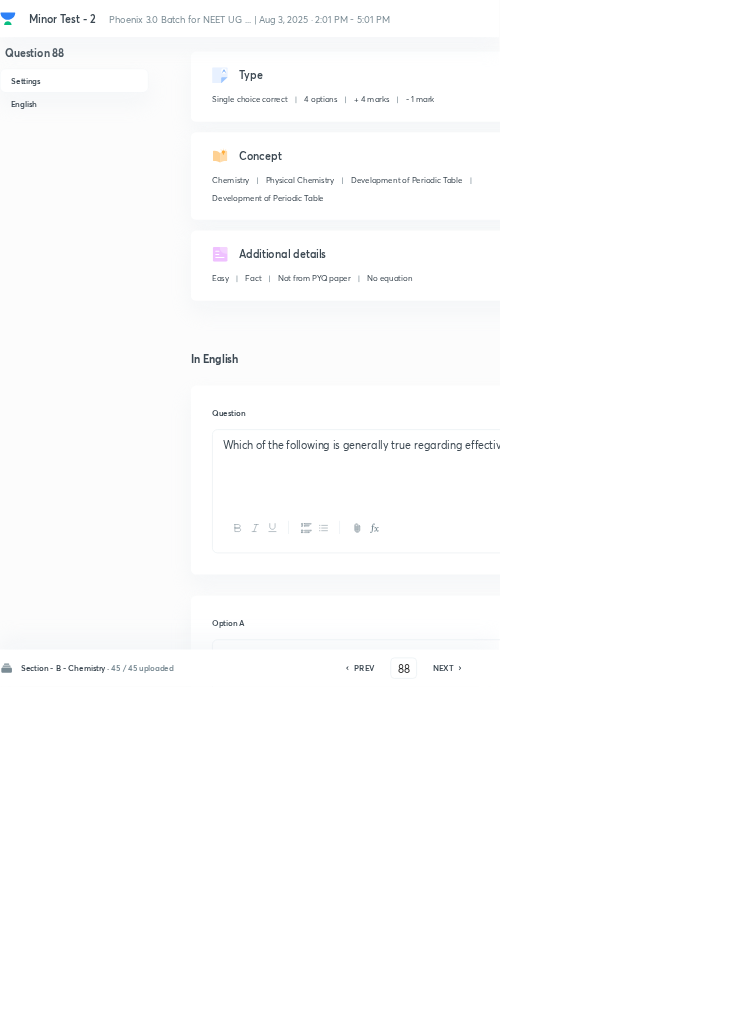 click 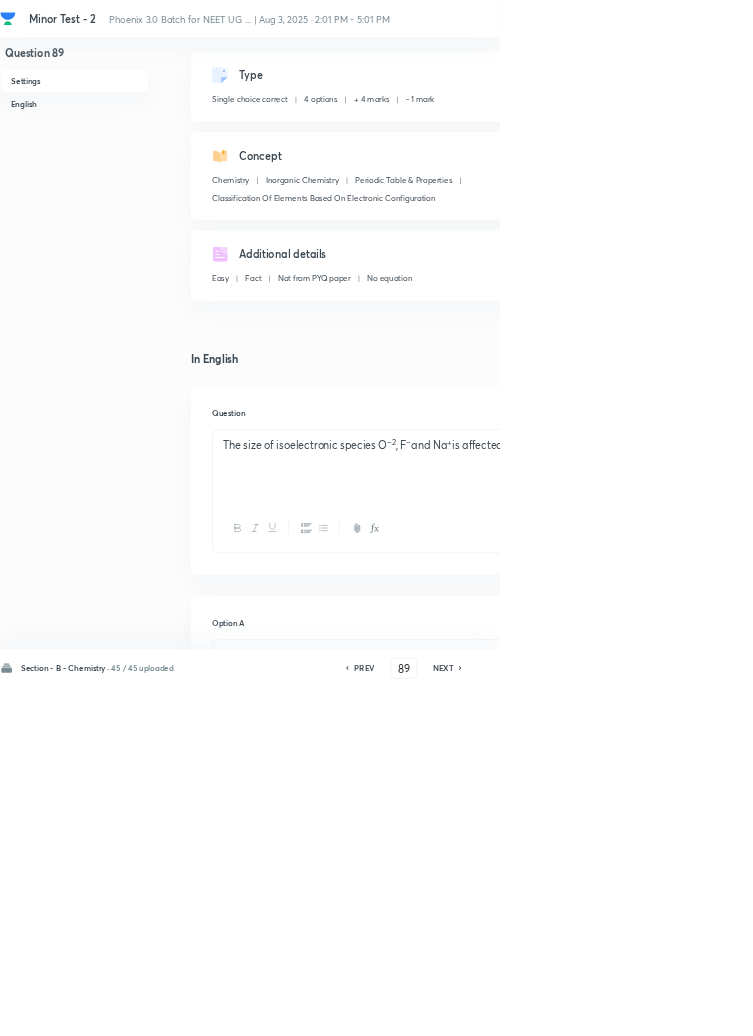click 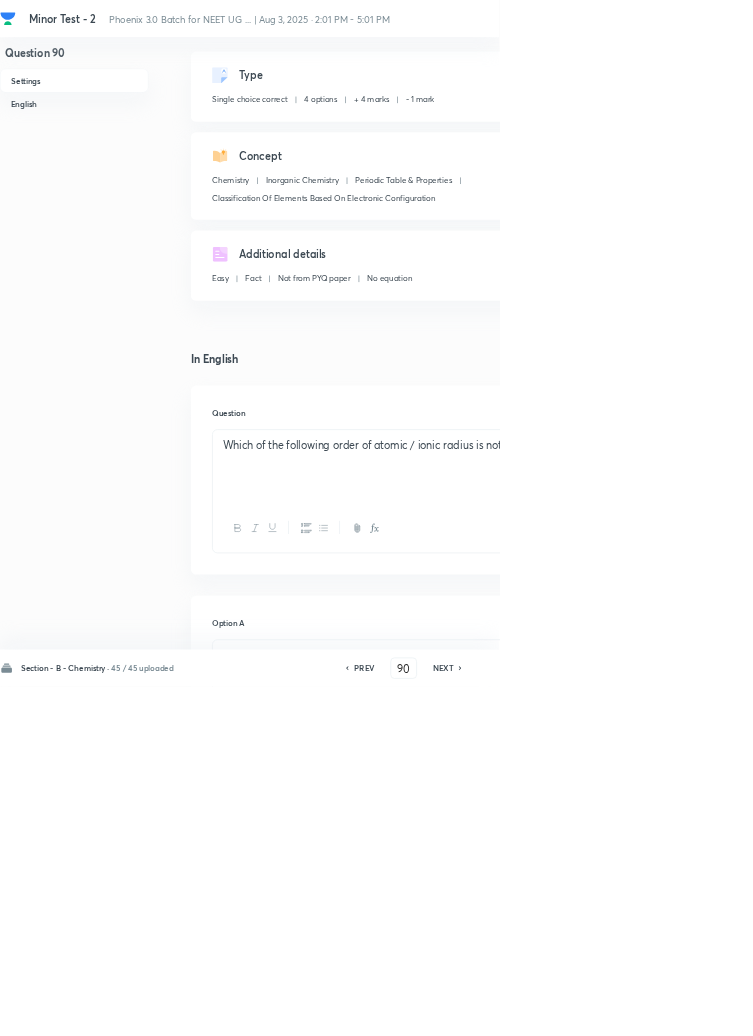 click on "NEXT" at bounding box center [668, 1008] 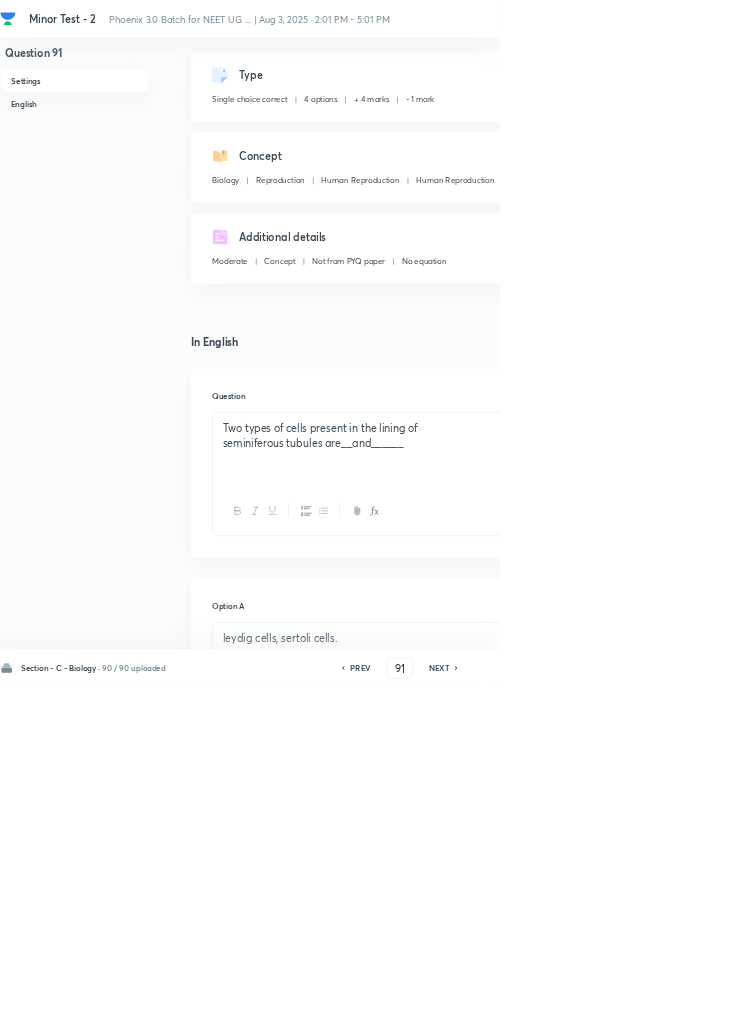 click 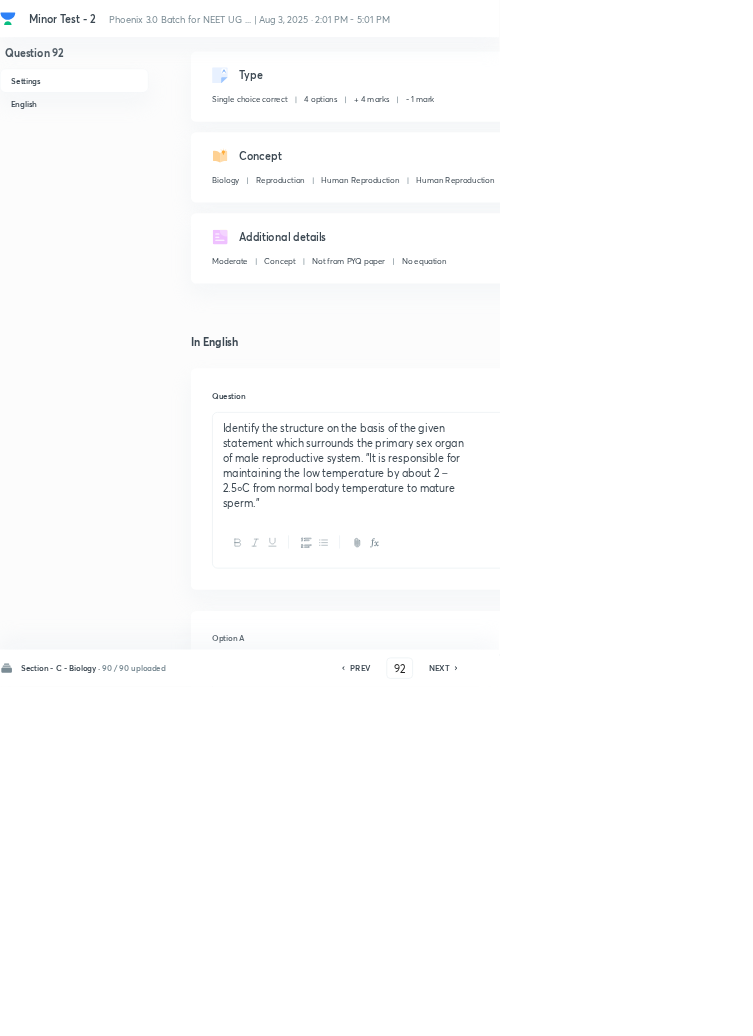 click 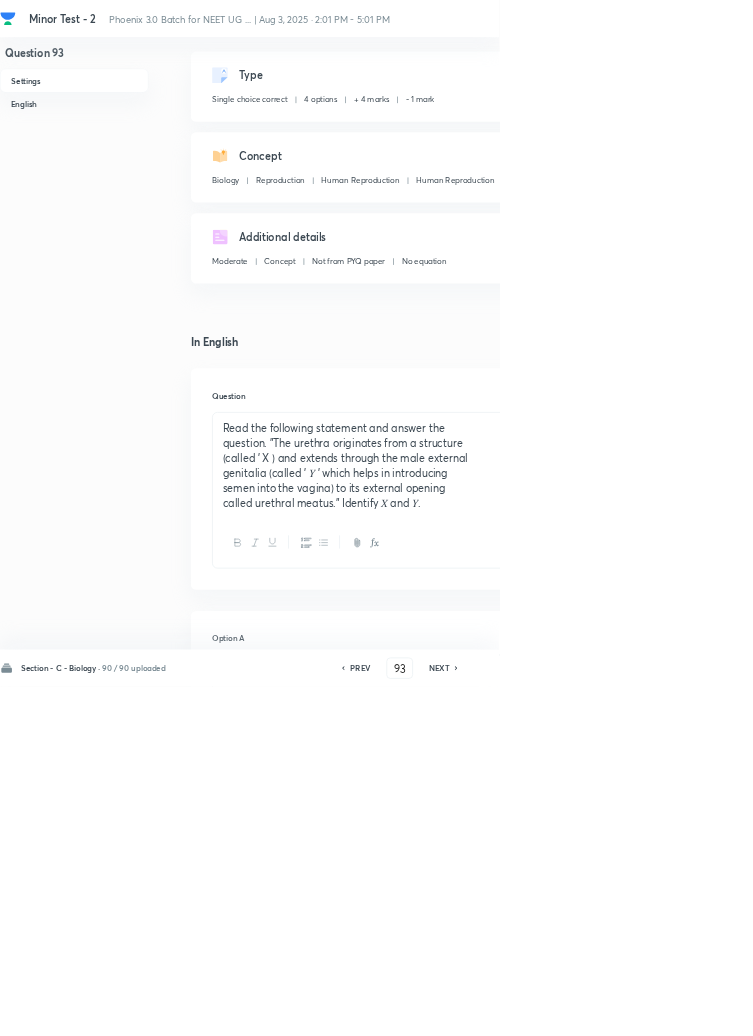 click 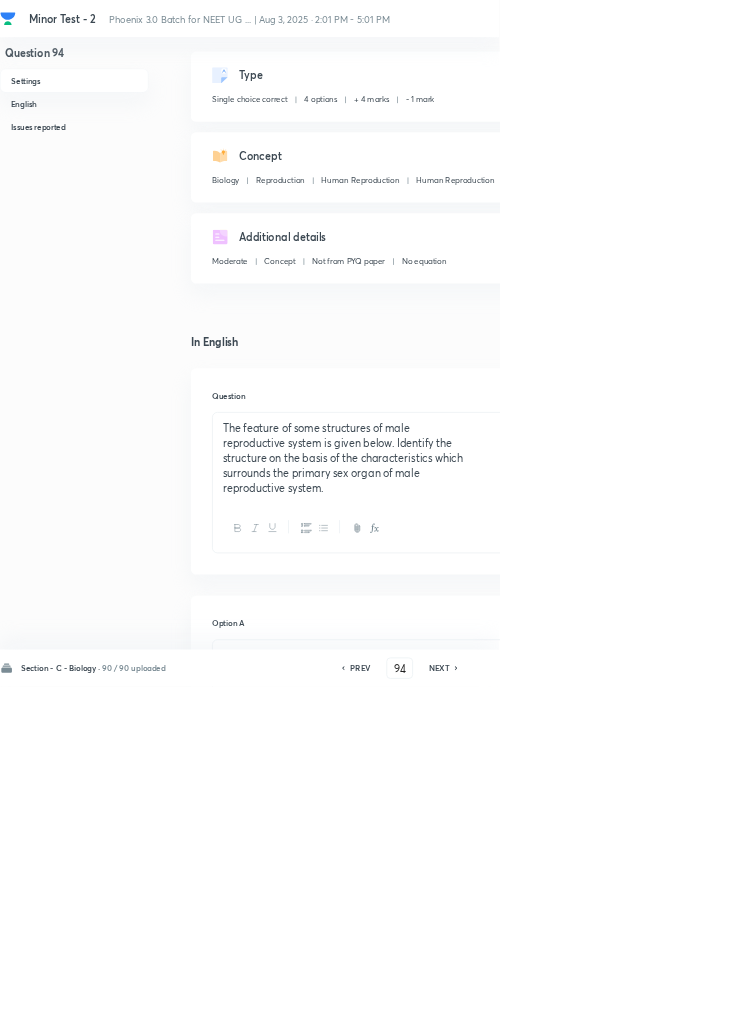 click 